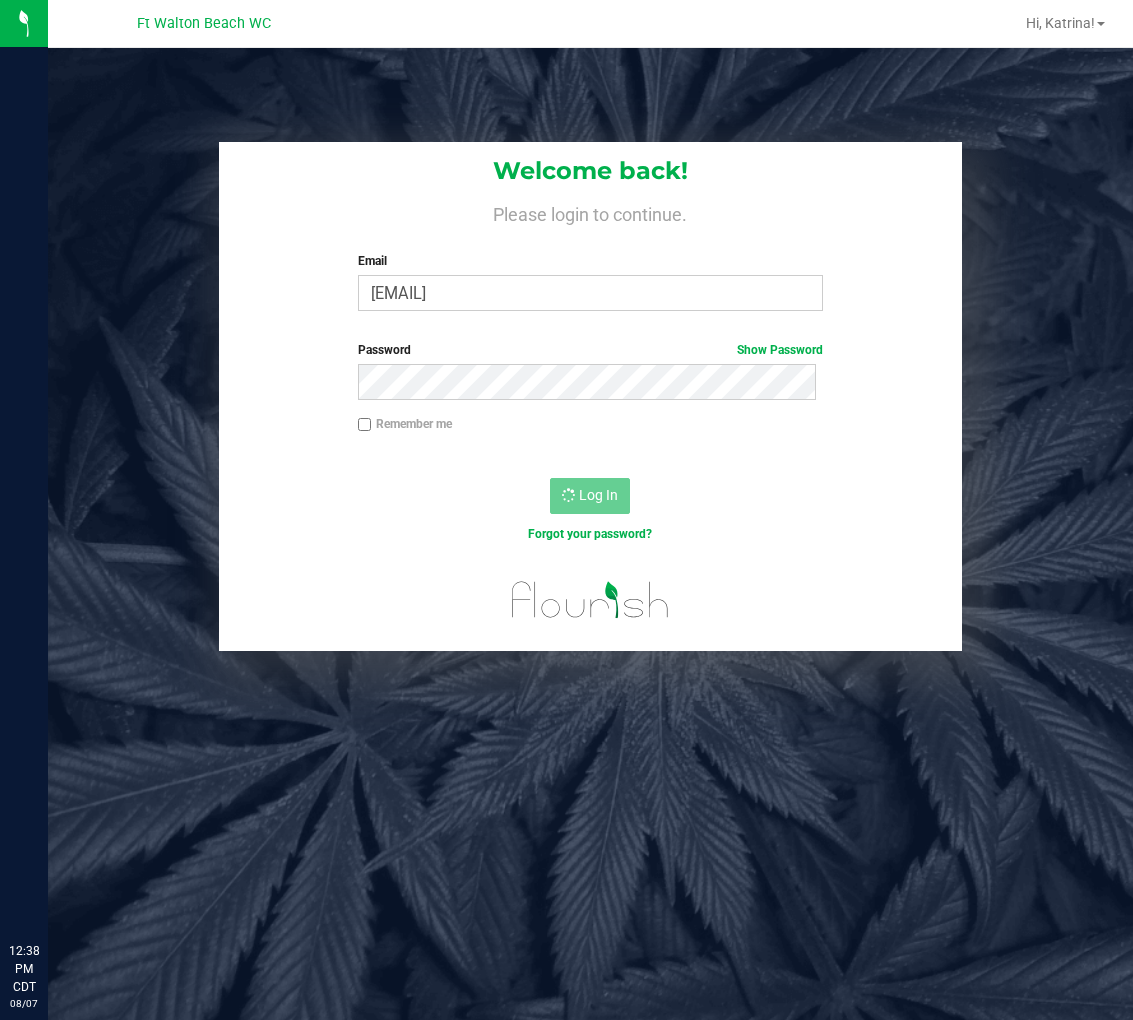 scroll, scrollTop: 0, scrollLeft: 0, axis: both 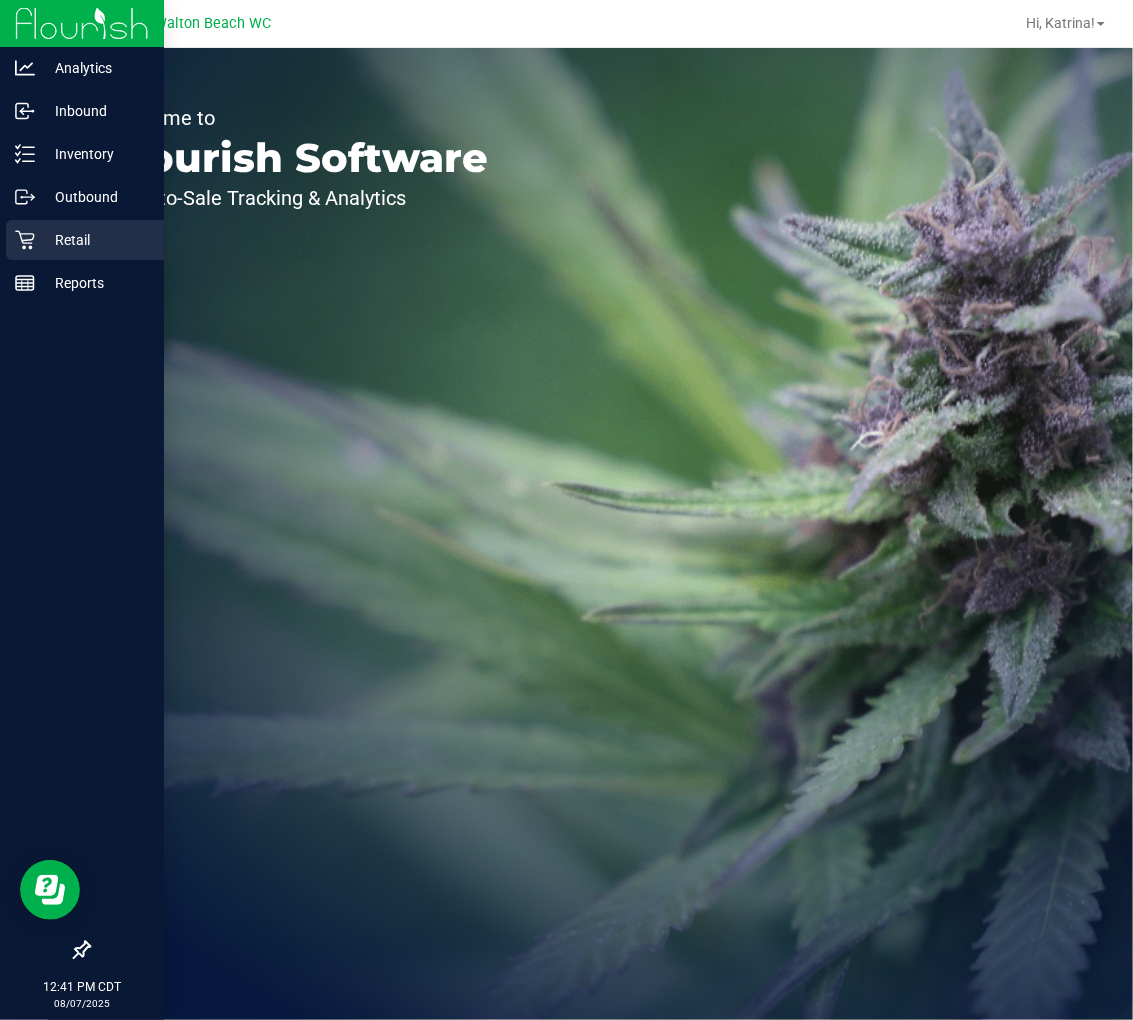 click 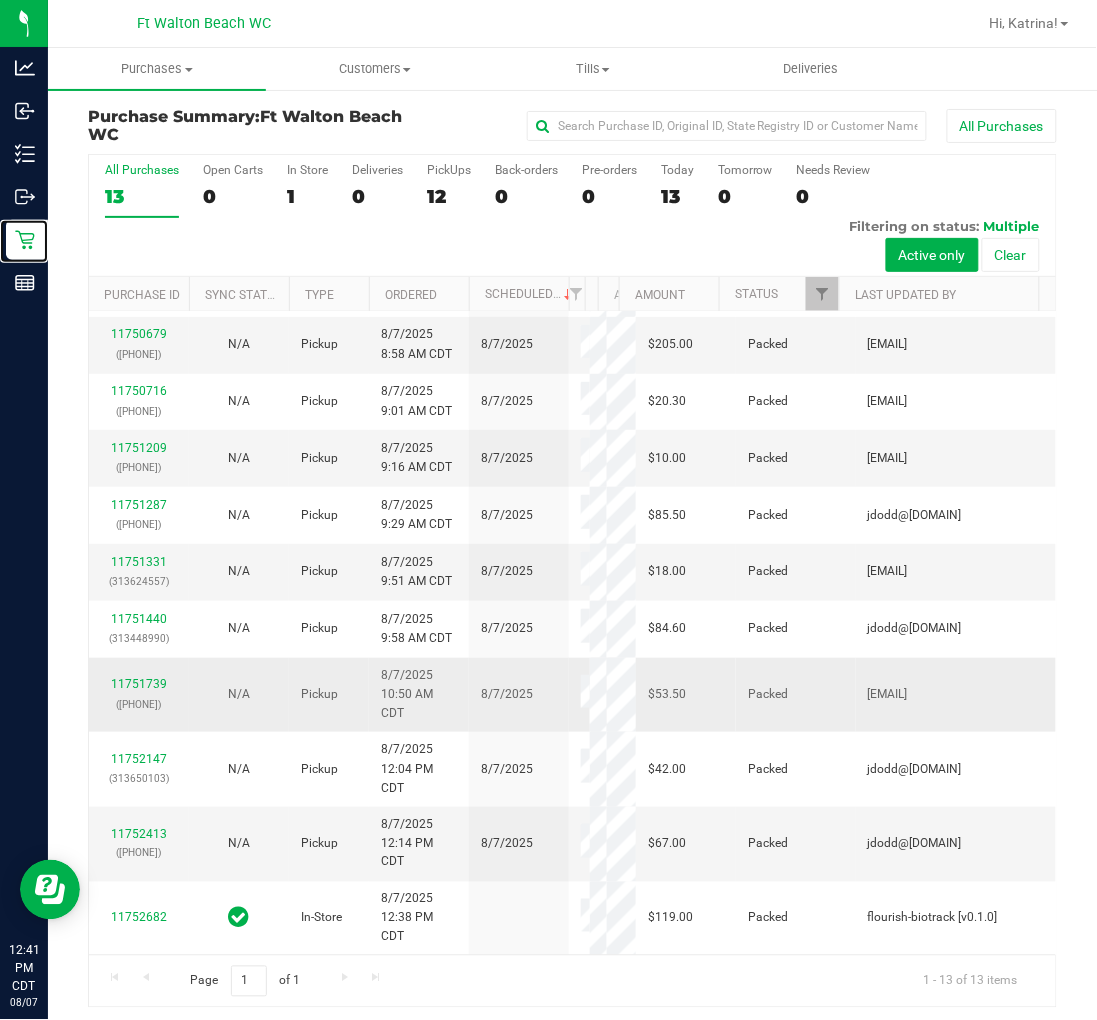 scroll, scrollTop: 251, scrollLeft: 0, axis: vertical 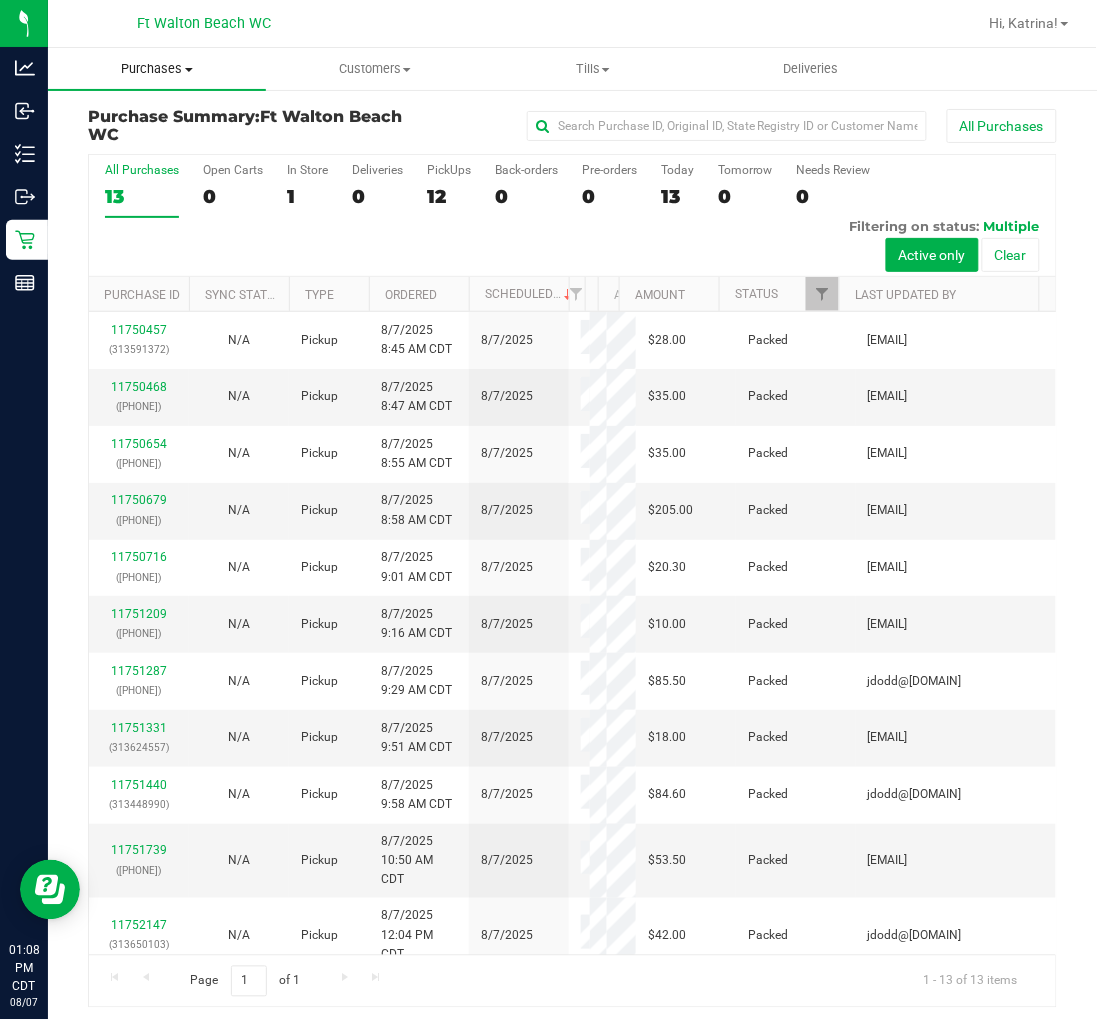 drag, startPoint x: 49, startPoint y: 20, endPoint x: 172, endPoint y: 62, distance: 129.97307 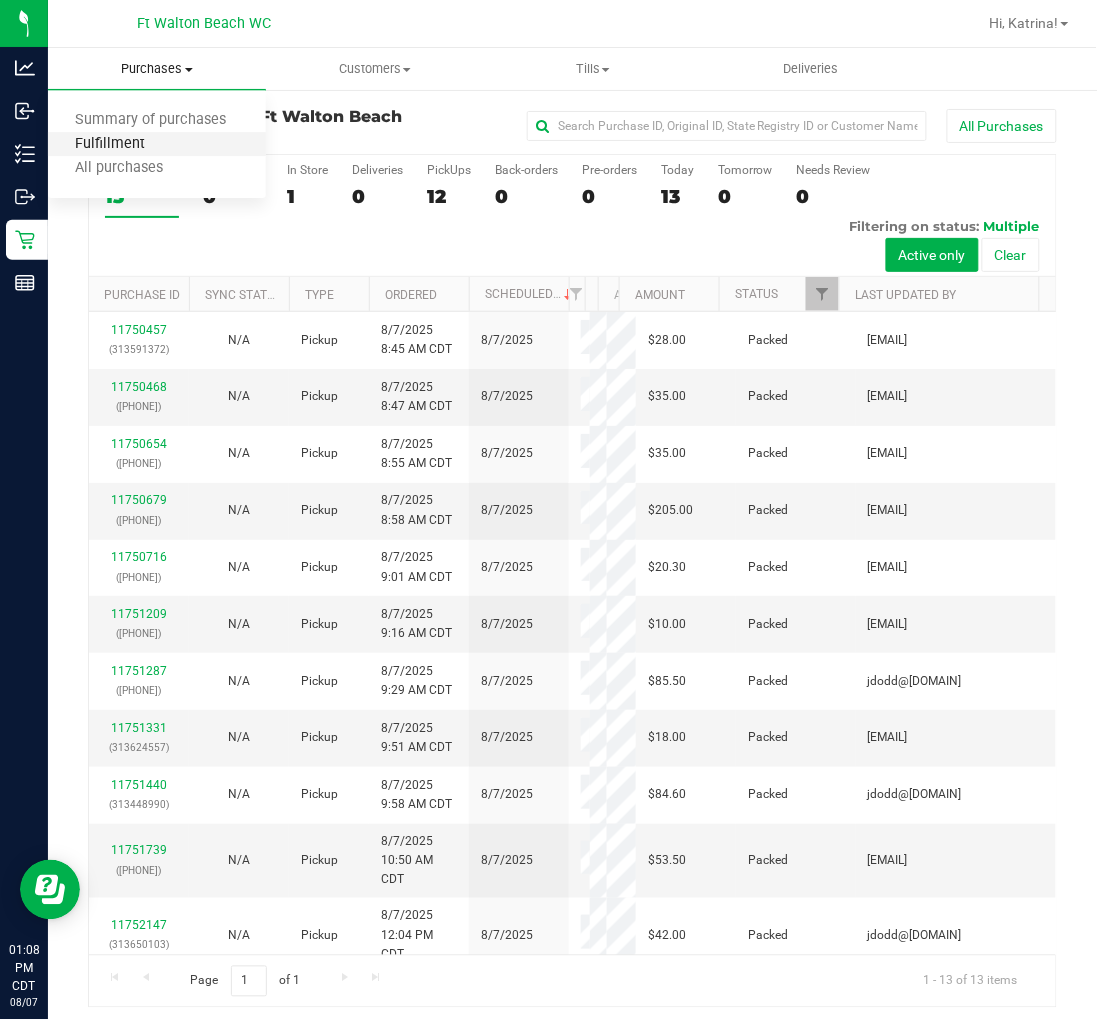click on "Fulfillment" at bounding box center (110, 144) 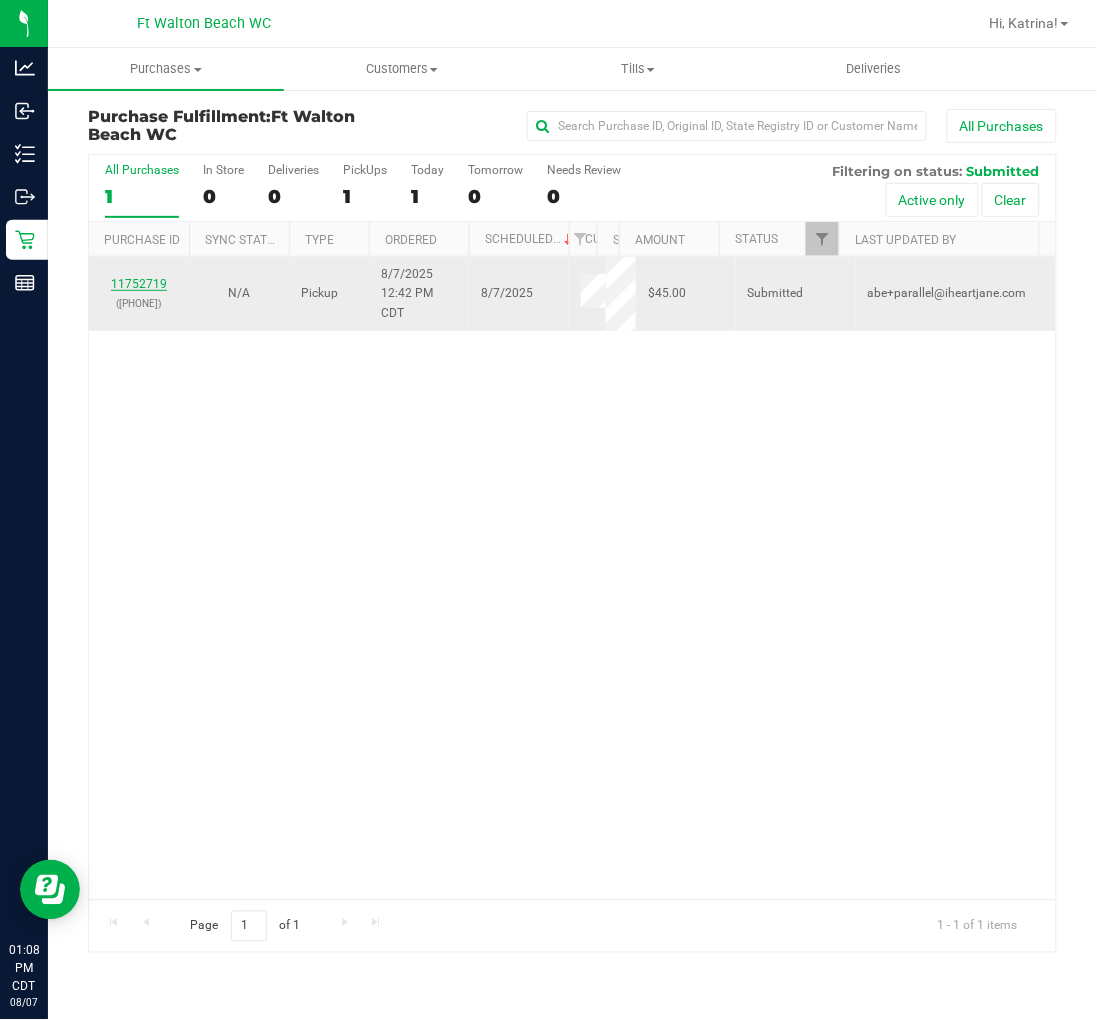 click on "11752719" at bounding box center [139, 284] 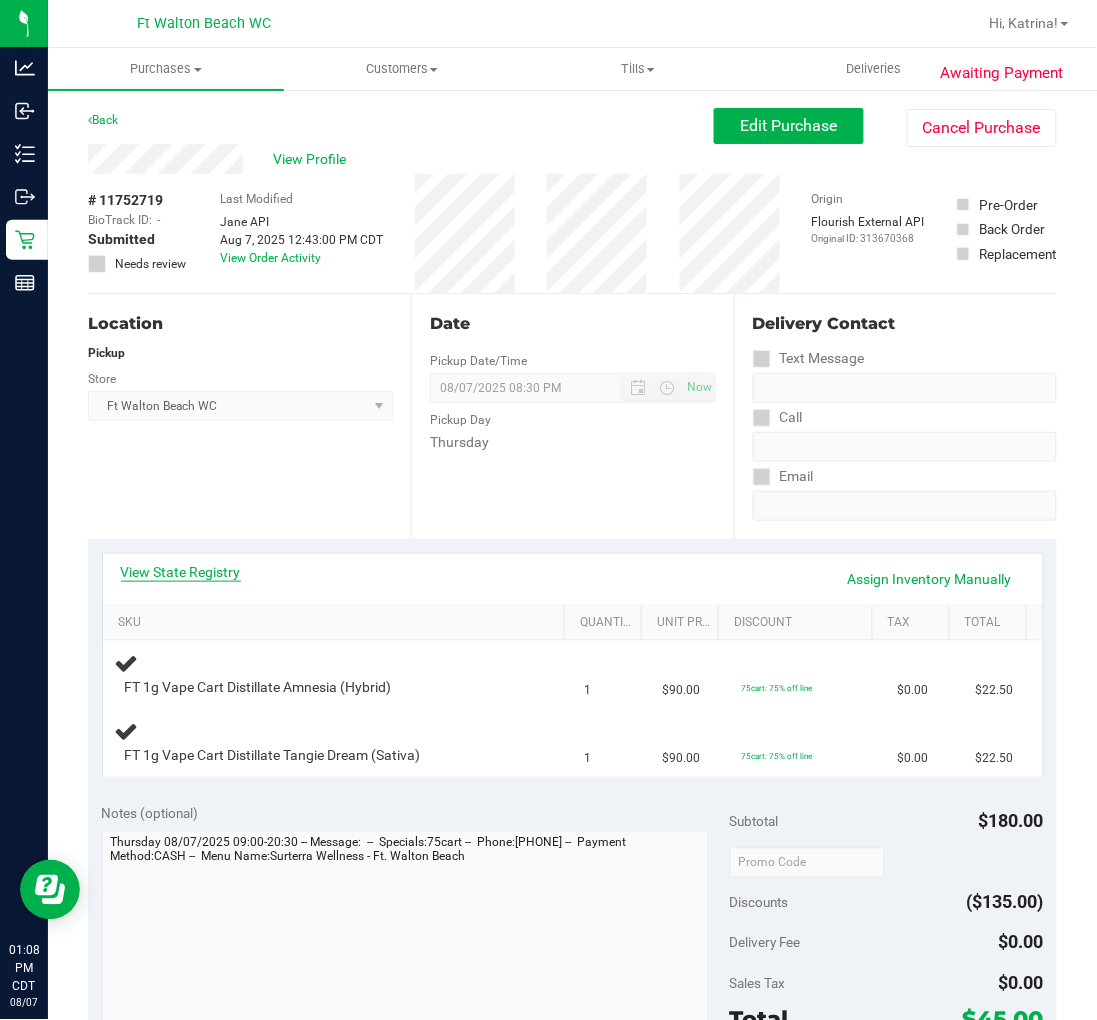 click on "View State Registry" at bounding box center (181, 572) 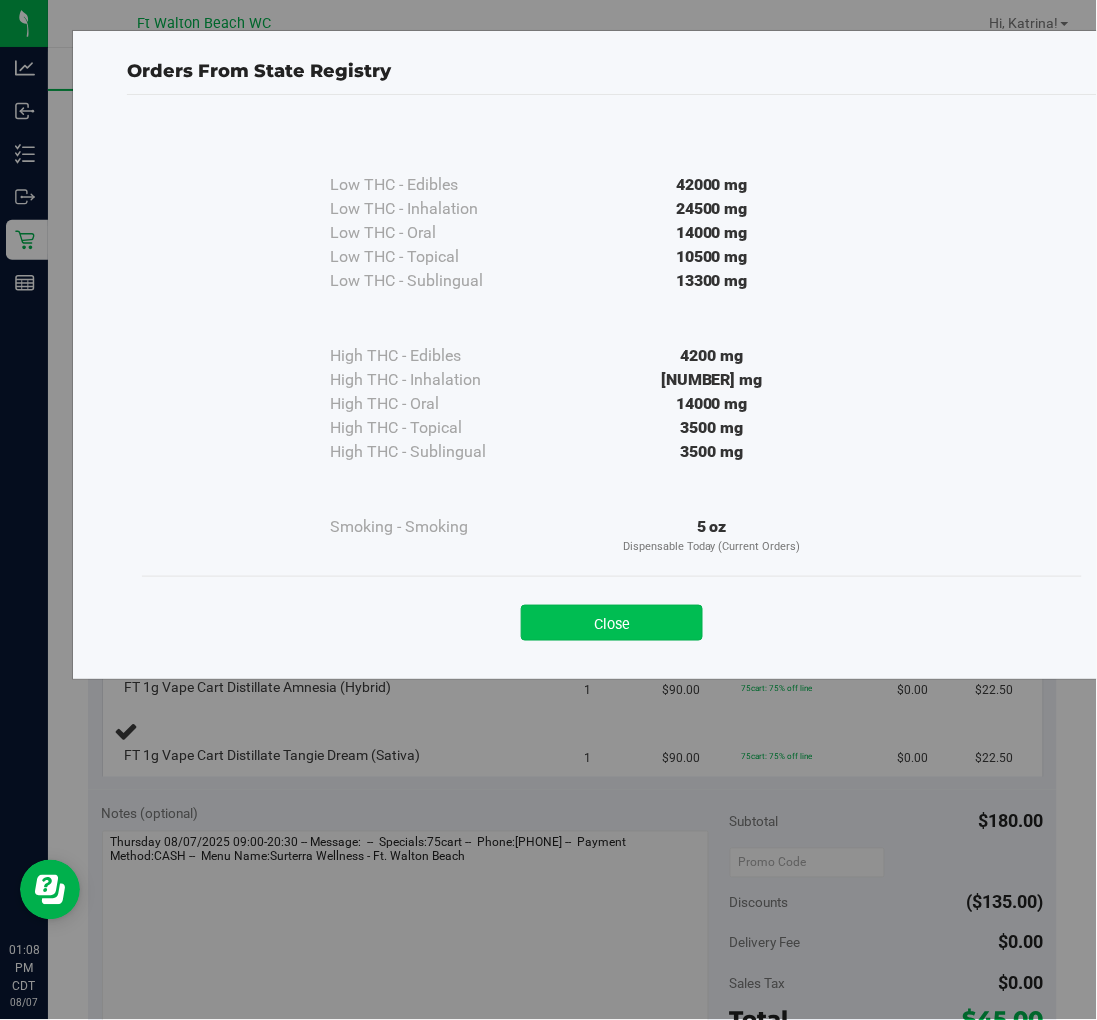 click on "Close" at bounding box center [612, 623] 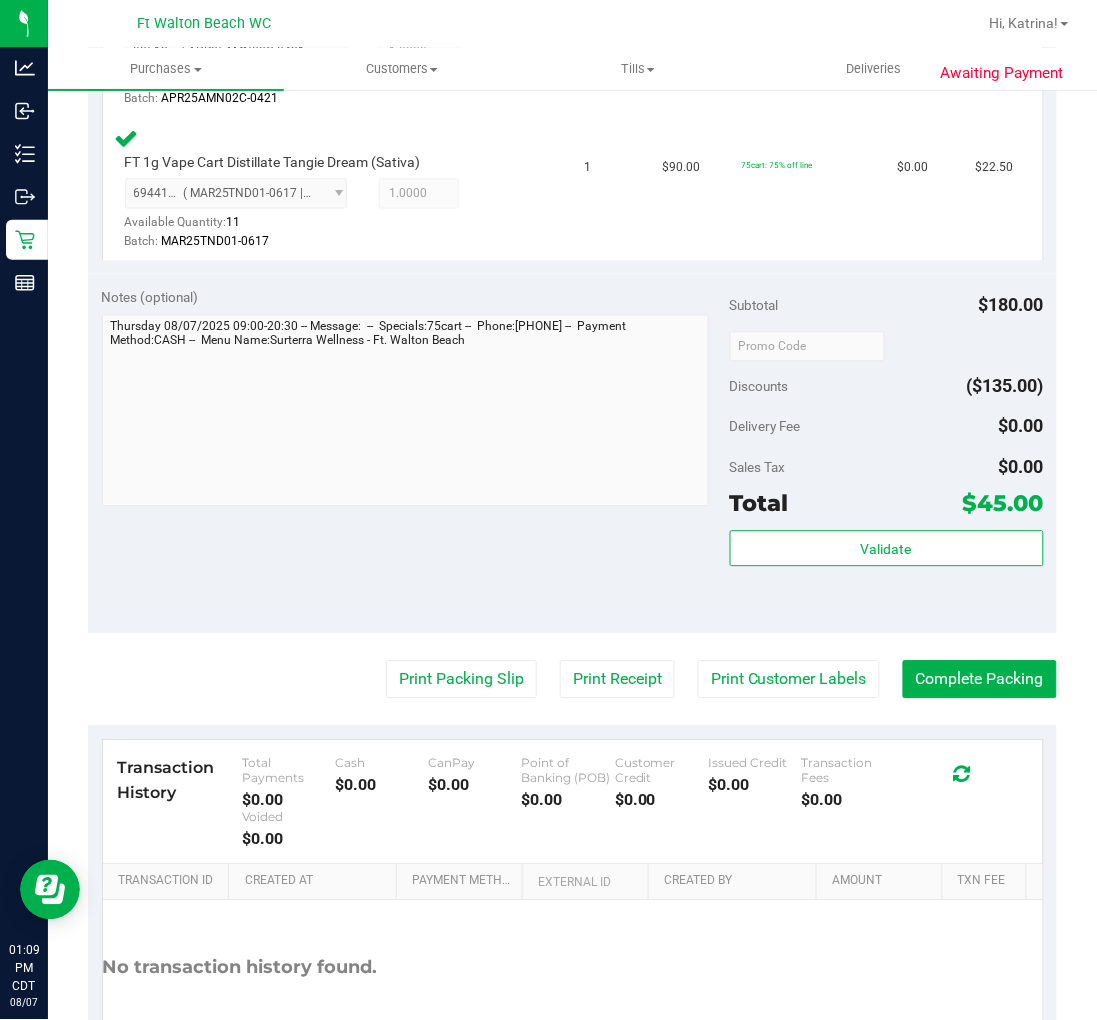 scroll, scrollTop: 666, scrollLeft: 0, axis: vertical 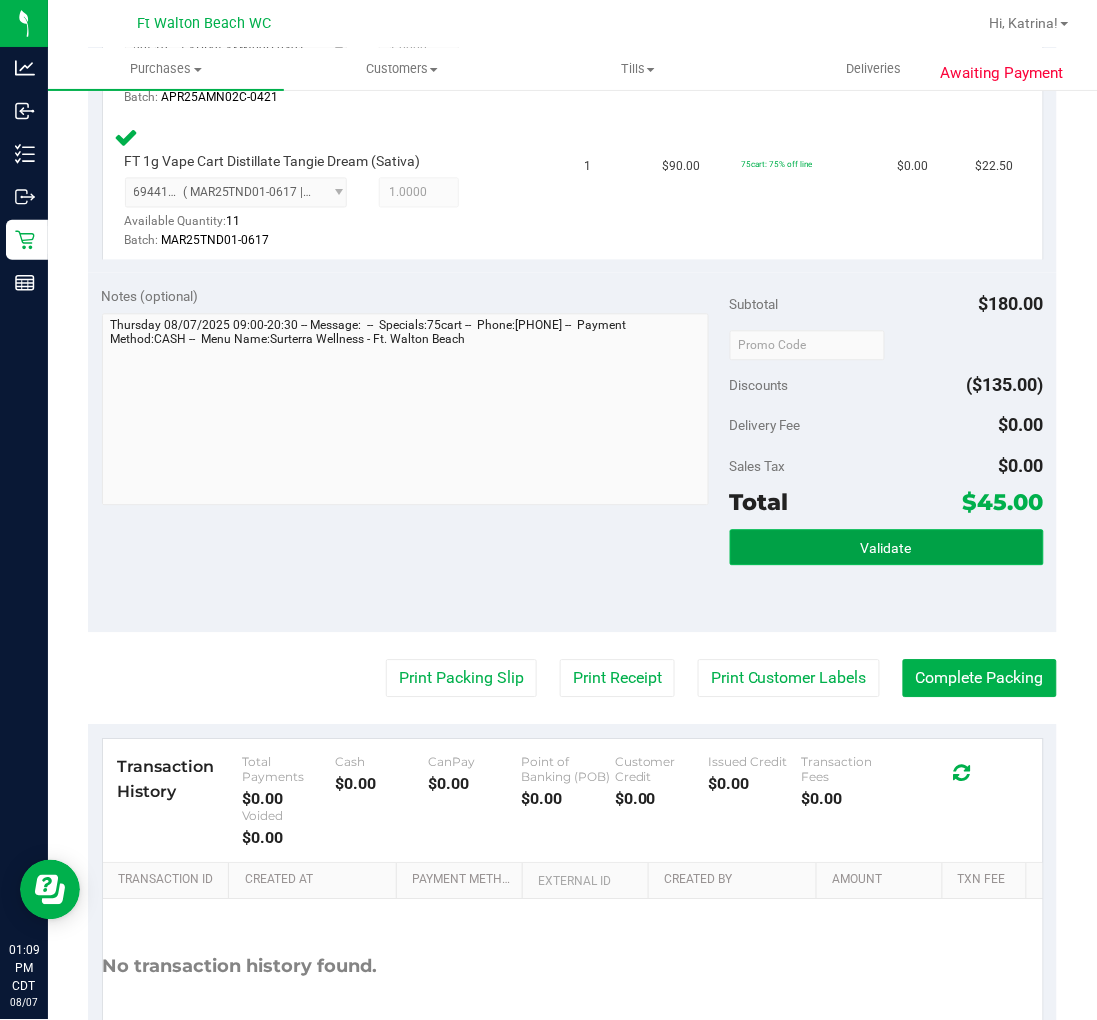 click on "Validate" at bounding box center (887, 548) 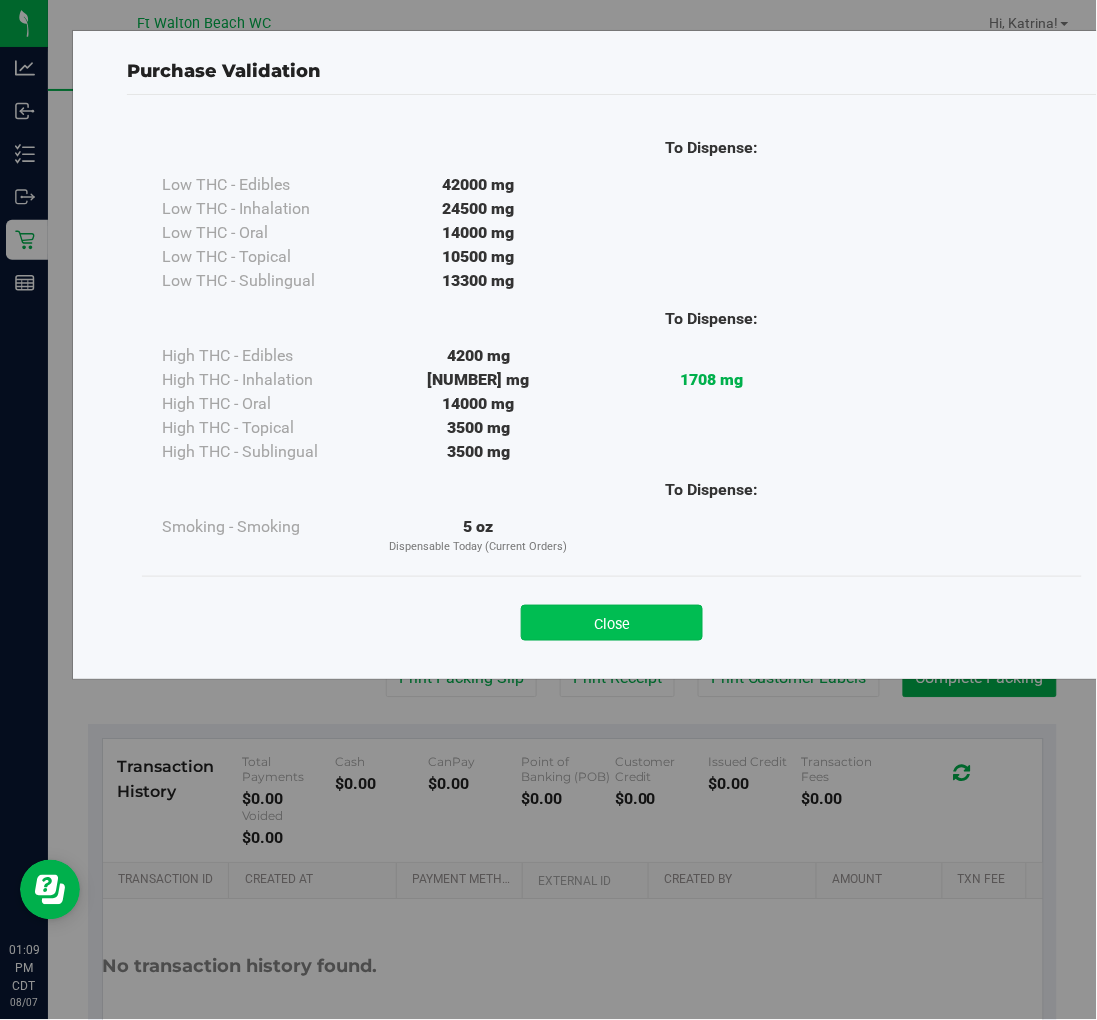 click on "Close" at bounding box center (612, 623) 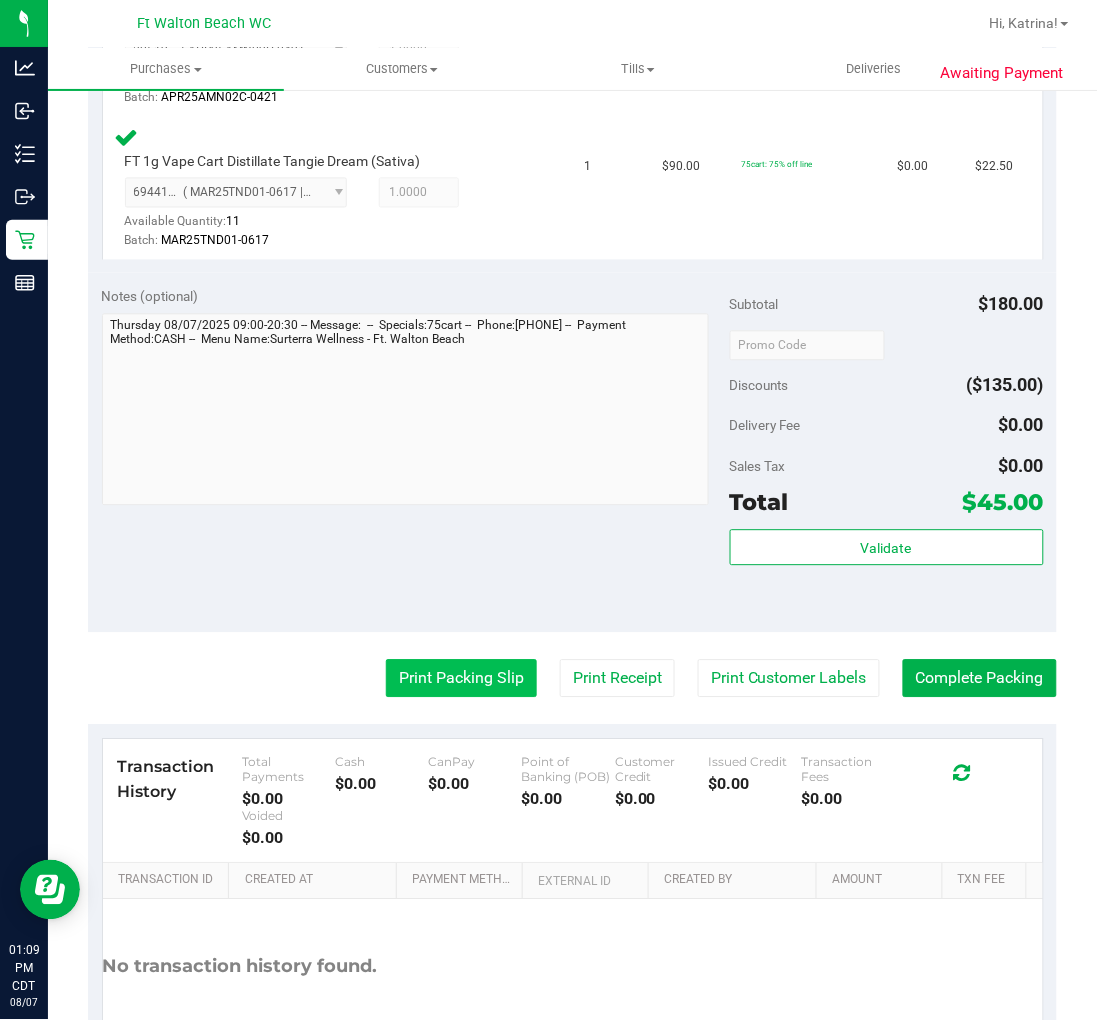 click on "Print Packing Slip" at bounding box center [461, 679] 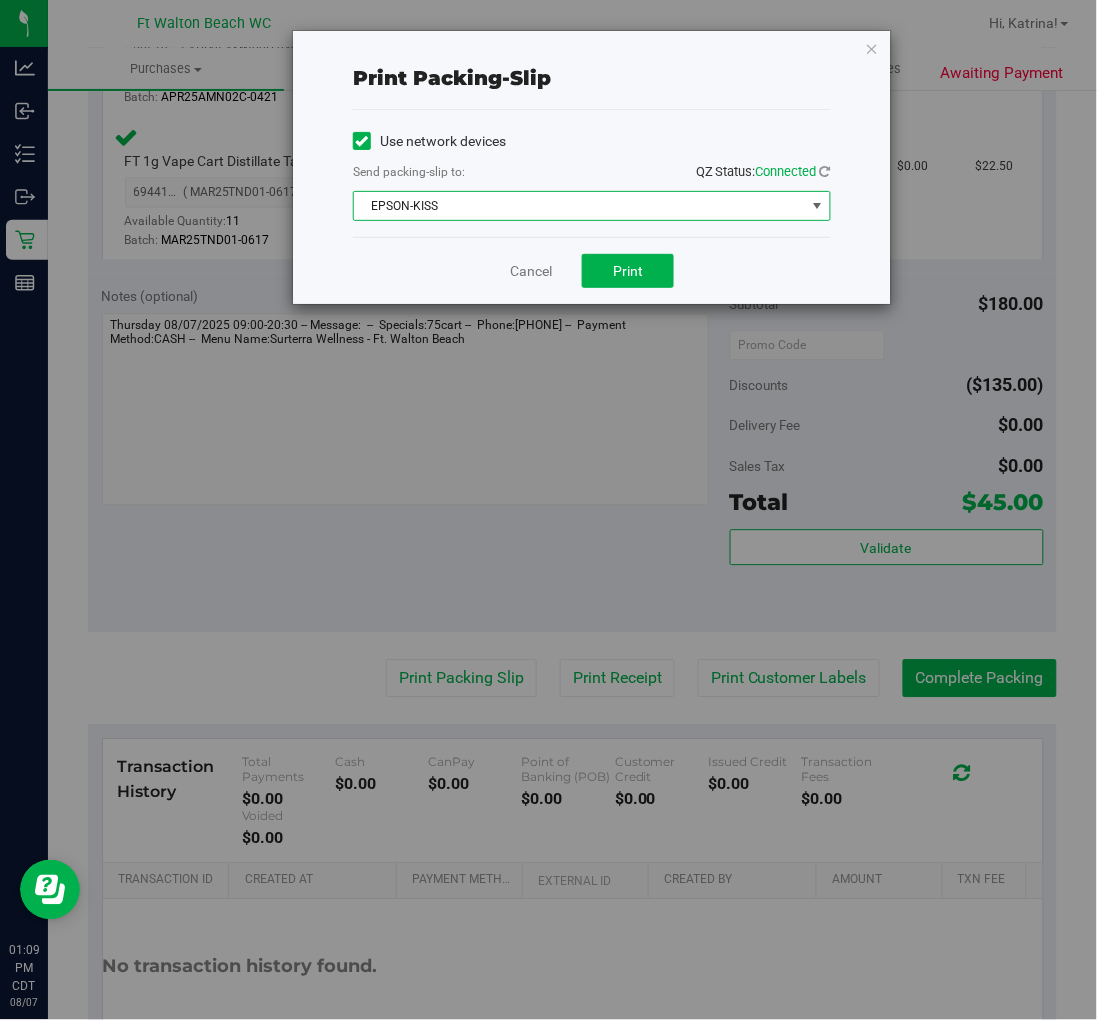 click on "EPSON-KISS" at bounding box center [579, 206] 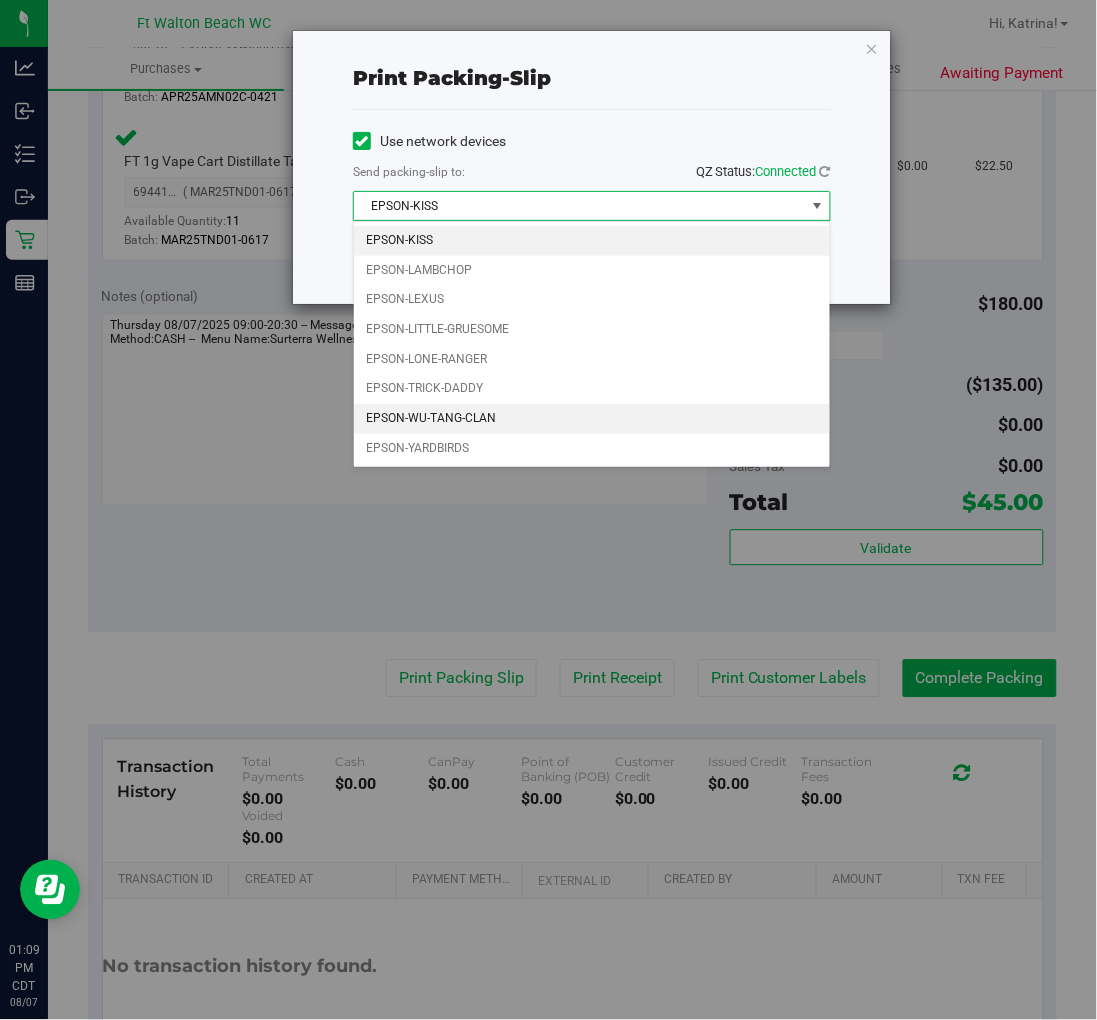 click on "EPSON-WU-TANG-CLAN" at bounding box center [592, 419] 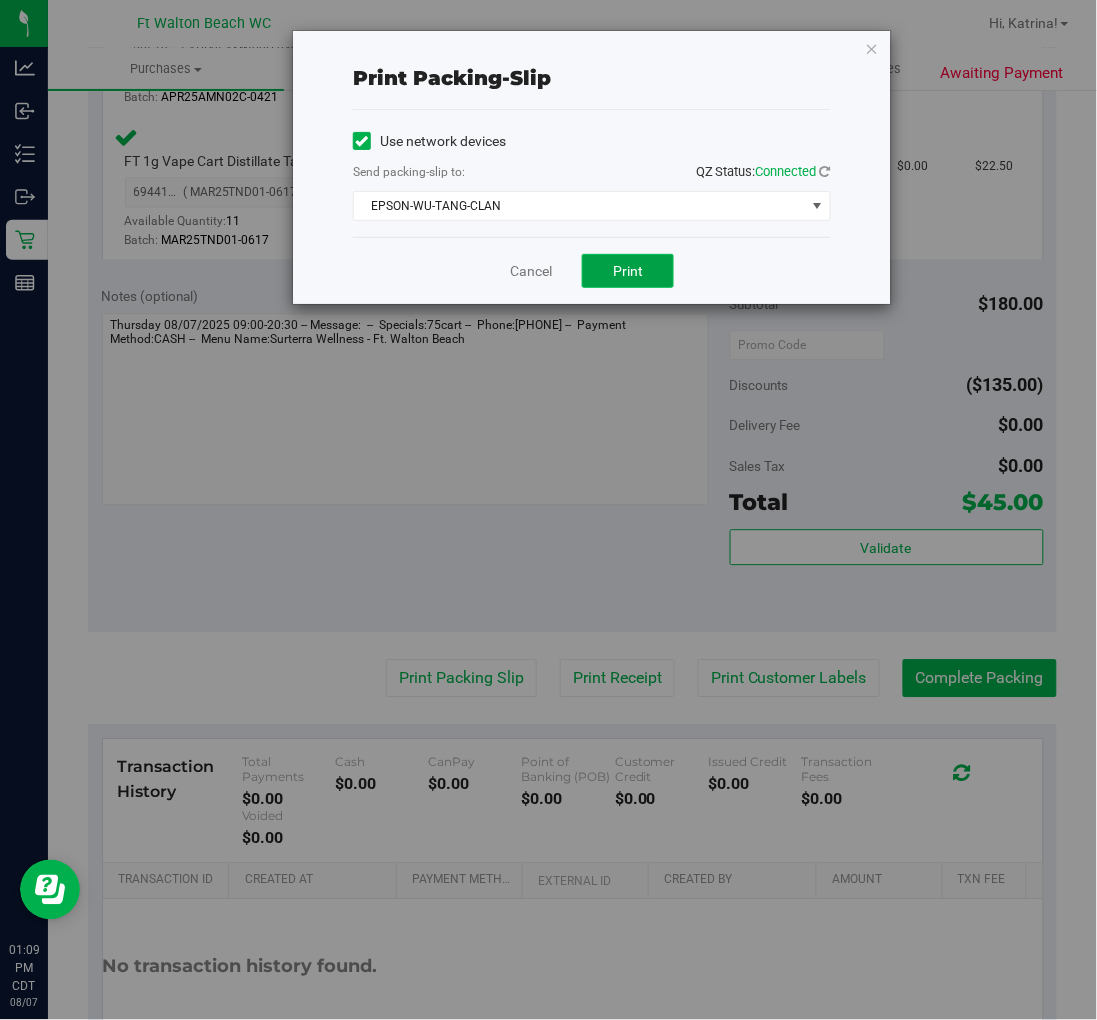 click on "Print" at bounding box center (628, 271) 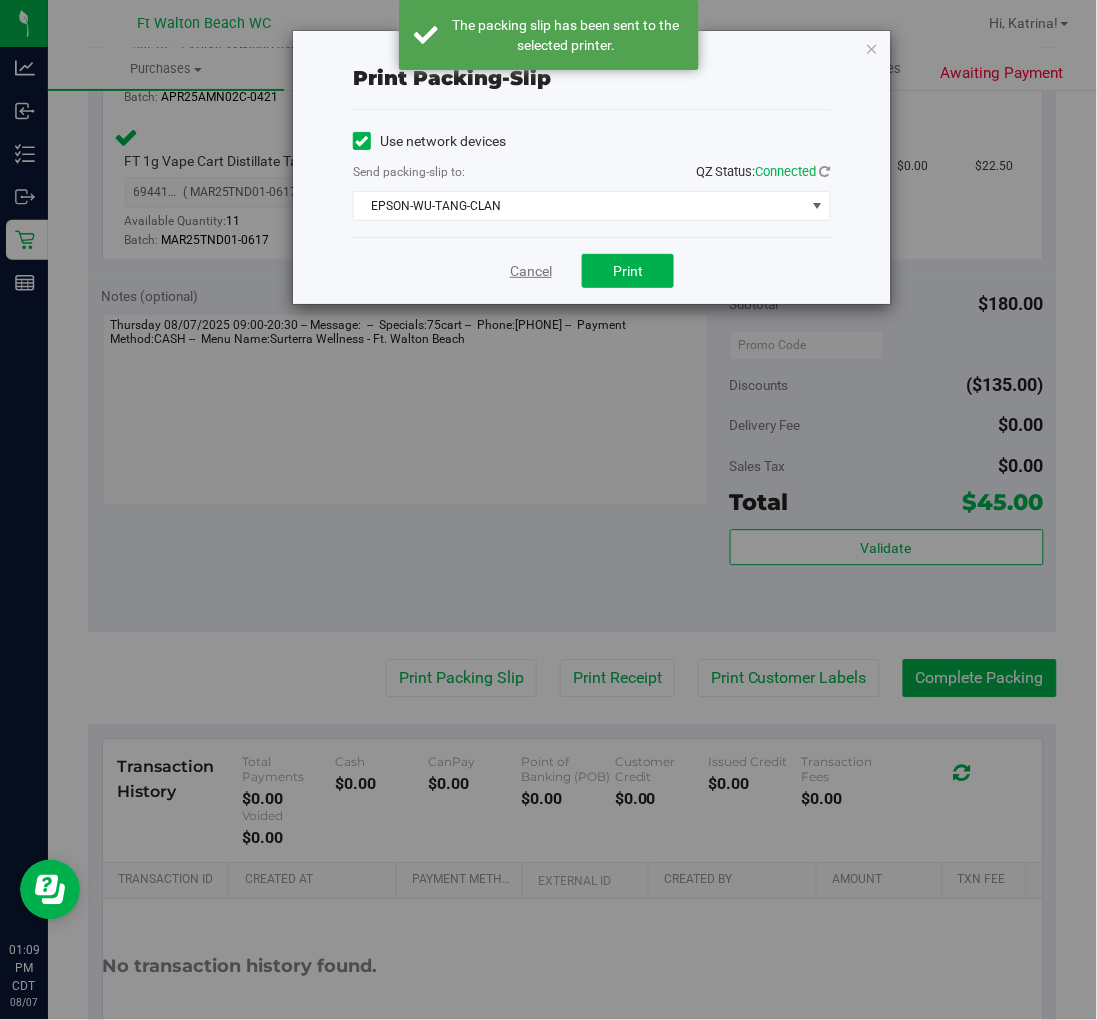 click on "Cancel" at bounding box center (531, 271) 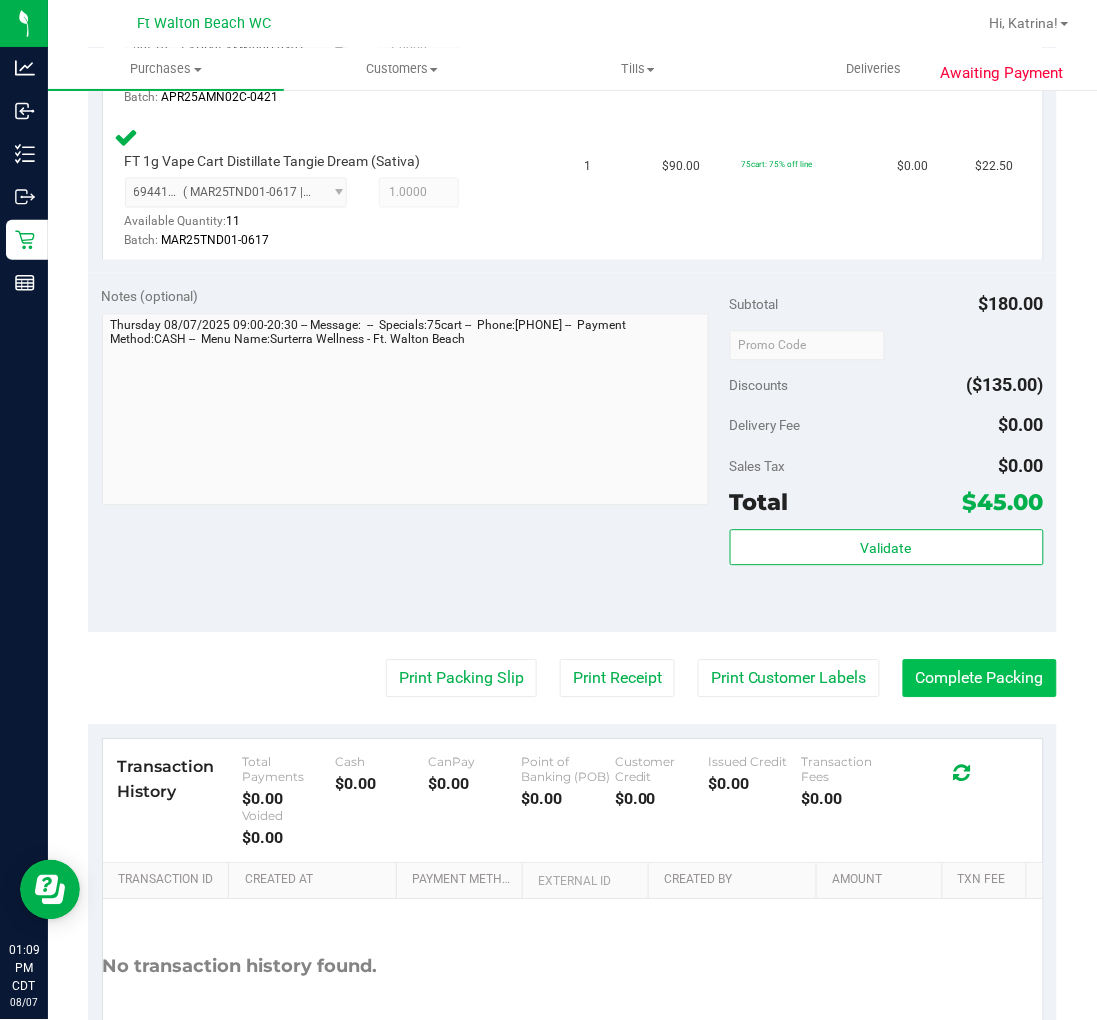 click on "Complete Packing" at bounding box center (980, 679) 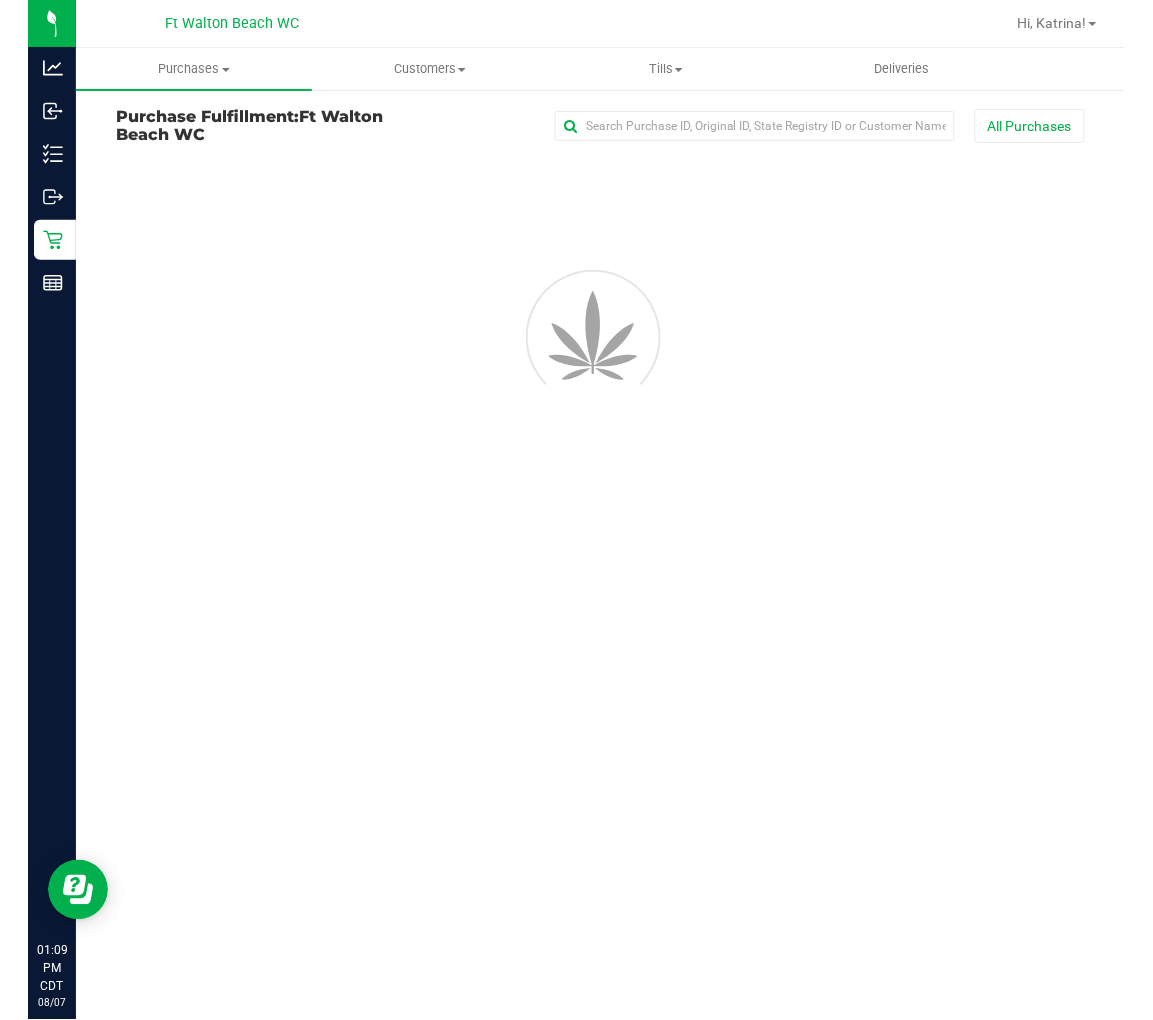 scroll, scrollTop: 0, scrollLeft: 0, axis: both 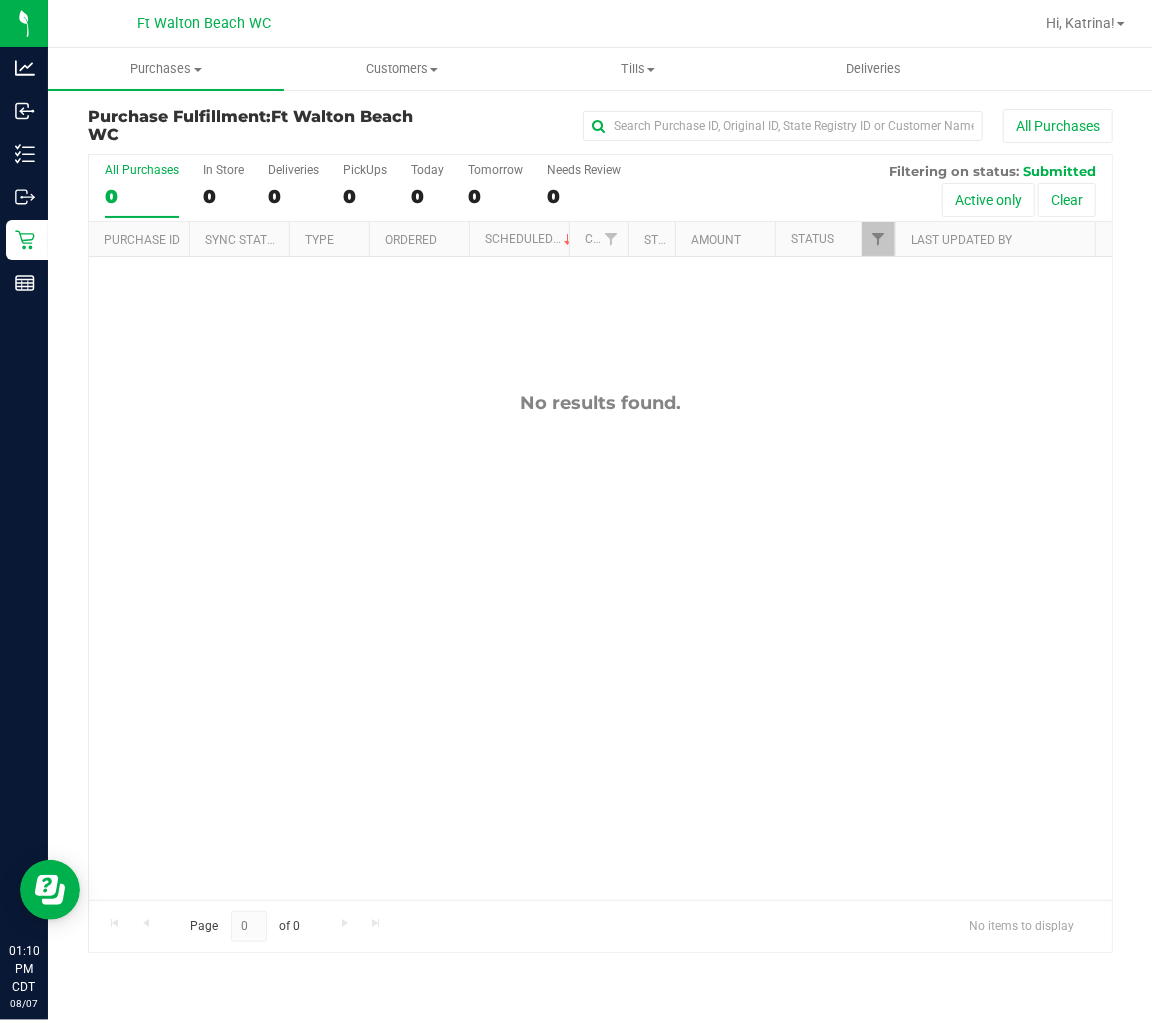 click on "No results found." at bounding box center [600, 646] 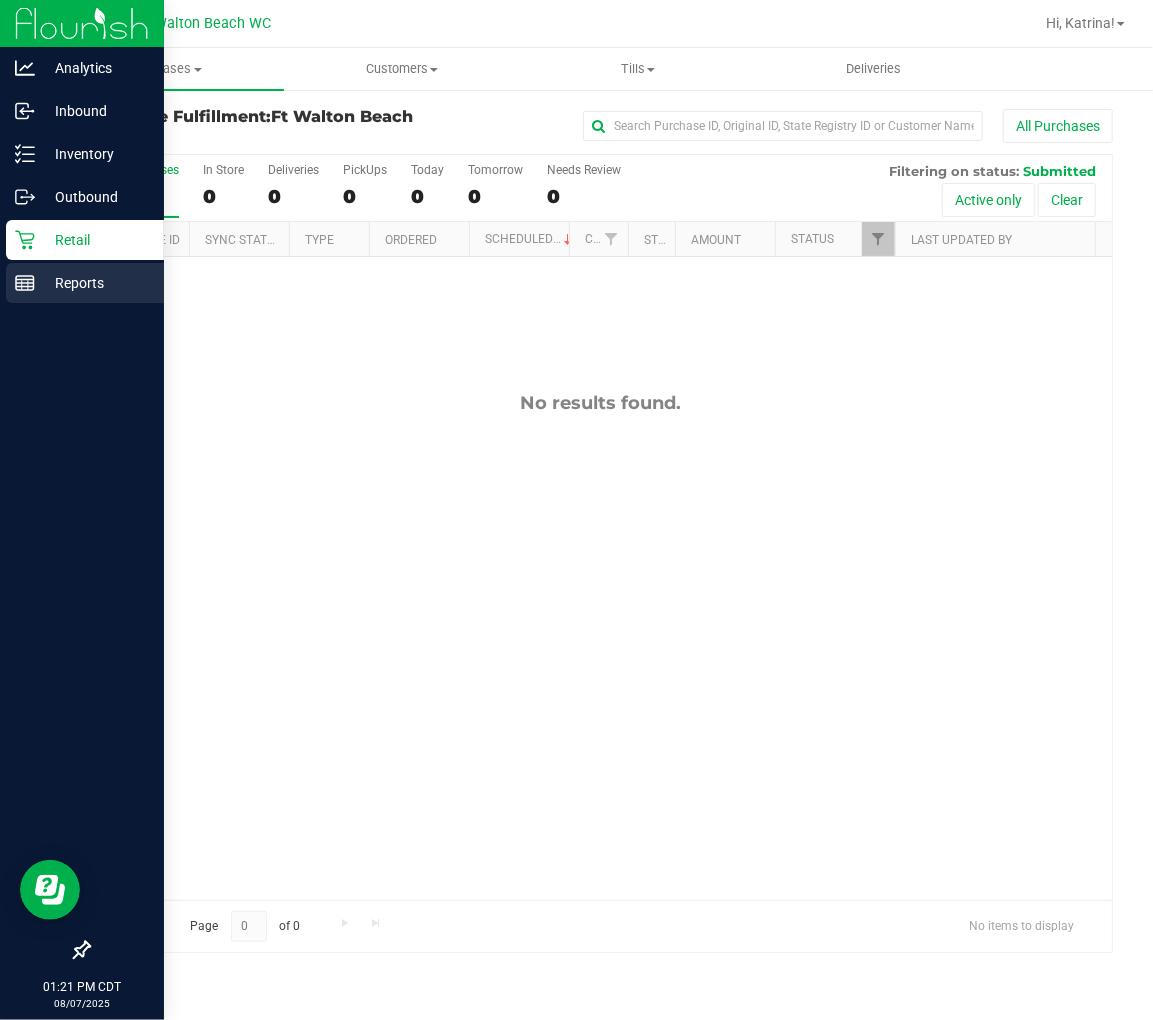 click on "Reports" at bounding box center (95, 283) 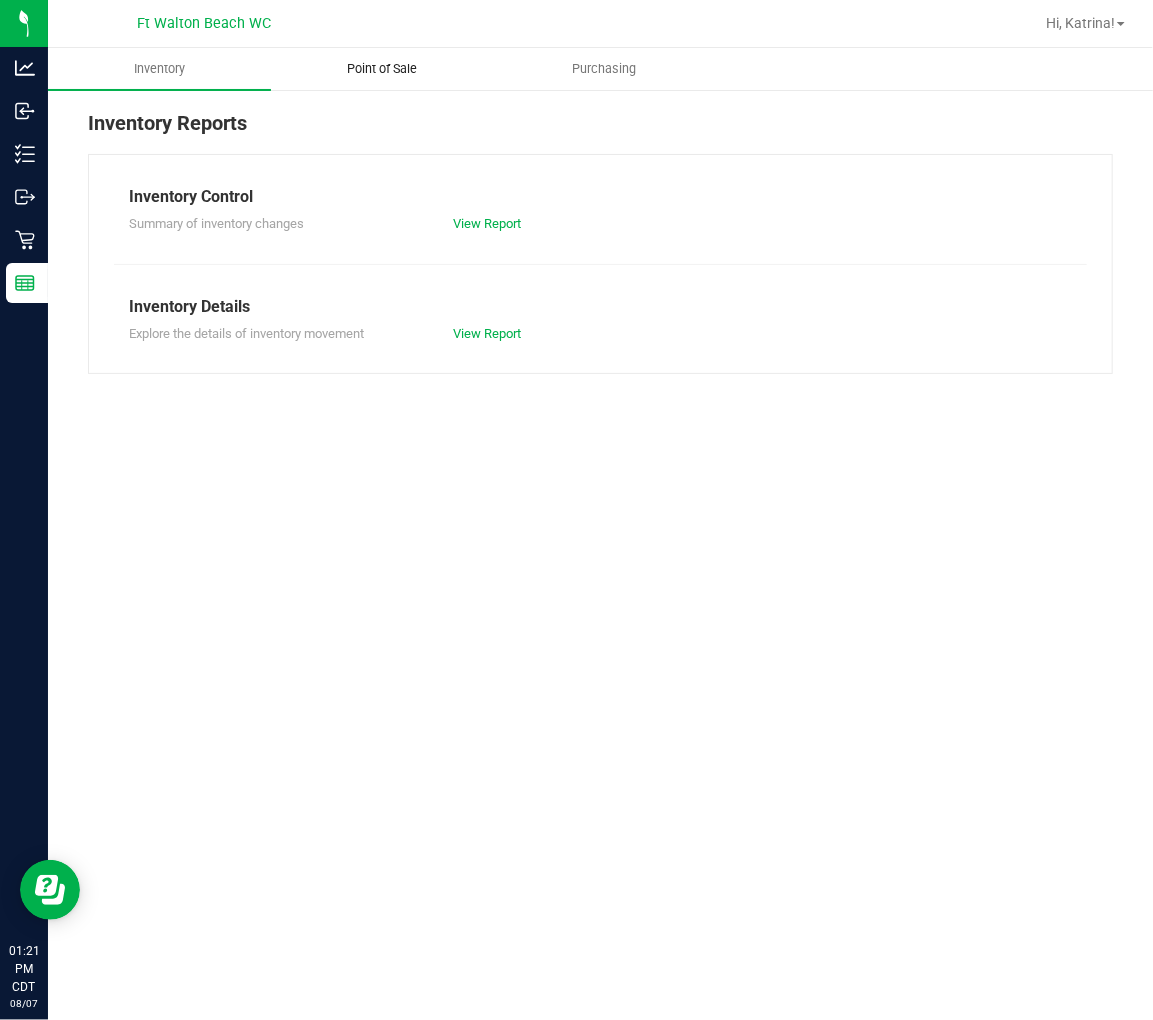 click on "Point of Sale" at bounding box center [382, 69] 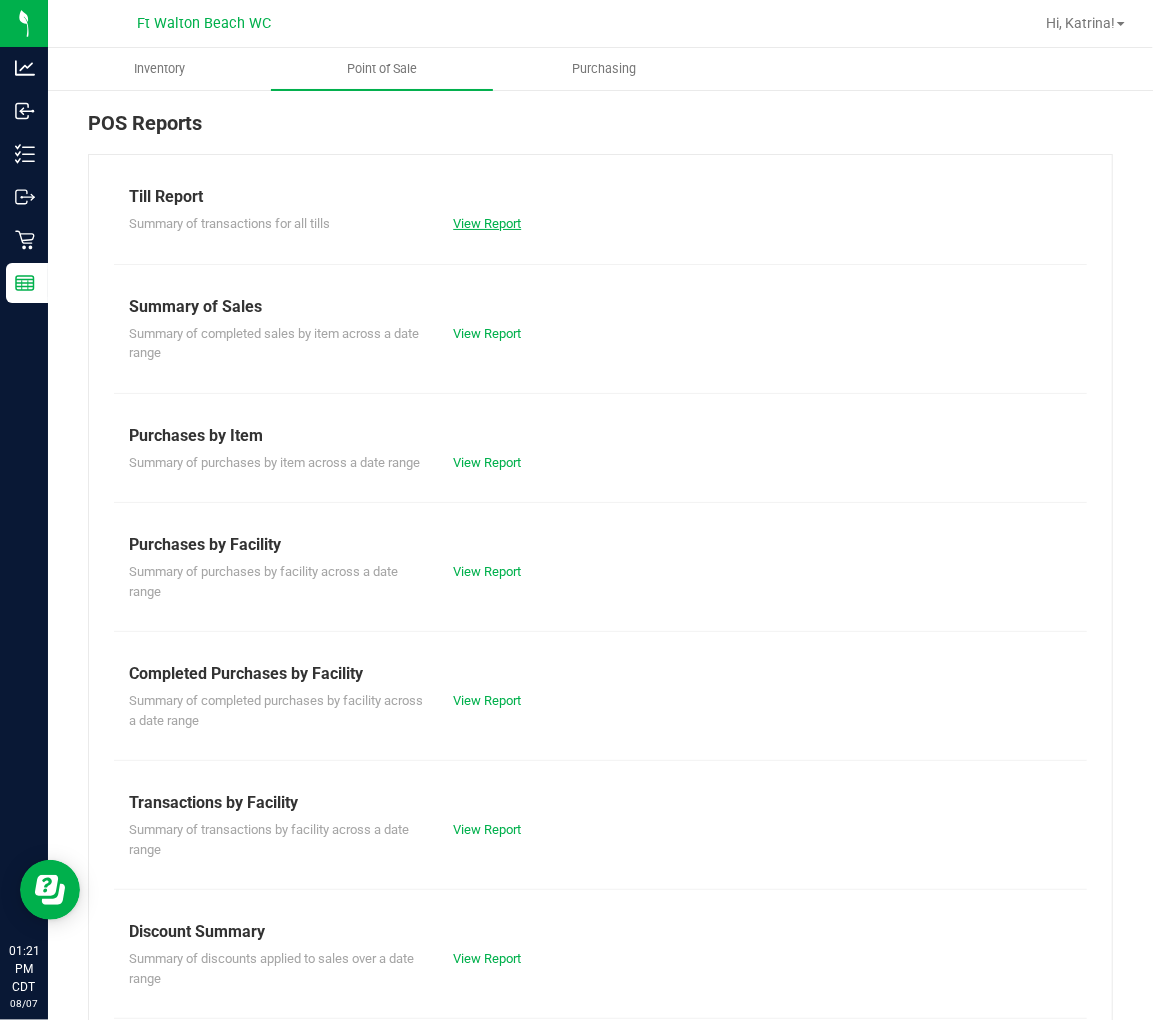click on "View Report" at bounding box center (487, 223) 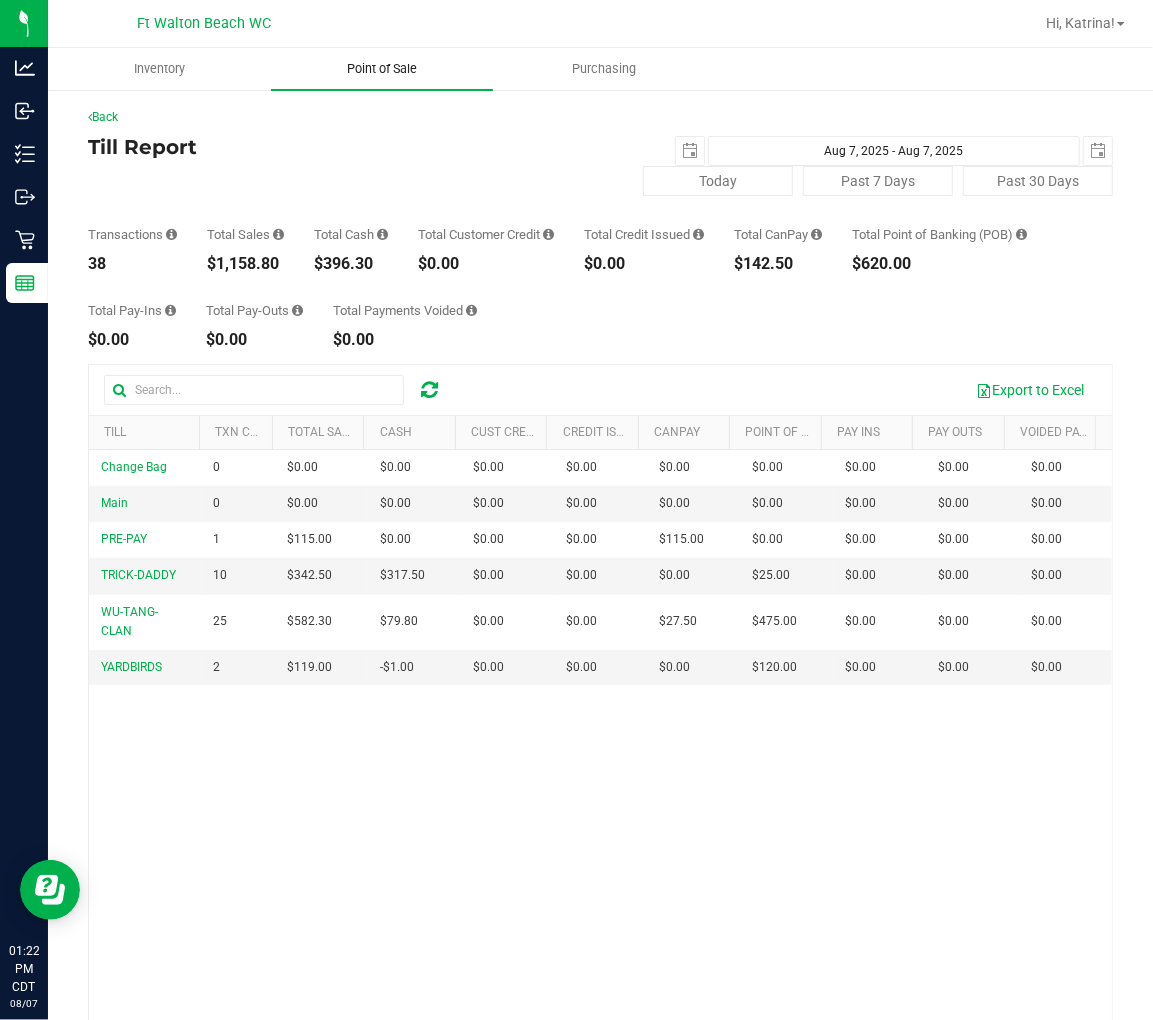 click on "Point of Sale" at bounding box center [382, 69] 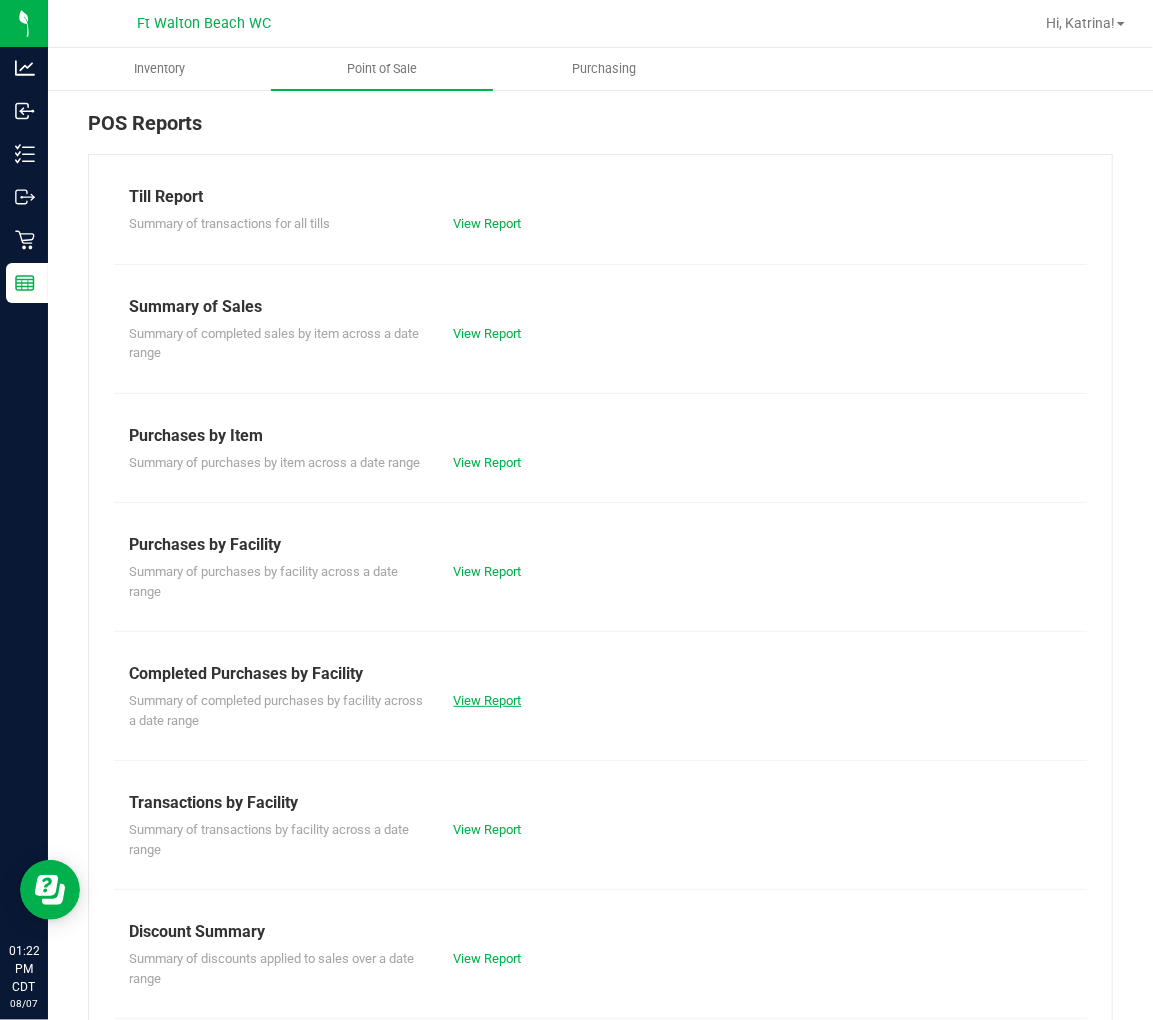 click on "View Report" at bounding box center (487, 700) 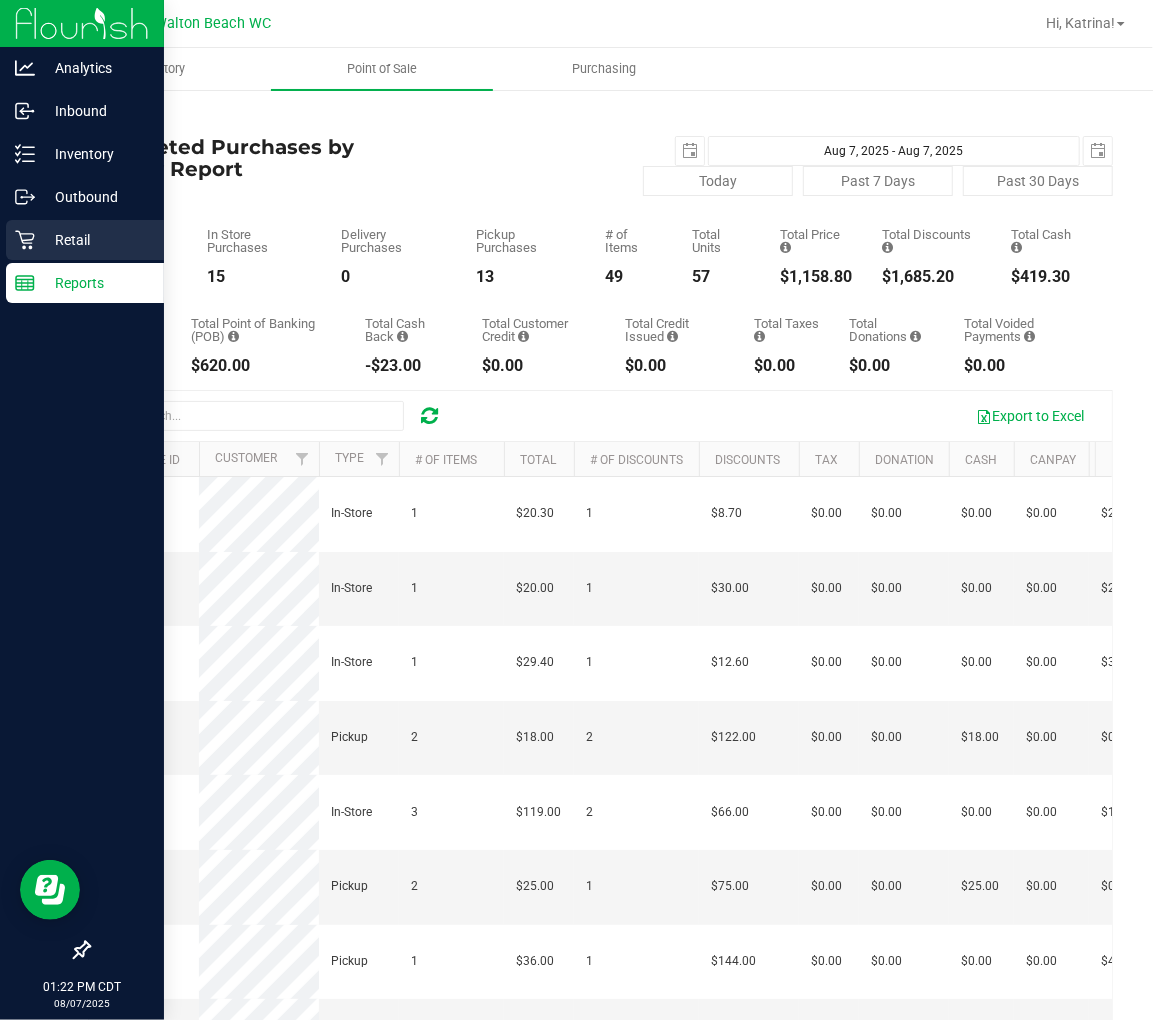click on "Retail" at bounding box center [95, 240] 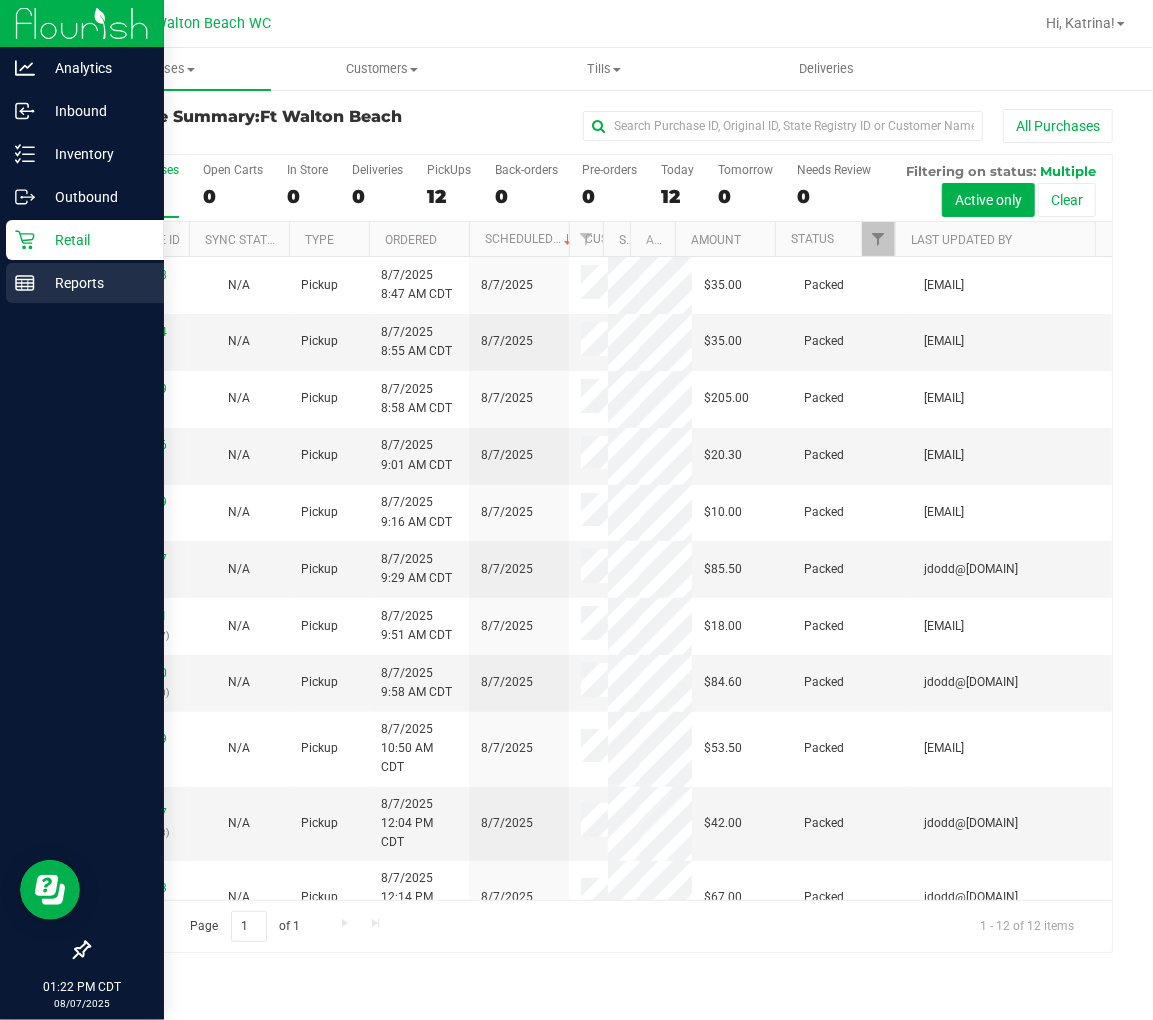 click on "Reports" at bounding box center [95, 283] 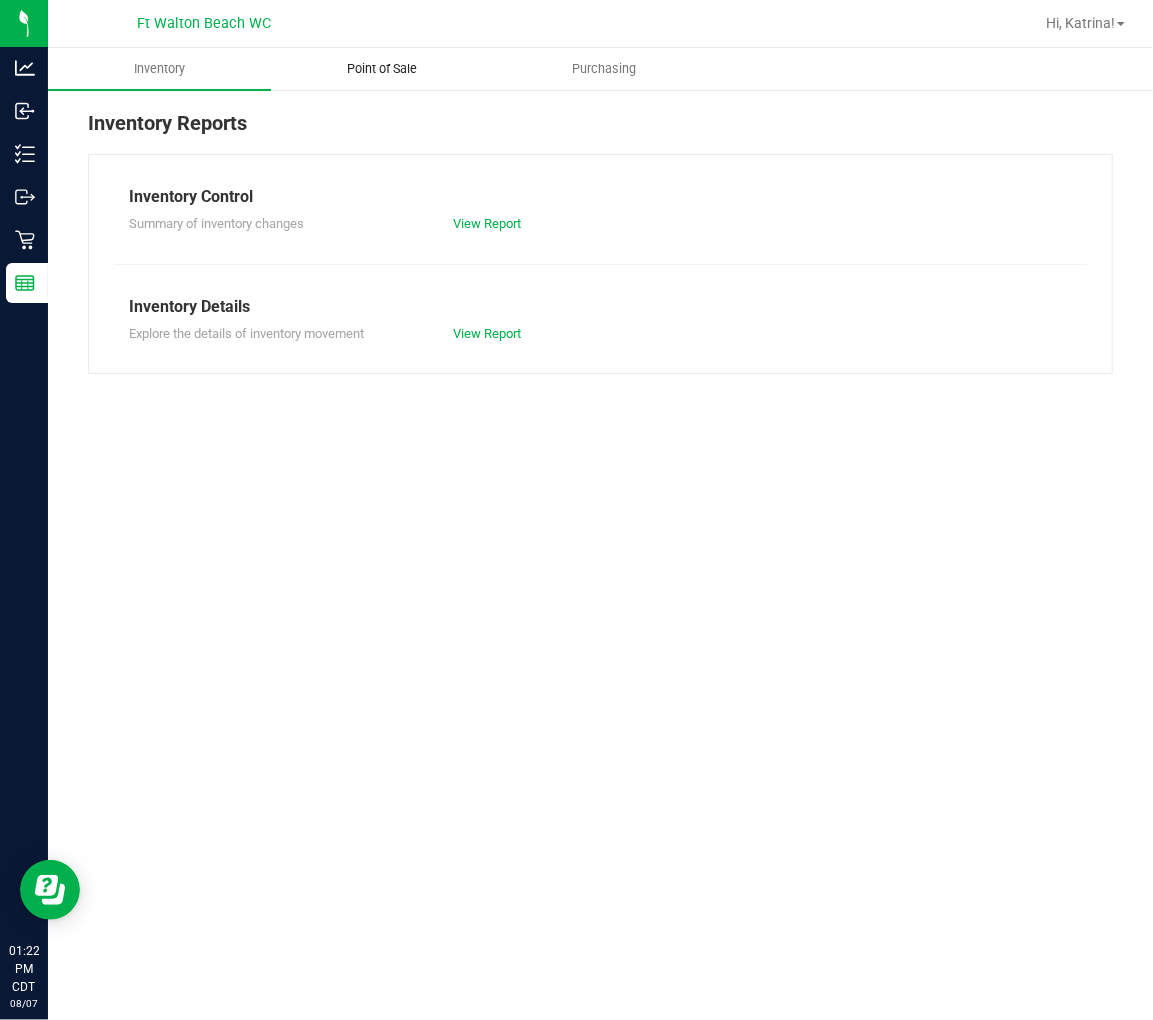 click on "Point of Sale" at bounding box center [382, 69] 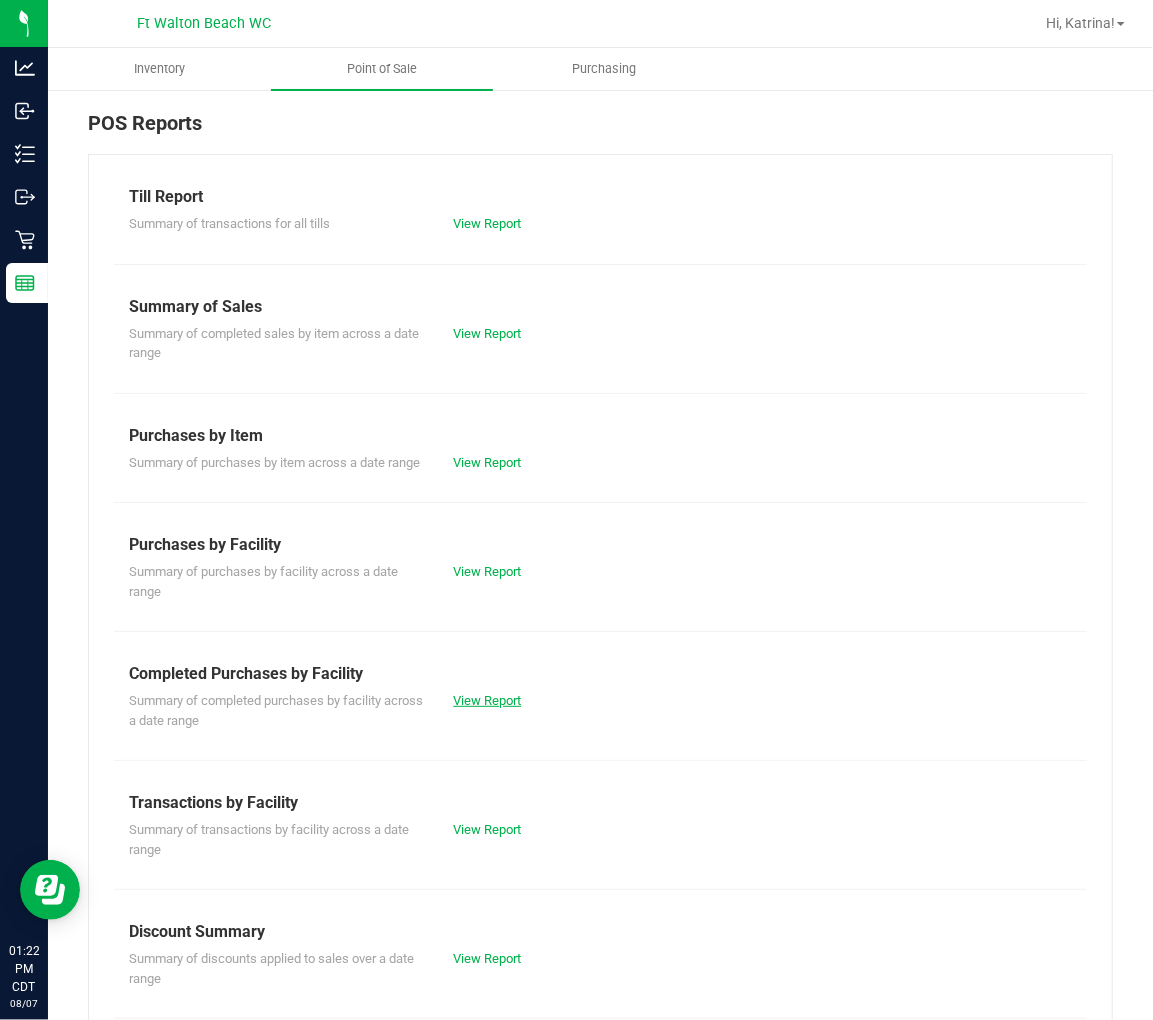 click on "View Report" at bounding box center [487, 700] 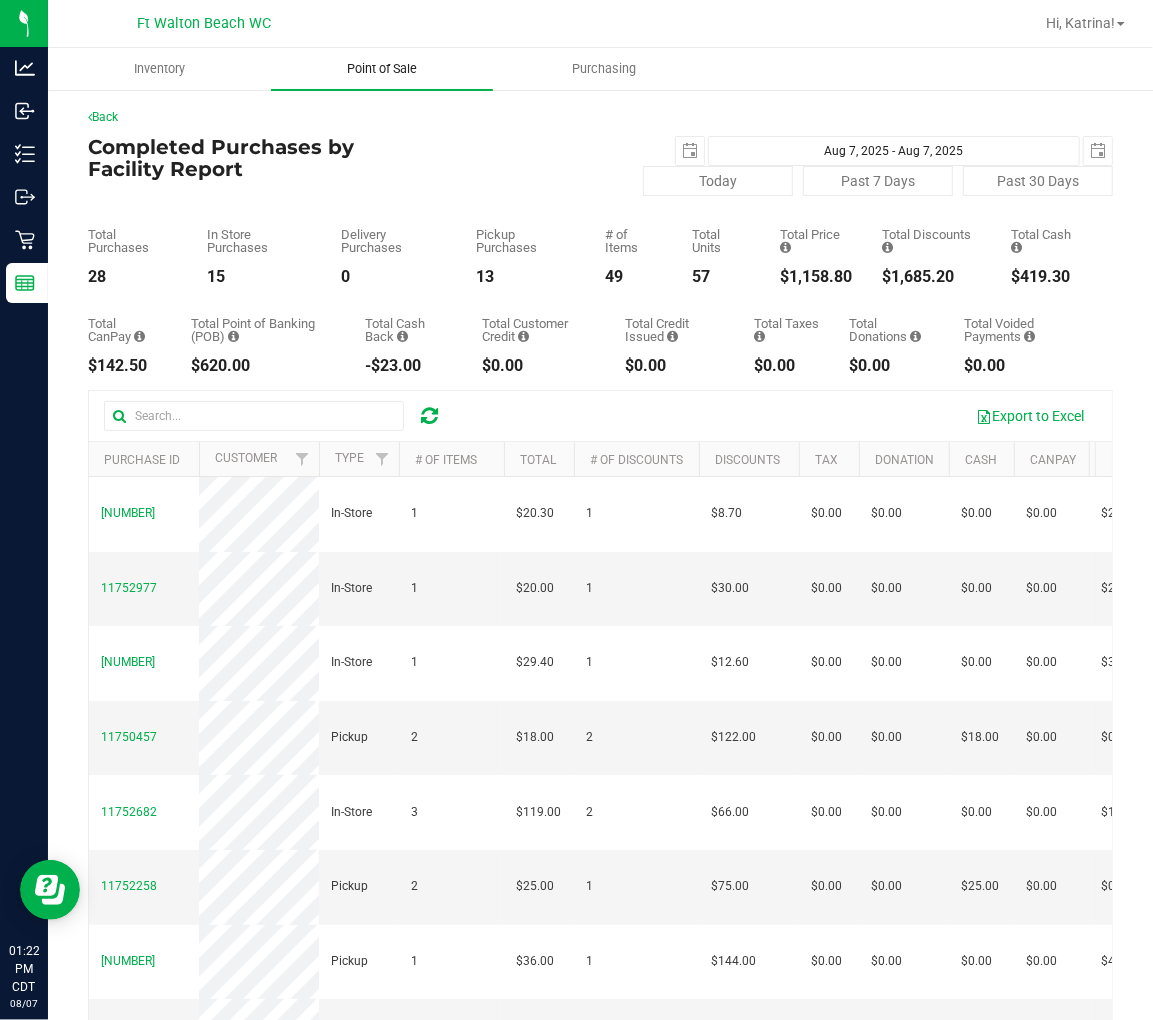 click on "Point of Sale" at bounding box center [382, 69] 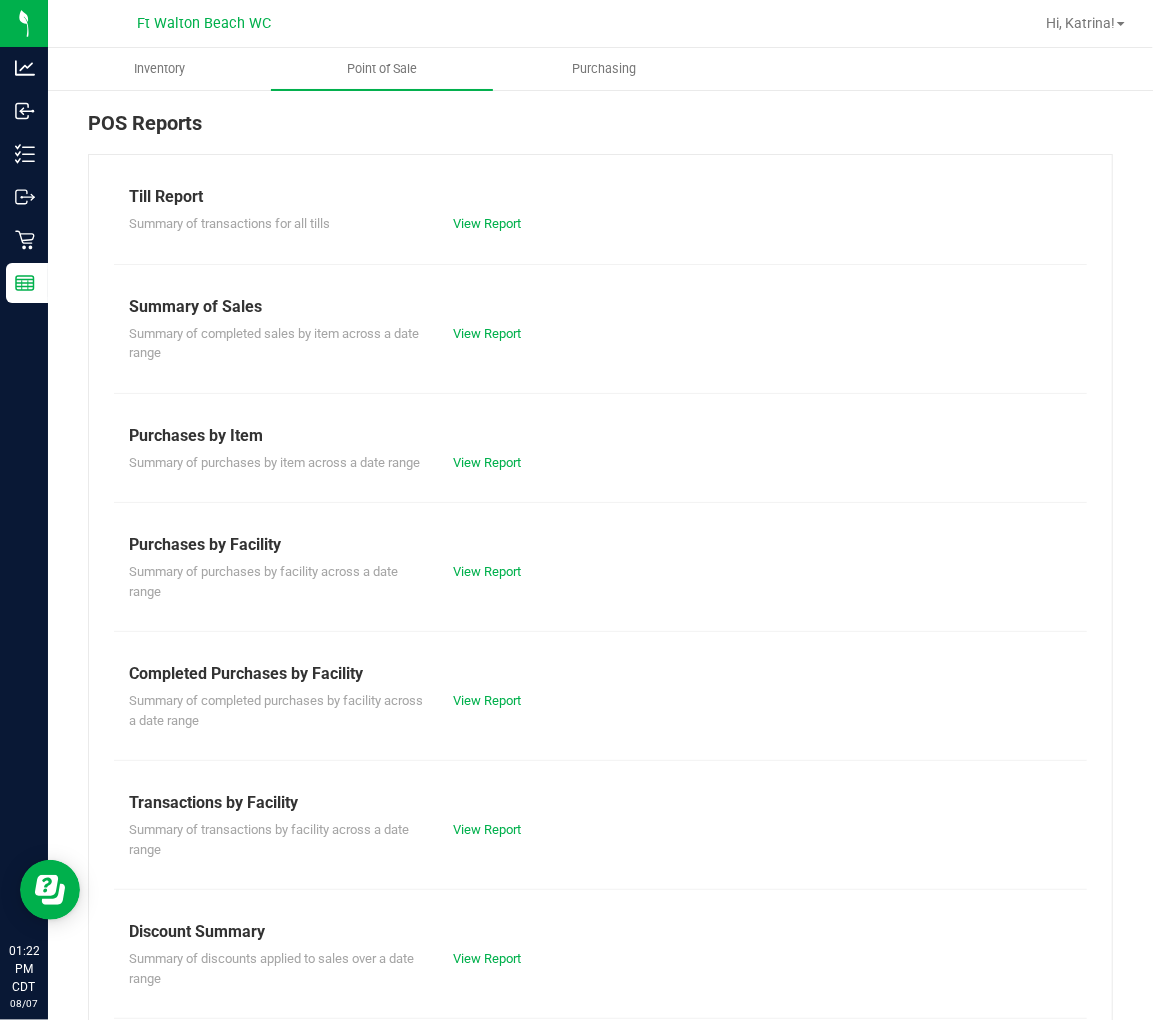 click on "Summary of transactions for all tills
View Report" at bounding box center [600, 221] 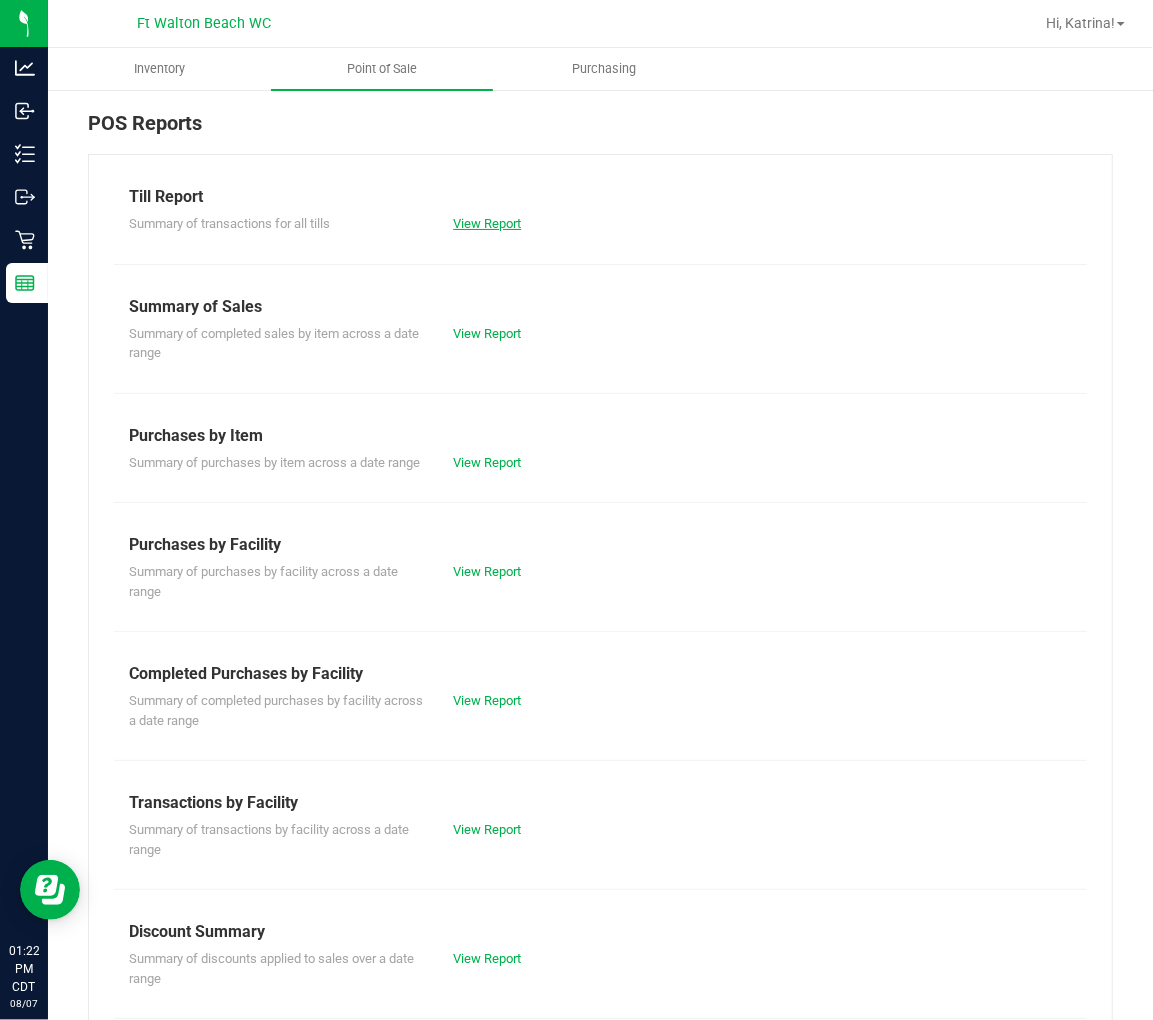 click on "View Report" at bounding box center (487, 223) 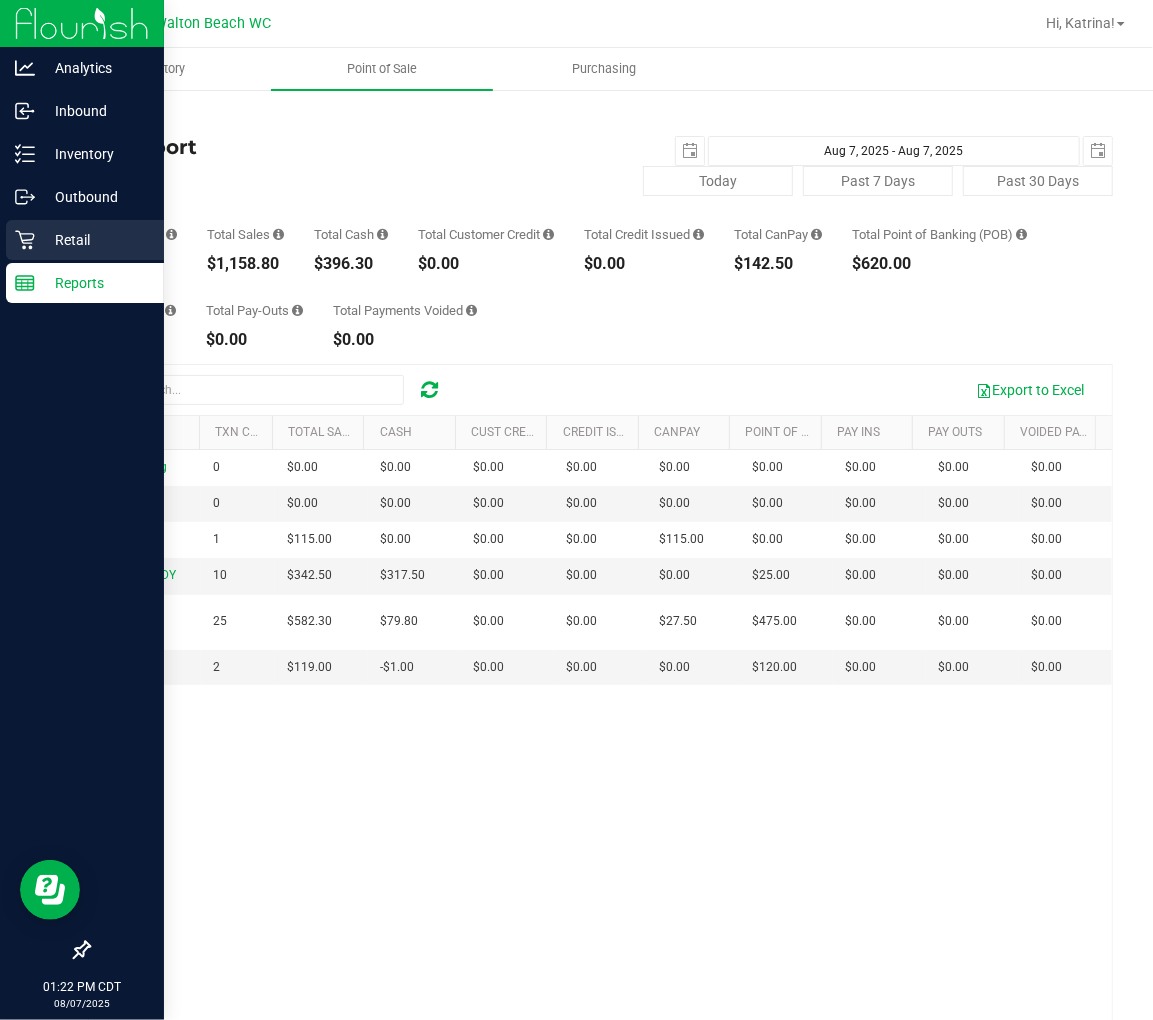 click 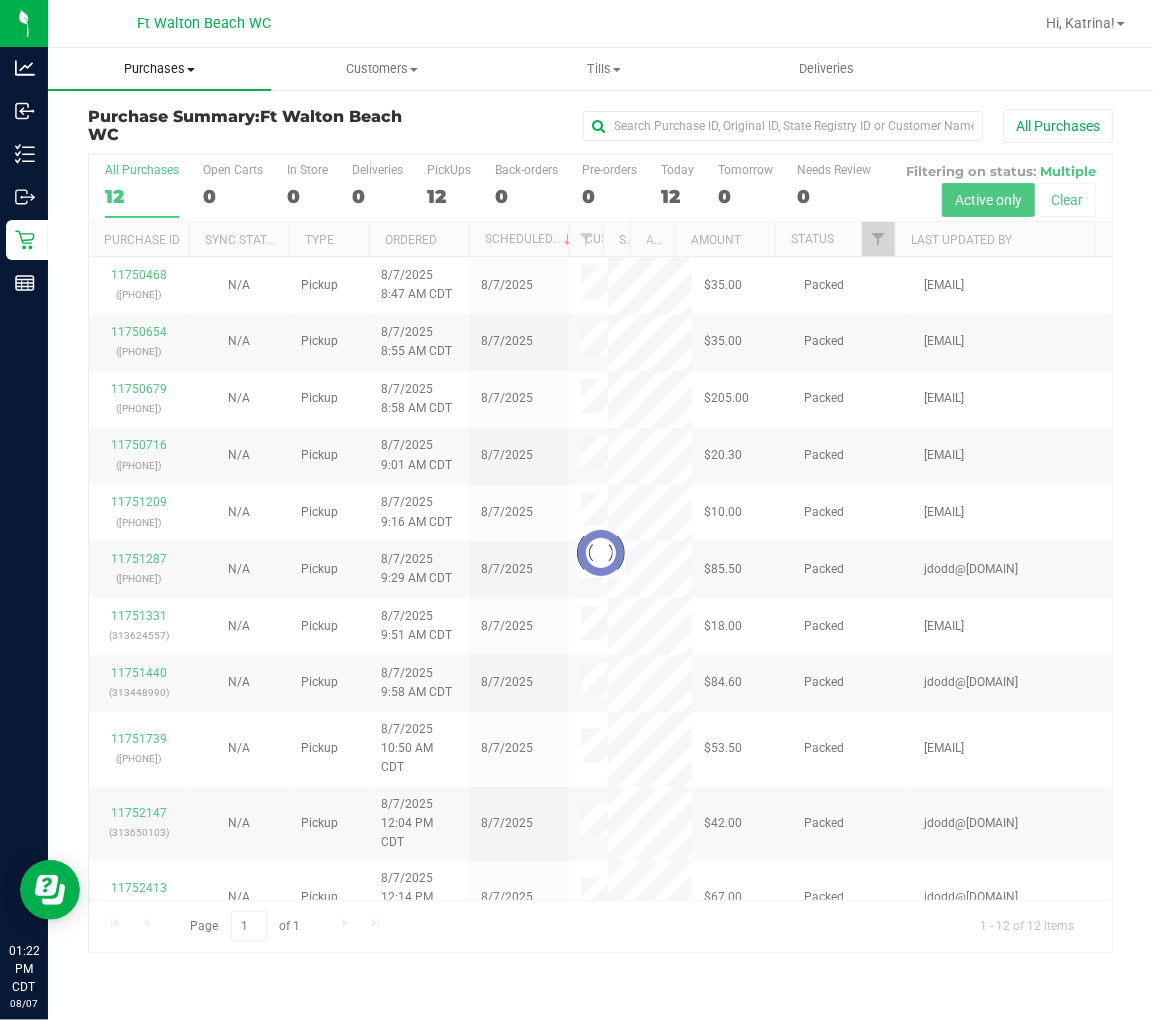 click on "Purchases" at bounding box center [159, 69] 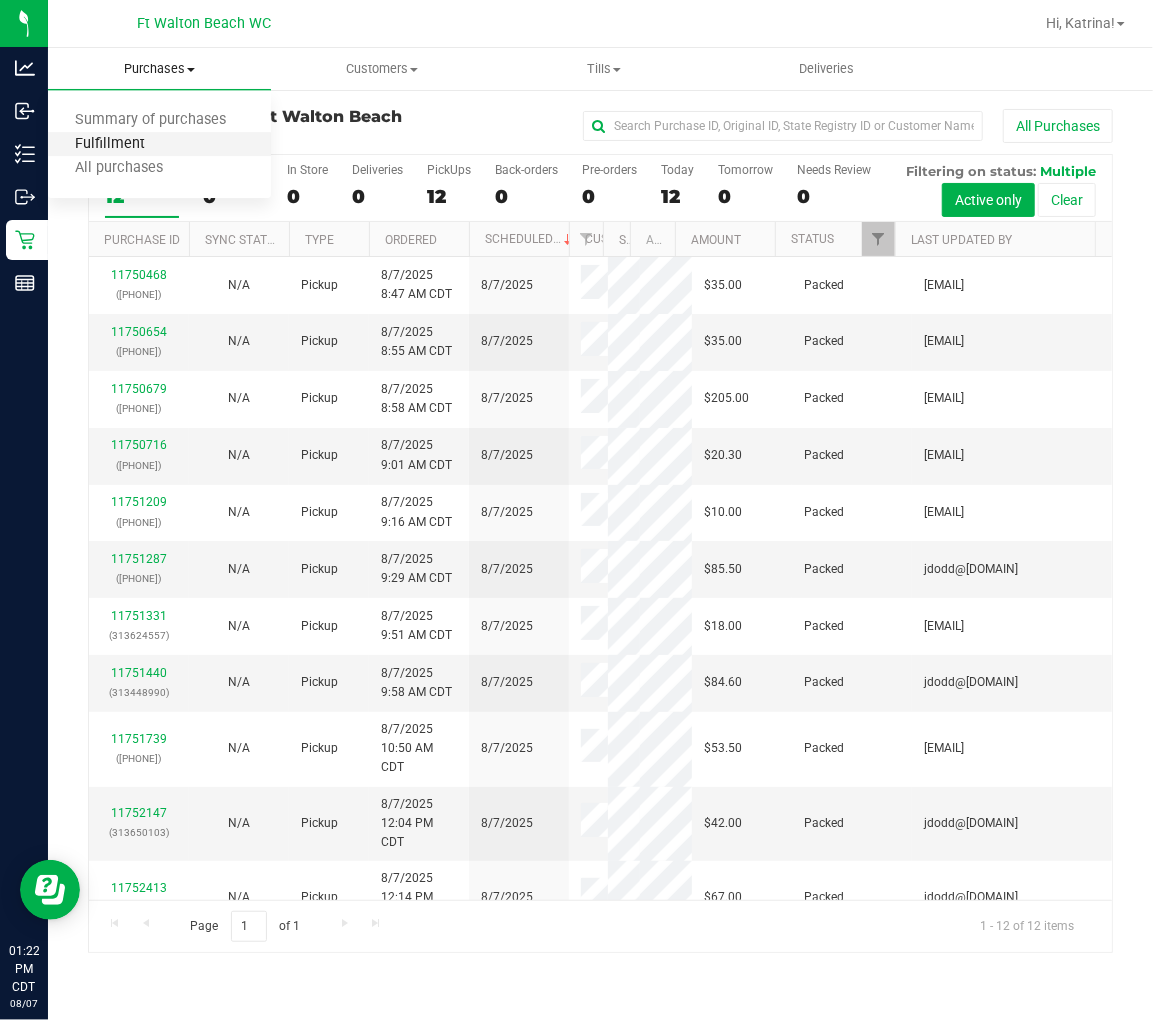 click on "Fulfillment" at bounding box center (110, 144) 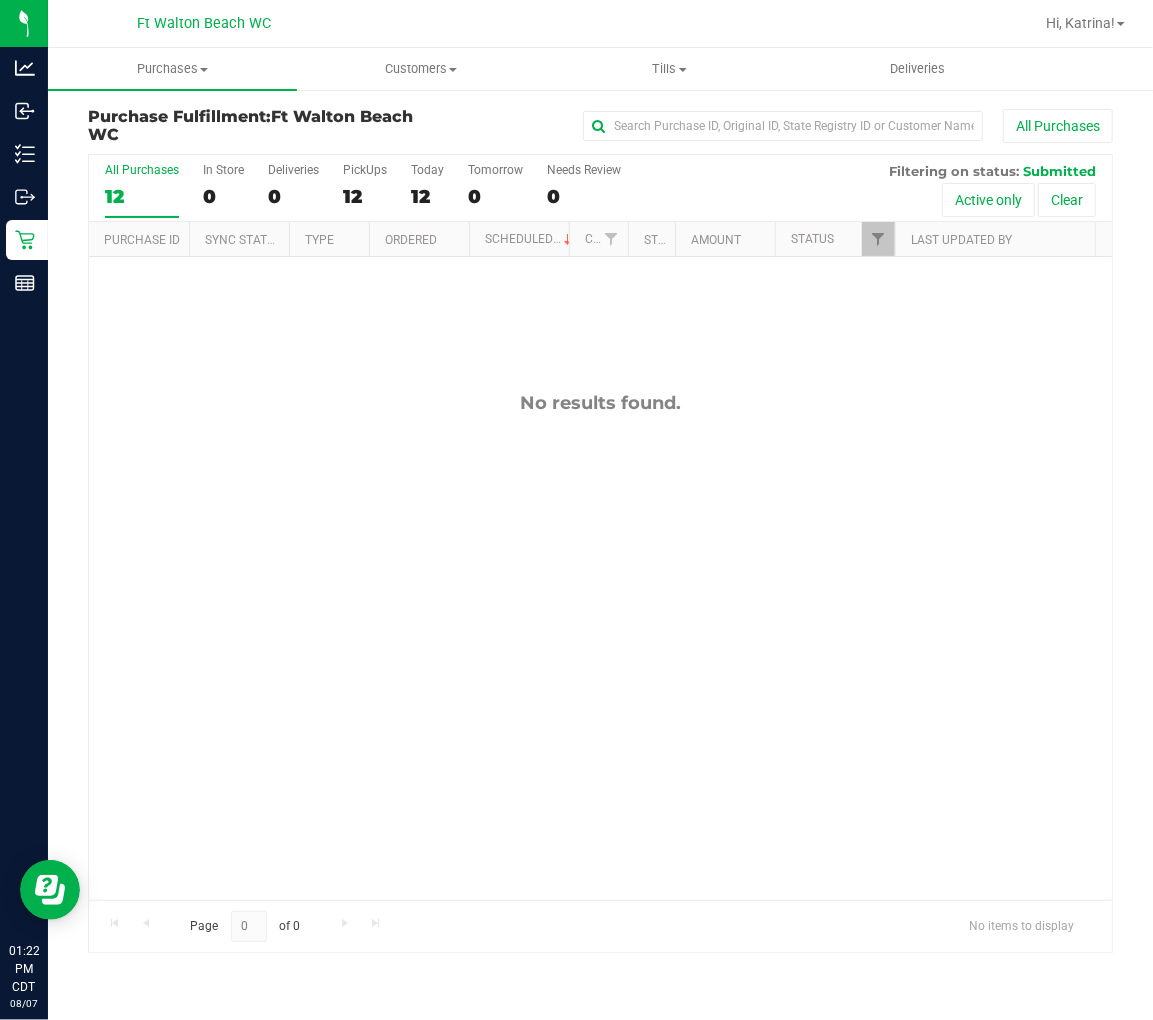 click on "No results found." at bounding box center [600, 646] 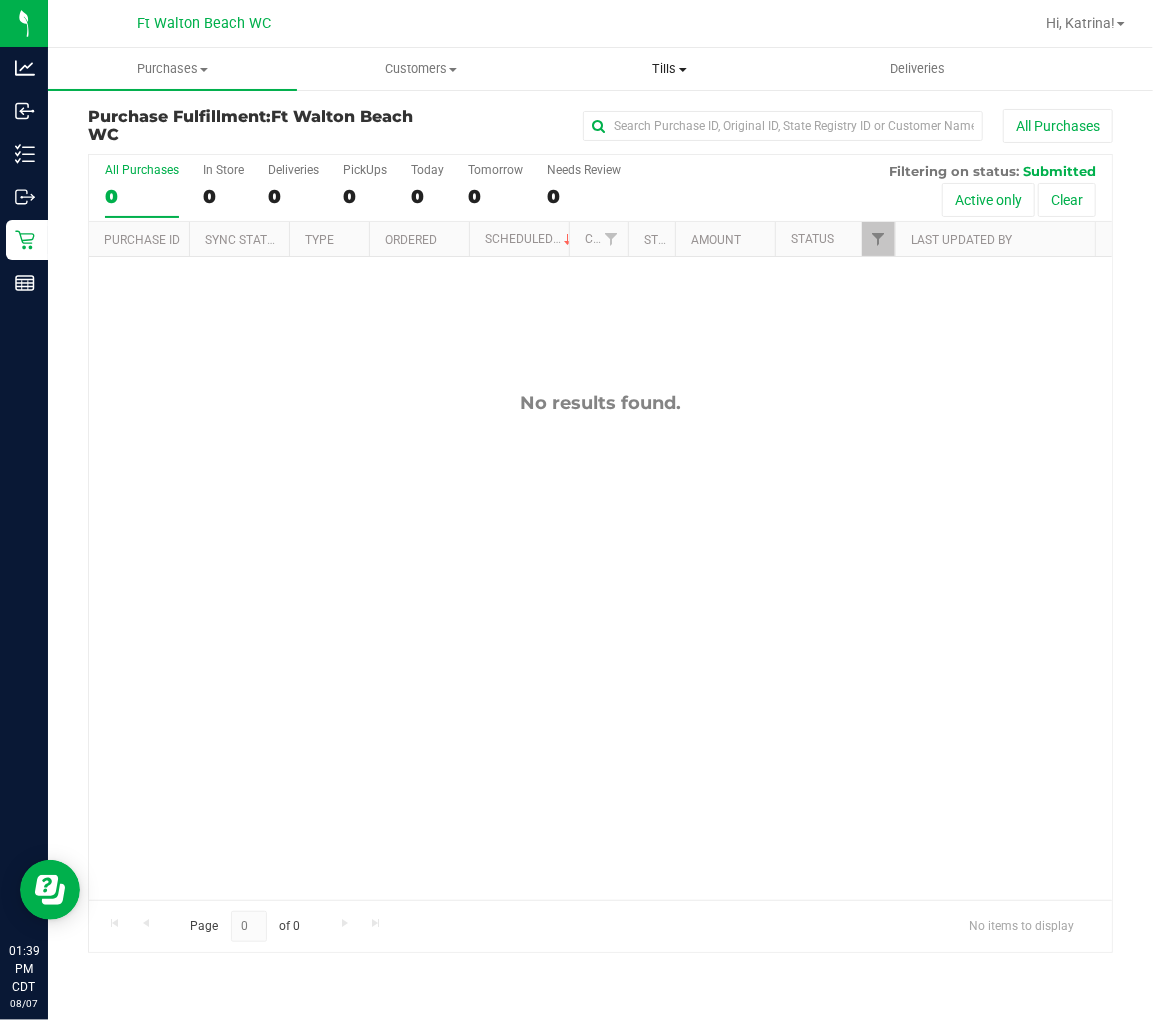 click on "Tills" at bounding box center (669, 69) 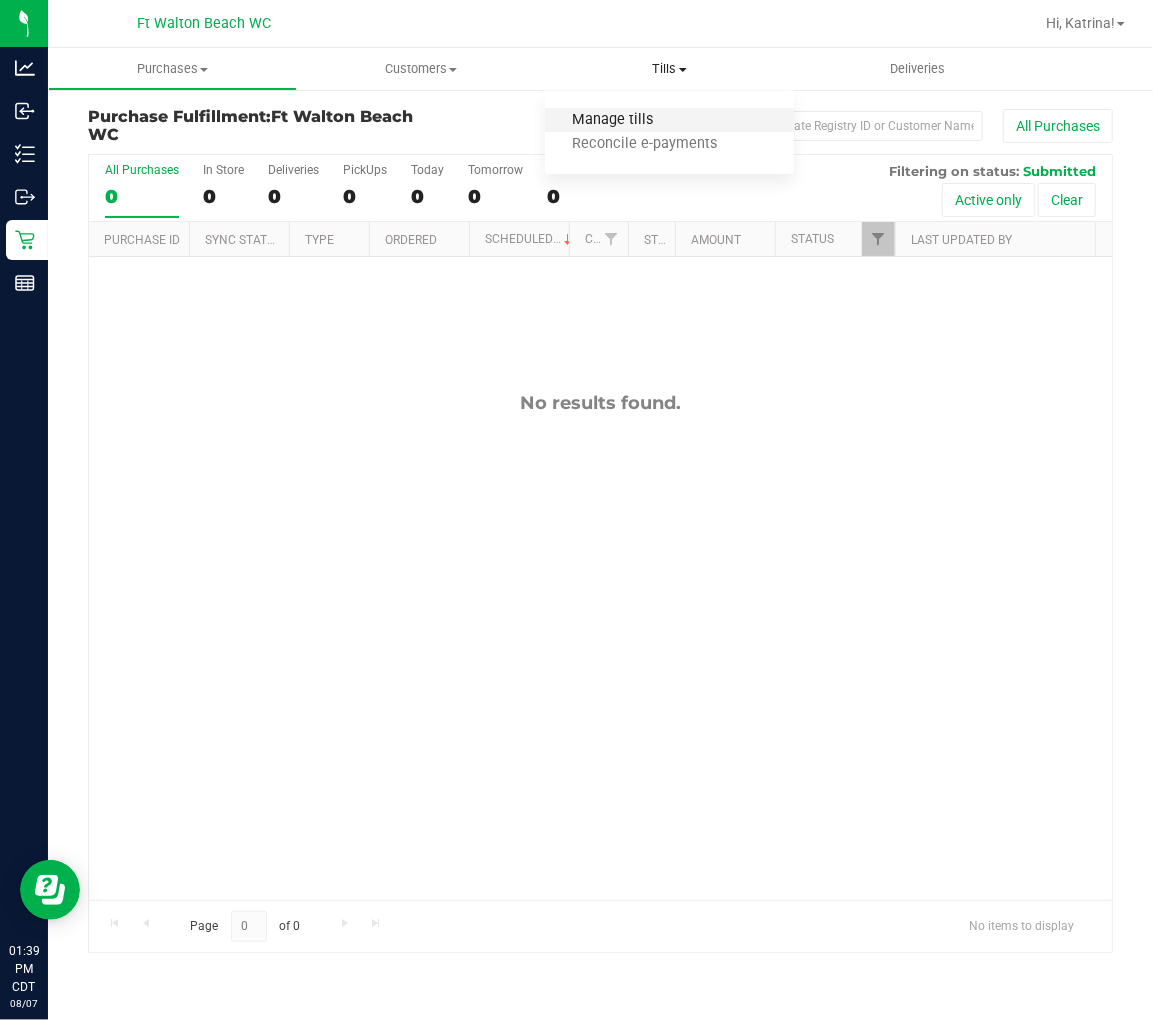 click on "Manage tills" at bounding box center [612, 120] 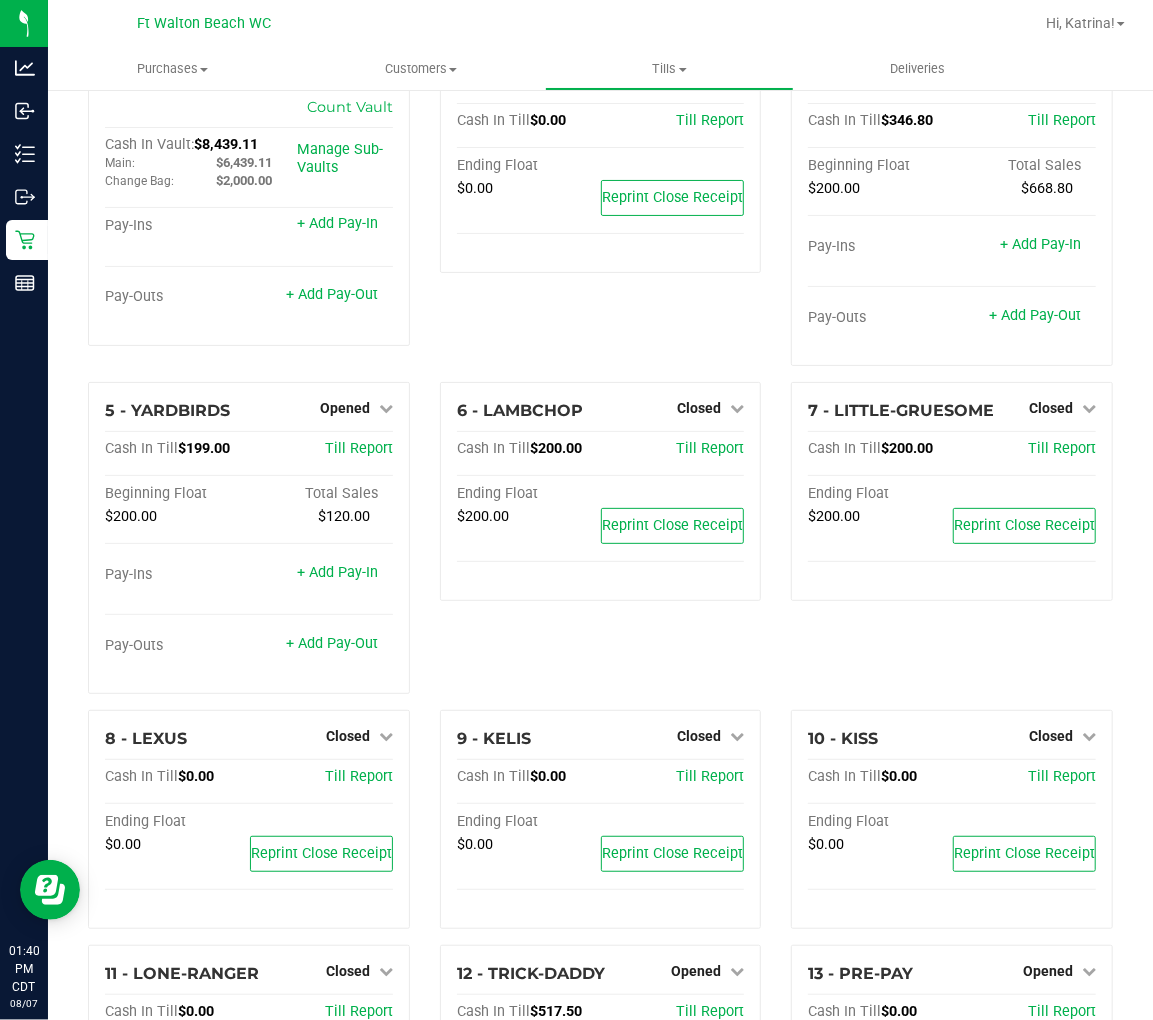scroll, scrollTop: 0, scrollLeft: 0, axis: both 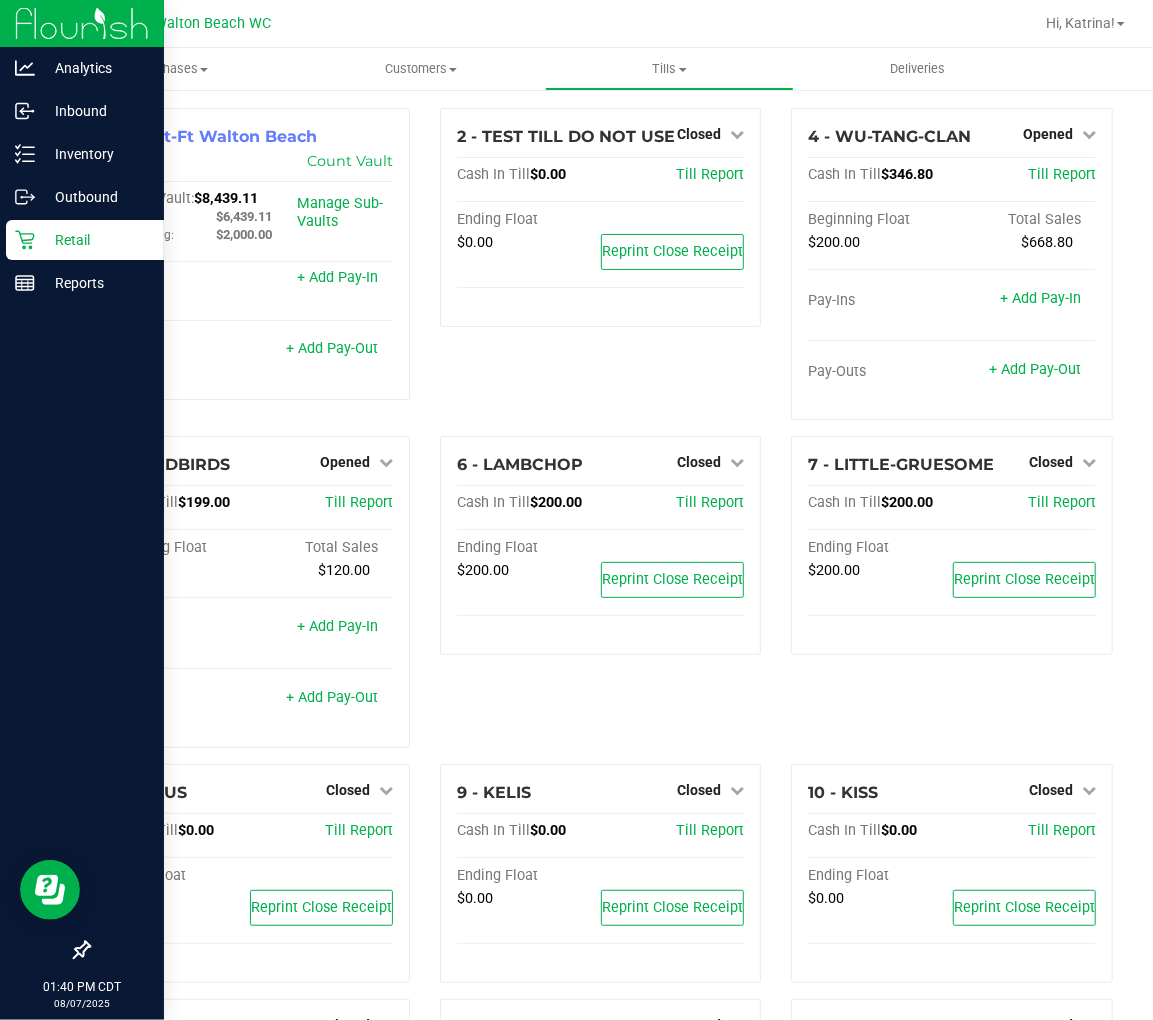 click 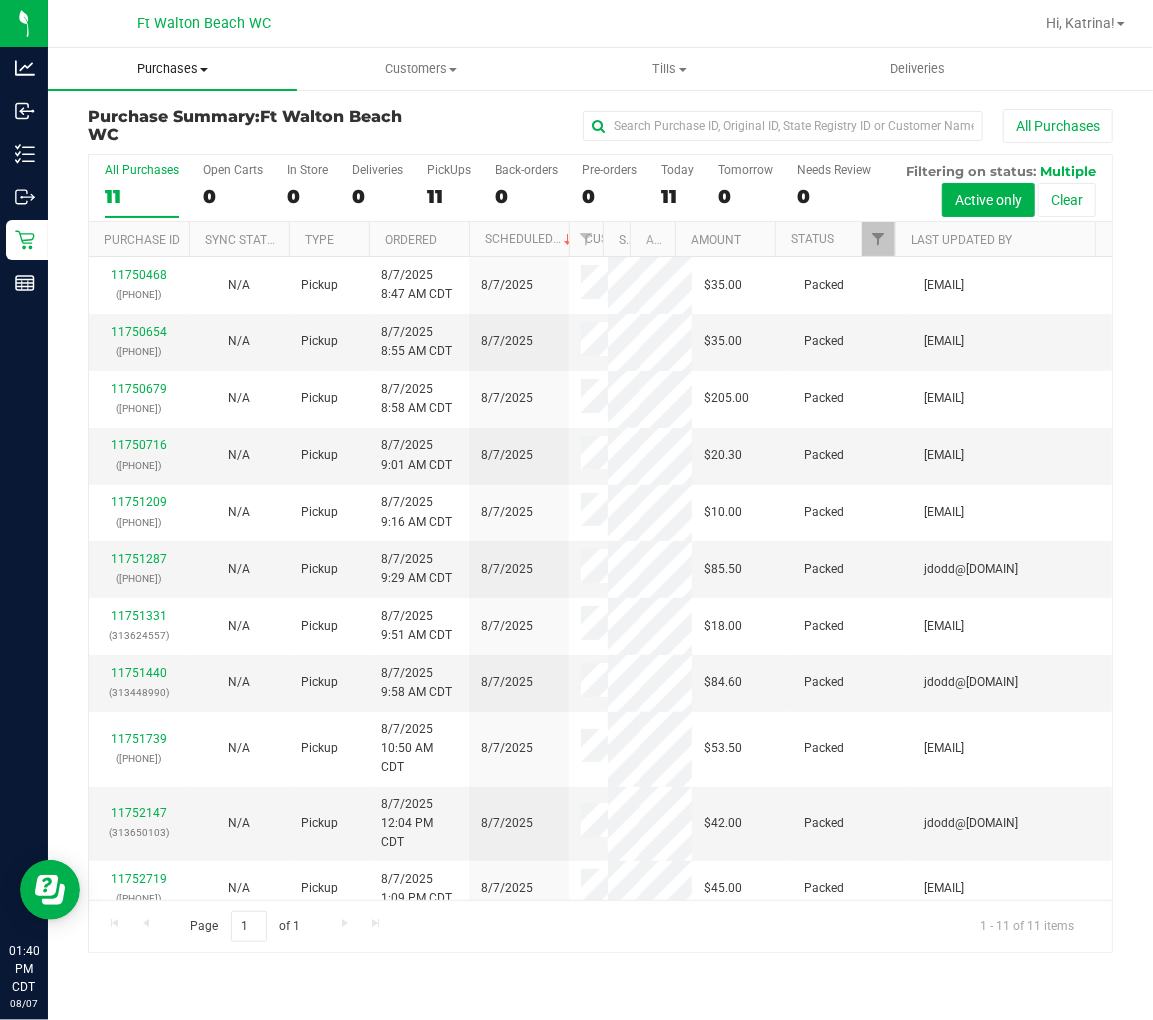 click on "Purchases" at bounding box center (172, 69) 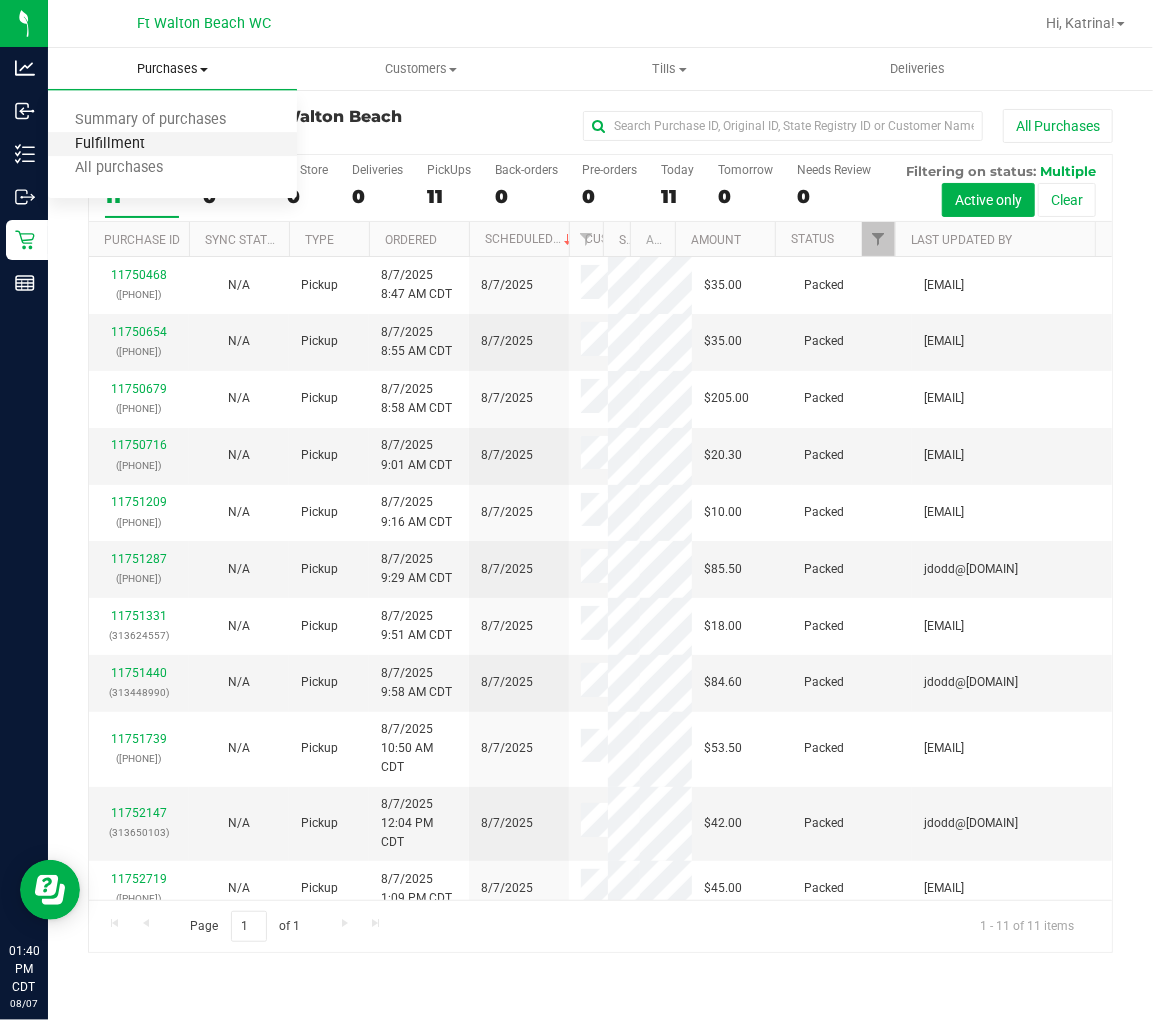 click on "Fulfillment" at bounding box center [110, 144] 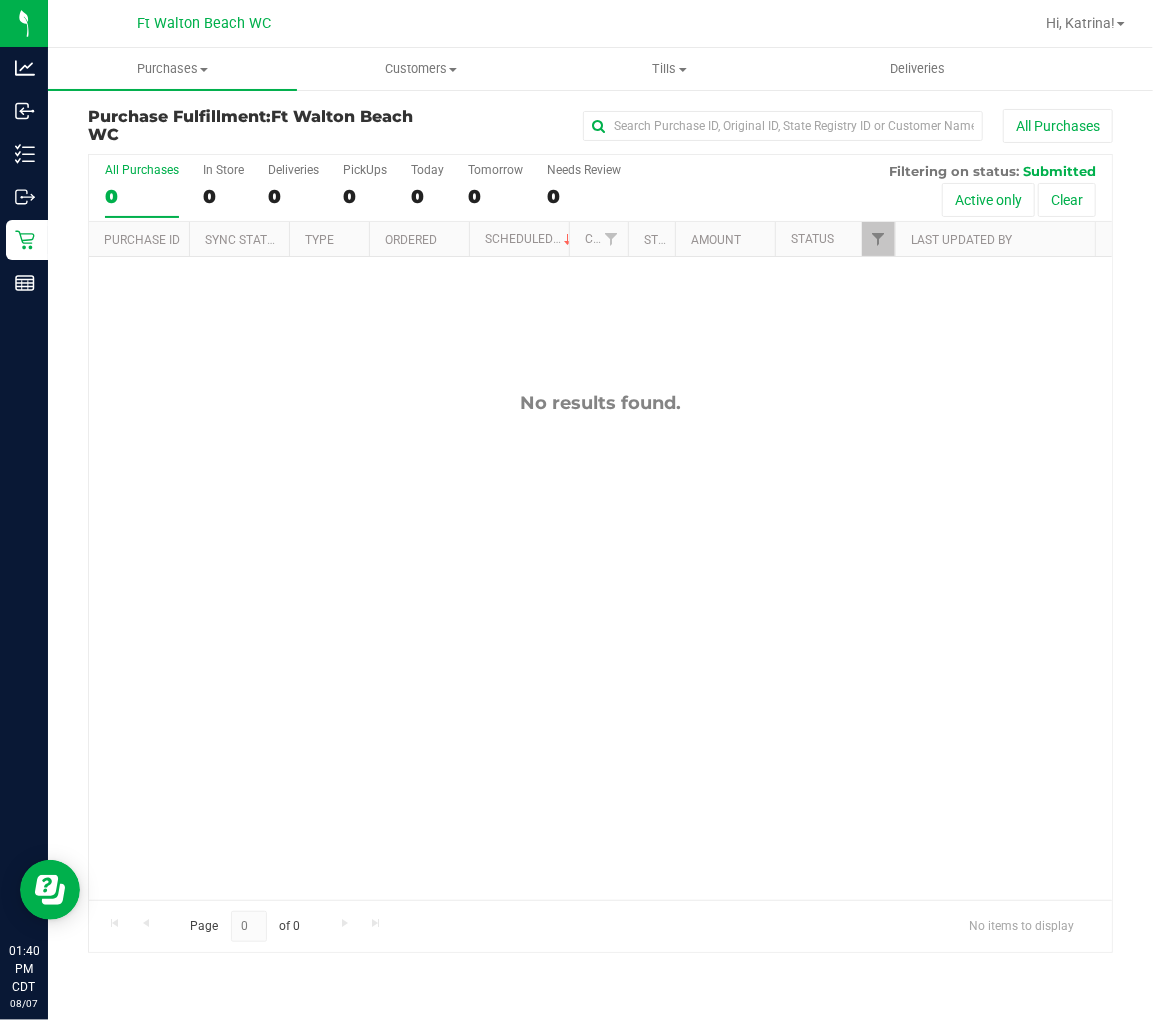 click on "No results found." at bounding box center (600, 646) 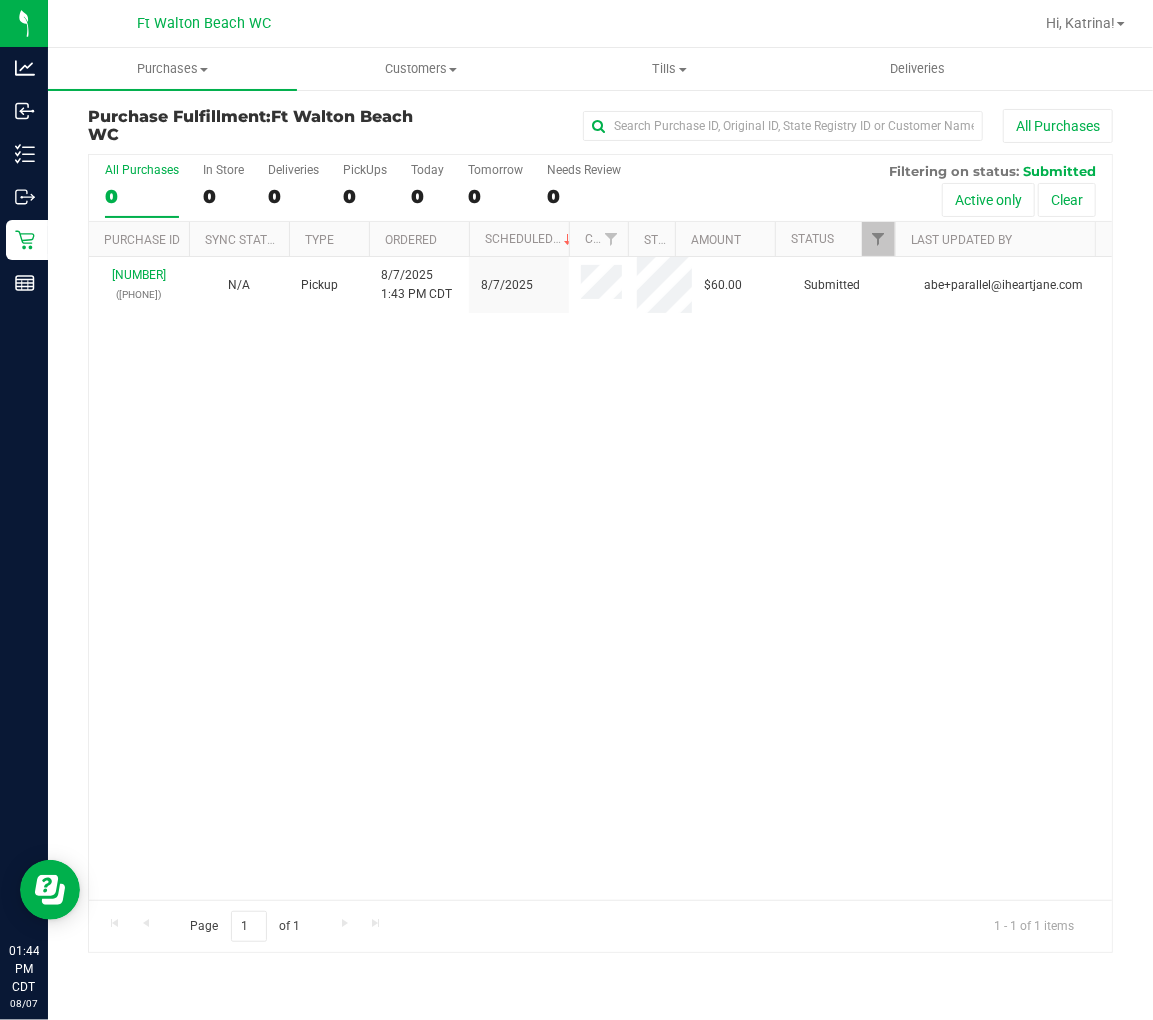 click on "All Purchases
0" at bounding box center (142, 190) 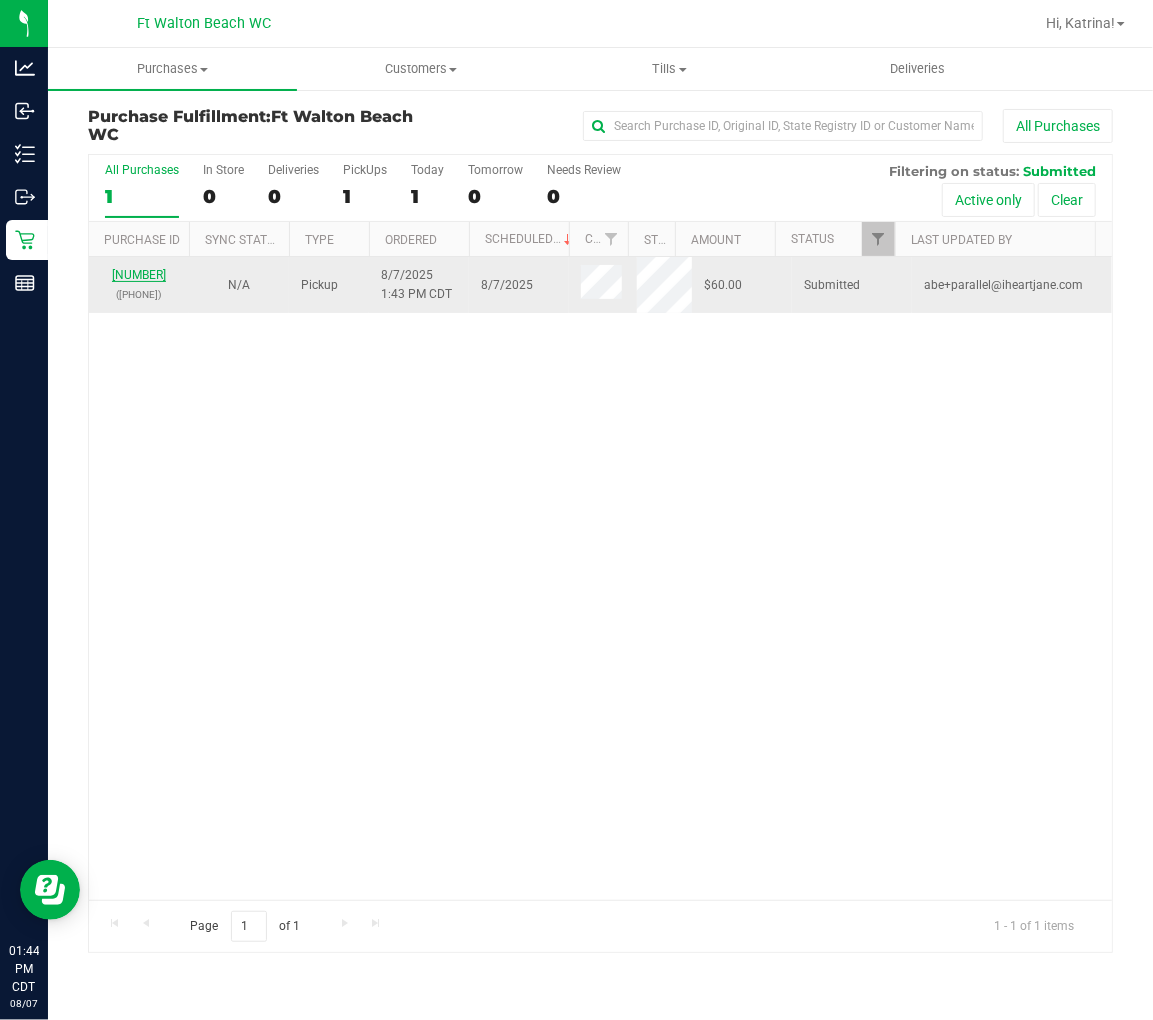 click on "[NUMBER]" at bounding box center [139, 275] 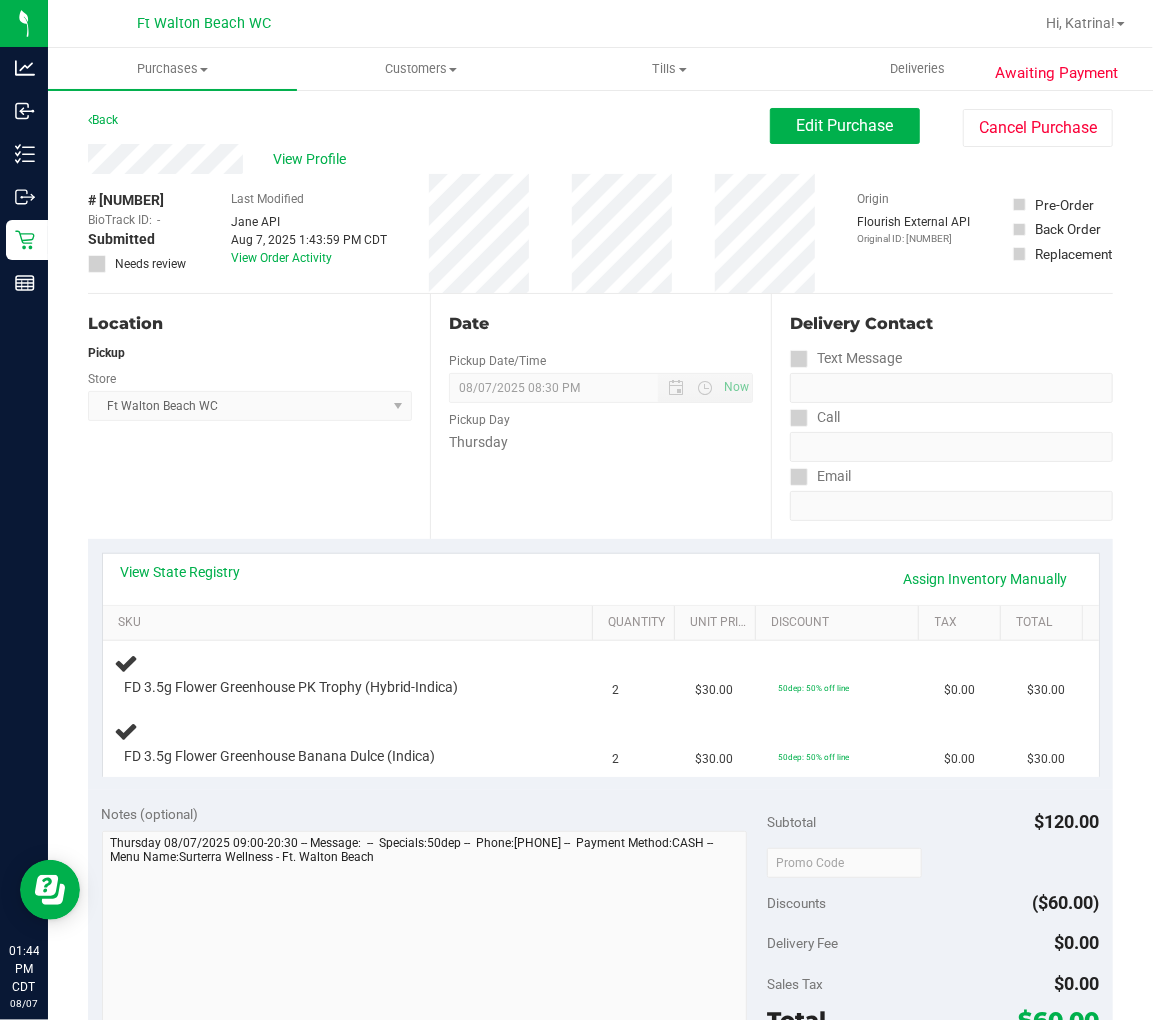 click on "View State Registry
Assign Inventory Manually" at bounding box center (601, 579) 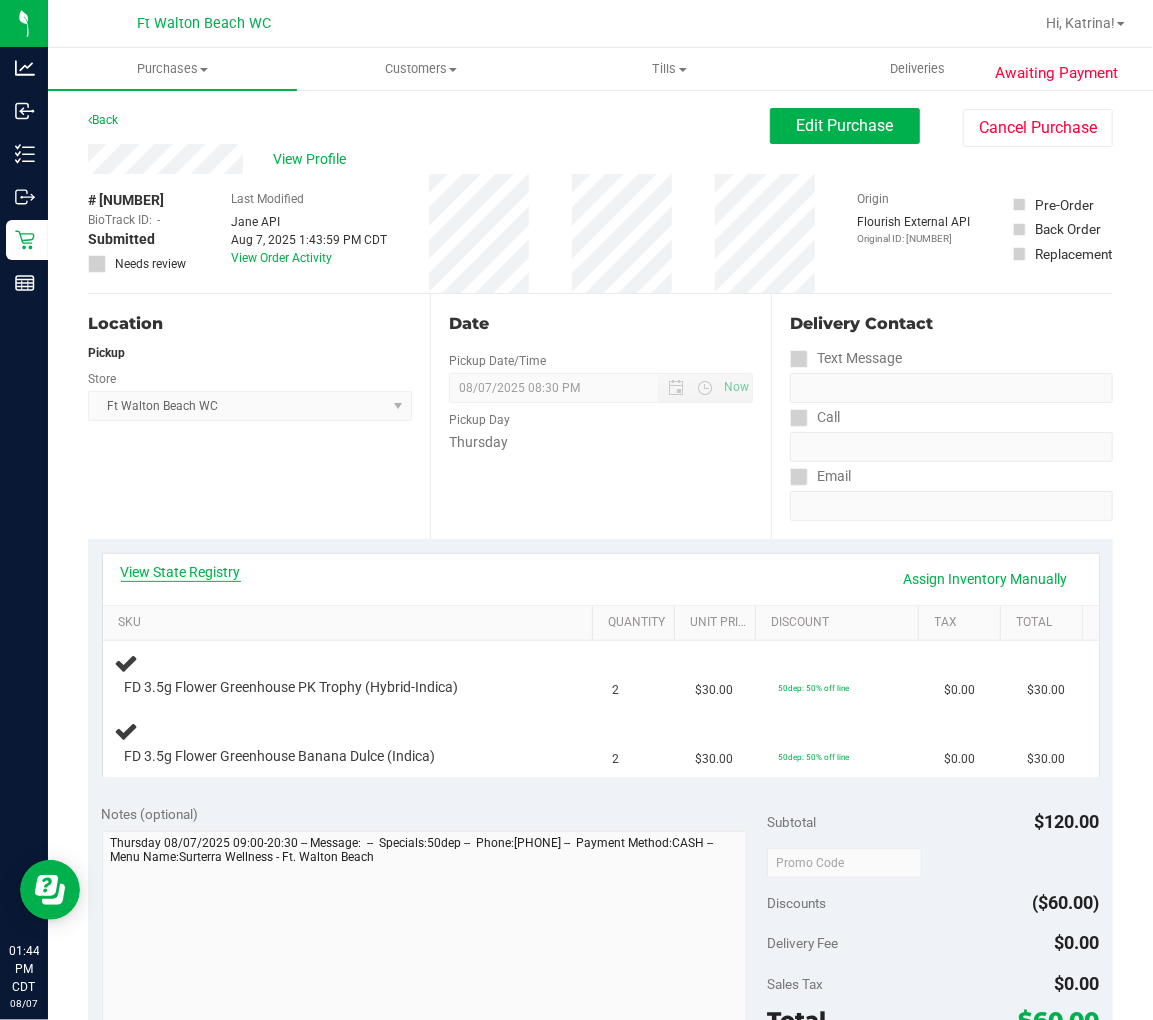 click on "View State Registry" at bounding box center [181, 572] 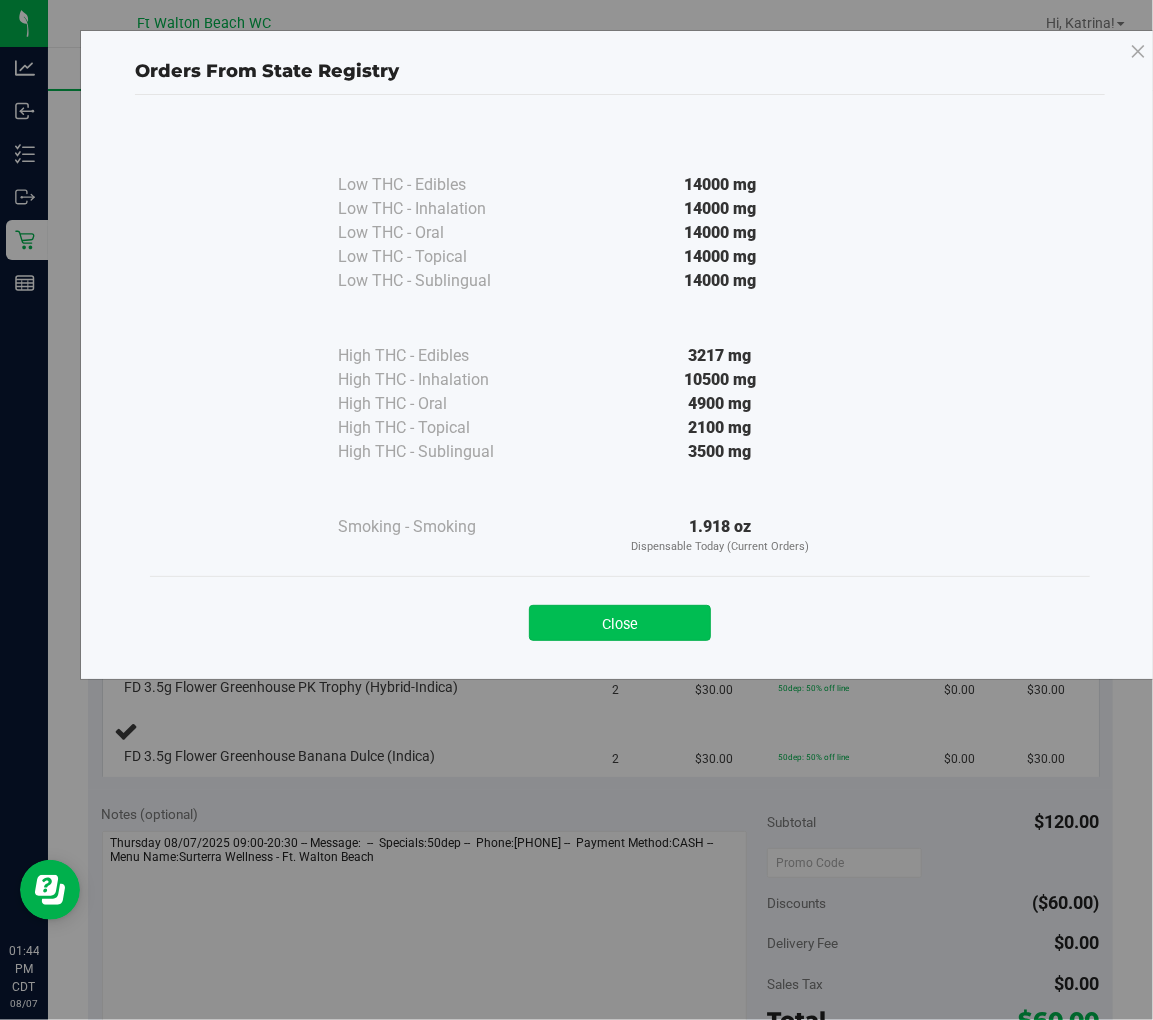 click on "Close" at bounding box center [620, 623] 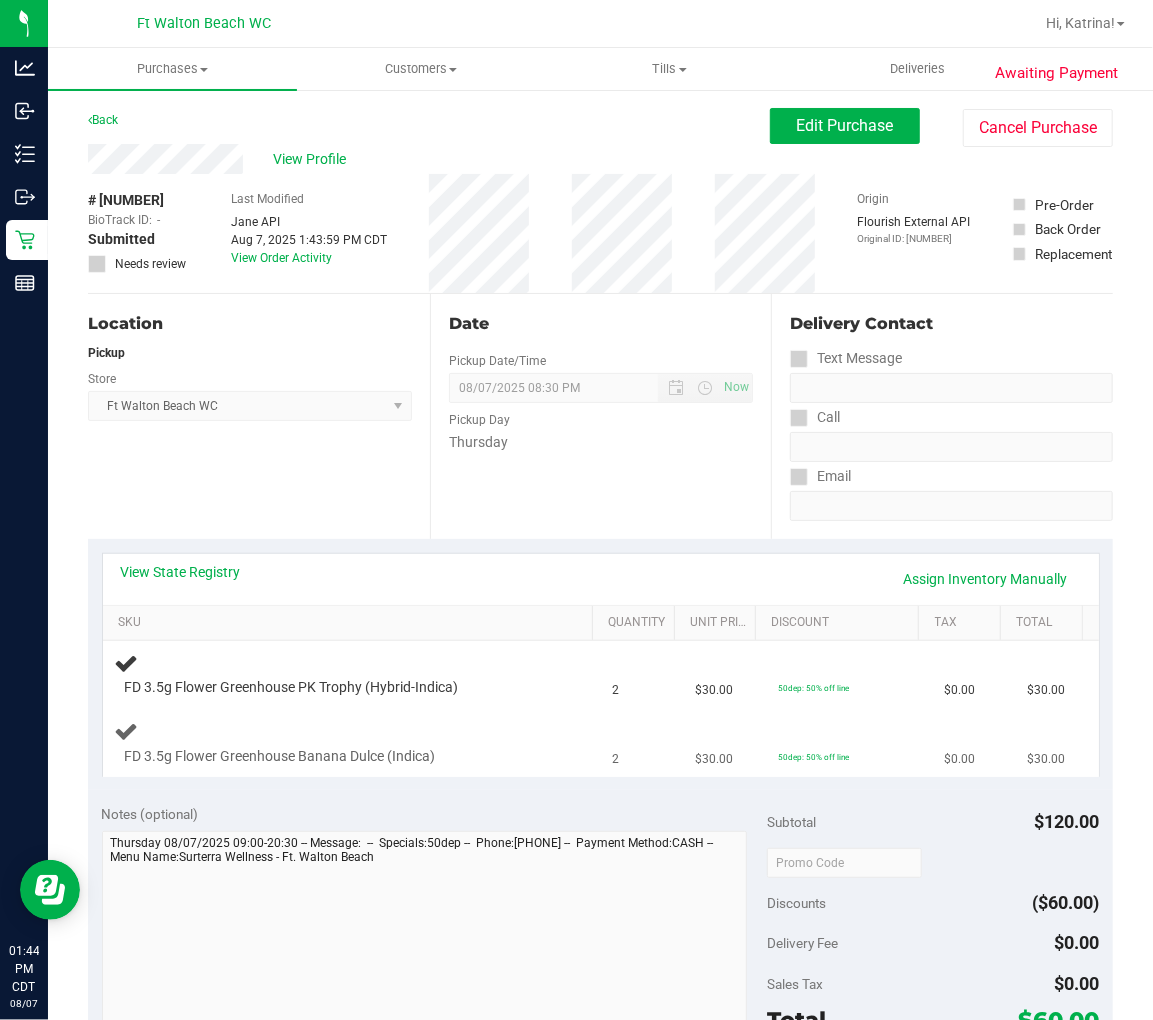 click on "FD 3.5g Flower Greenhouse Banana Dulce (Indica)" at bounding box center [352, 743] 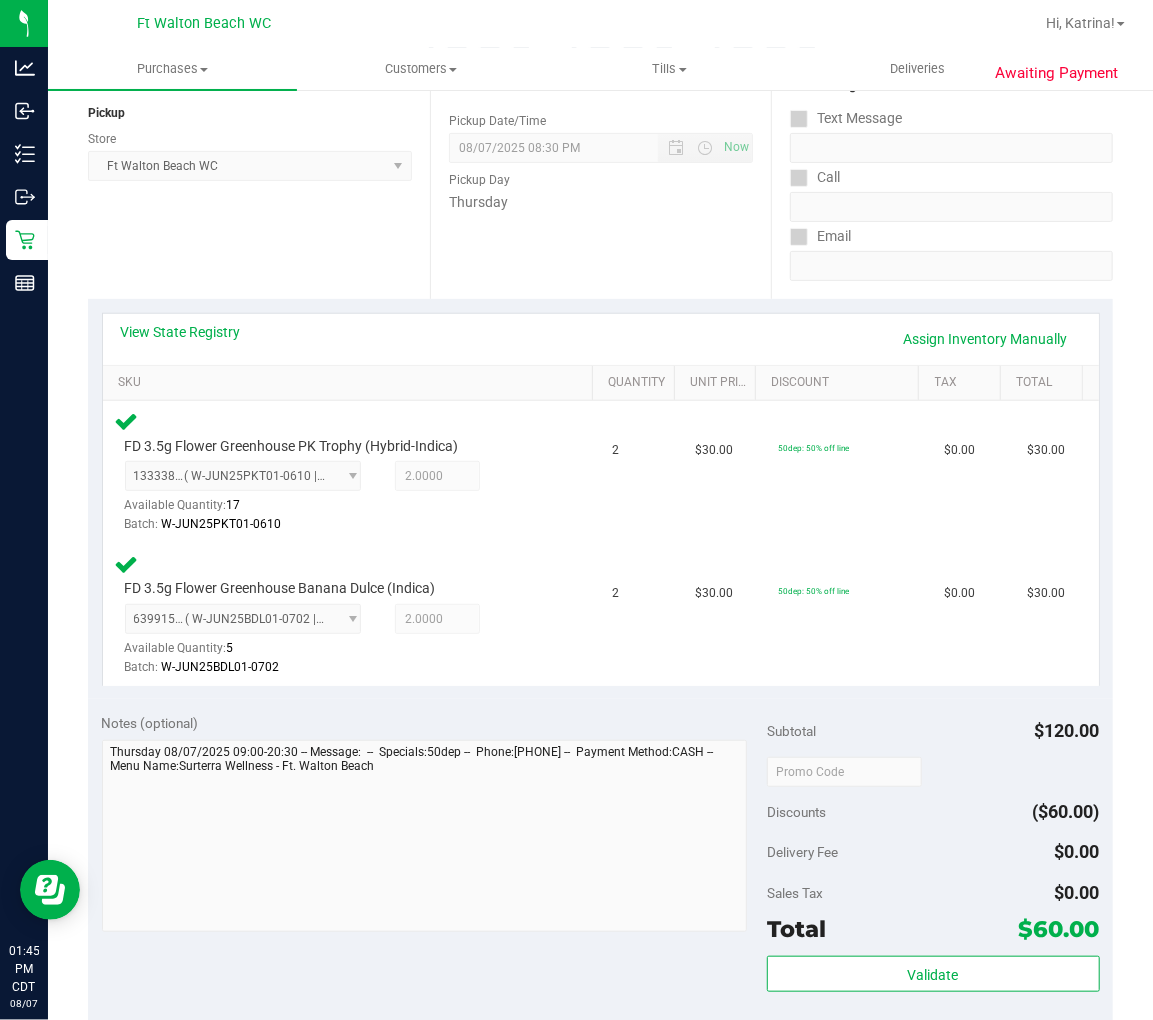 scroll, scrollTop: 444, scrollLeft: 0, axis: vertical 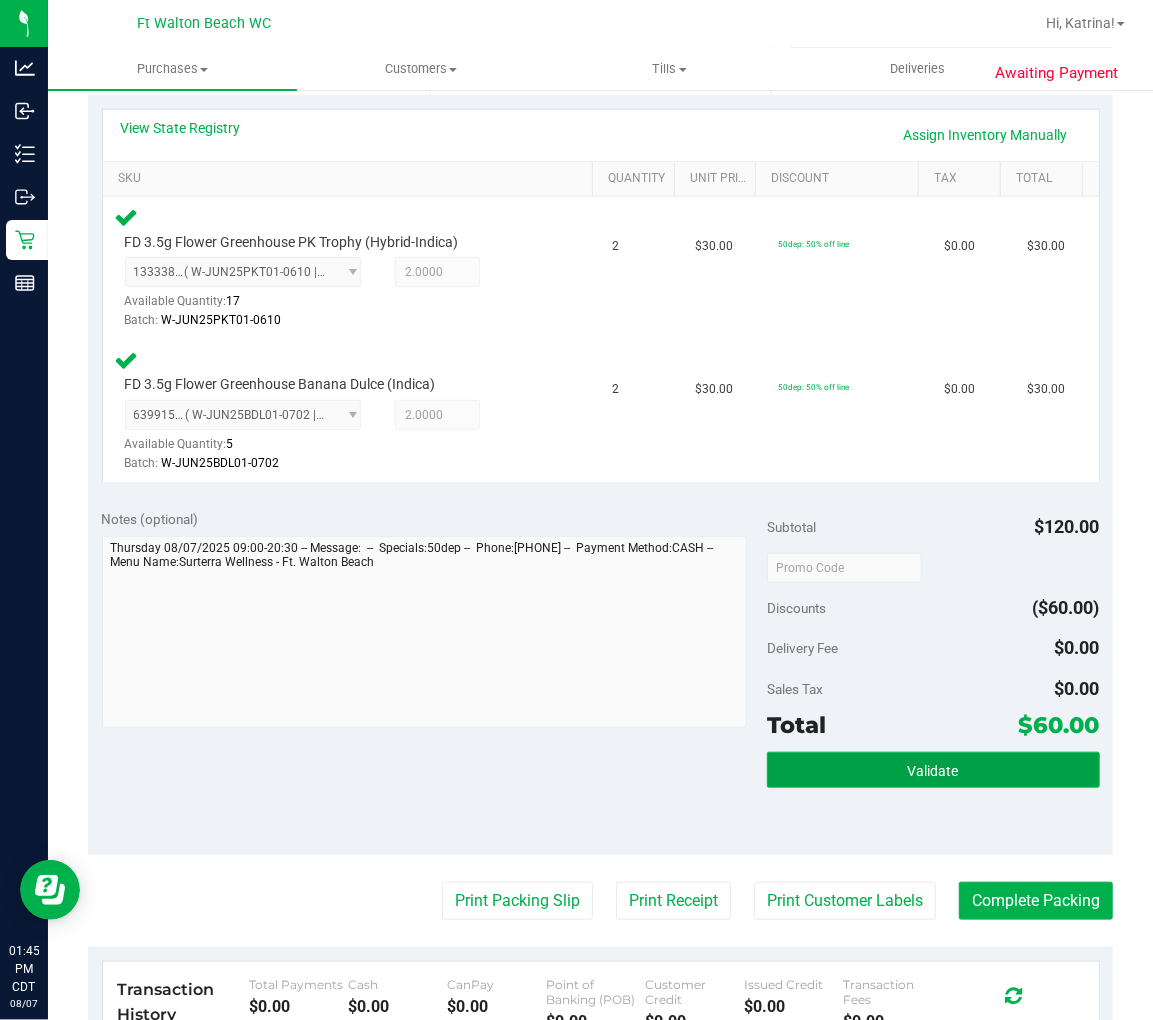click on "Validate" at bounding box center [933, 770] 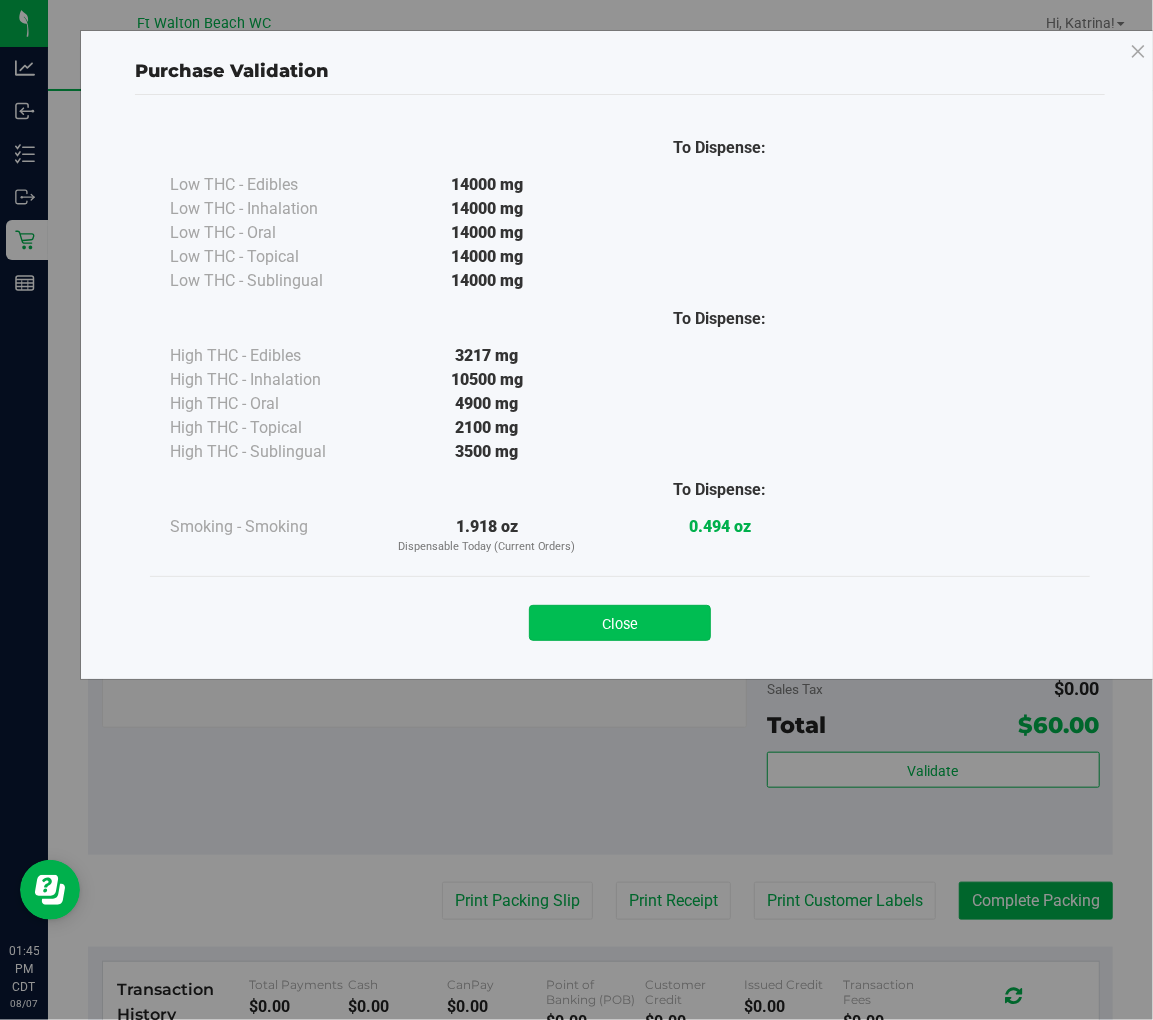 click on "Close" at bounding box center [620, 623] 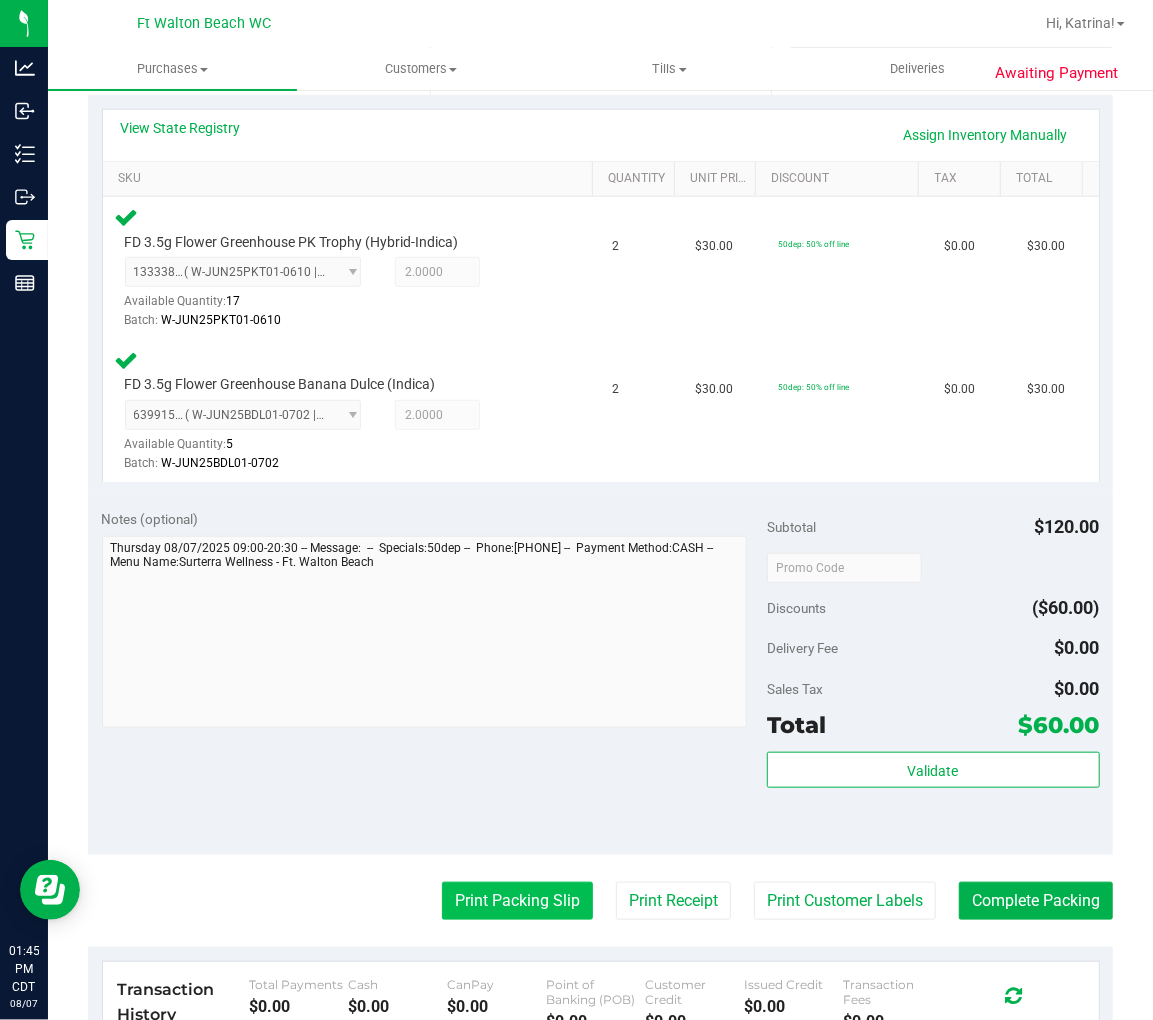 click on "Print Packing Slip" at bounding box center [517, 901] 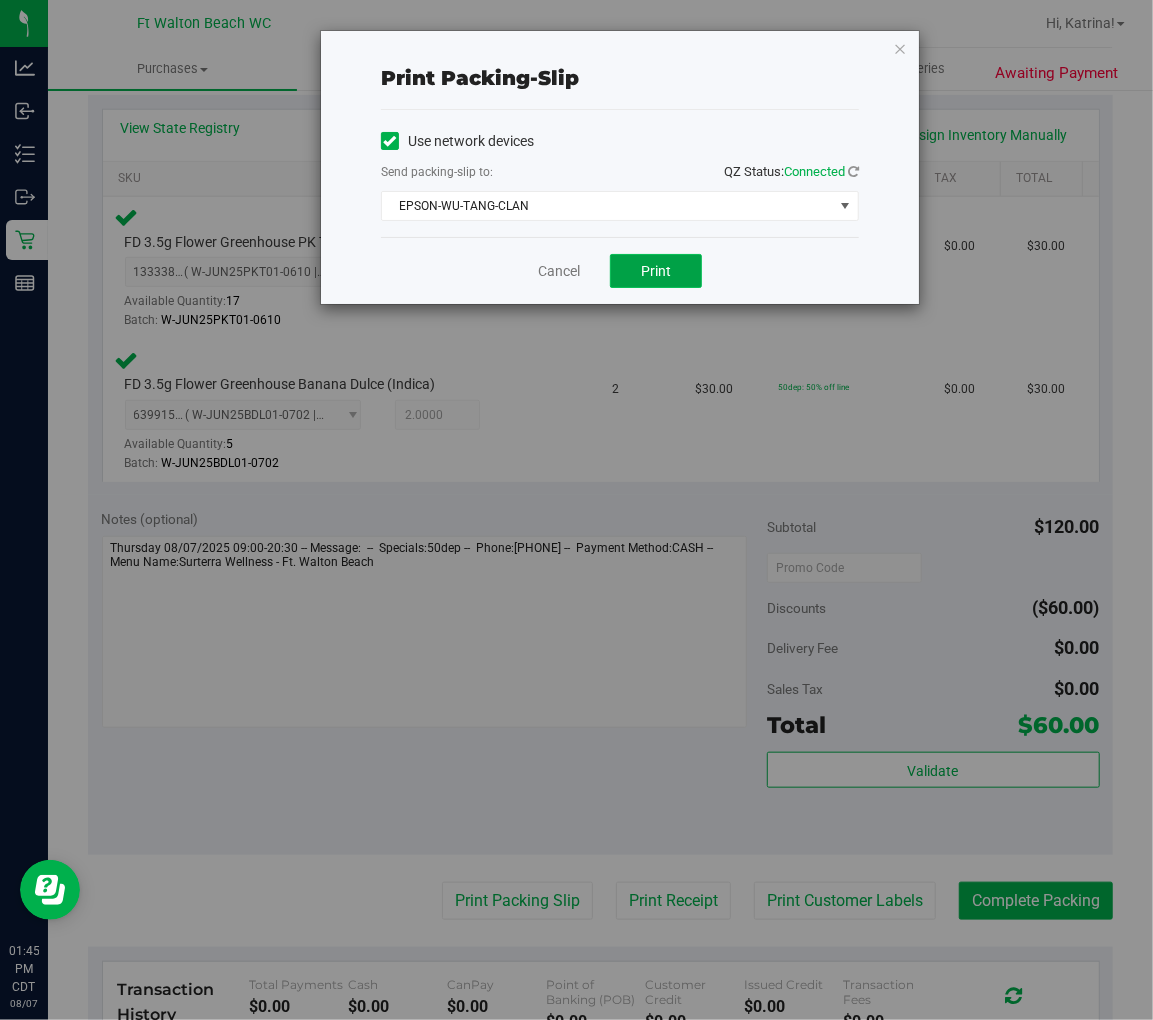 click on "Print" at bounding box center (656, 271) 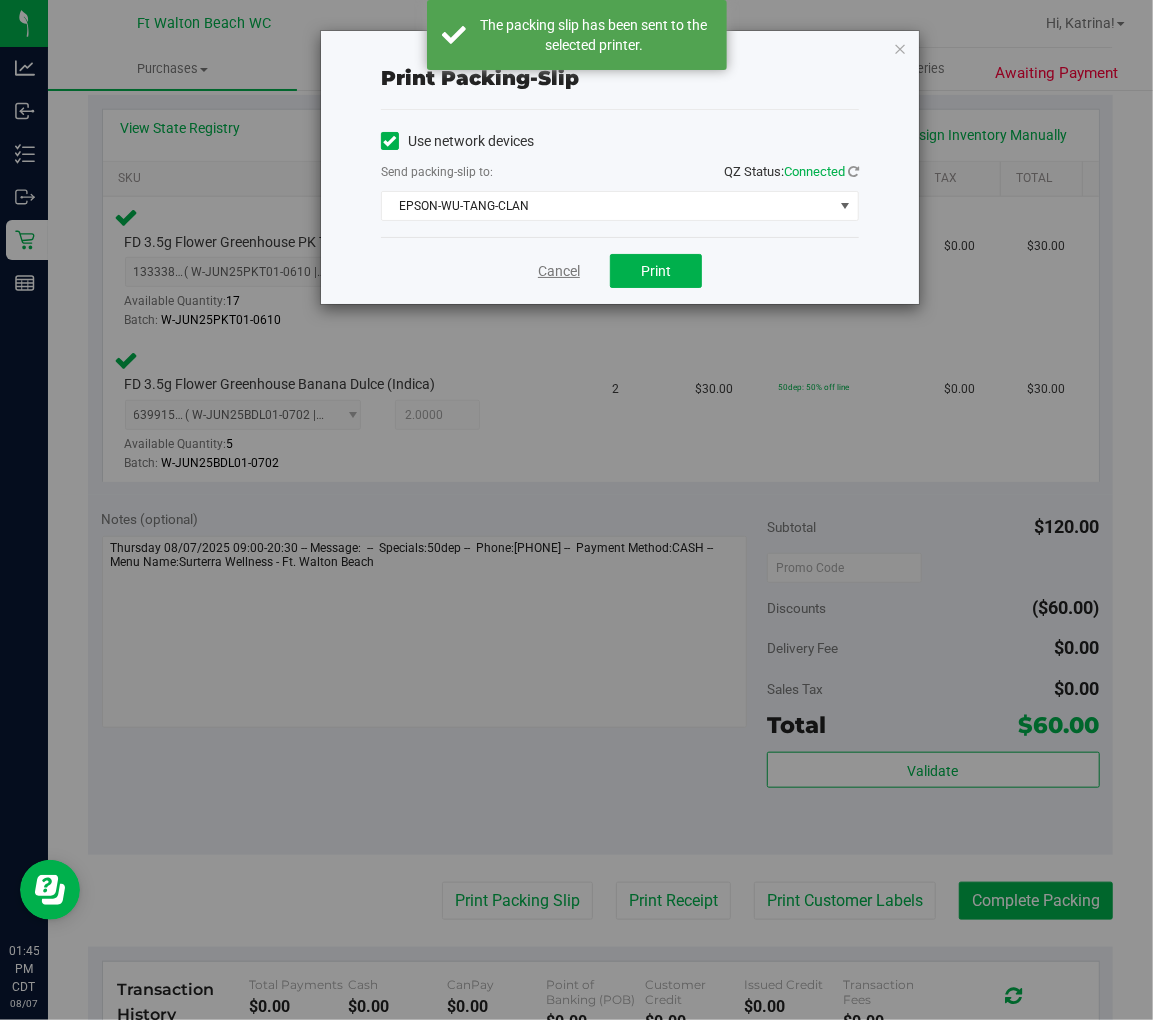 click on "Cancel" at bounding box center [559, 271] 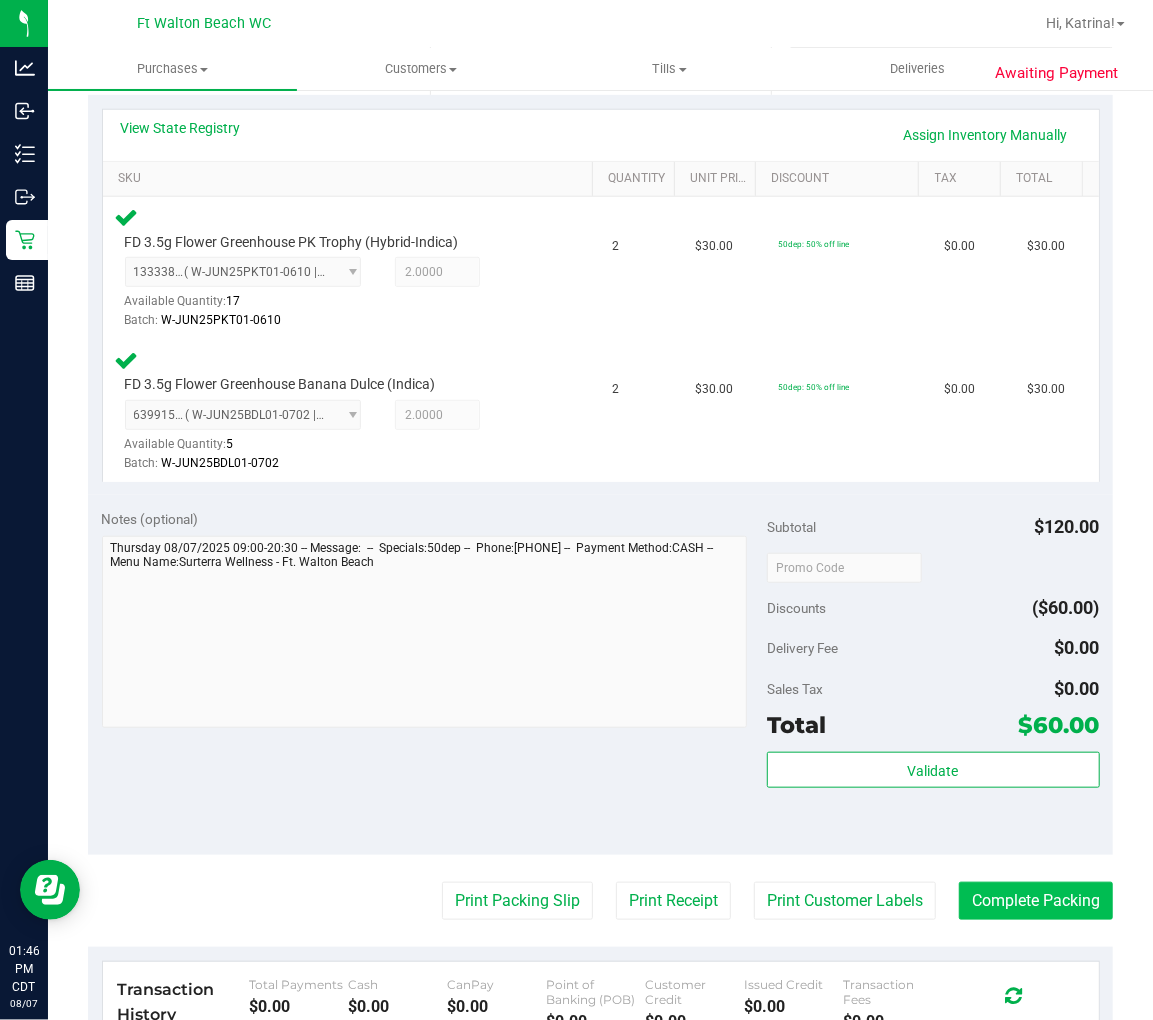 click on "Complete Packing" at bounding box center [1036, 901] 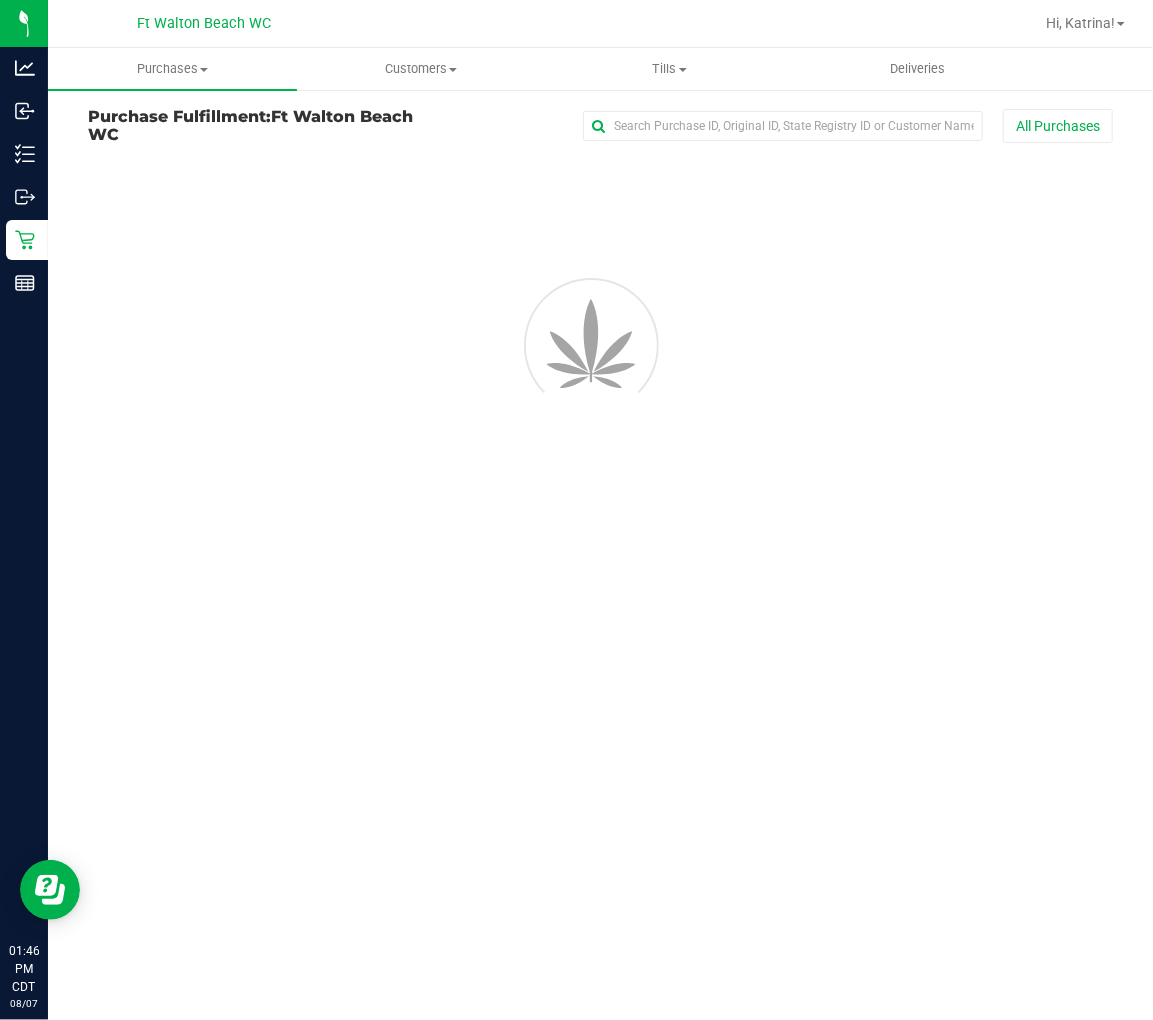 scroll, scrollTop: 0, scrollLeft: 0, axis: both 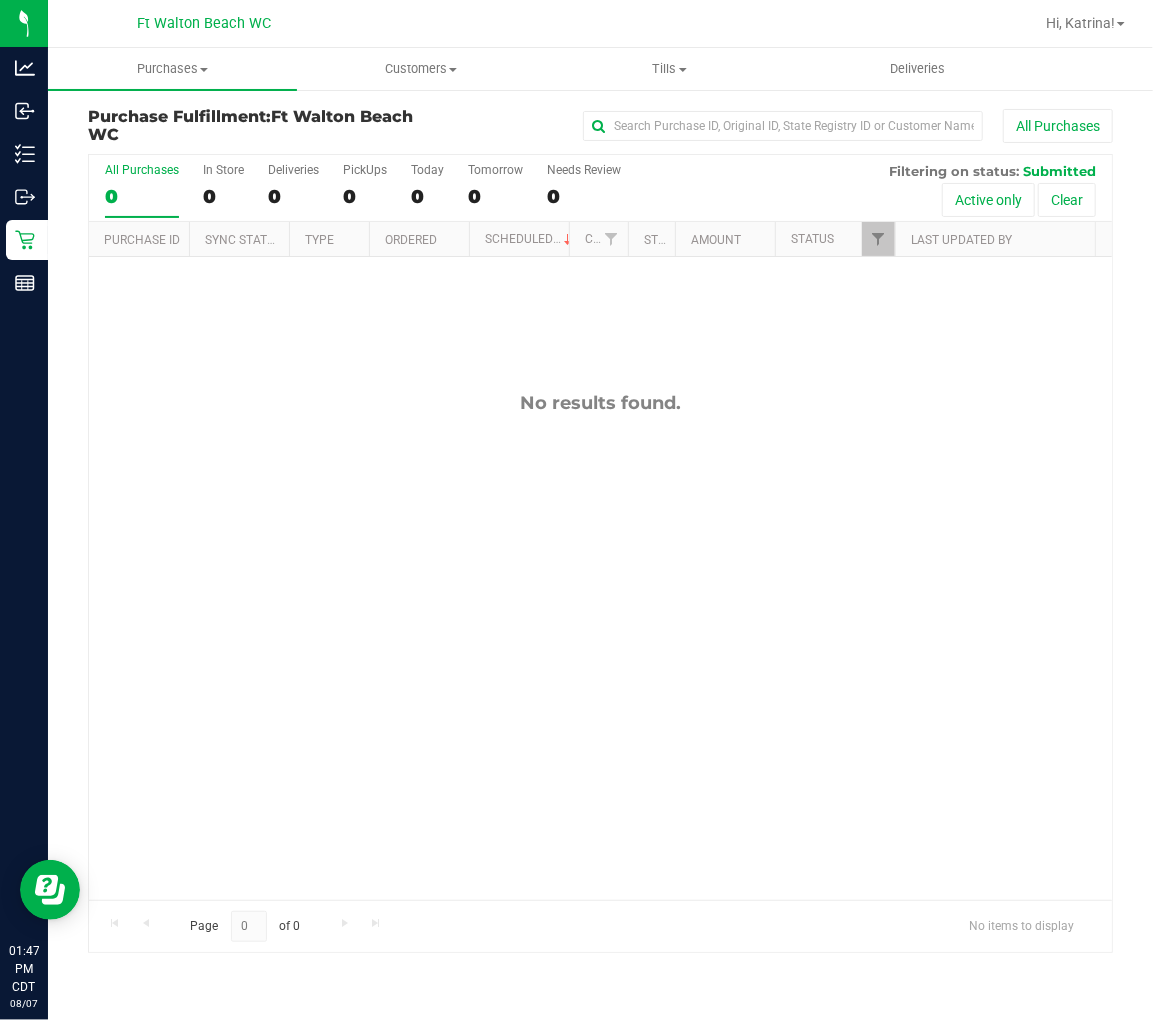 click on "No results found." at bounding box center (600, 403) 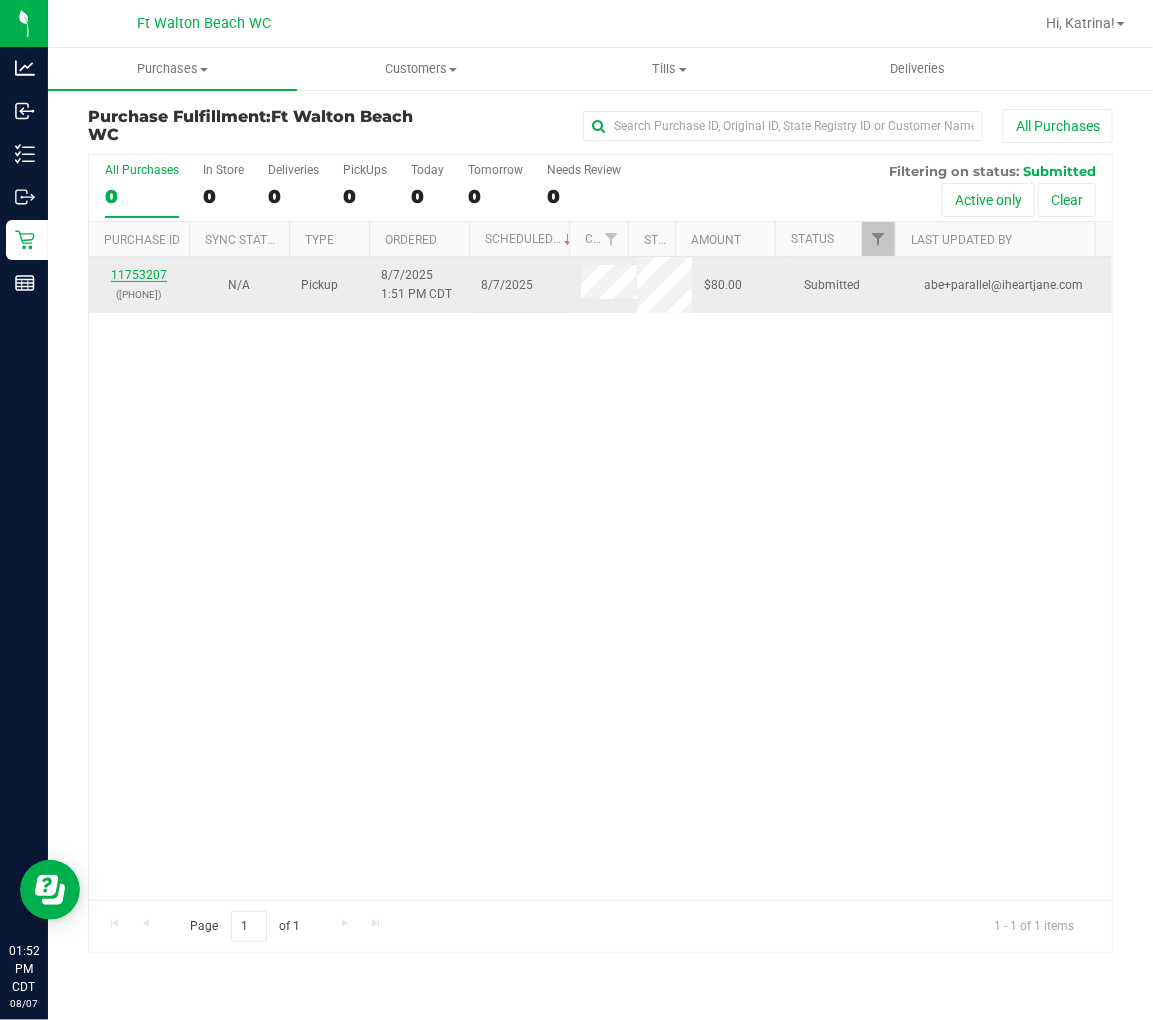 click on "11753207" at bounding box center (139, 275) 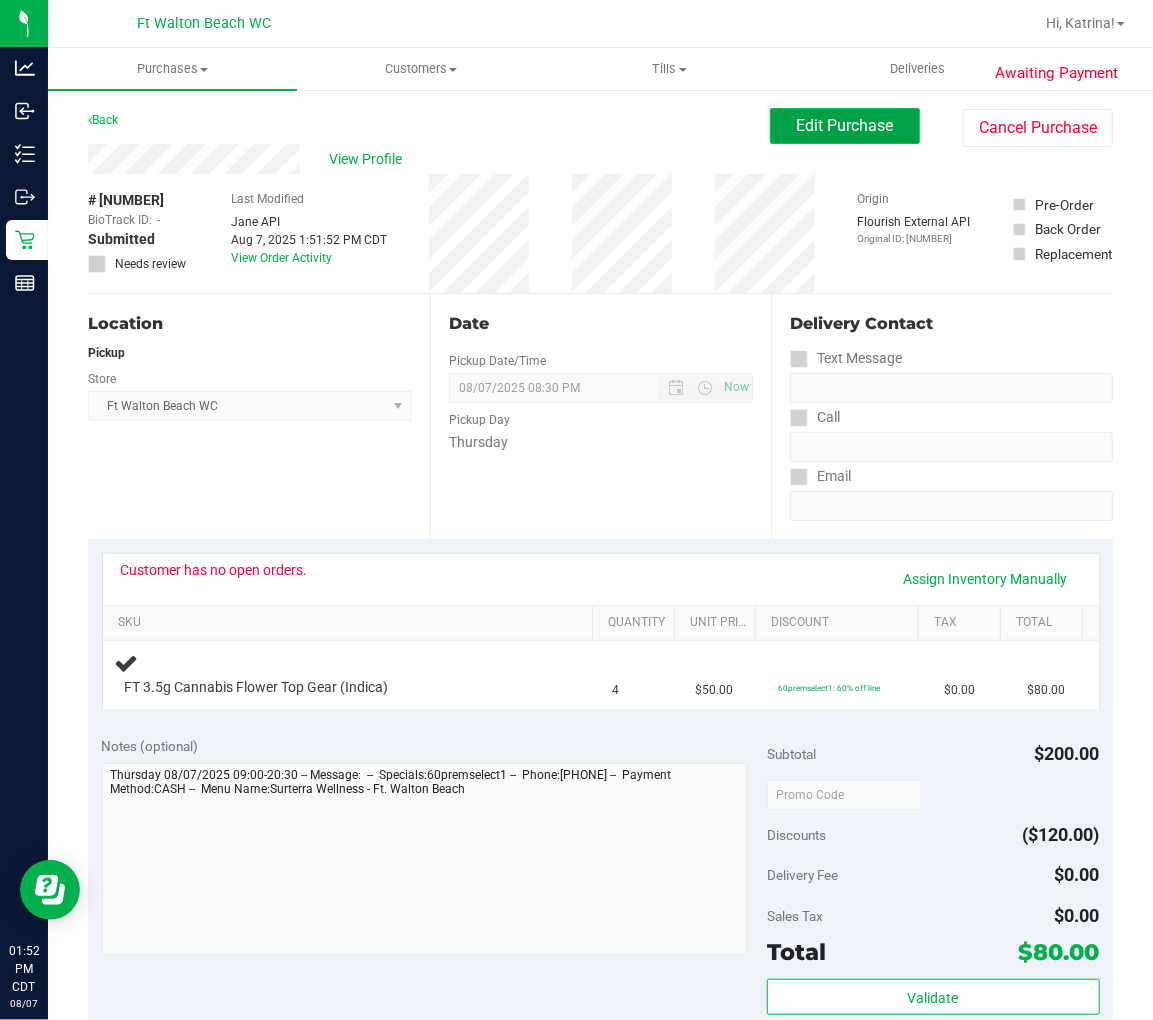 click on "Edit Purchase" at bounding box center (845, 125) 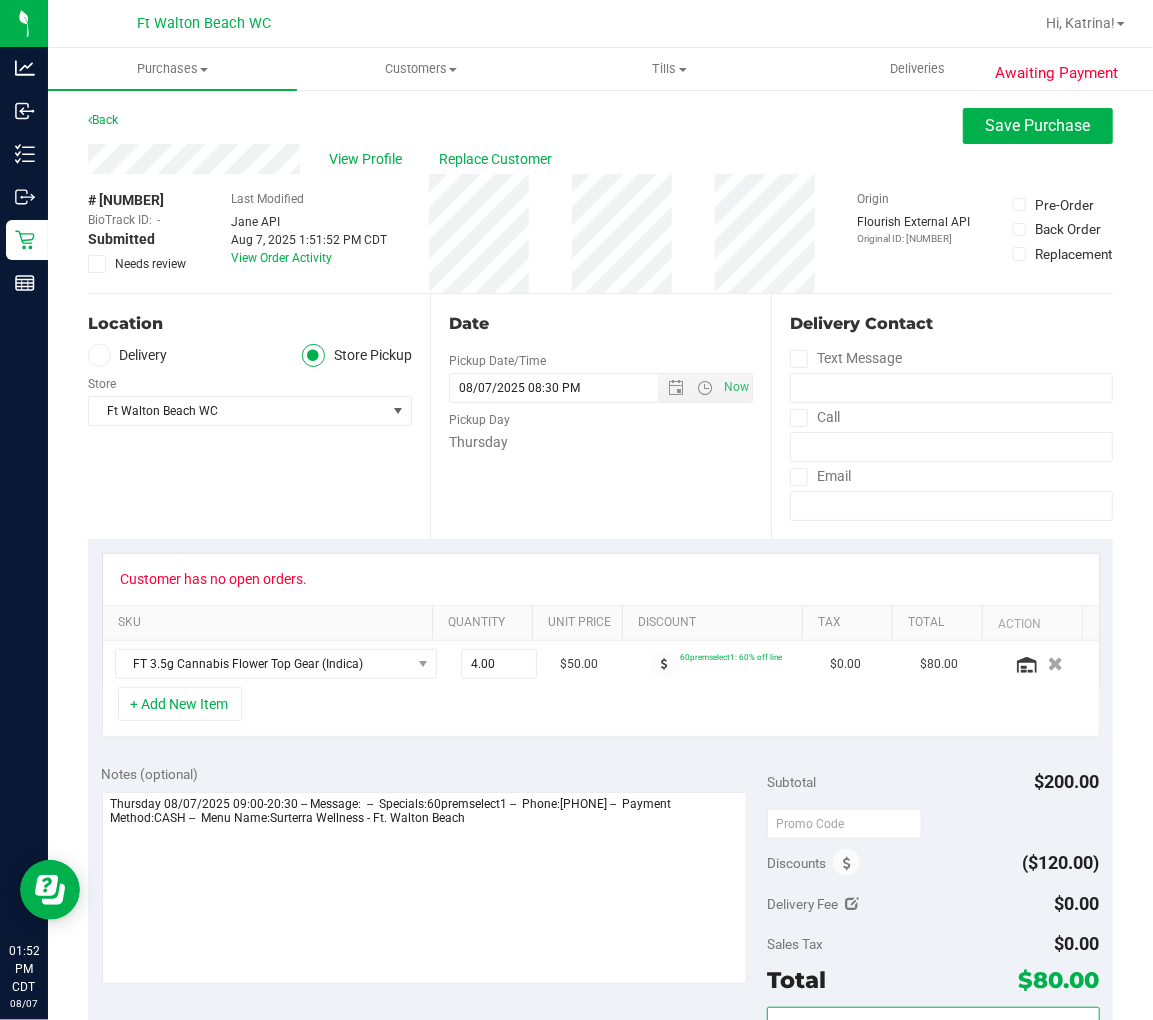click at bounding box center [97, 264] 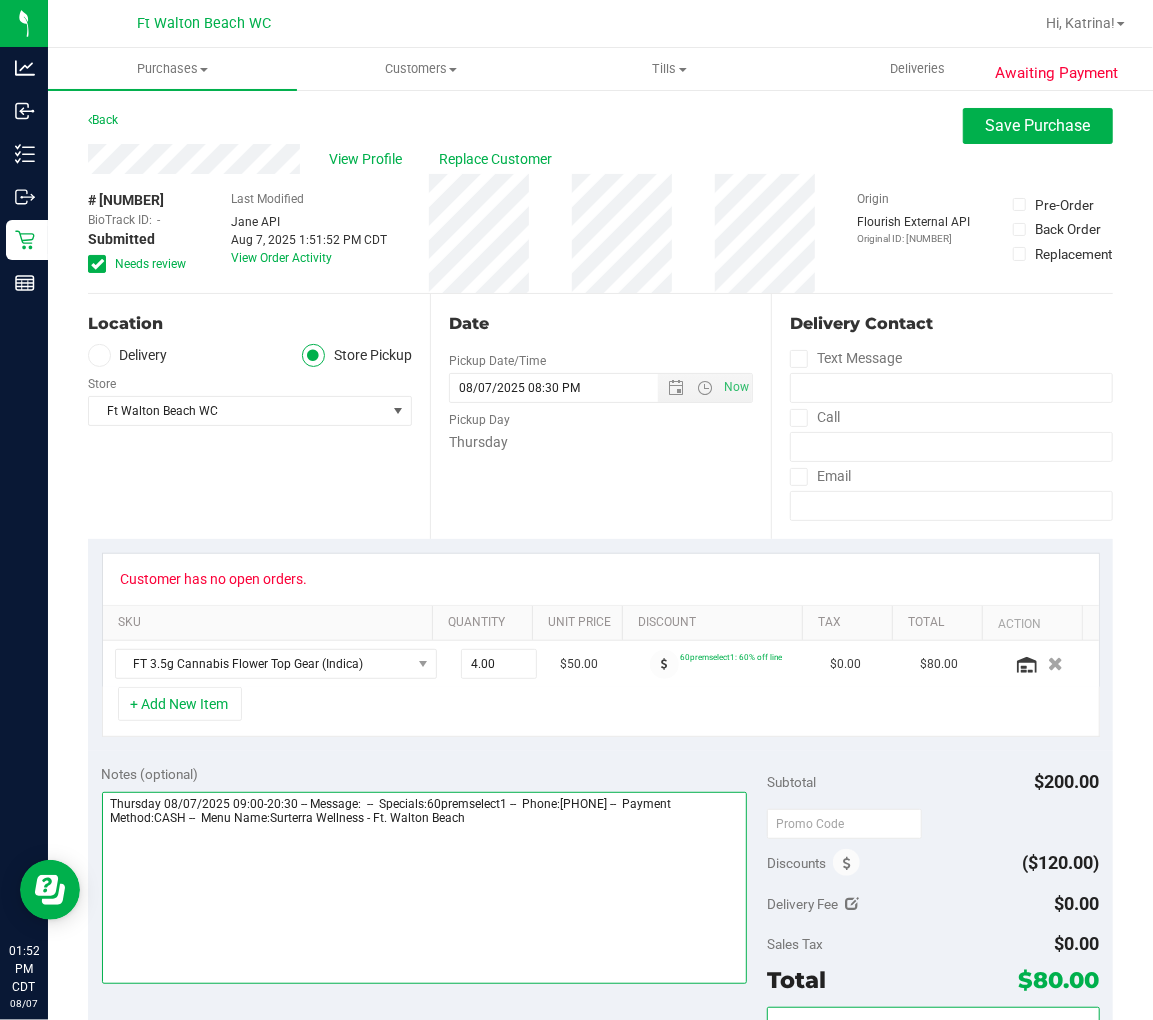 click at bounding box center (424, 888) 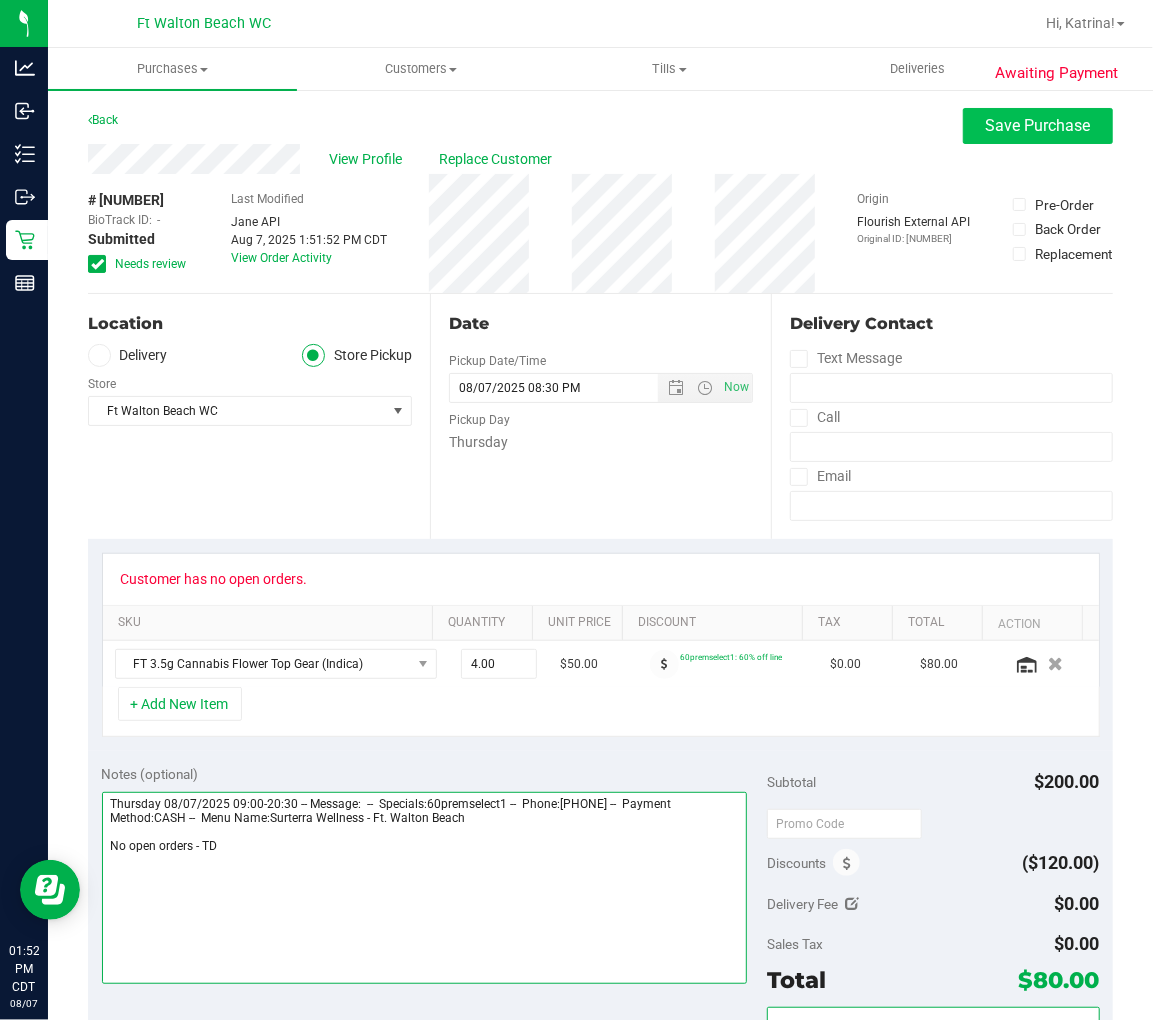type on "Thursday 08/07/2025 09:00-20:30 -- Message:  --  Specials:60premselect1 --  Phone:[PHONE] --  Payment Method:CASH --  Menu Name:Surterra Wellness - Ft. Walton Beach
No open orders - TD" 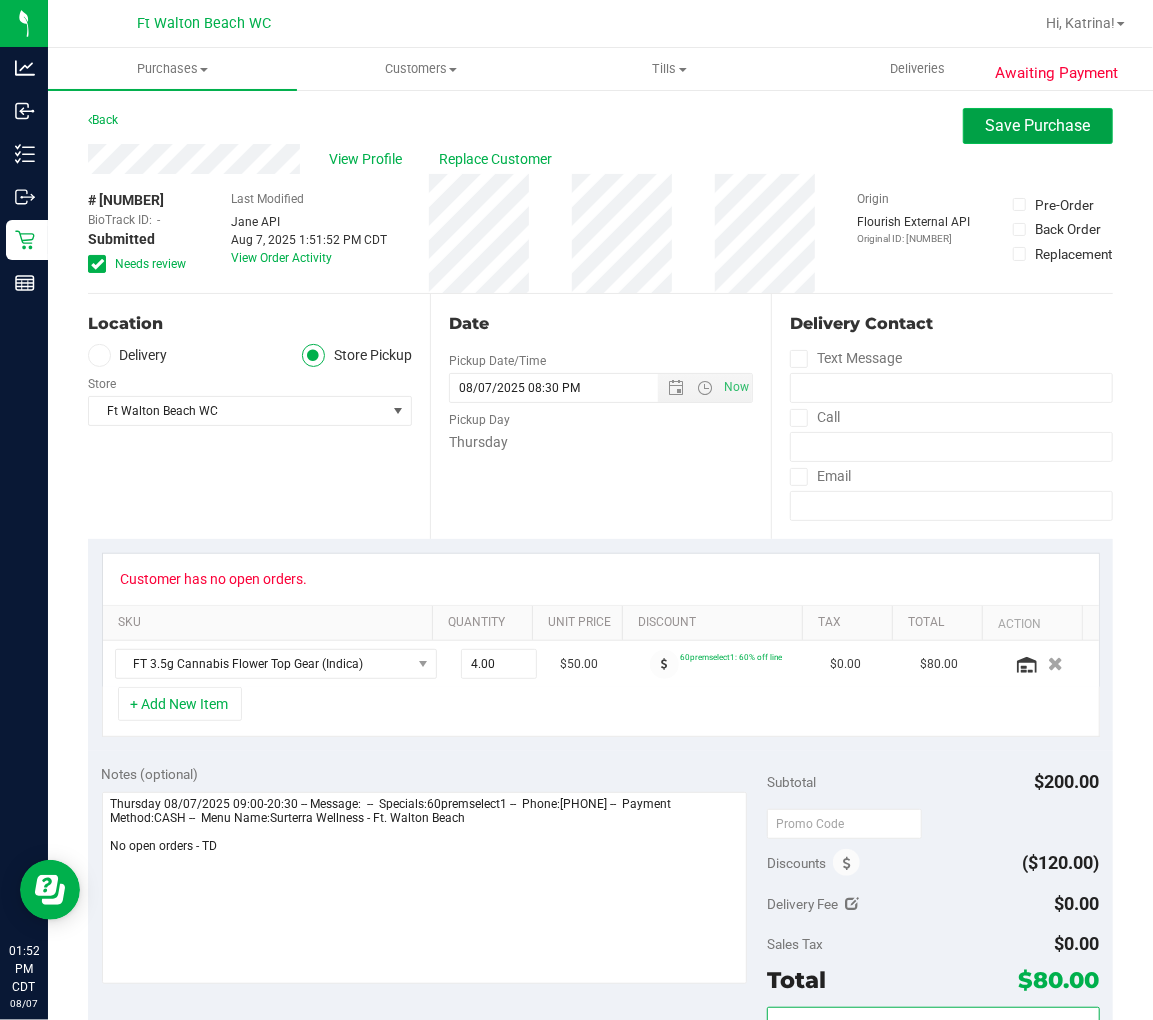 click on "Save Purchase" at bounding box center [1038, 126] 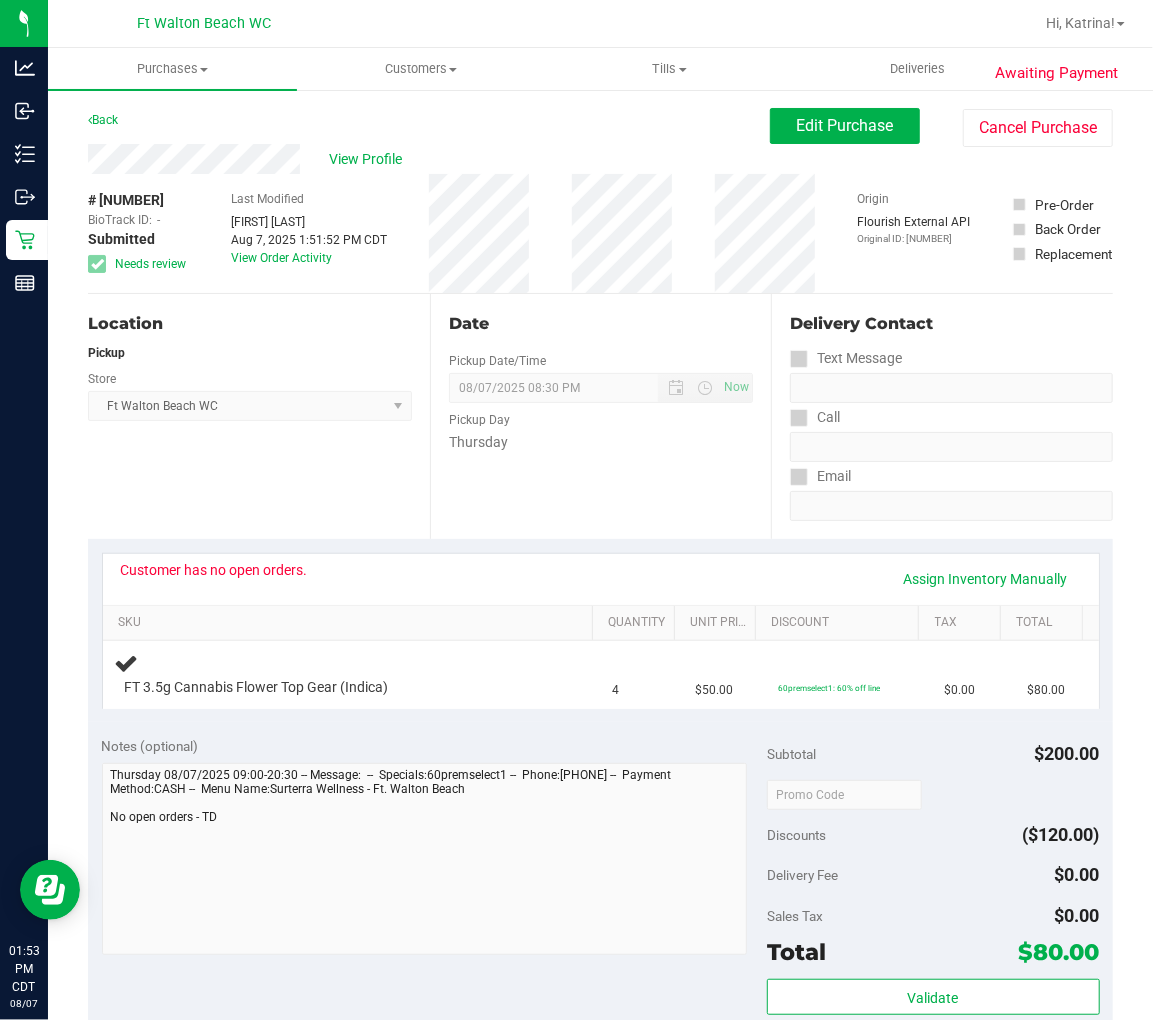 click on "Location" at bounding box center [250, 324] 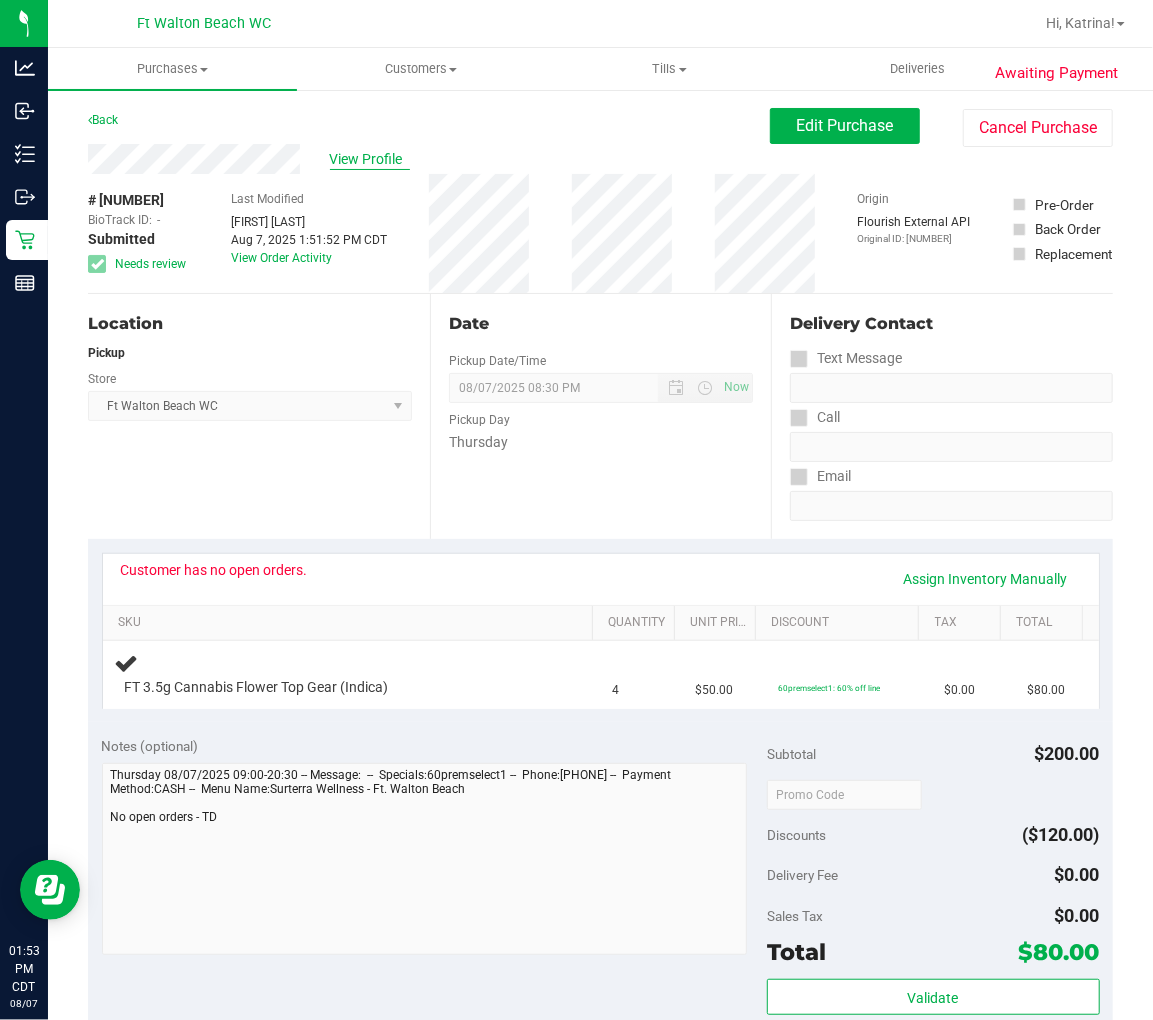 click on "View Profile" at bounding box center (370, 159) 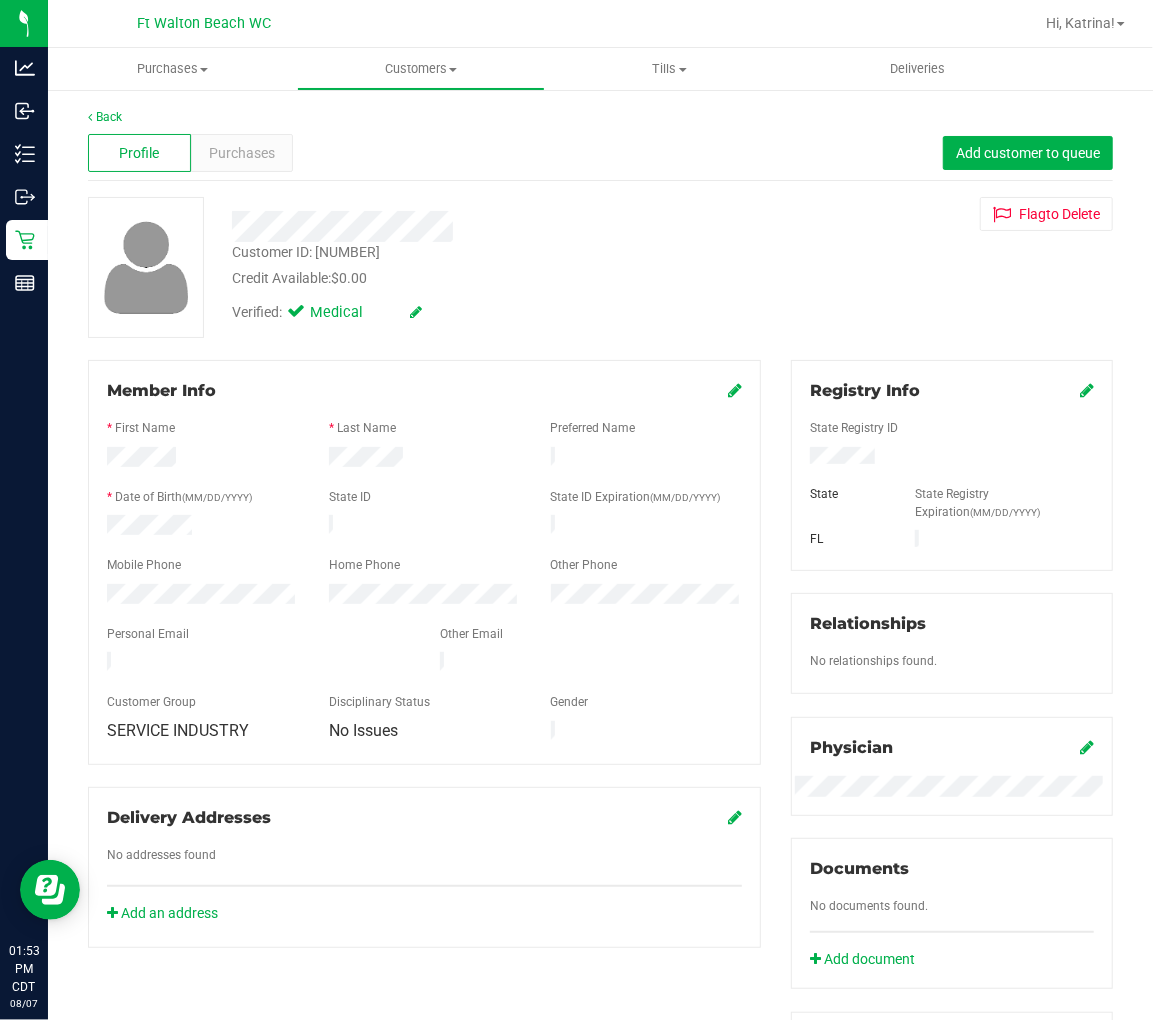 click on "Customer ID: [NUMBER]" at bounding box center [306, 252] 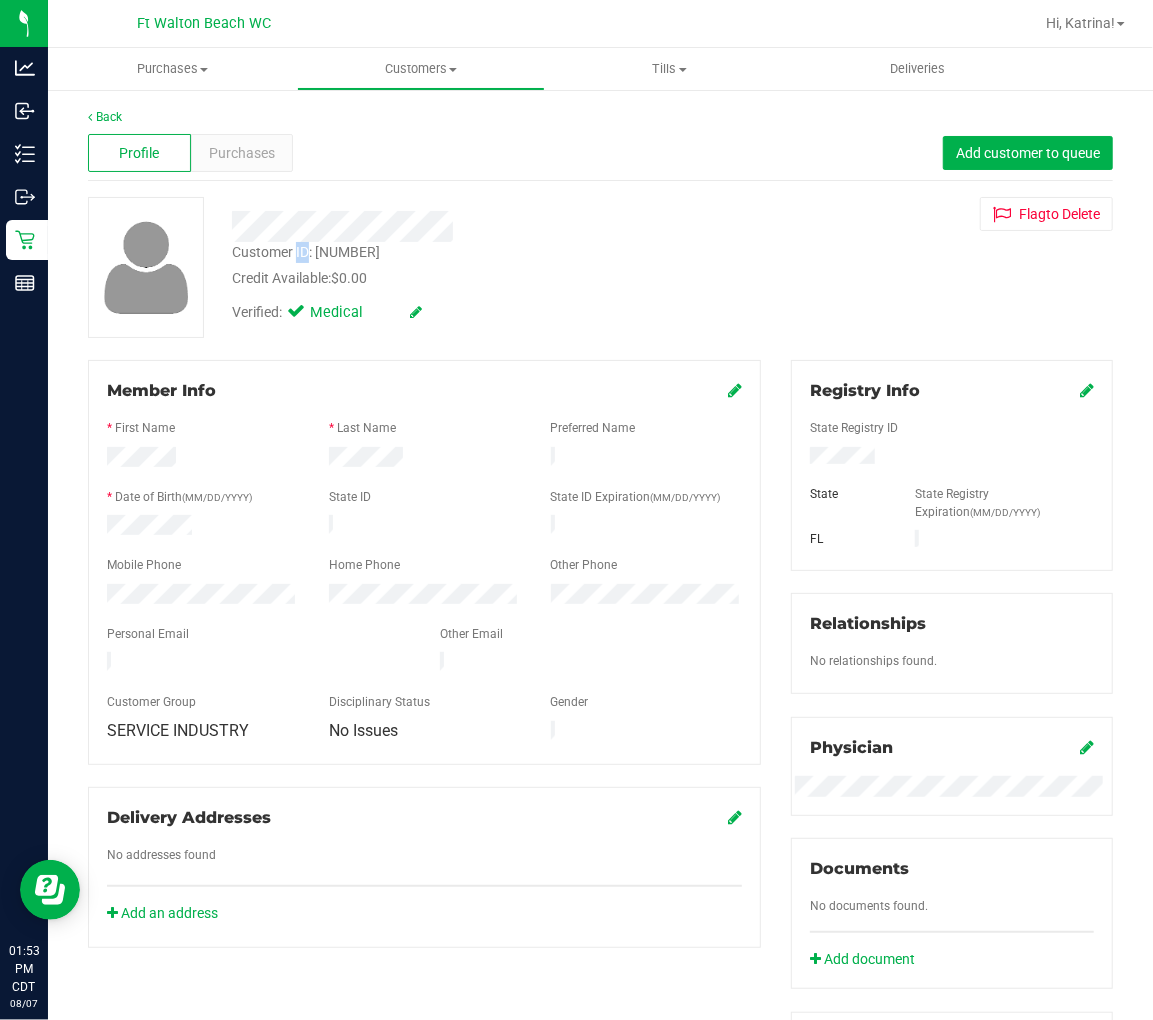 click on "Customer ID: [NUMBER]" at bounding box center (306, 252) 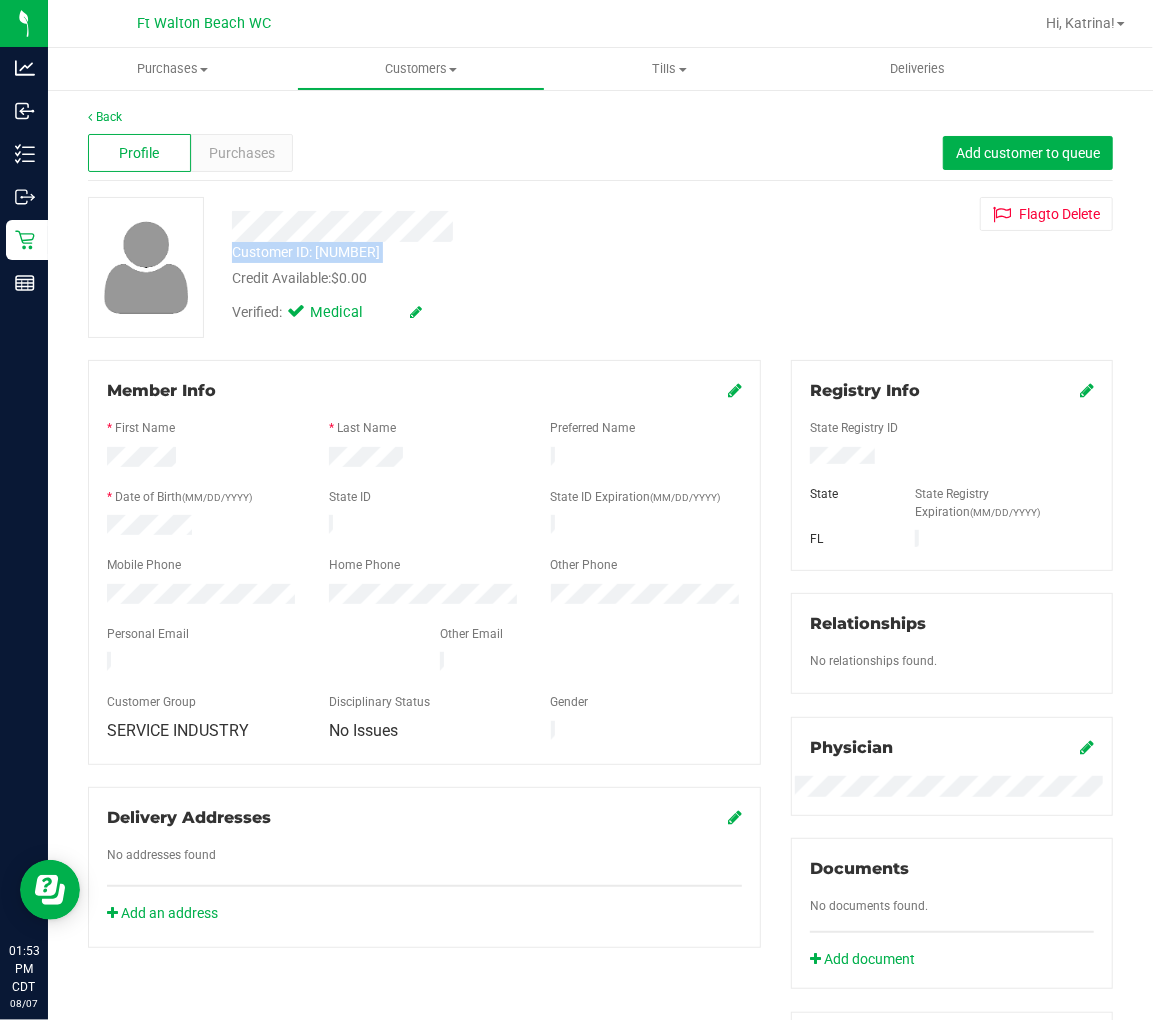 click on "Customer ID: [NUMBER]" at bounding box center [306, 252] 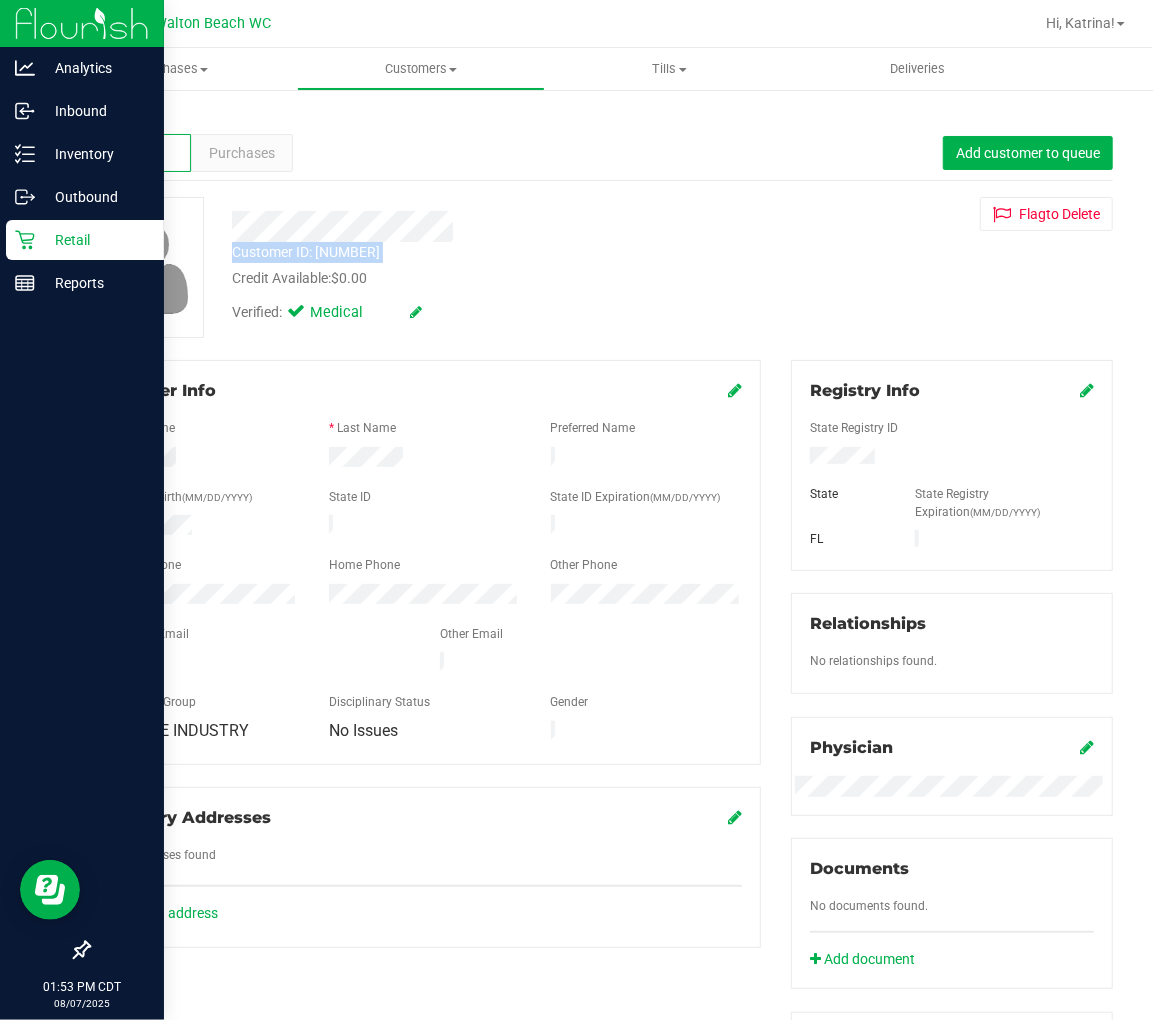 click 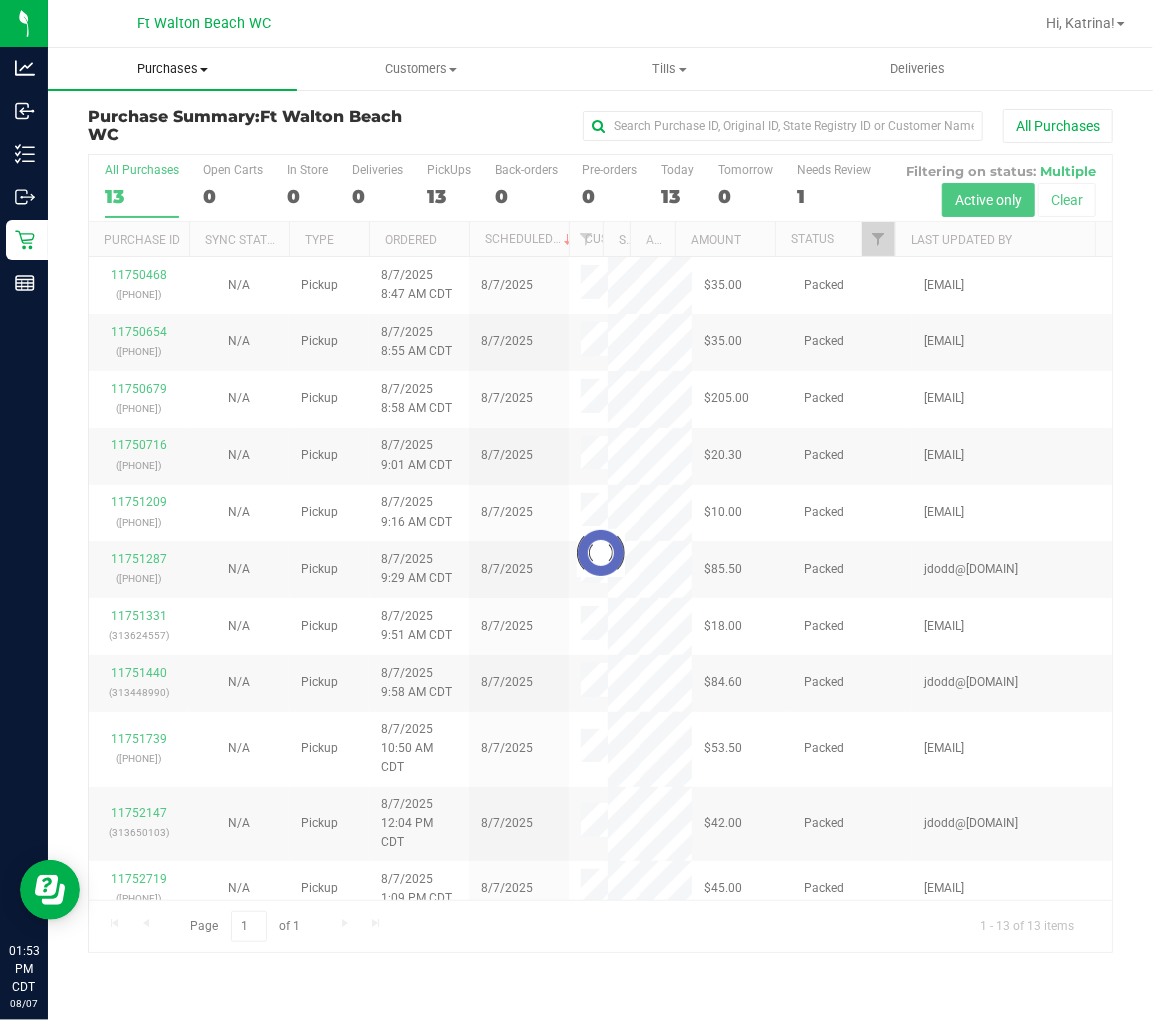 click on "Purchases" at bounding box center [172, 69] 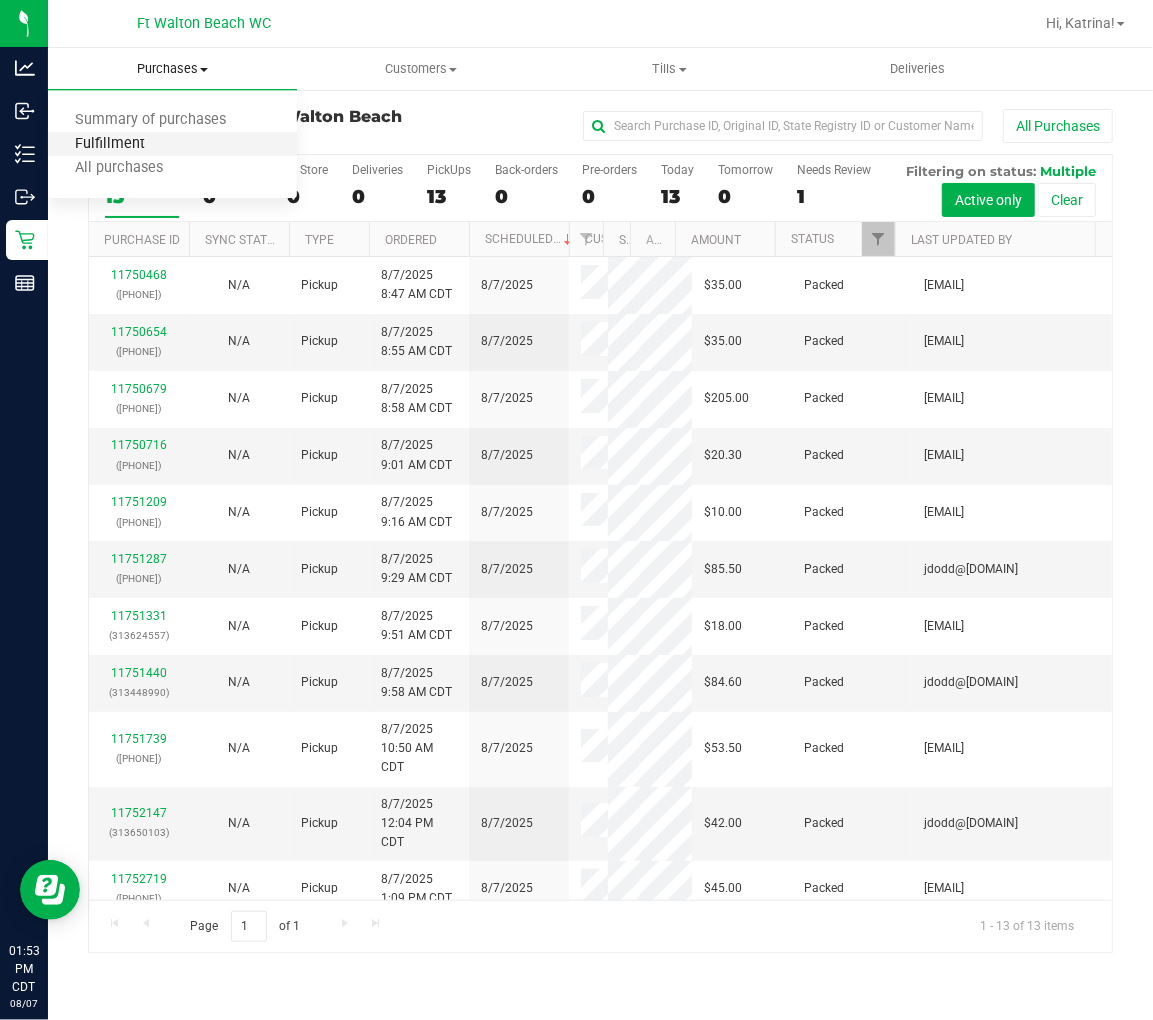 click on "Fulfillment" at bounding box center [110, 144] 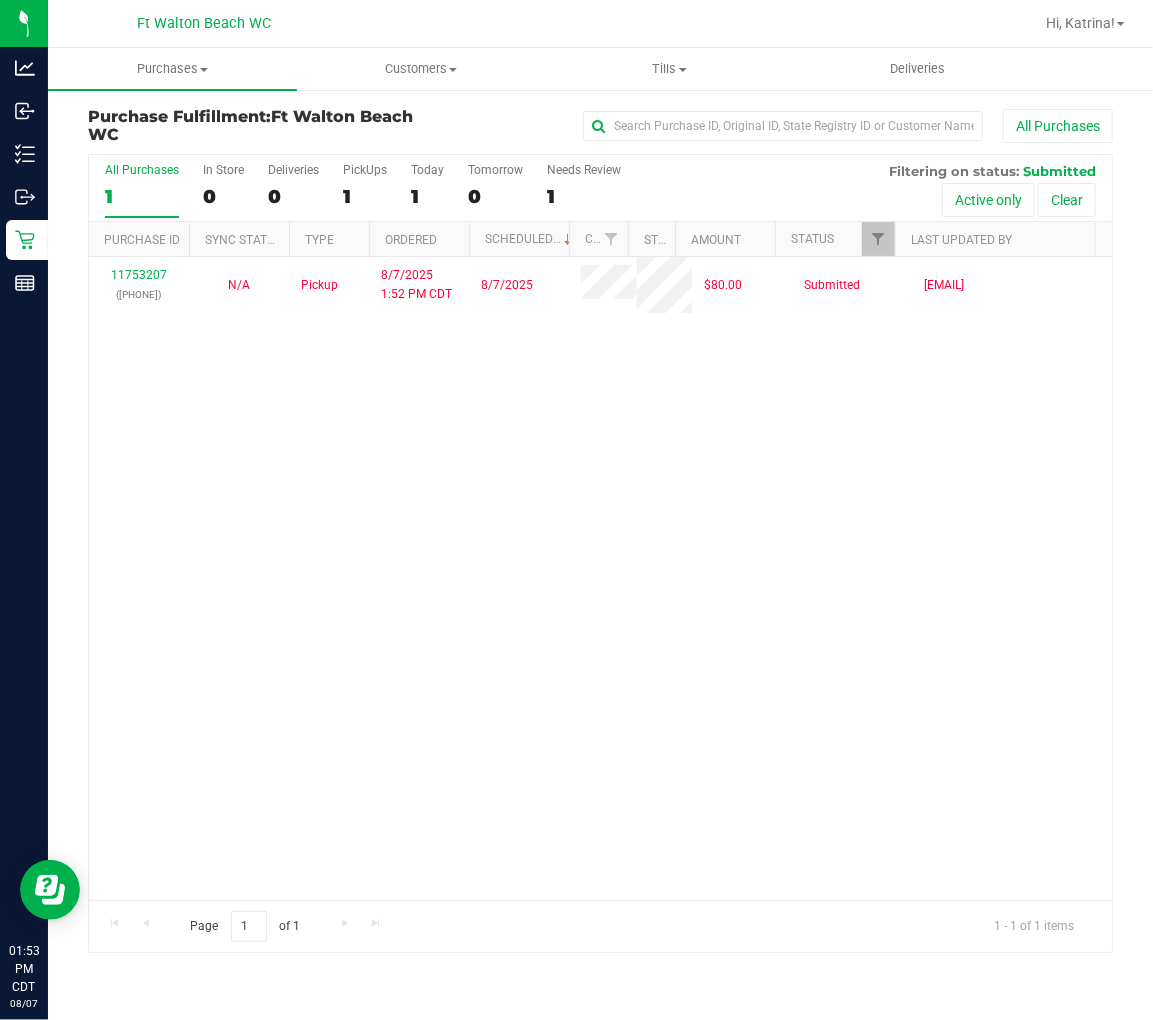 click on "# [NUMBER]
([PHONE])
N/A
Pickup 8/7/2025 1:52 PM CDT 8/7/2025
$80.00
Submitted [EMAIL]" at bounding box center (600, 578) 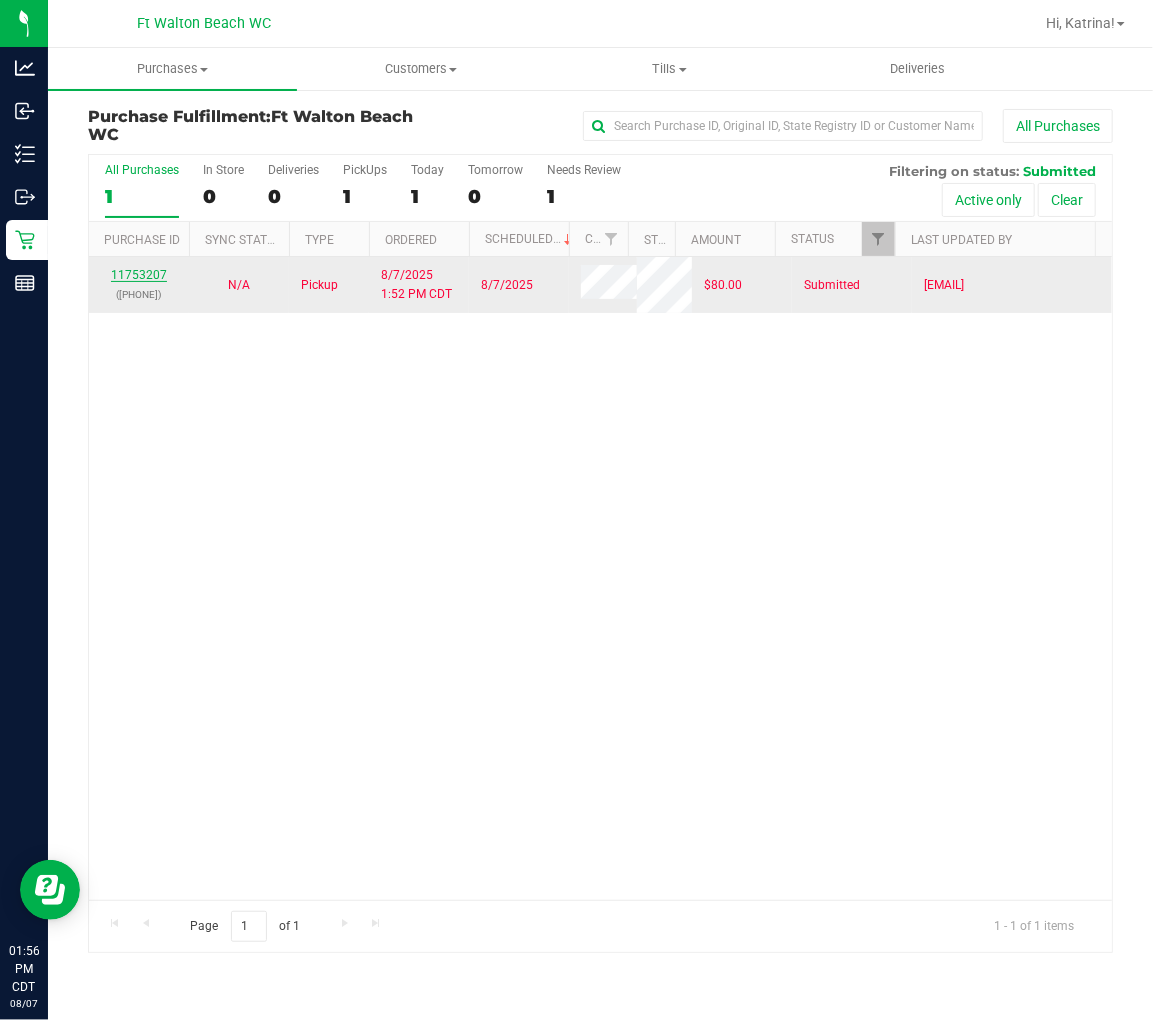 click on "11753207" at bounding box center (139, 275) 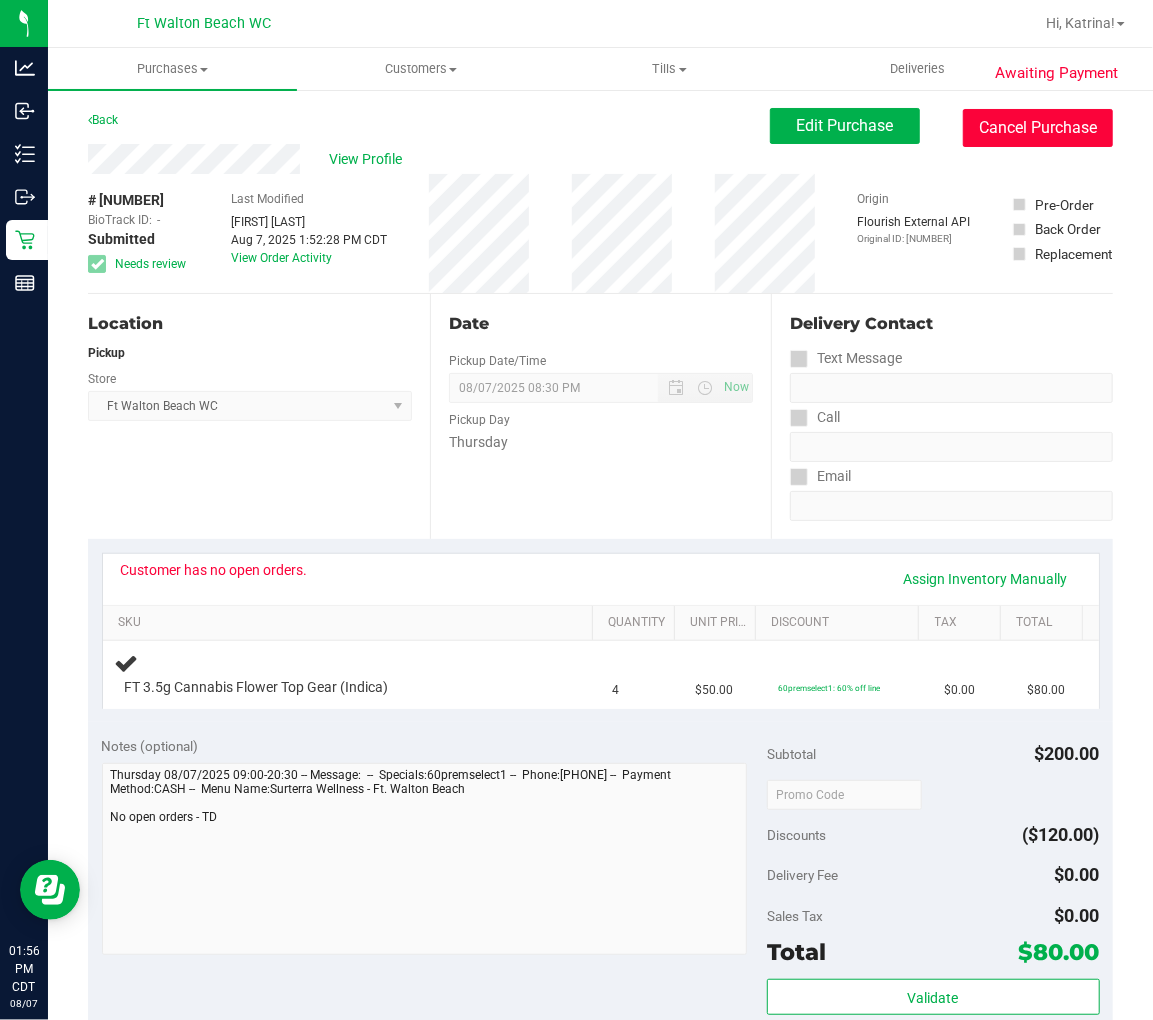 click on "Cancel Purchase" at bounding box center (1038, 128) 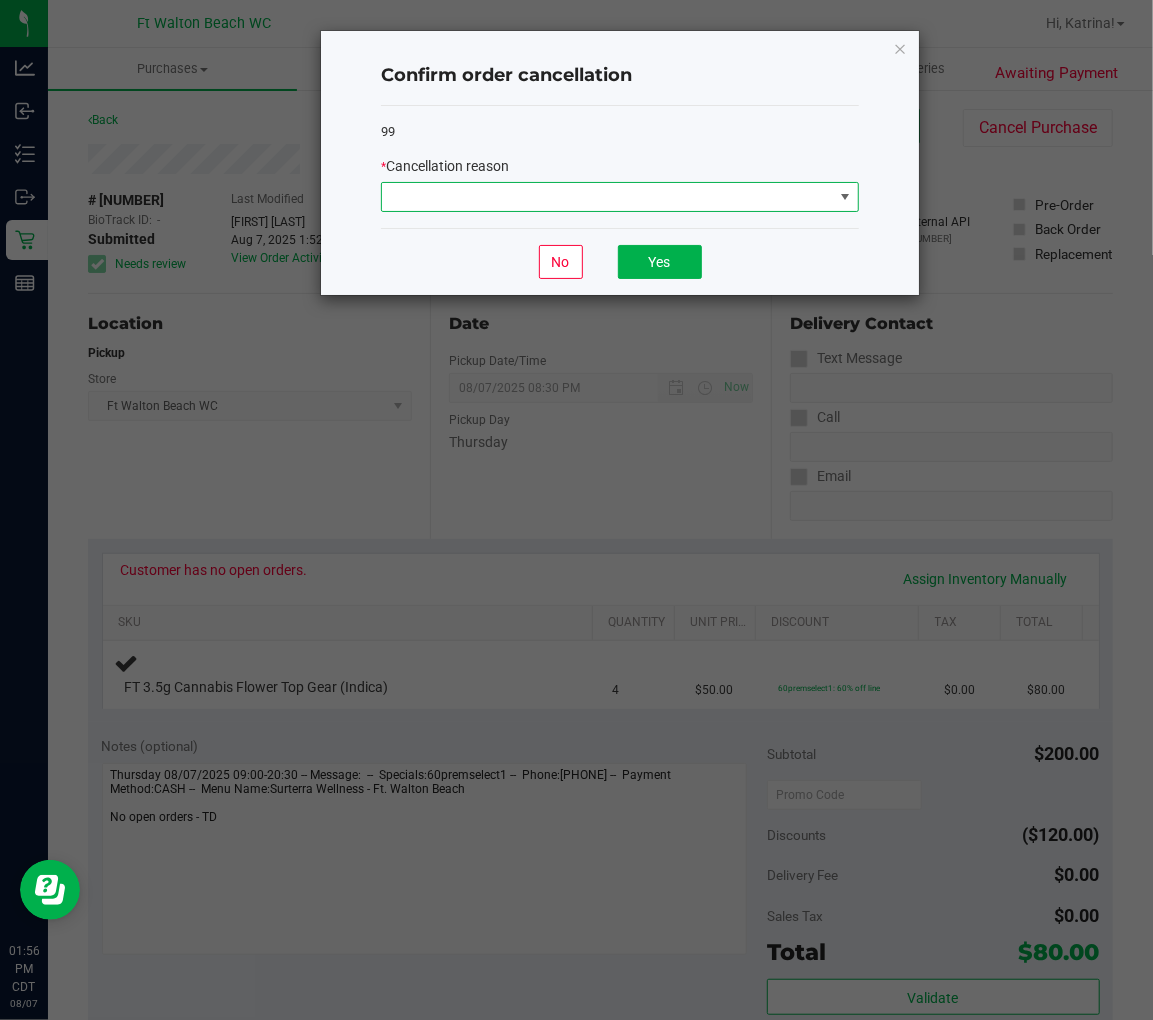 click at bounding box center [607, 197] 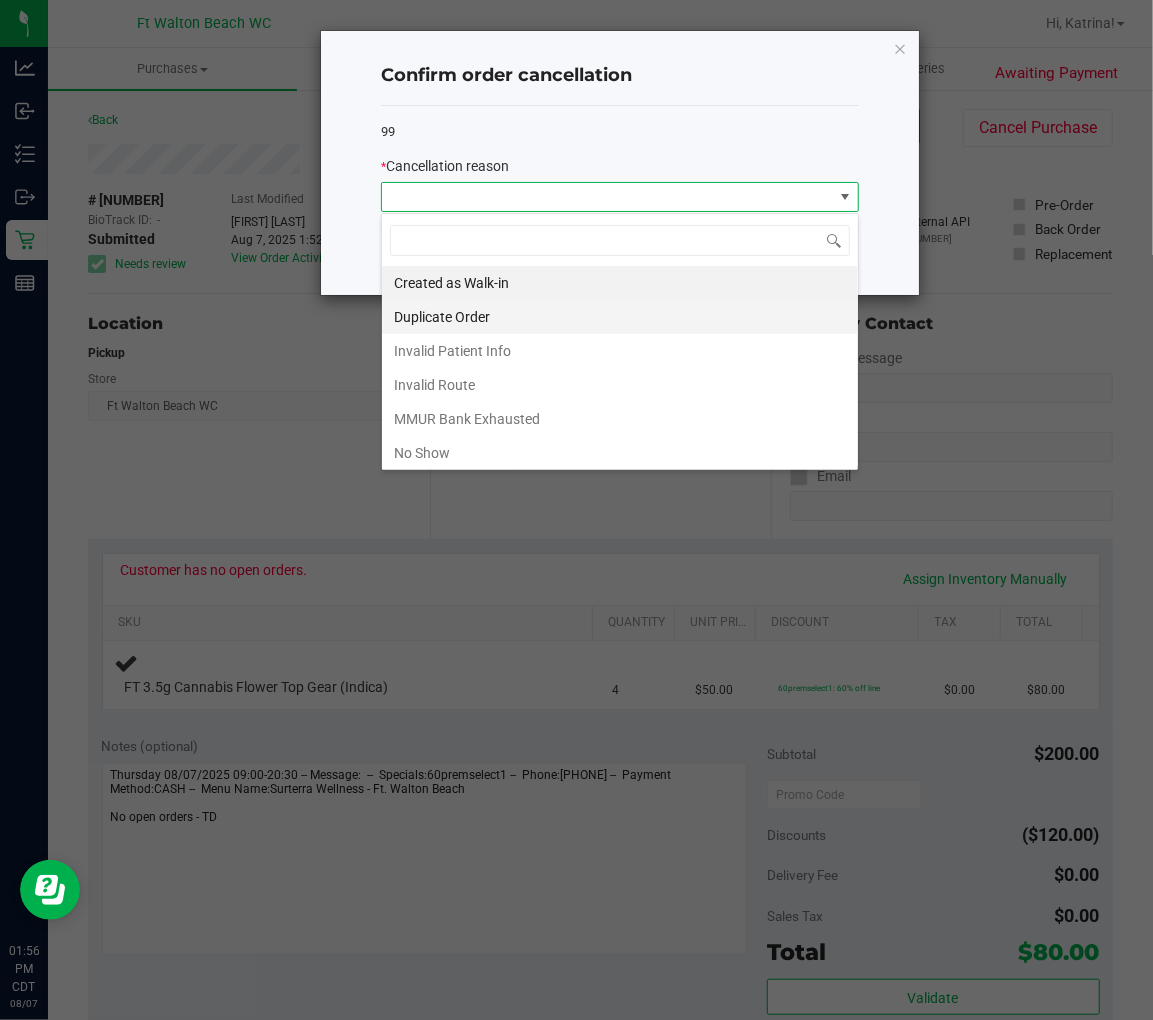 scroll, scrollTop: 99970, scrollLeft: 99522, axis: both 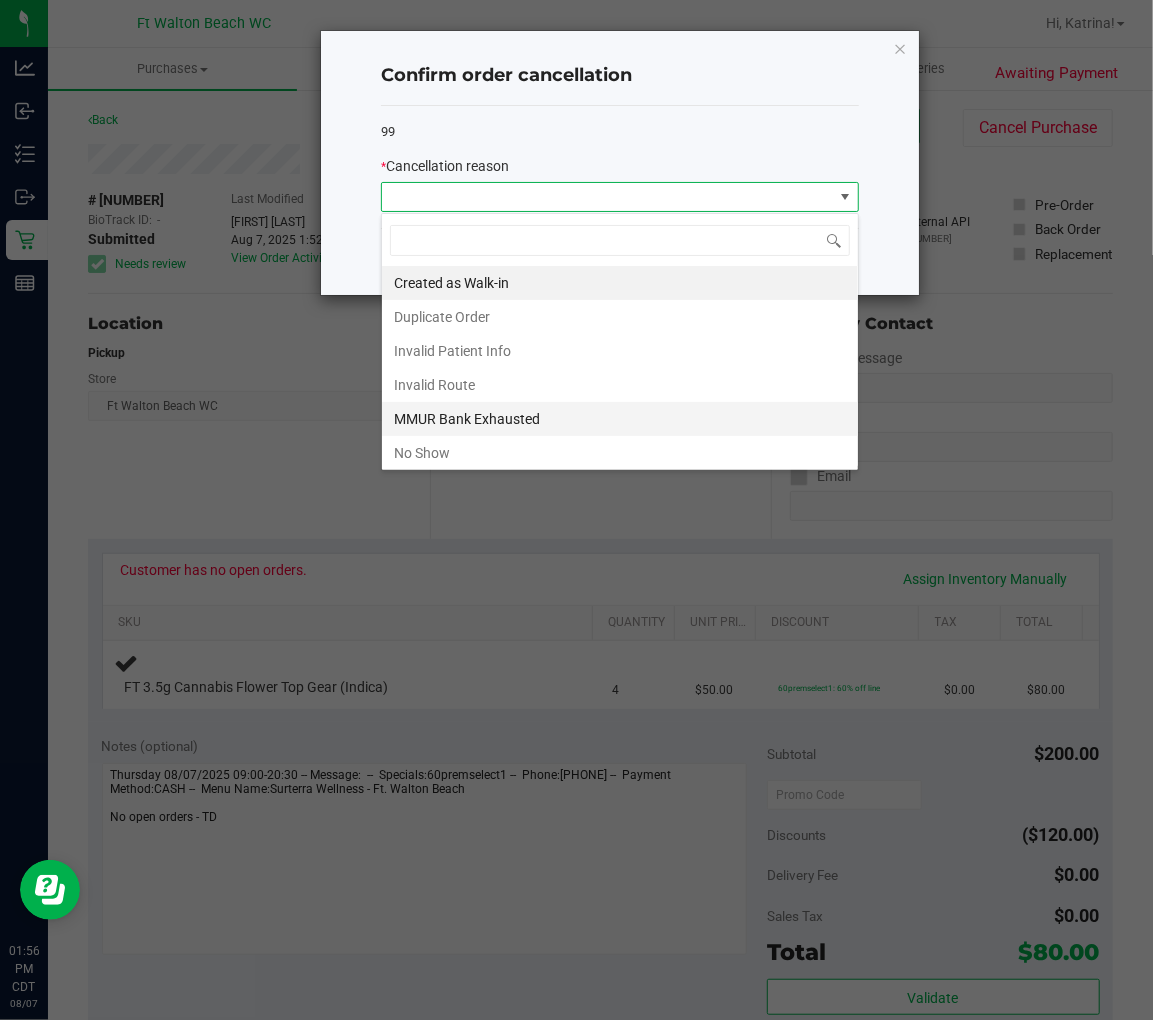 click on "MMUR Bank Exhausted" at bounding box center (620, 419) 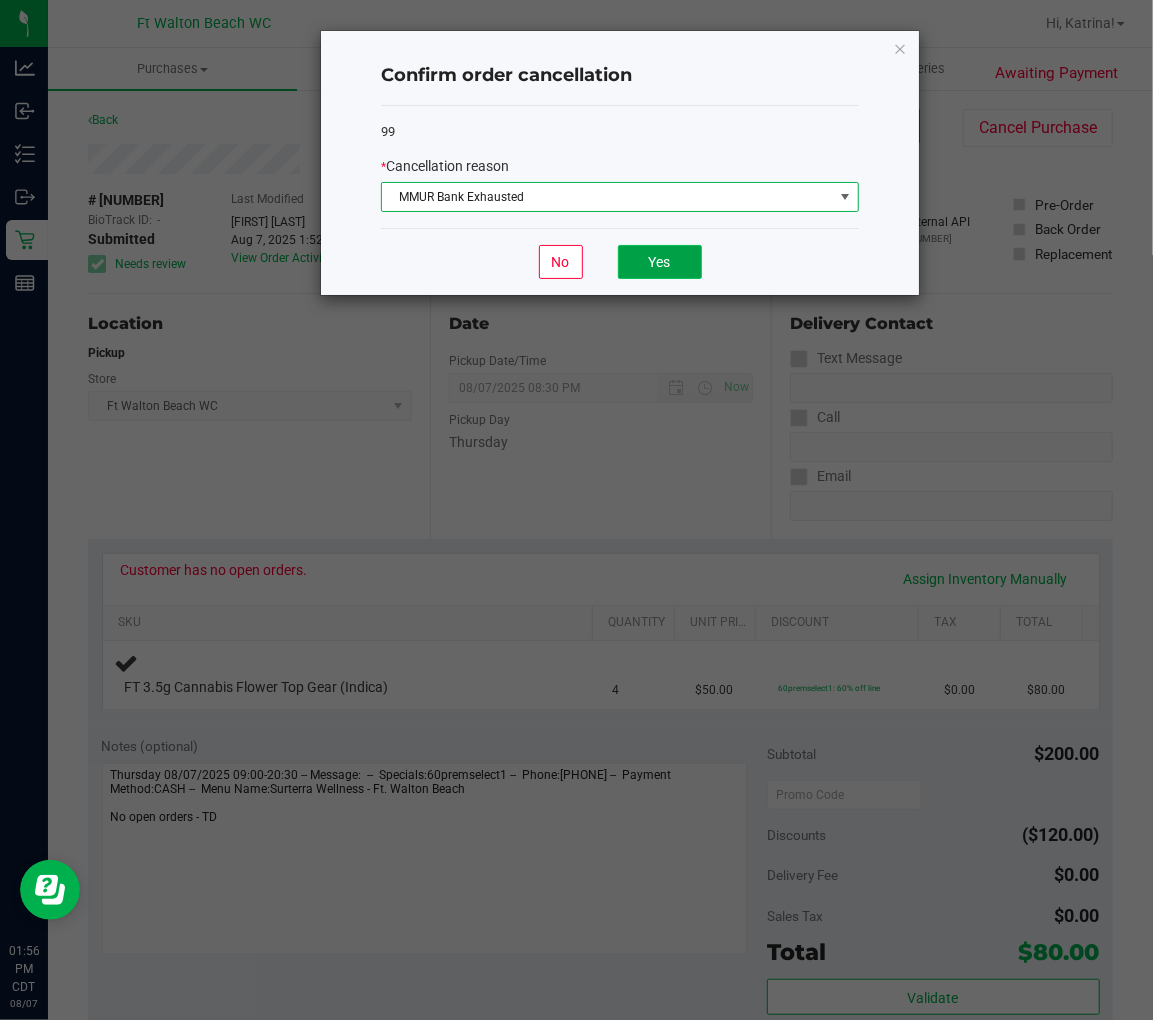 click on "Yes" 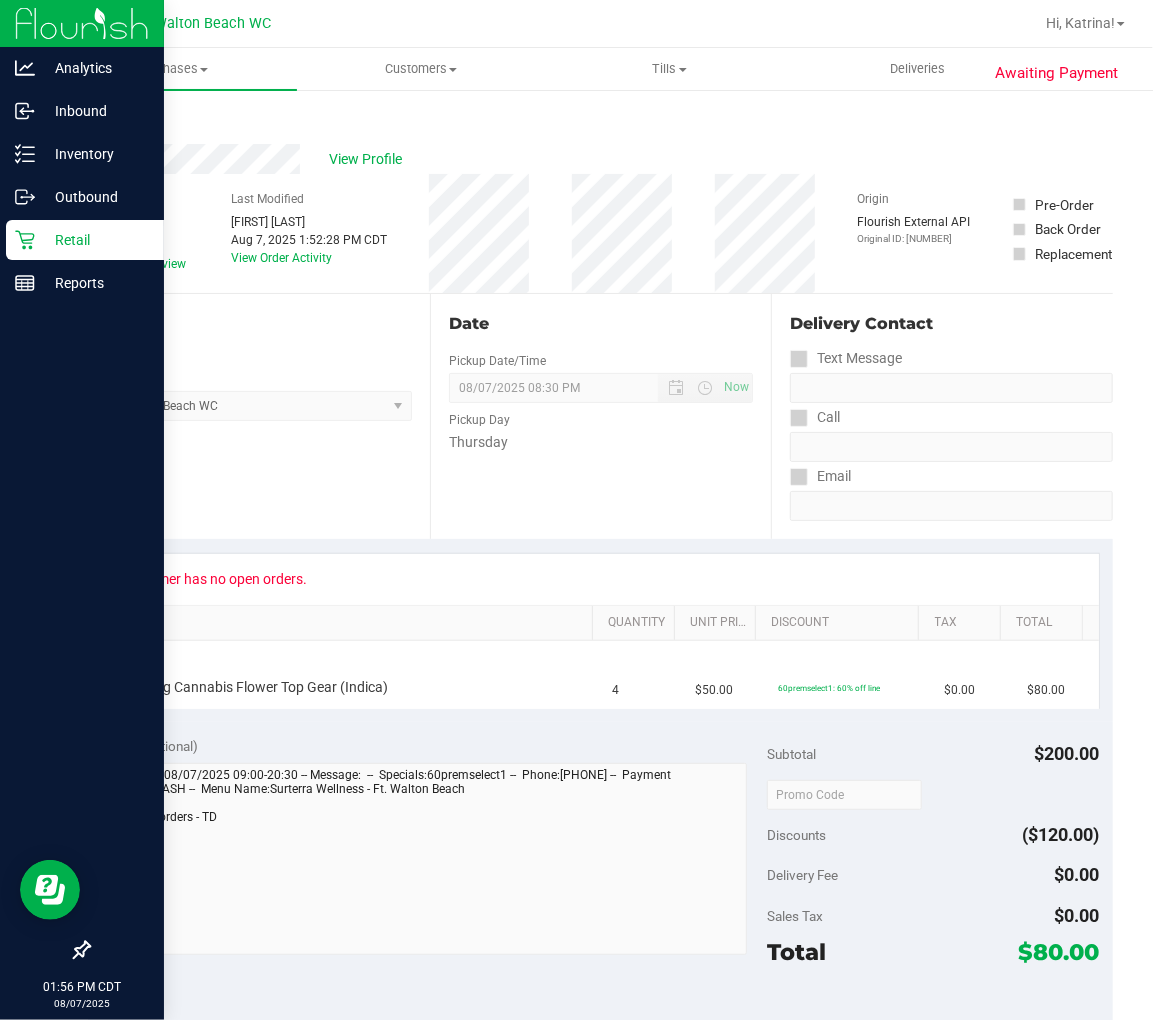 click on "Retail" at bounding box center [95, 240] 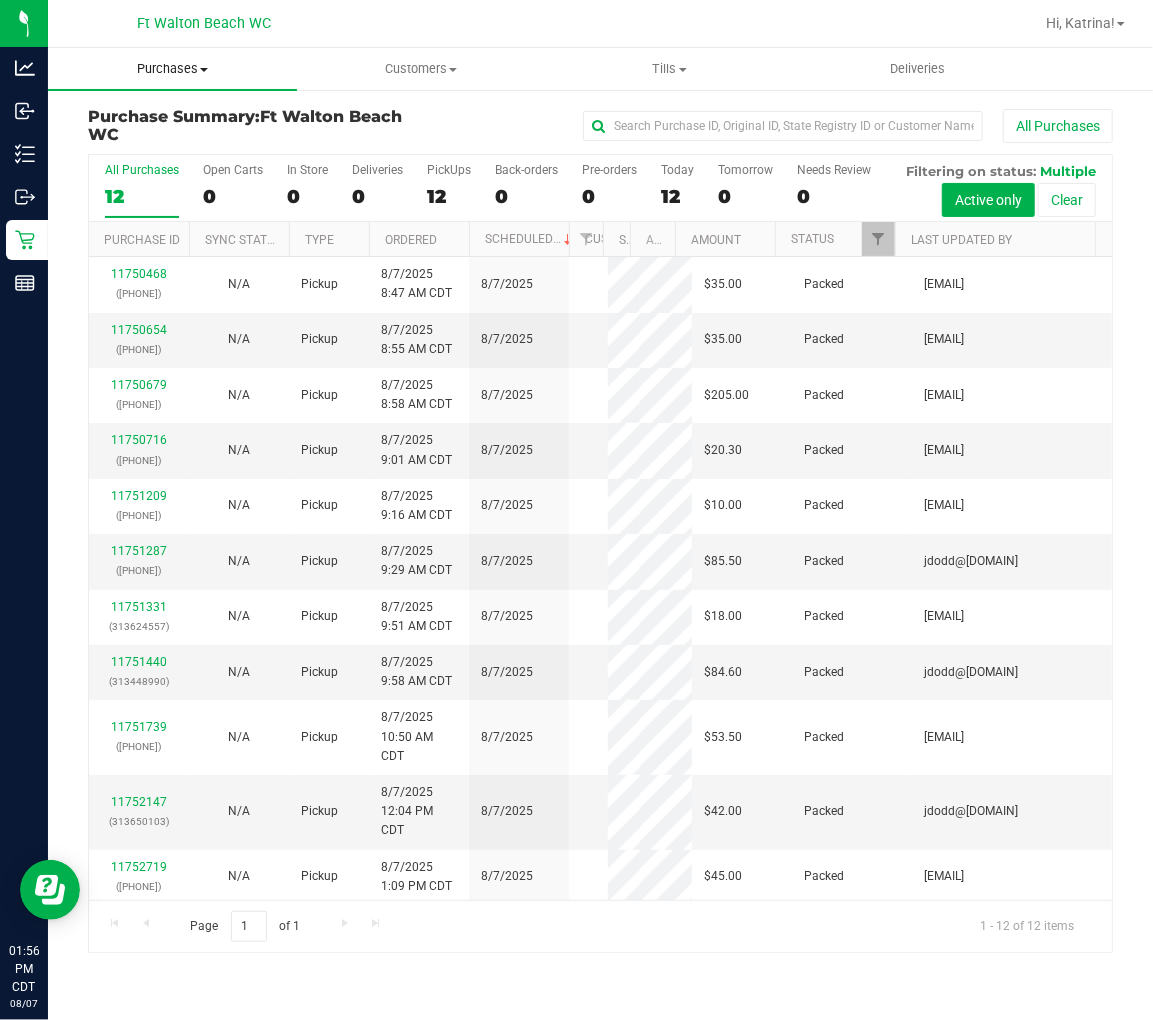 click on "Purchases" at bounding box center [172, 69] 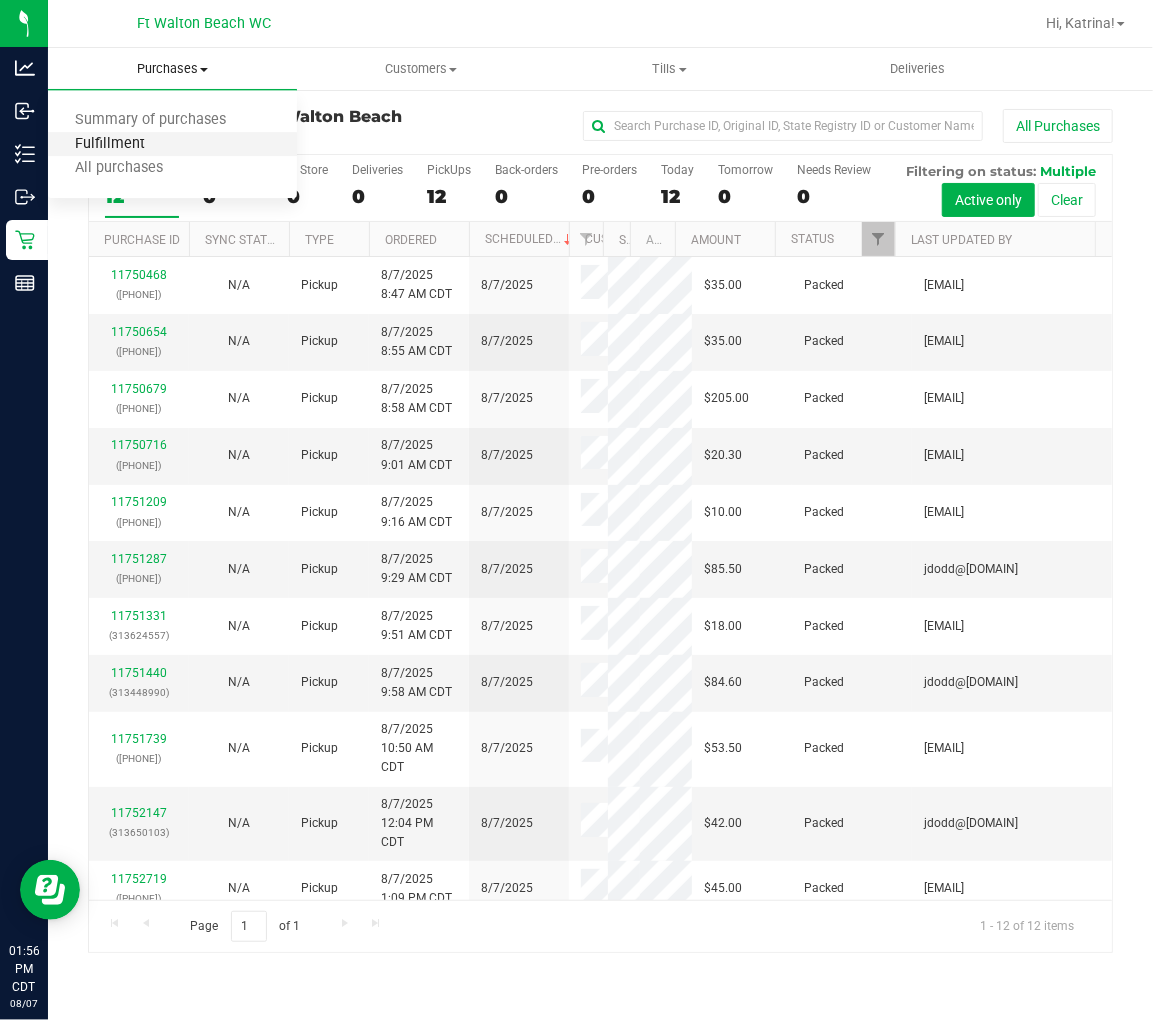 click on "Fulfillment" at bounding box center [110, 144] 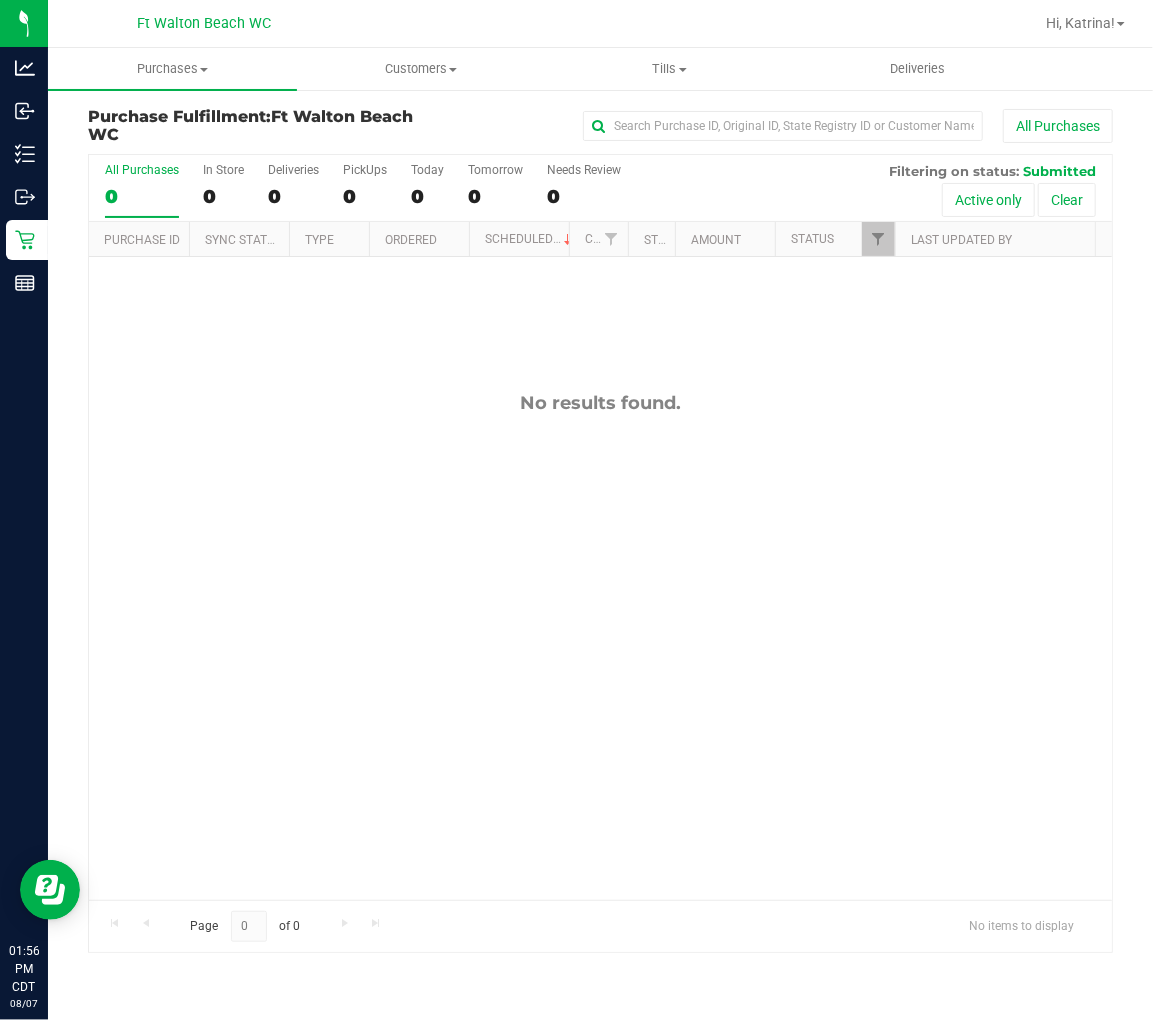 click on "No results found." at bounding box center [600, 646] 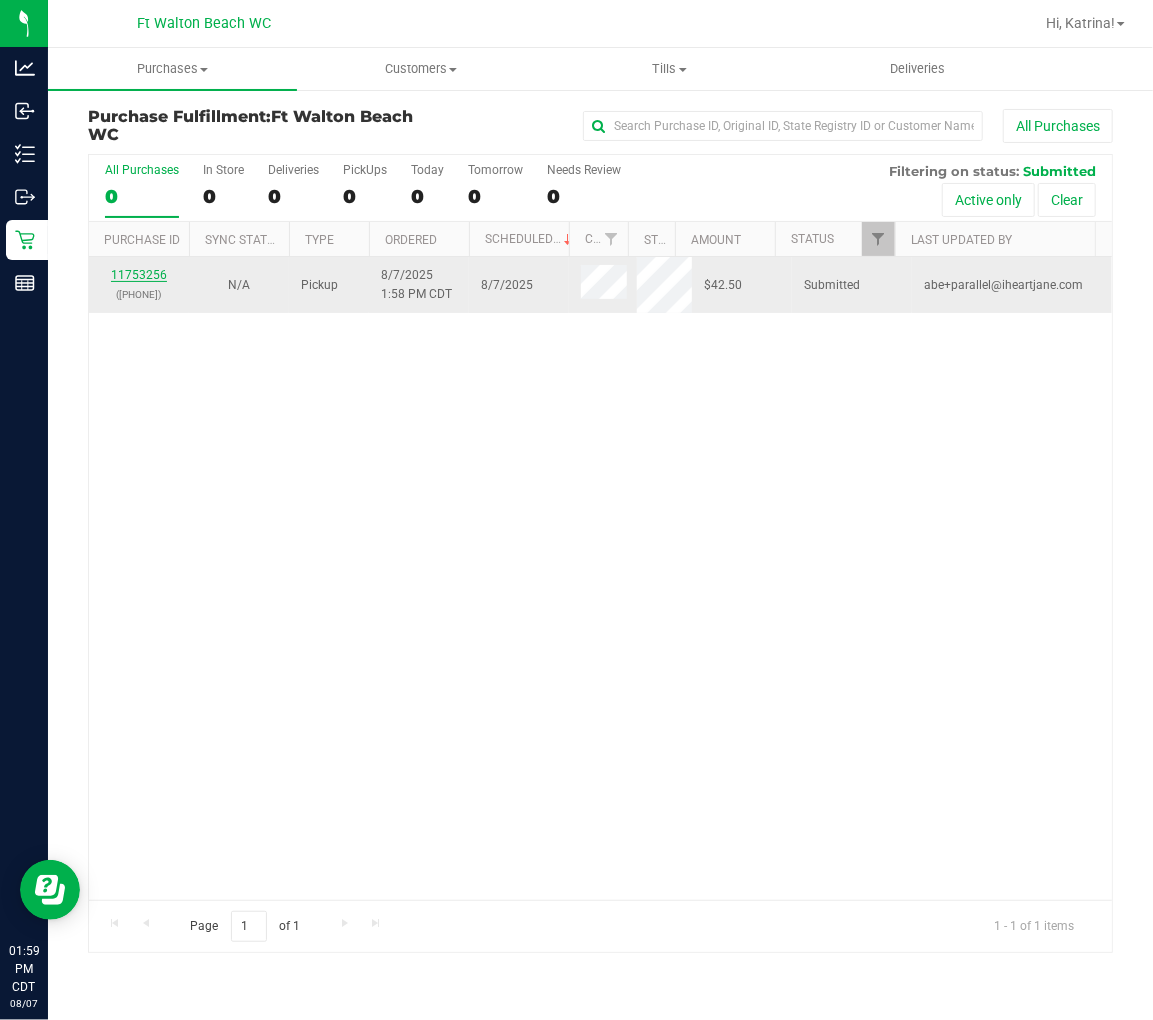 click on "11753256" at bounding box center [139, 275] 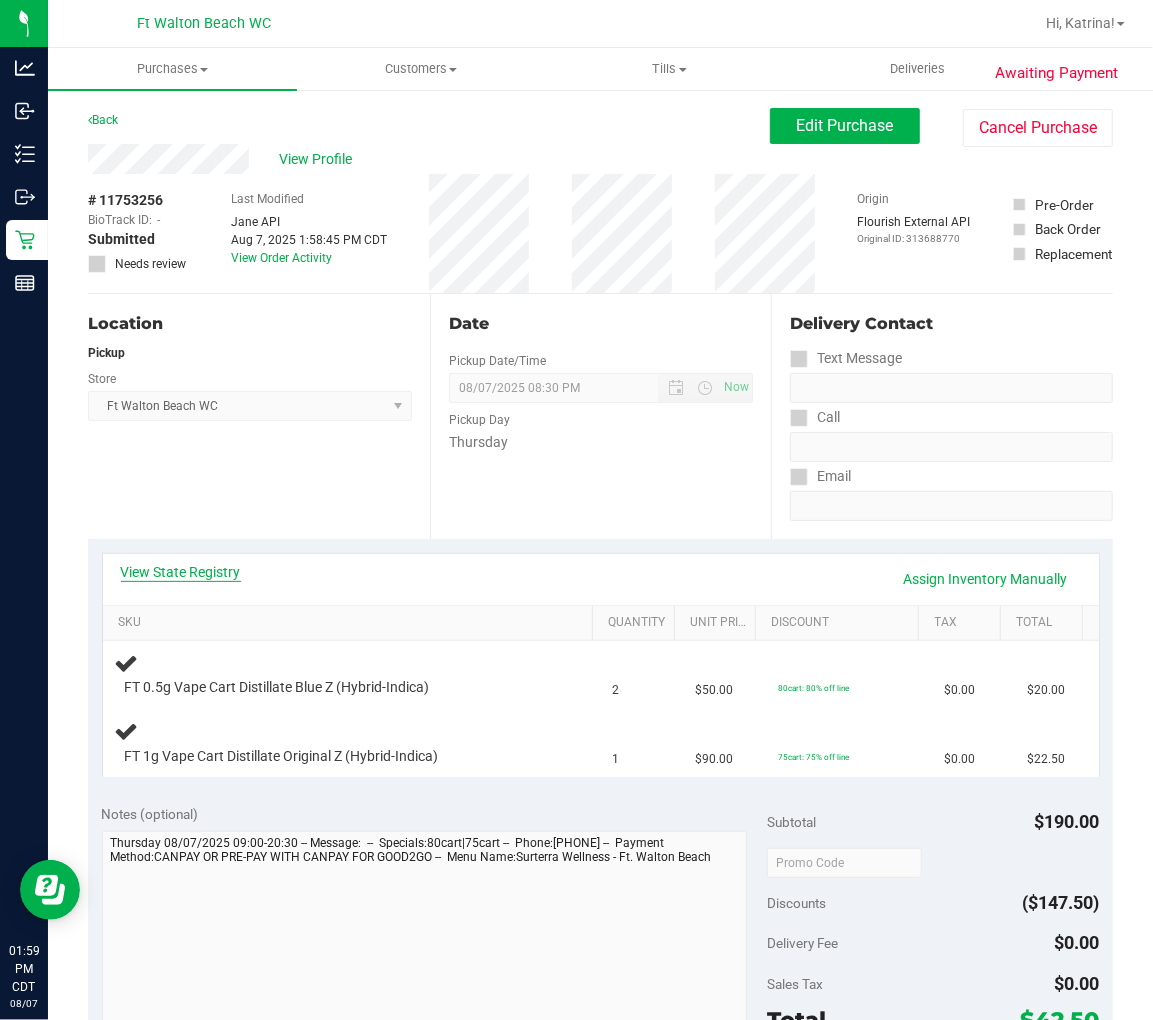 click on "View State Registry" at bounding box center (181, 572) 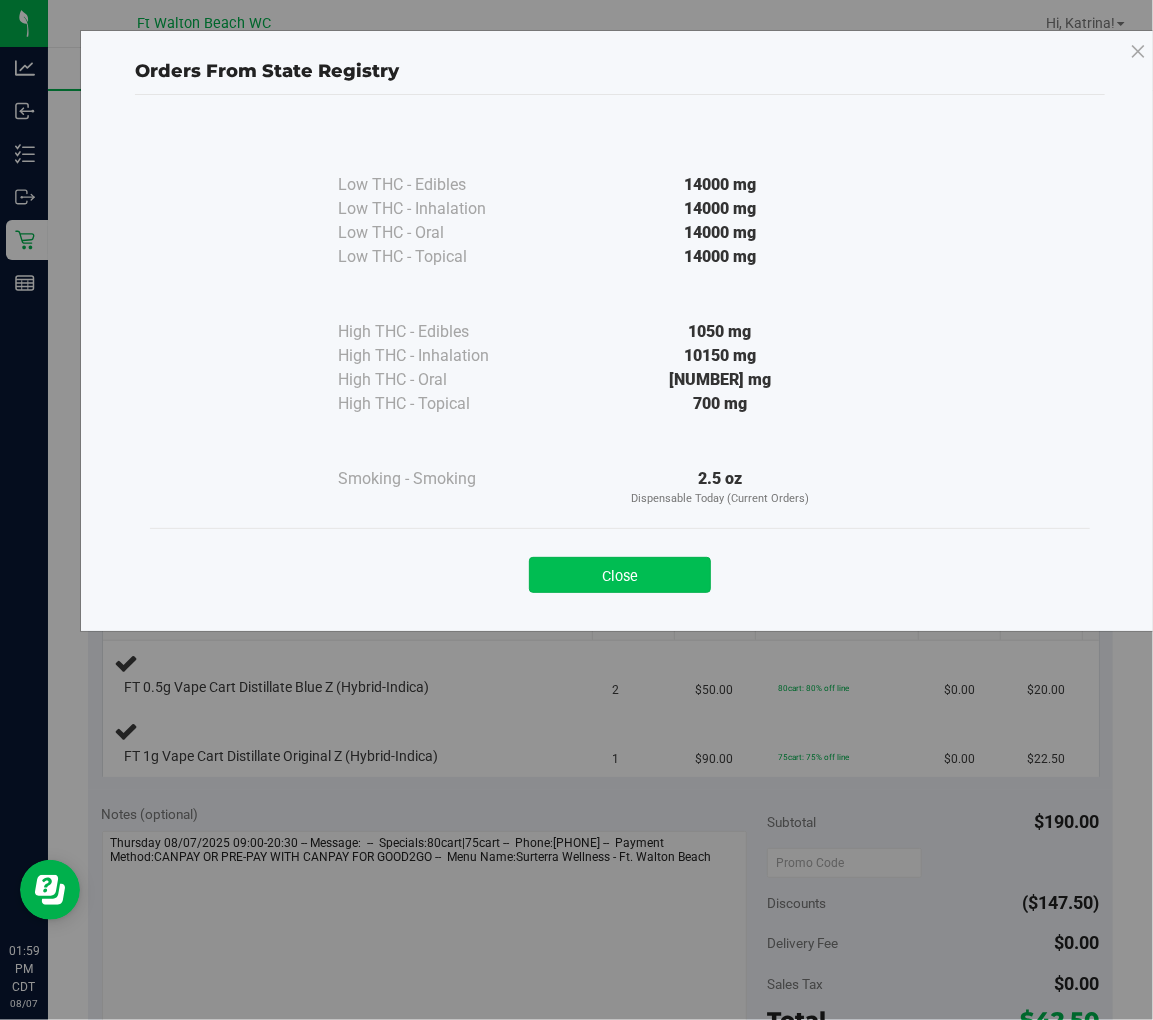 click on "Close" at bounding box center [620, 575] 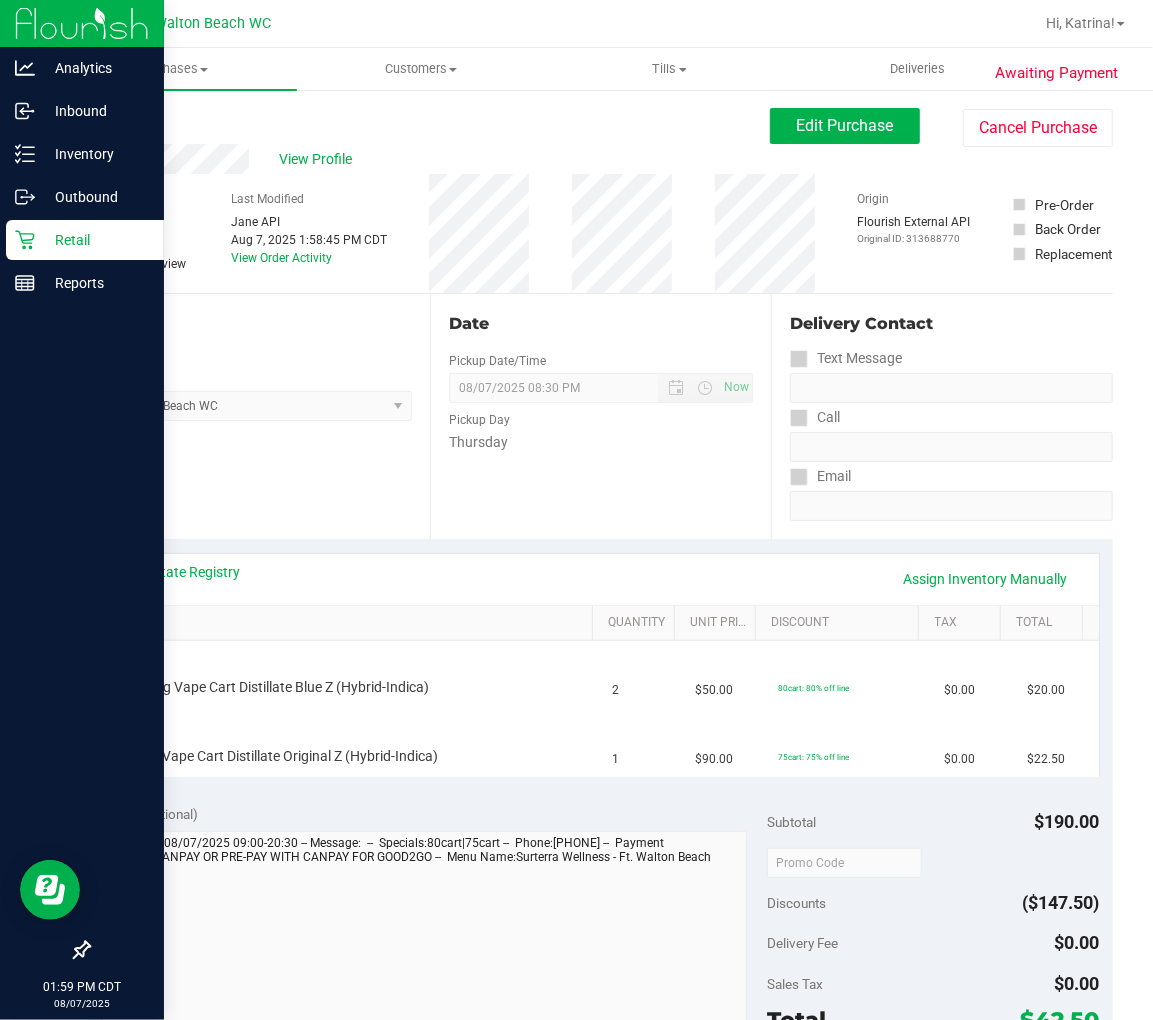 click on "Retail" at bounding box center [95, 240] 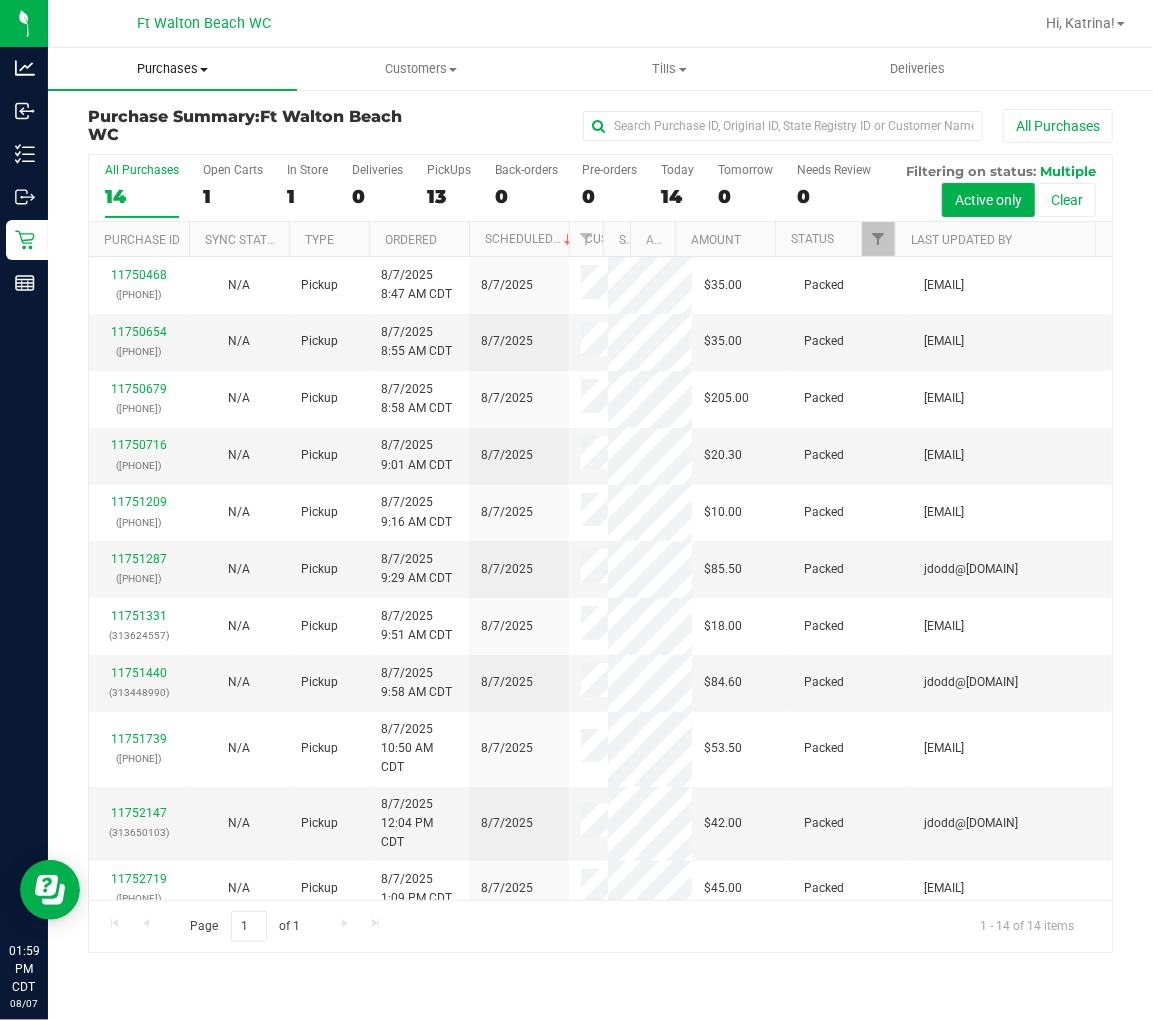 click on "Purchases" at bounding box center [172, 69] 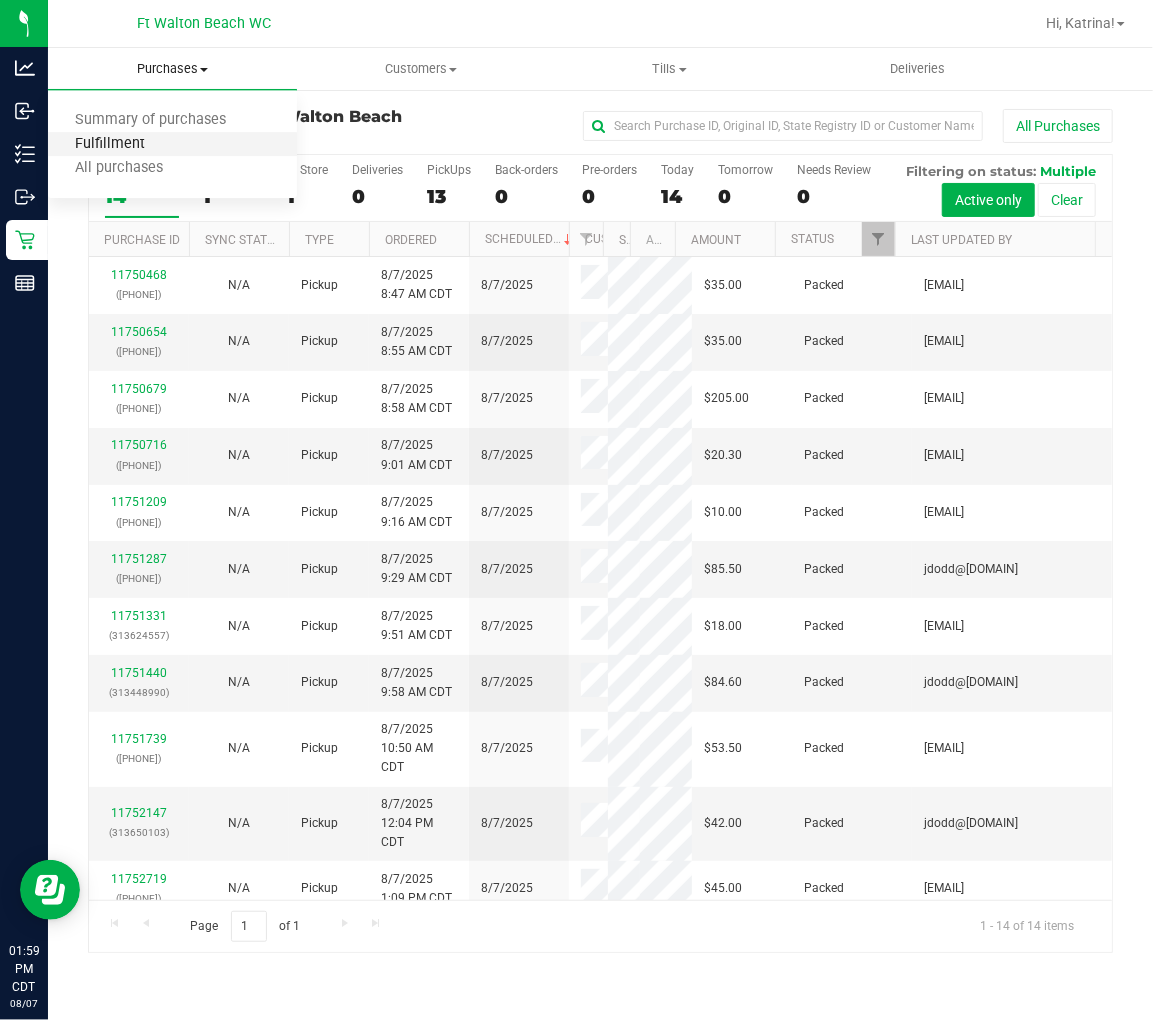 click on "Fulfillment" at bounding box center (110, 144) 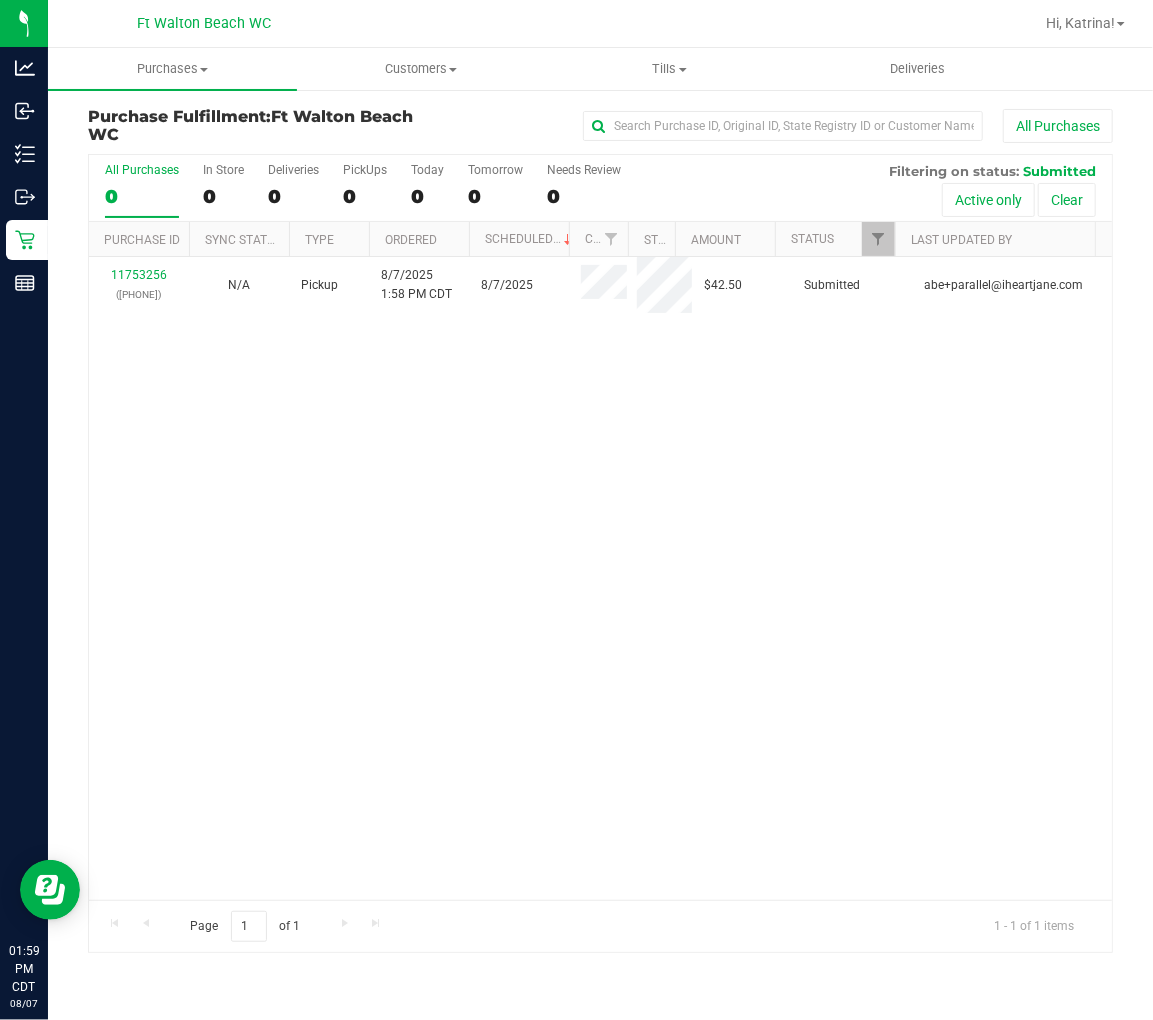 click on "11753256
(313688770)
N/A
Pickup 8/7/2025 1:58 PM CDT 8/7/2025
$42.50
Submitted abe+parallel@iheartjane.com" at bounding box center (600, 578) 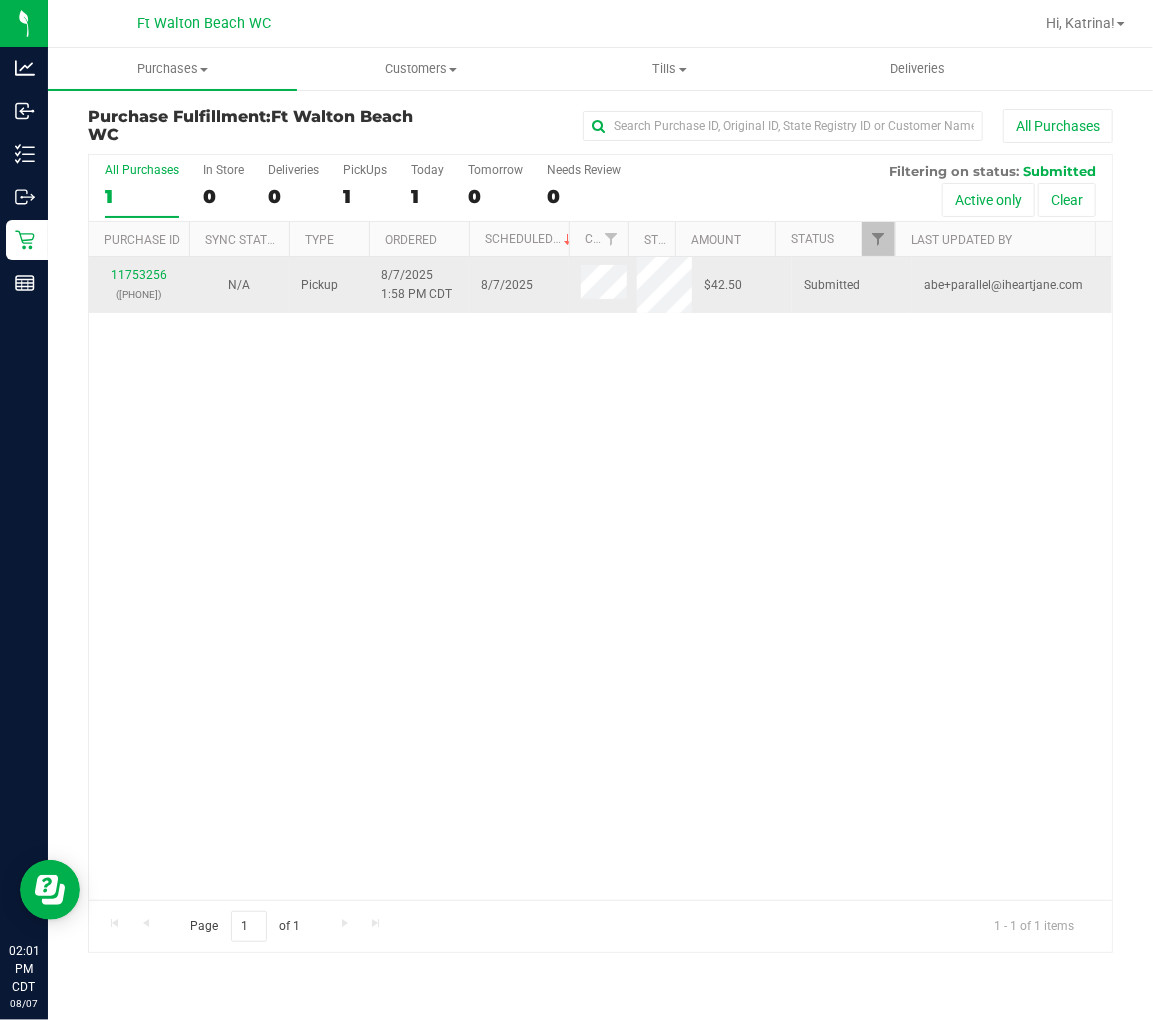 click on "11753256
(313688770)" at bounding box center (139, 285) 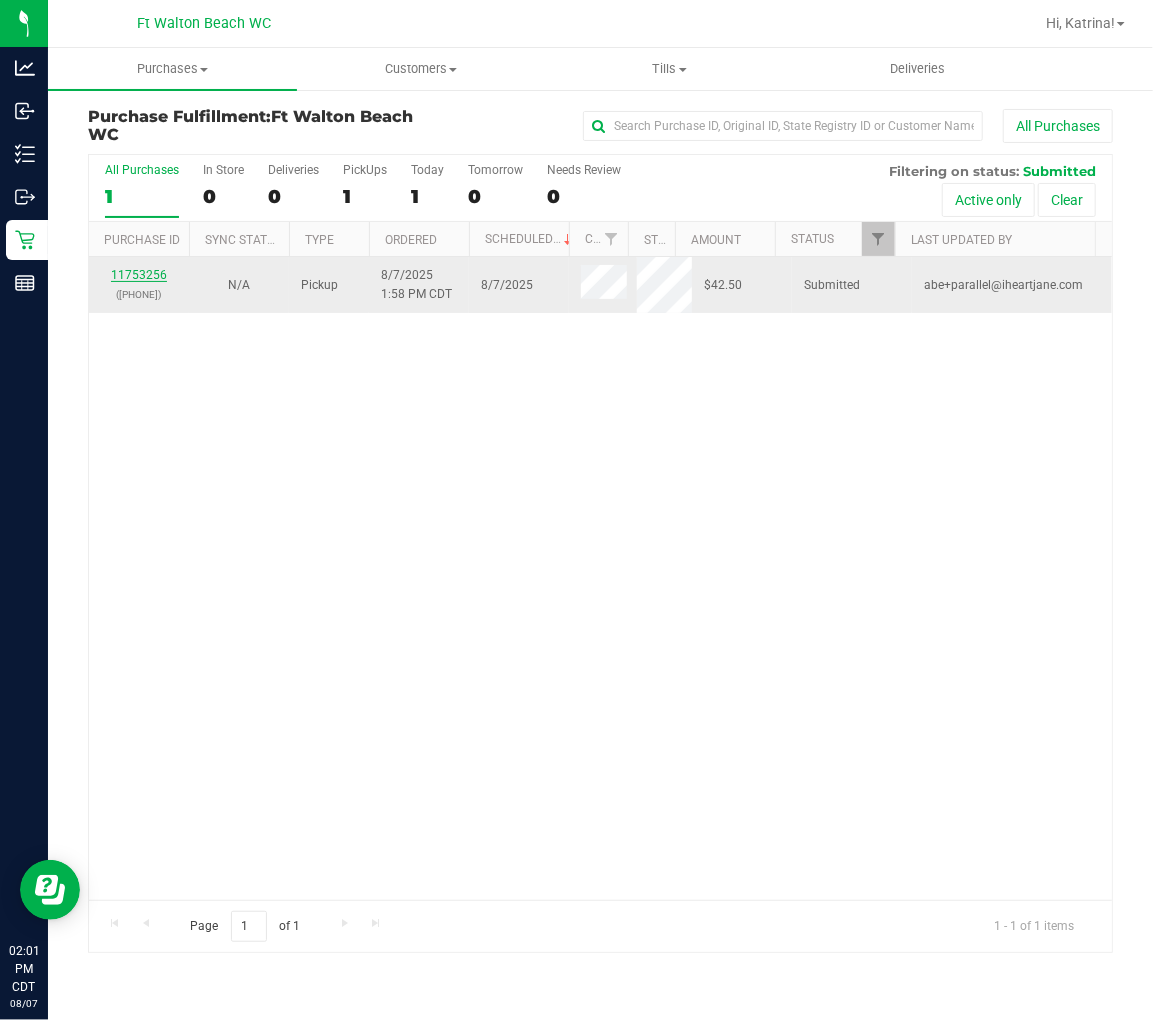 click on "11753256" at bounding box center [139, 275] 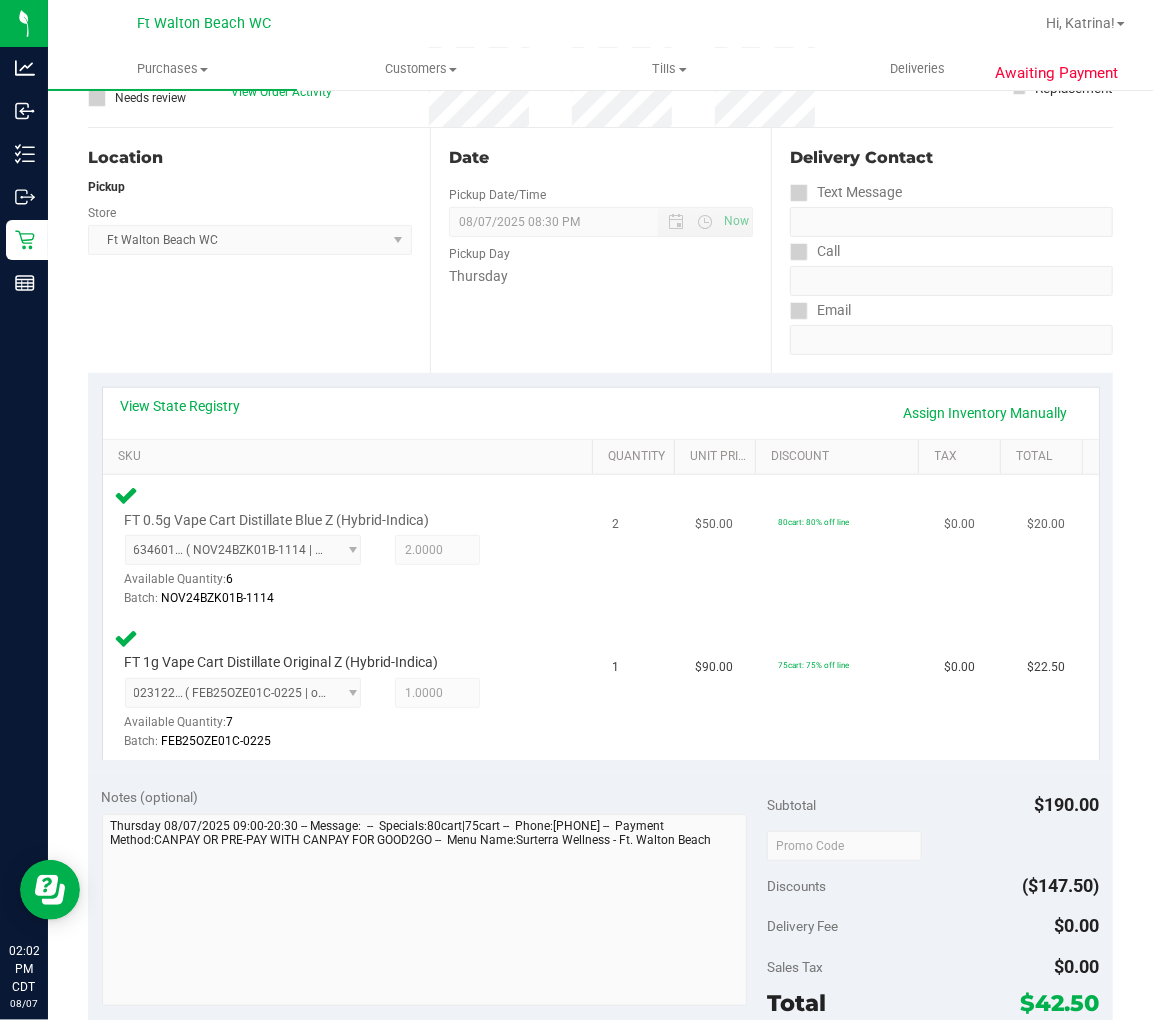 scroll, scrollTop: 444, scrollLeft: 0, axis: vertical 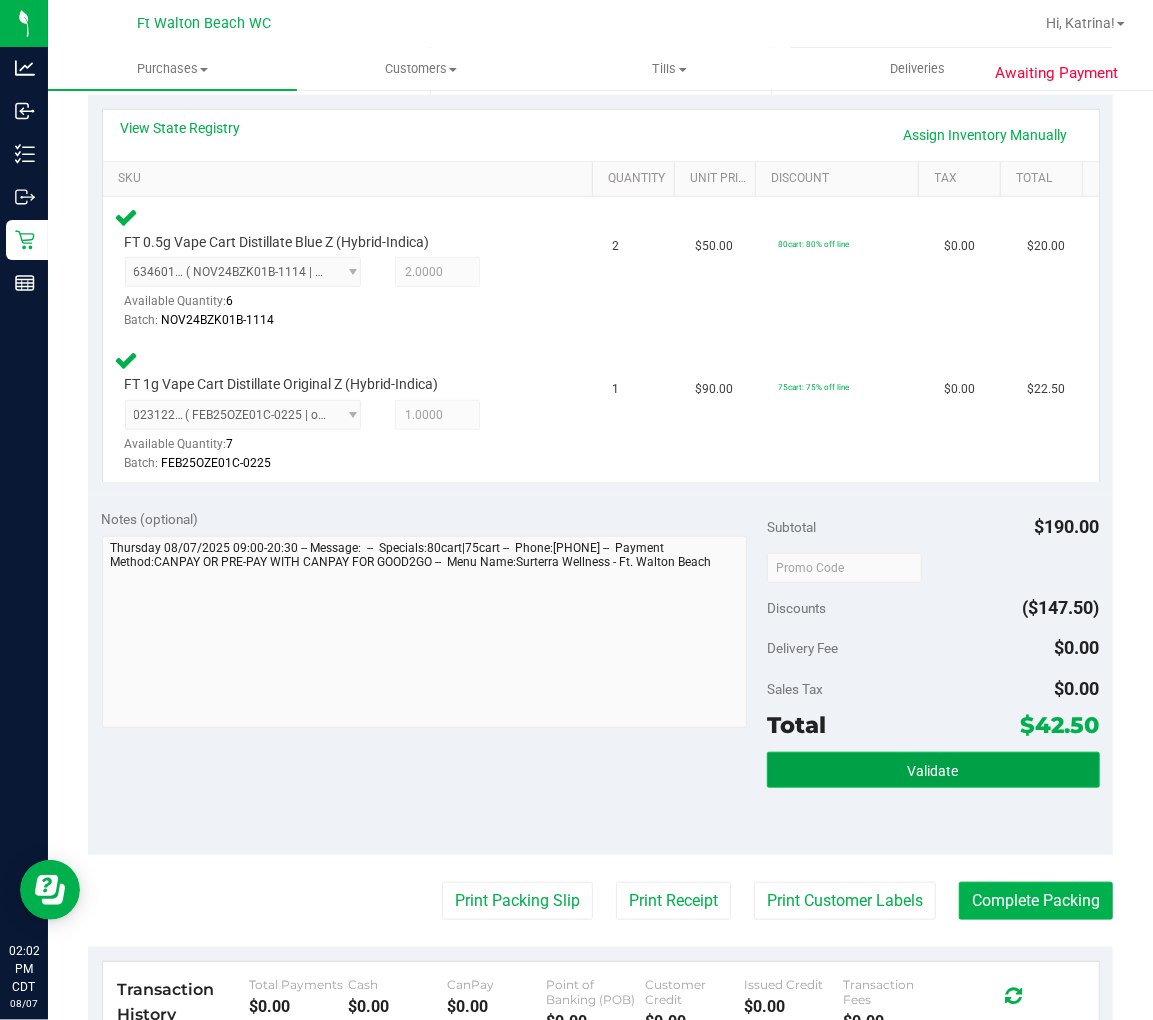 click on "Validate" at bounding box center (933, 770) 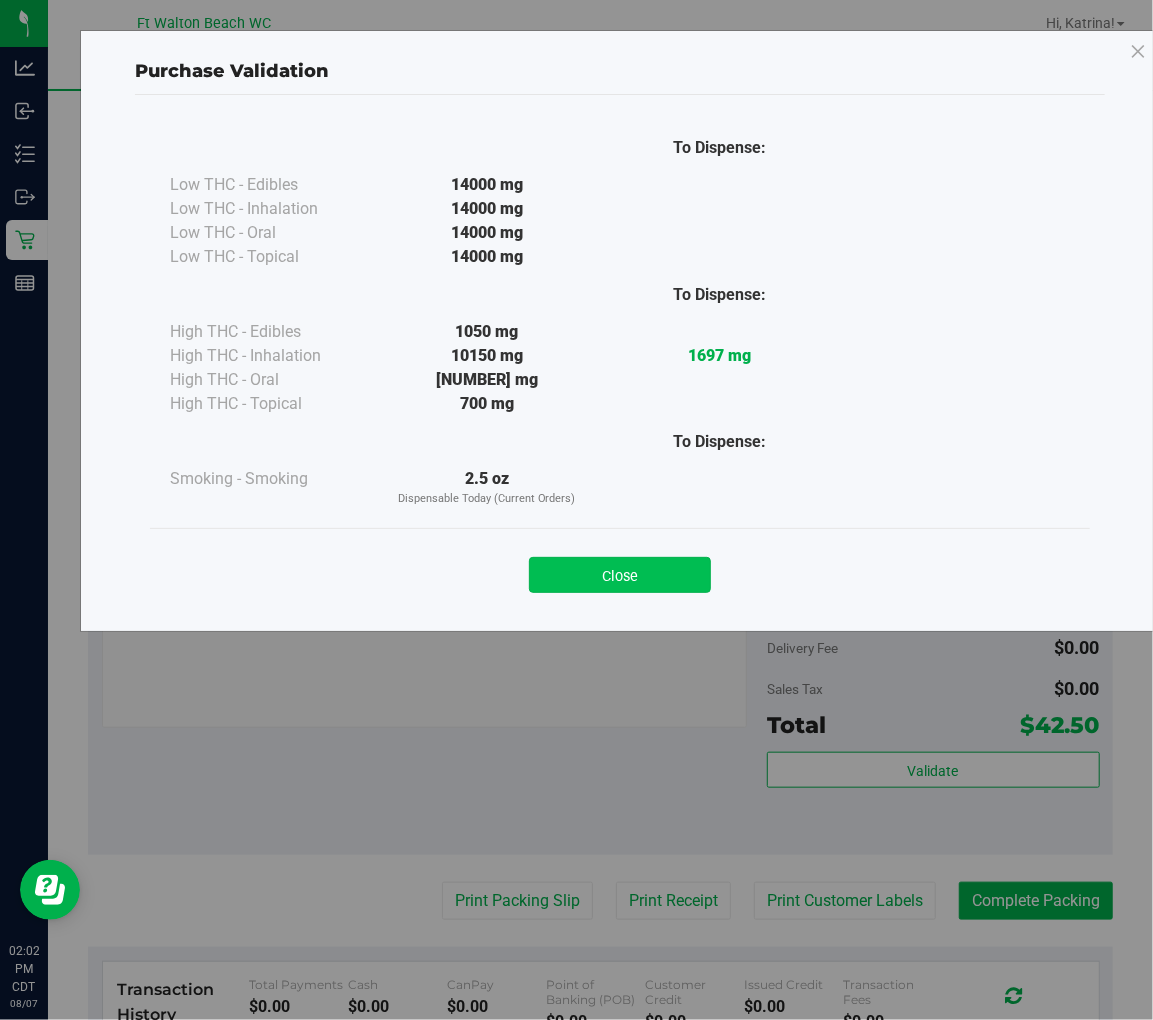 click on "Close" at bounding box center [620, 575] 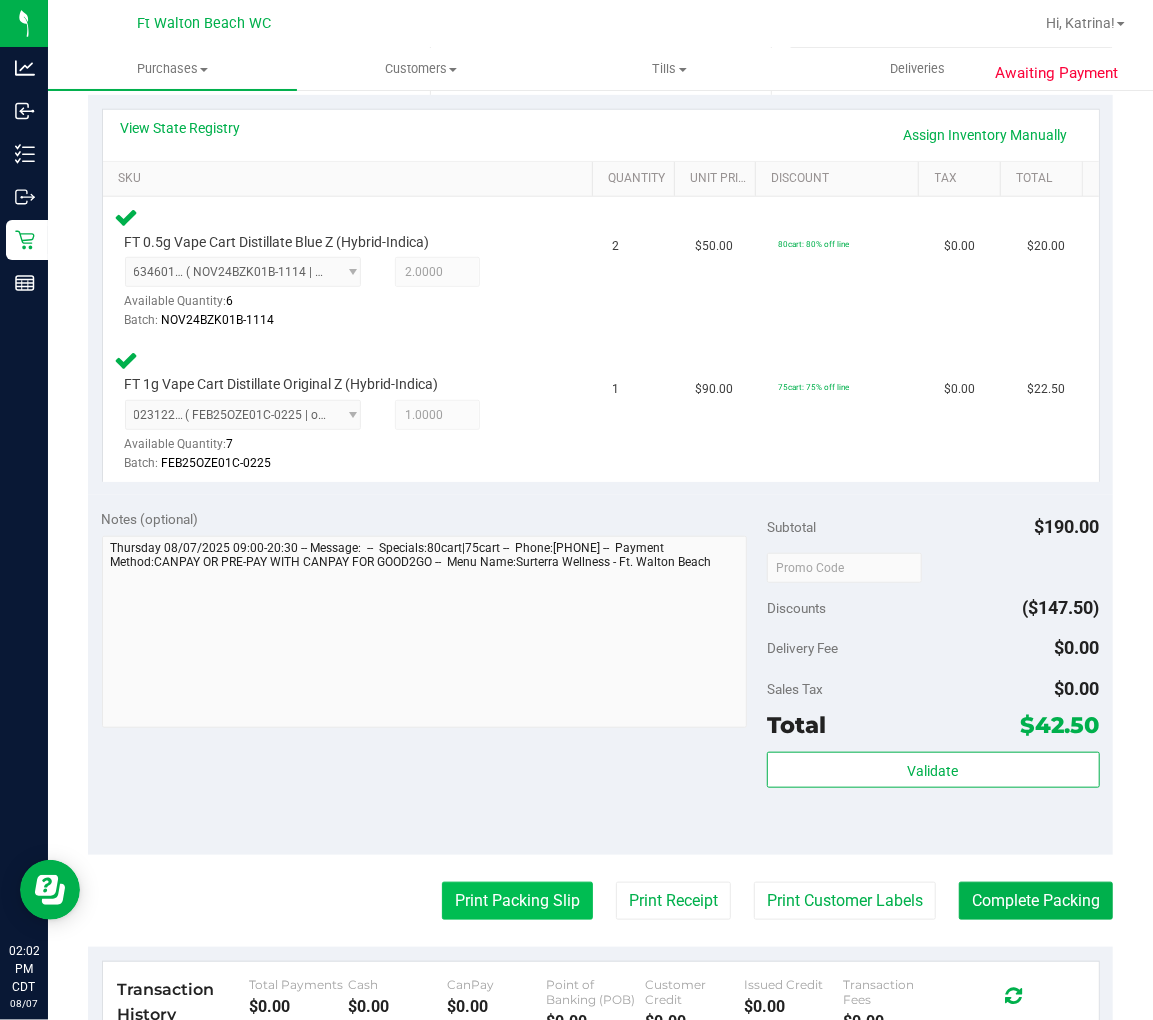 click on "Print Packing Slip" at bounding box center (517, 901) 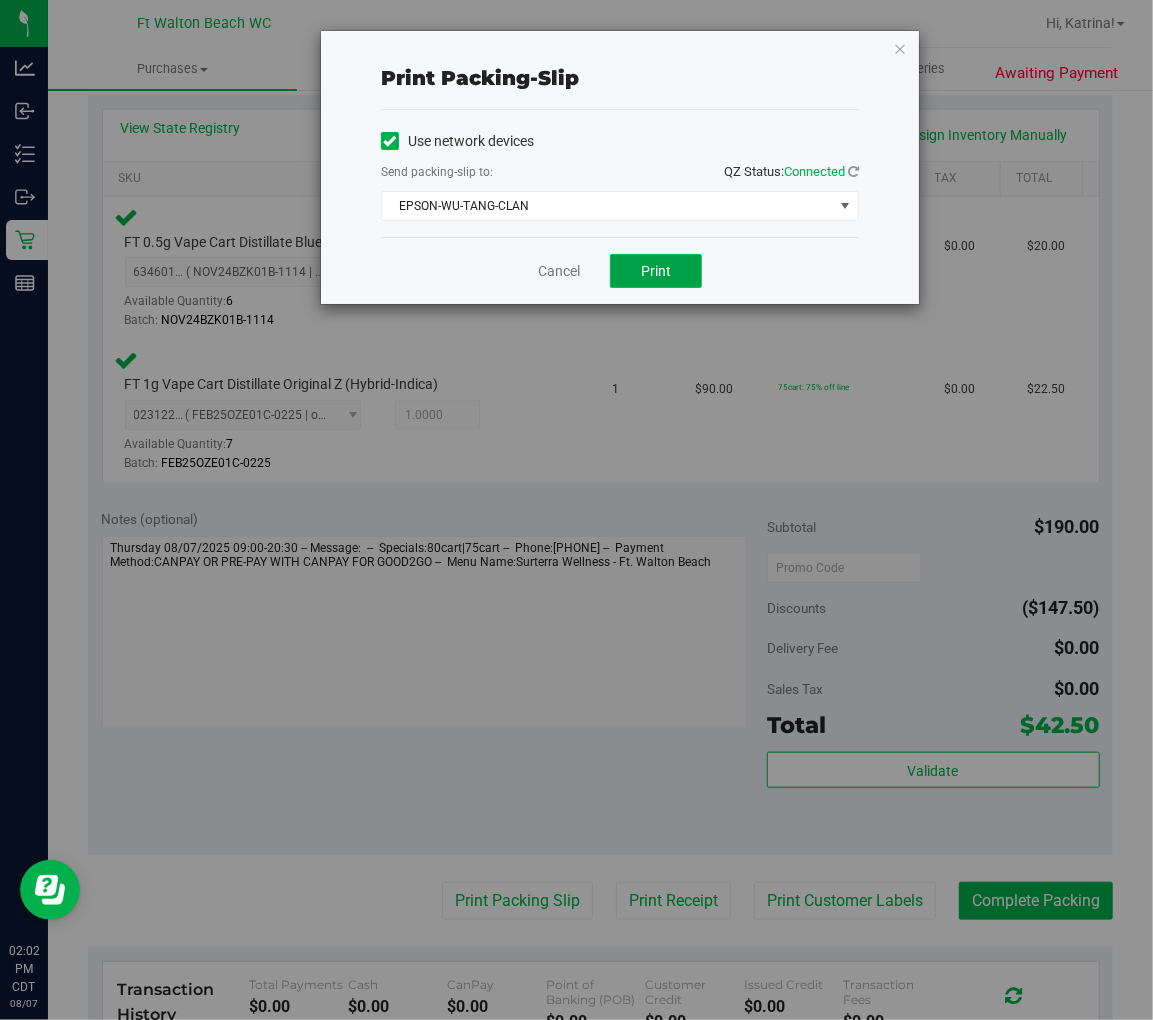 click on "Print" at bounding box center (656, 271) 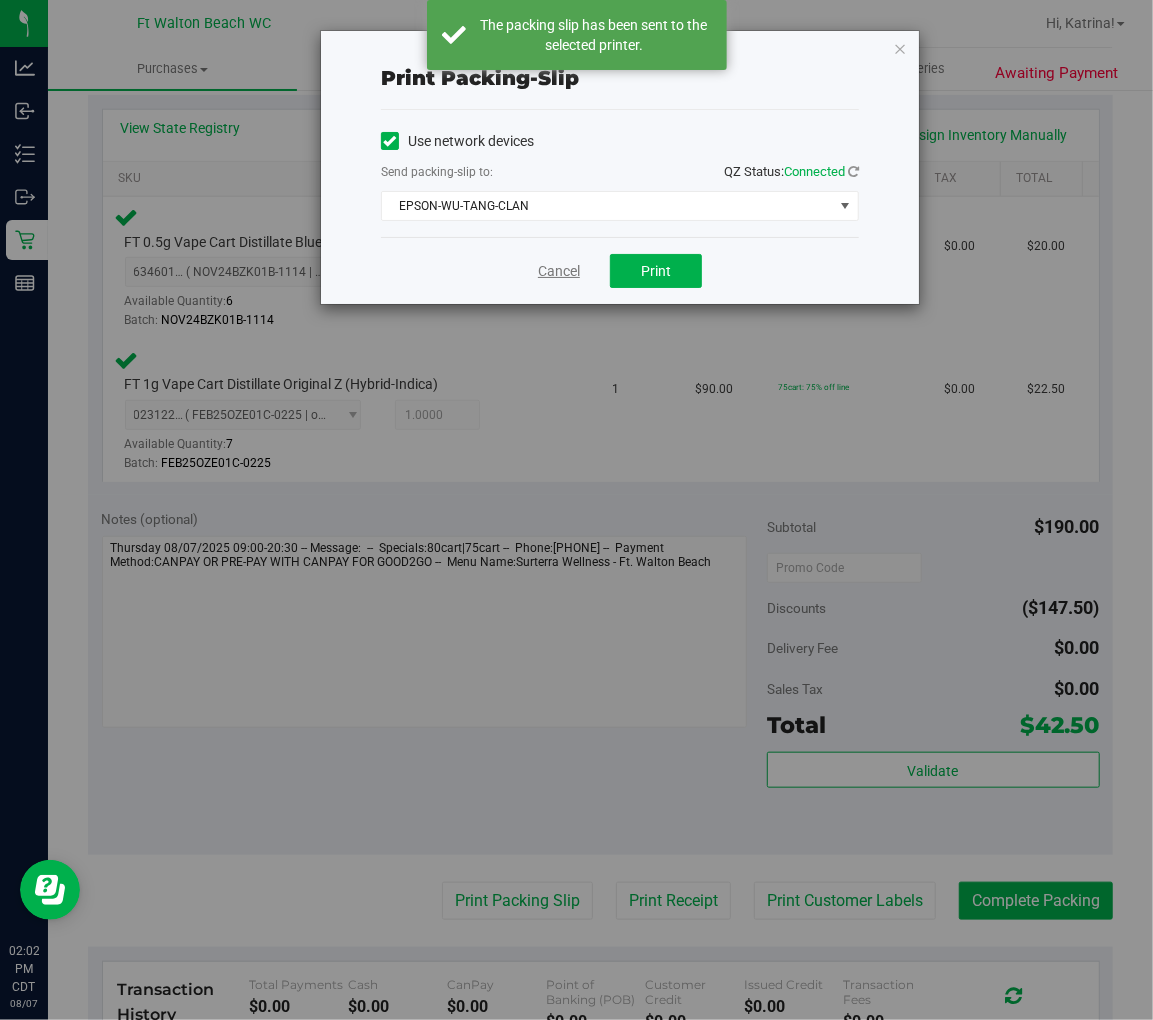 click on "Cancel" at bounding box center (559, 271) 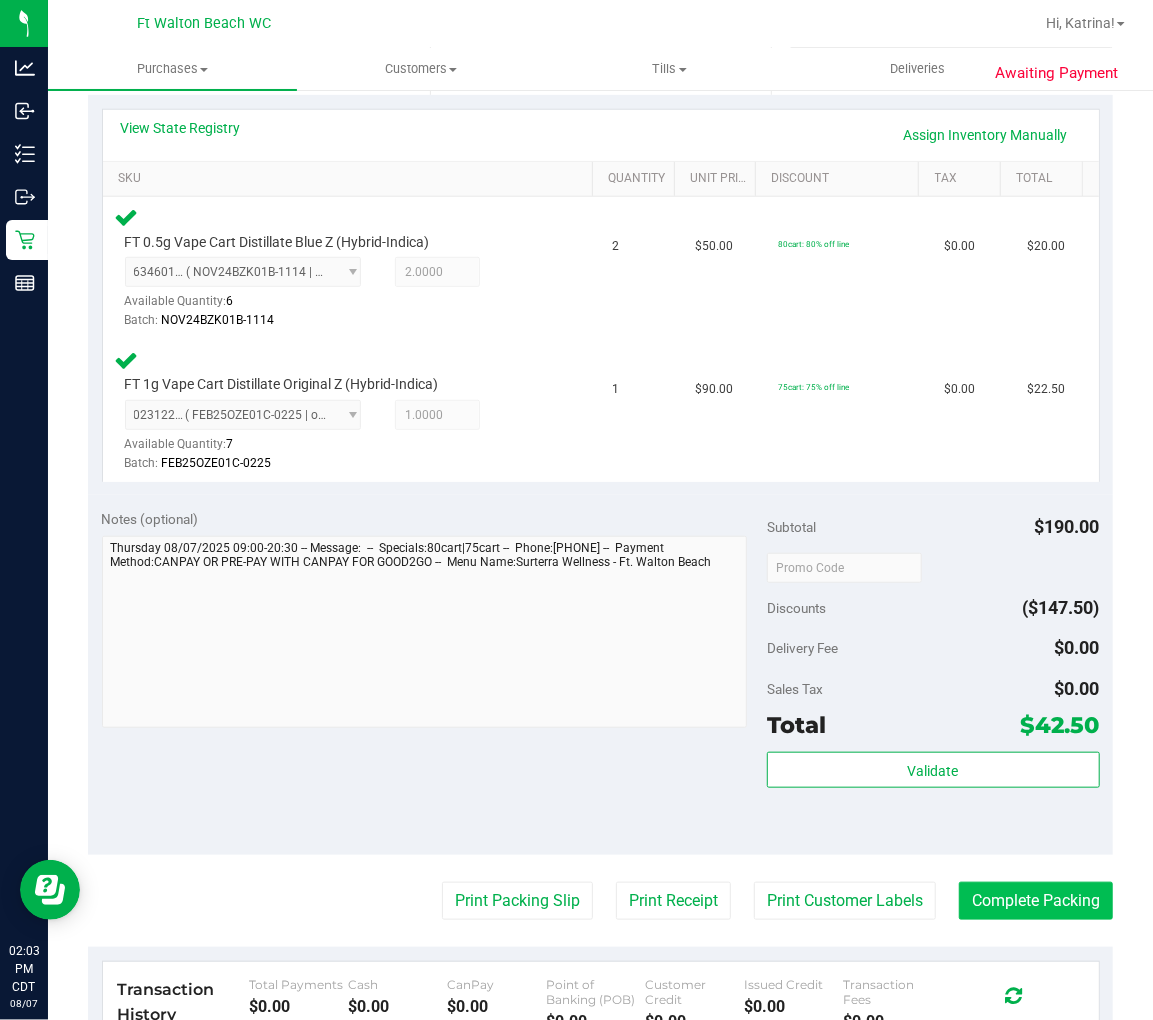 click on "Complete Packing" at bounding box center [1036, 901] 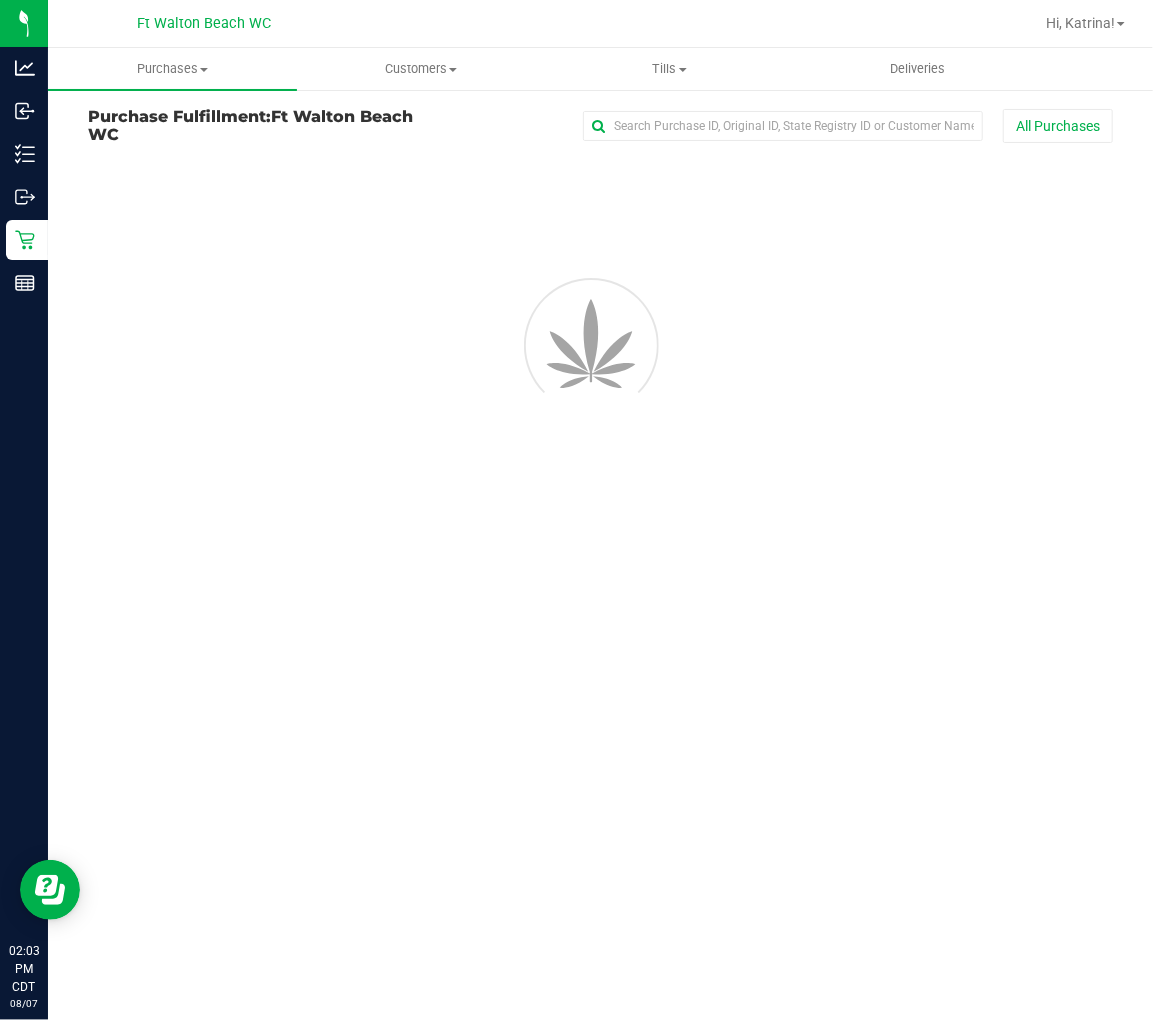 scroll, scrollTop: 0, scrollLeft: 0, axis: both 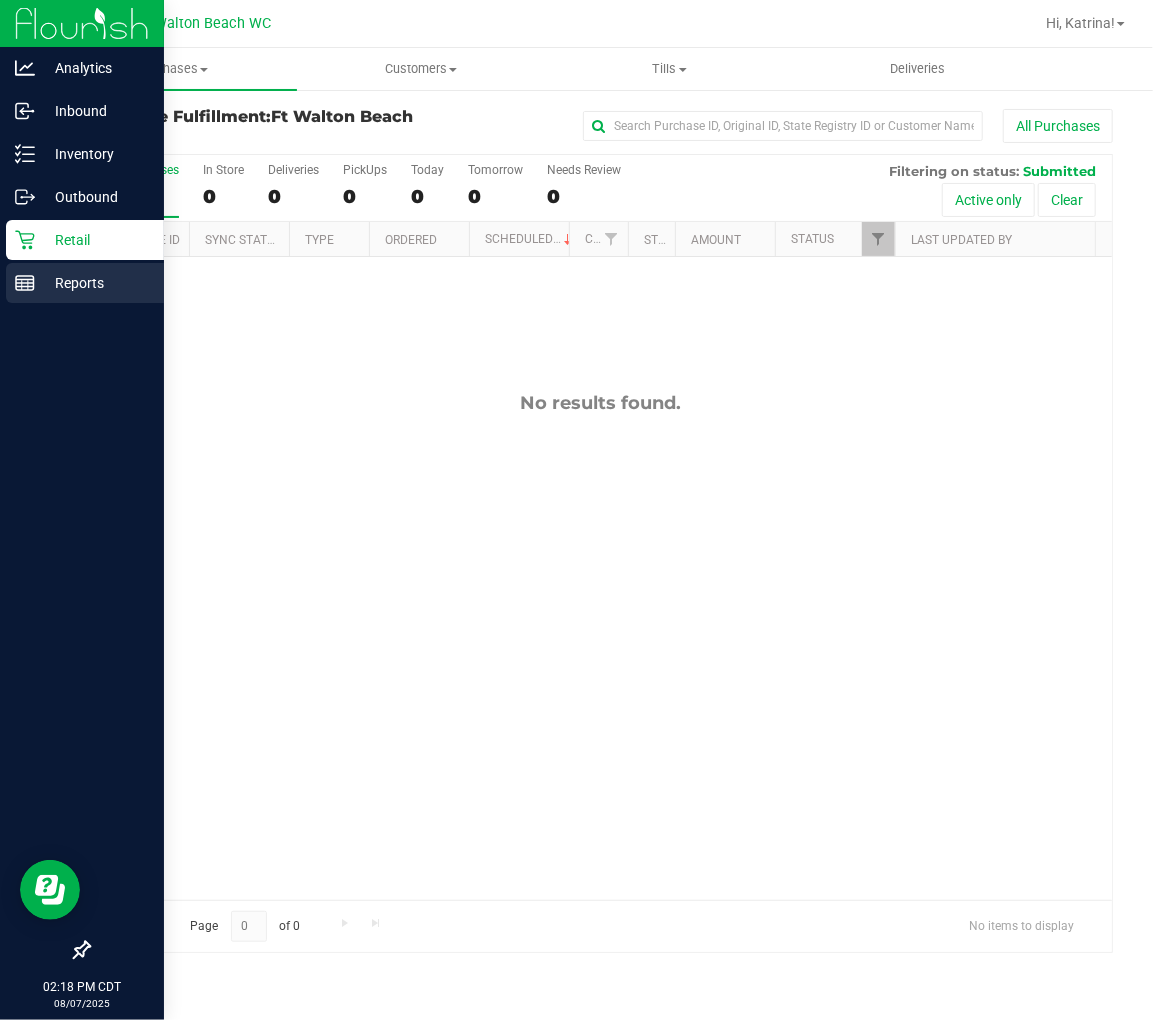 click 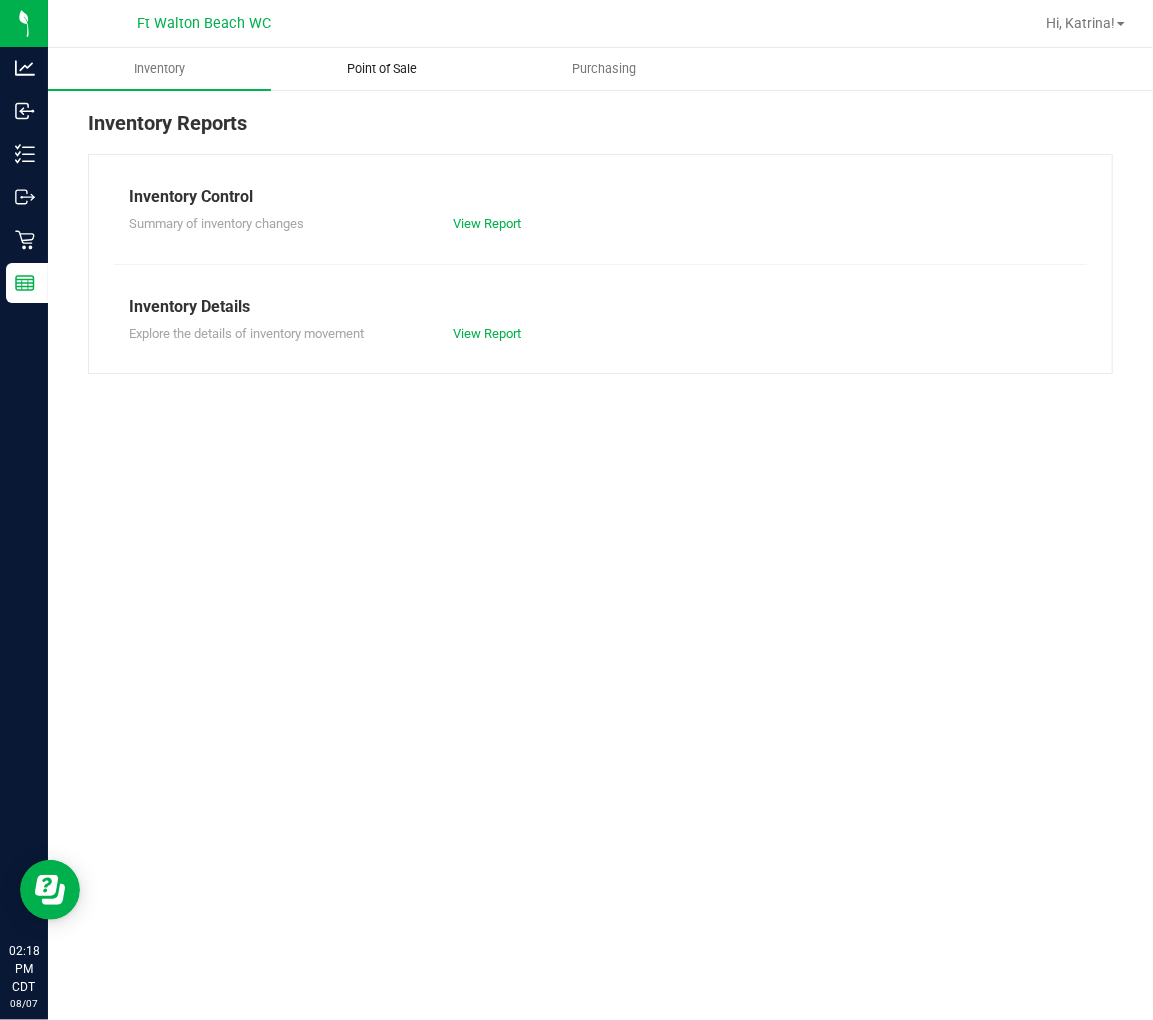 click on "Point of Sale" at bounding box center [382, 69] 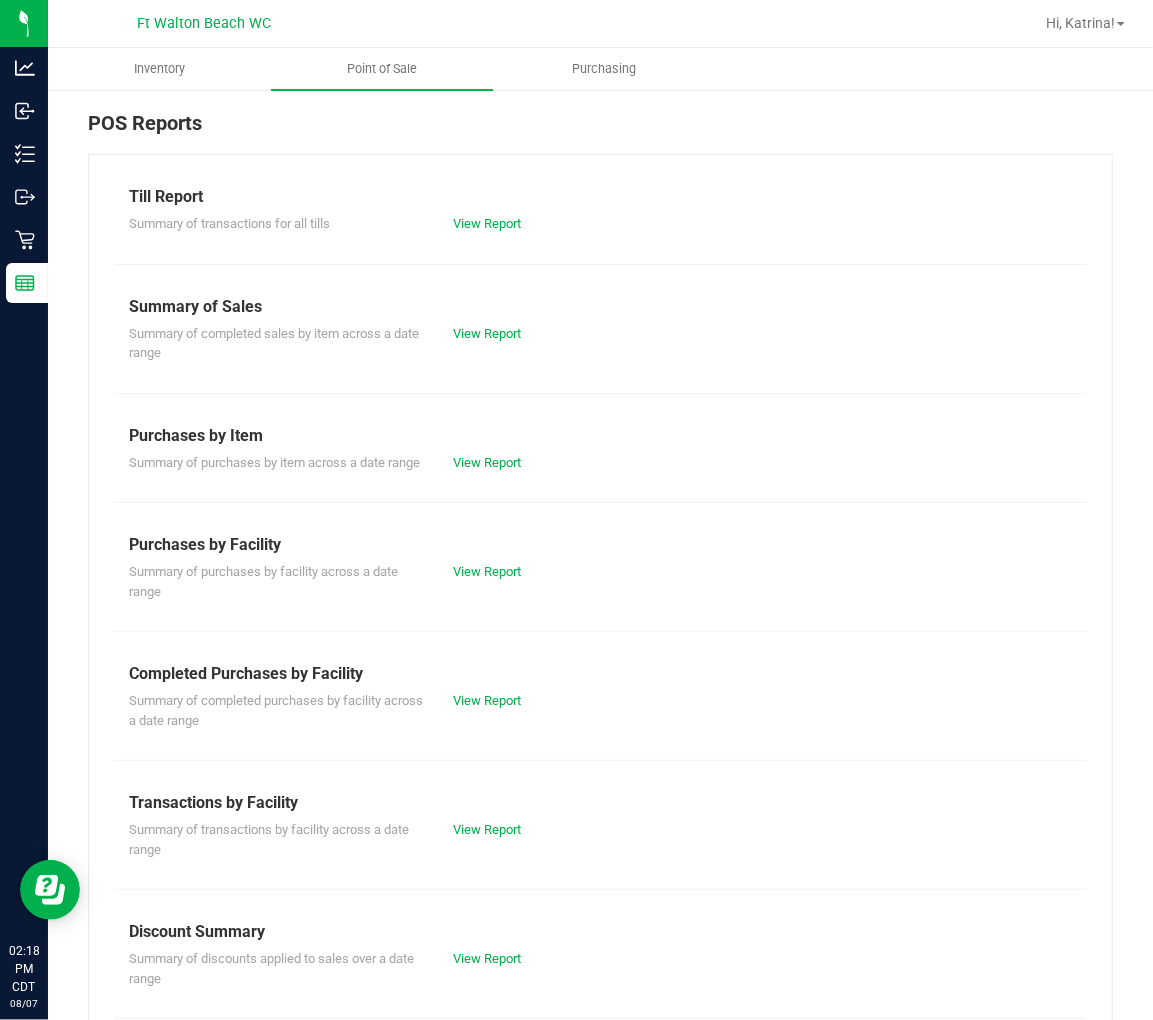 click on "Summary of completed purchases by facility across a date range
View Report" at bounding box center [600, 708] 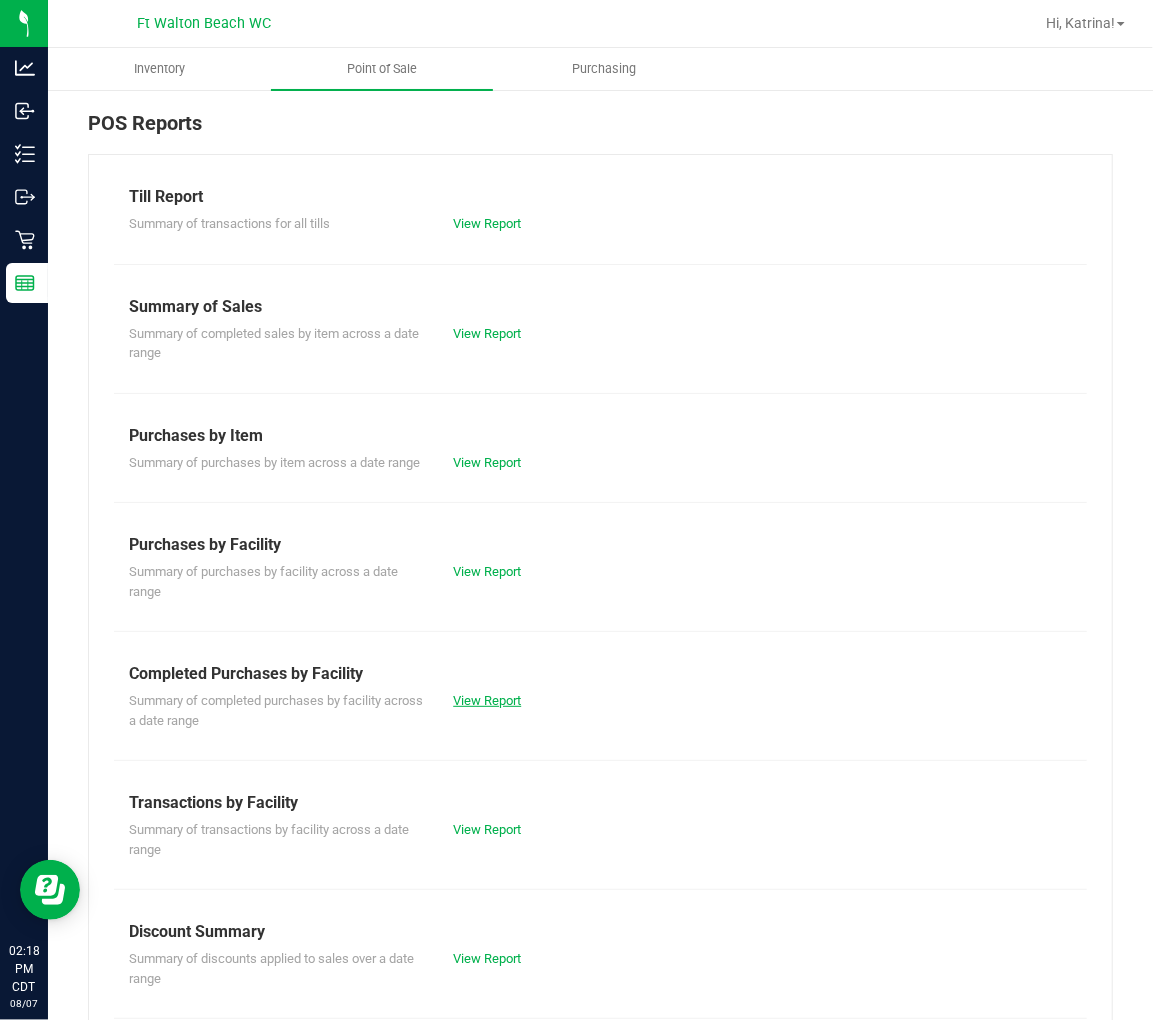 click on "View Report" at bounding box center (487, 700) 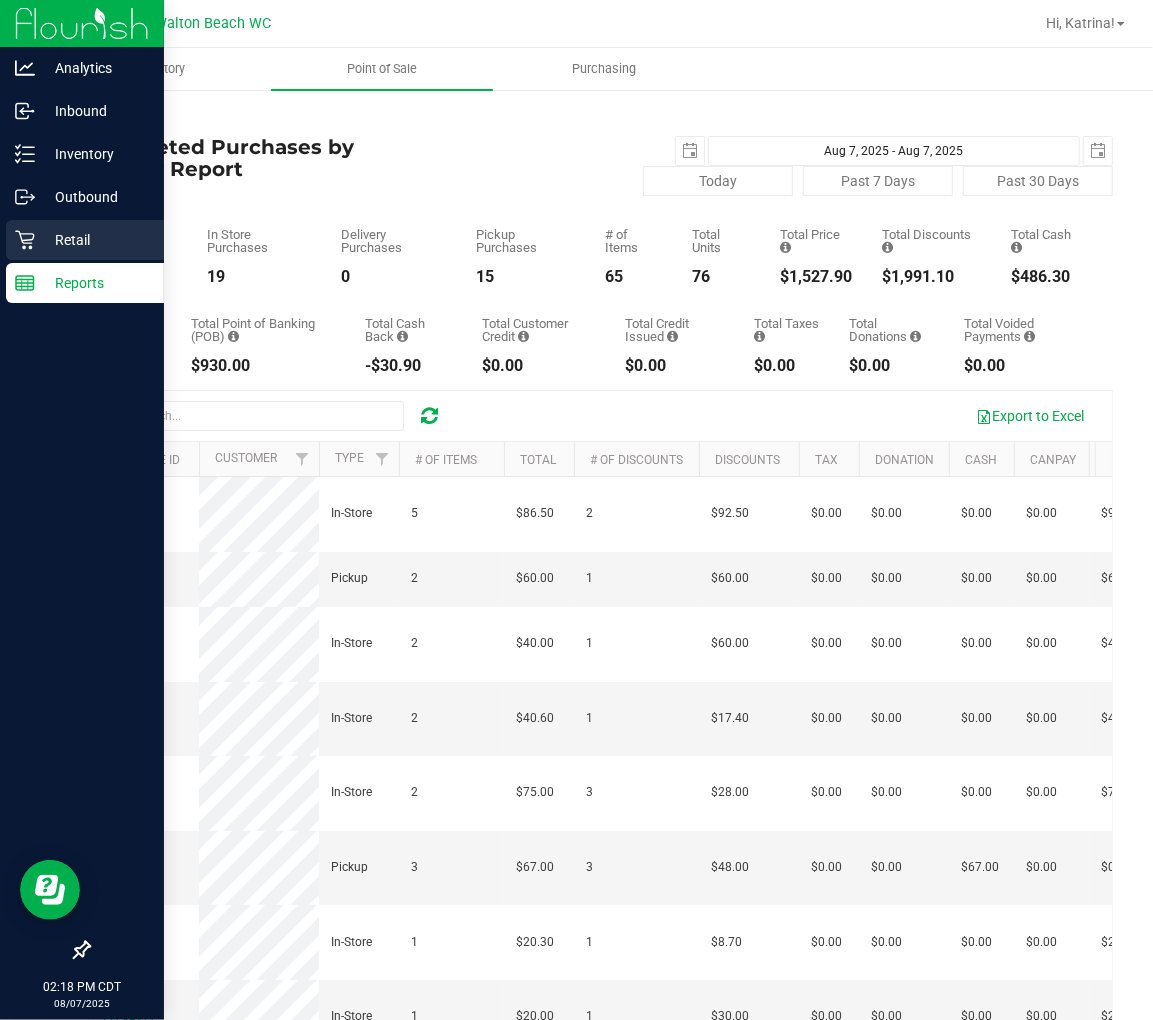 click on "Retail" at bounding box center [95, 240] 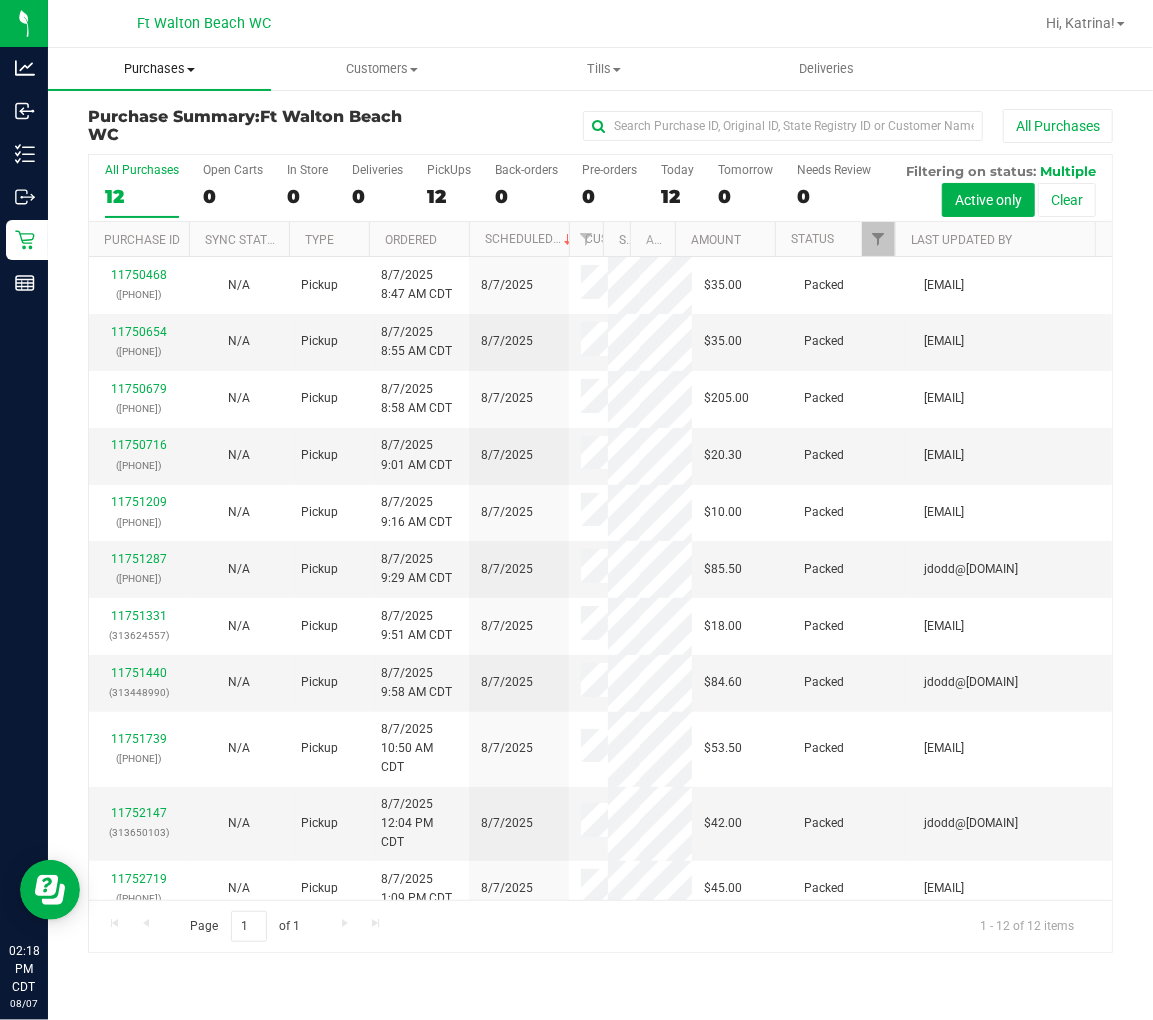 click on "Purchases" at bounding box center [159, 69] 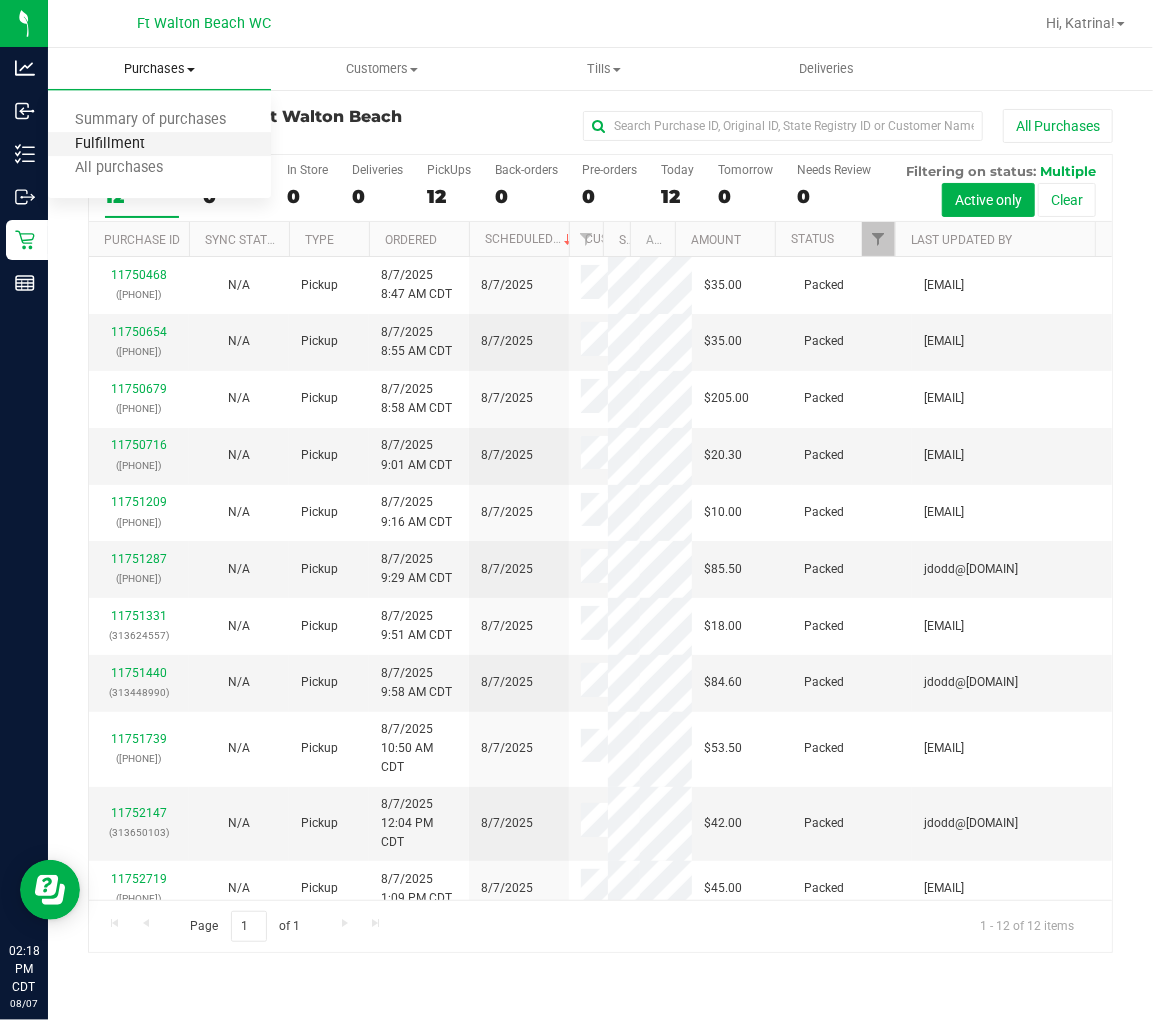 click on "Fulfillment" at bounding box center [110, 144] 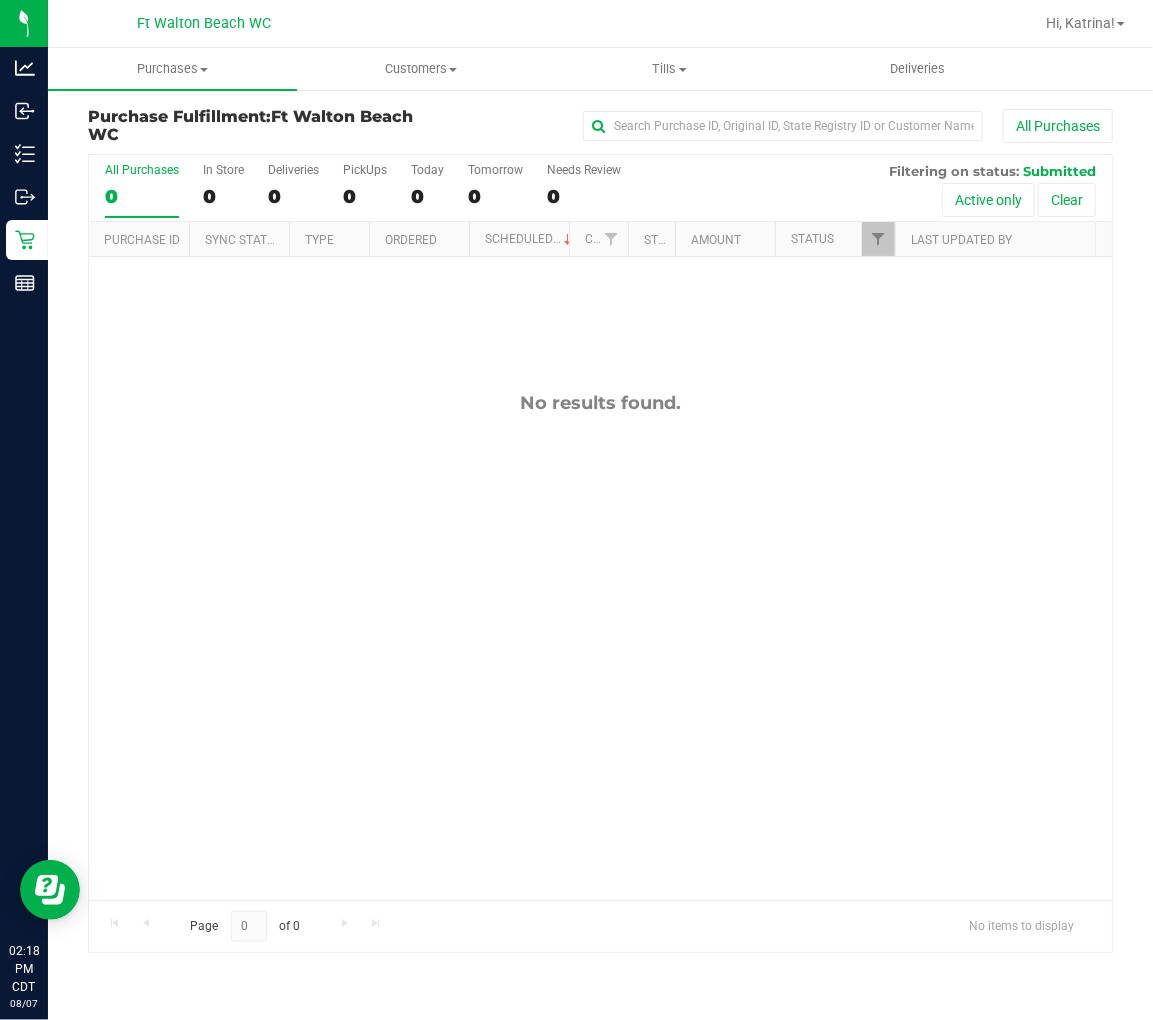 click on "No results found." at bounding box center [600, 646] 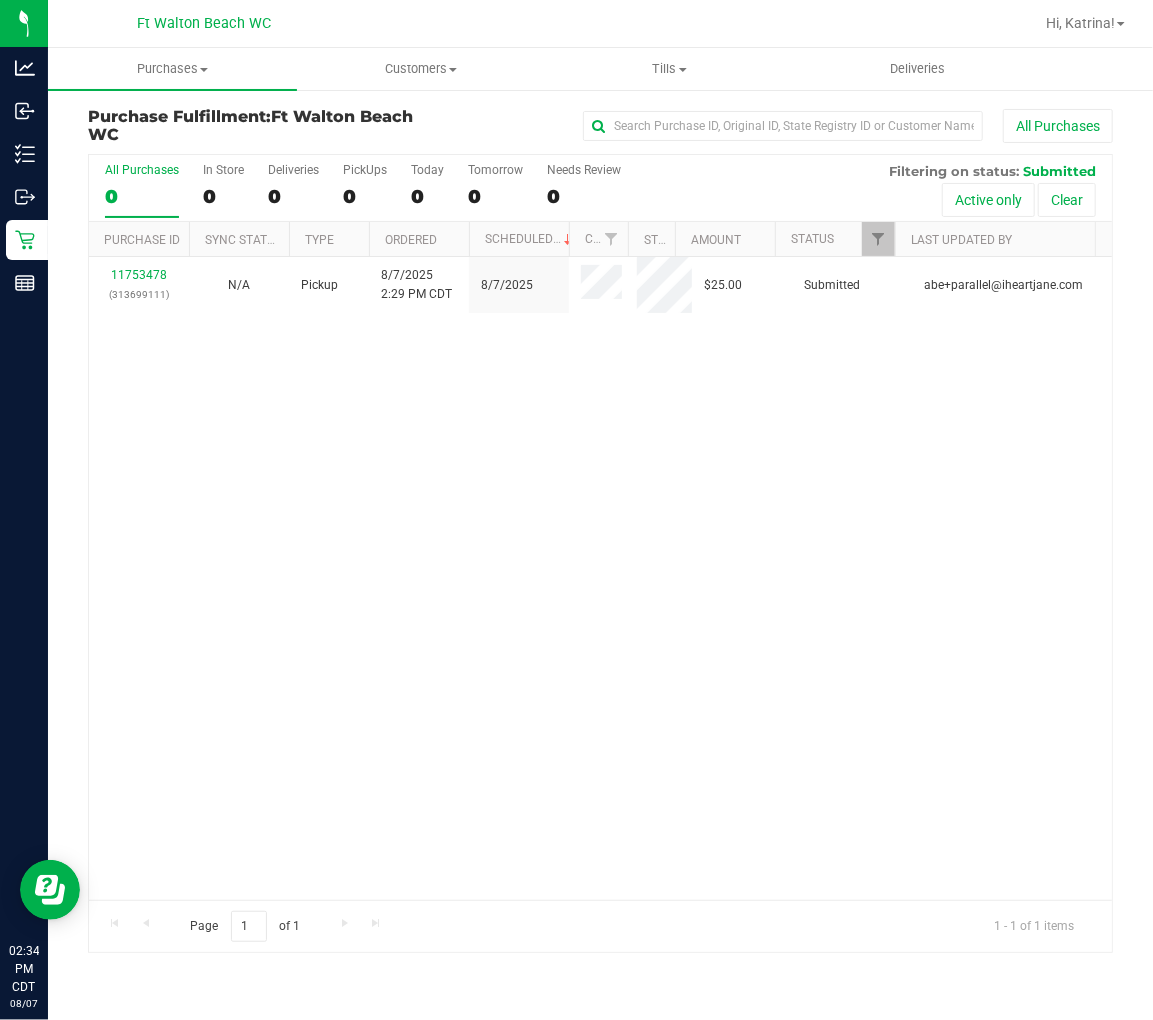 click on "11753478
(313699111)
N/A
Pickup 8/7/2025 2:29 PM CDT 8/7/2025
$25.00
Submitted abe+parallel@iheartjane.com" at bounding box center [600, 578] 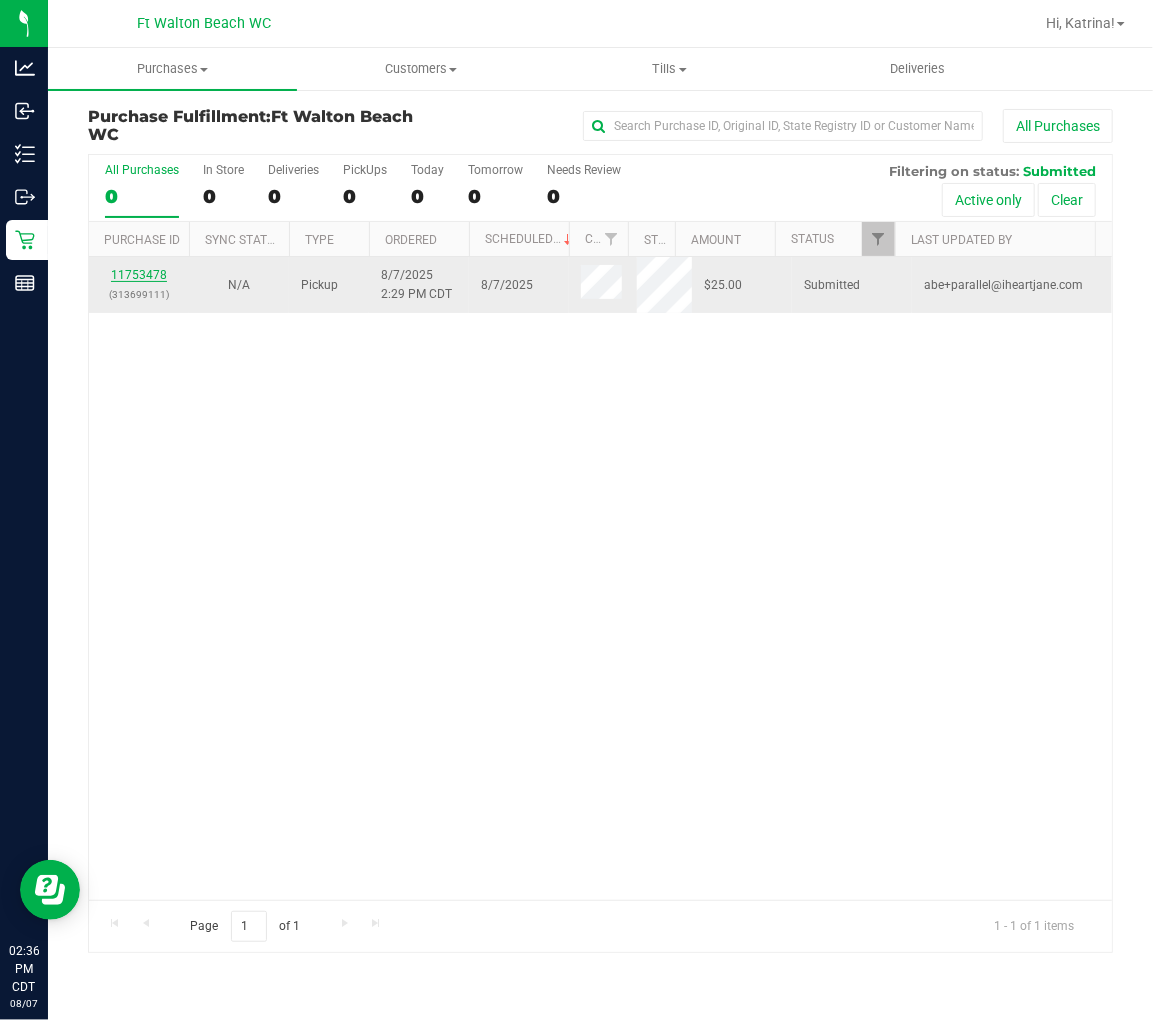 click on "11753478" at bounding box center [139, 275] 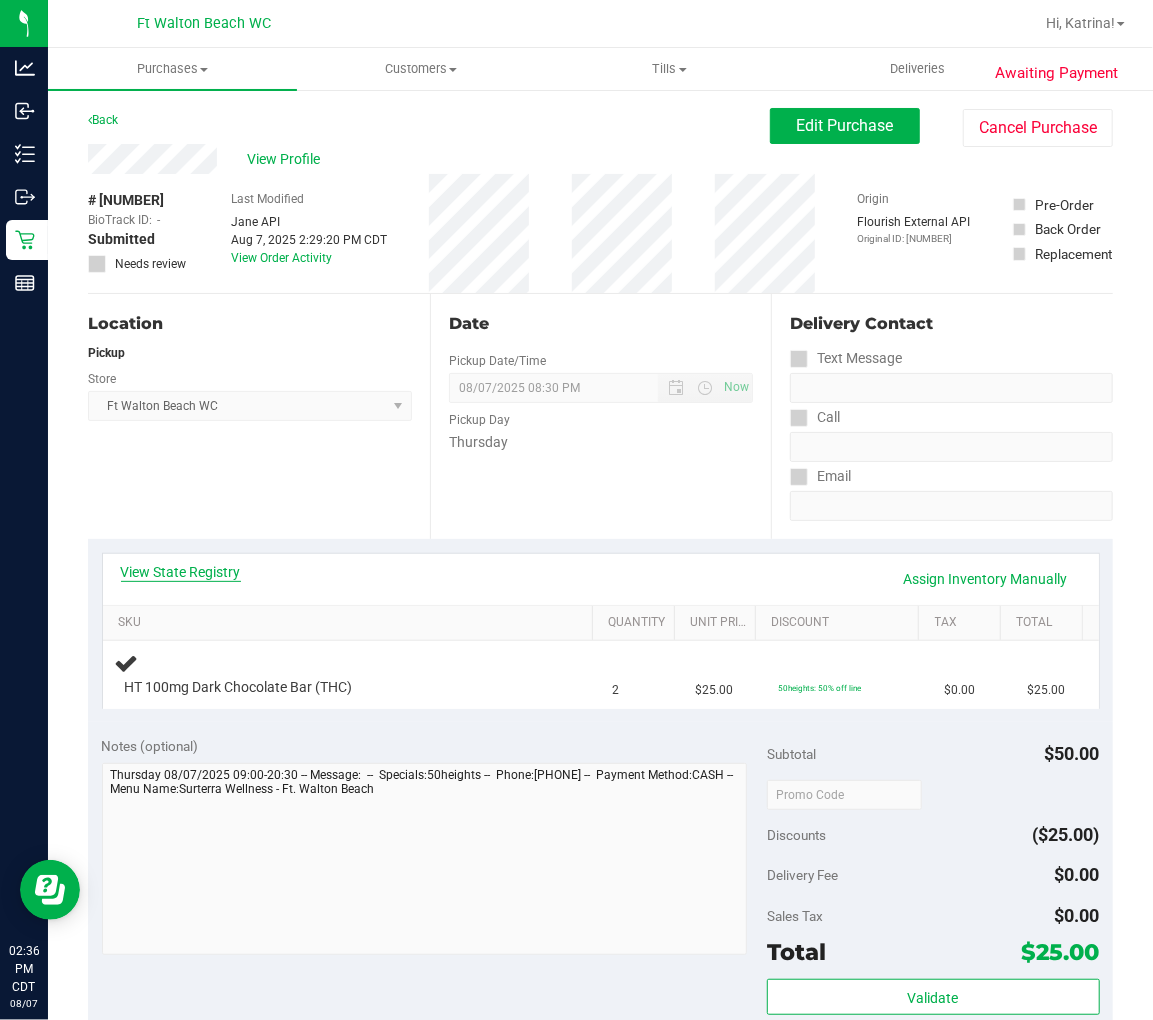 click on "View State Registry" at bounding box center [181, 572] 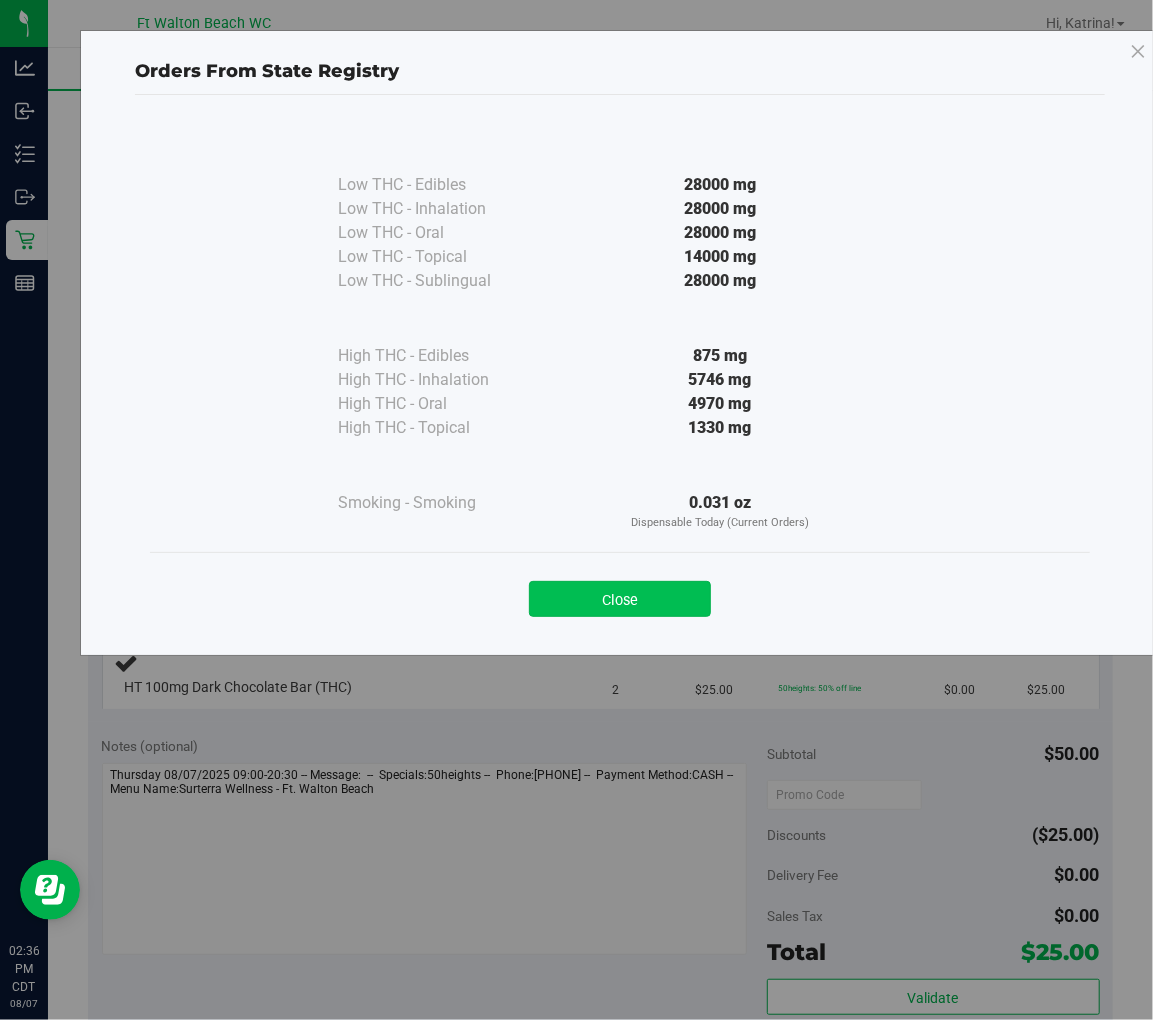 click on "Close" at bounding box center [620, 599] 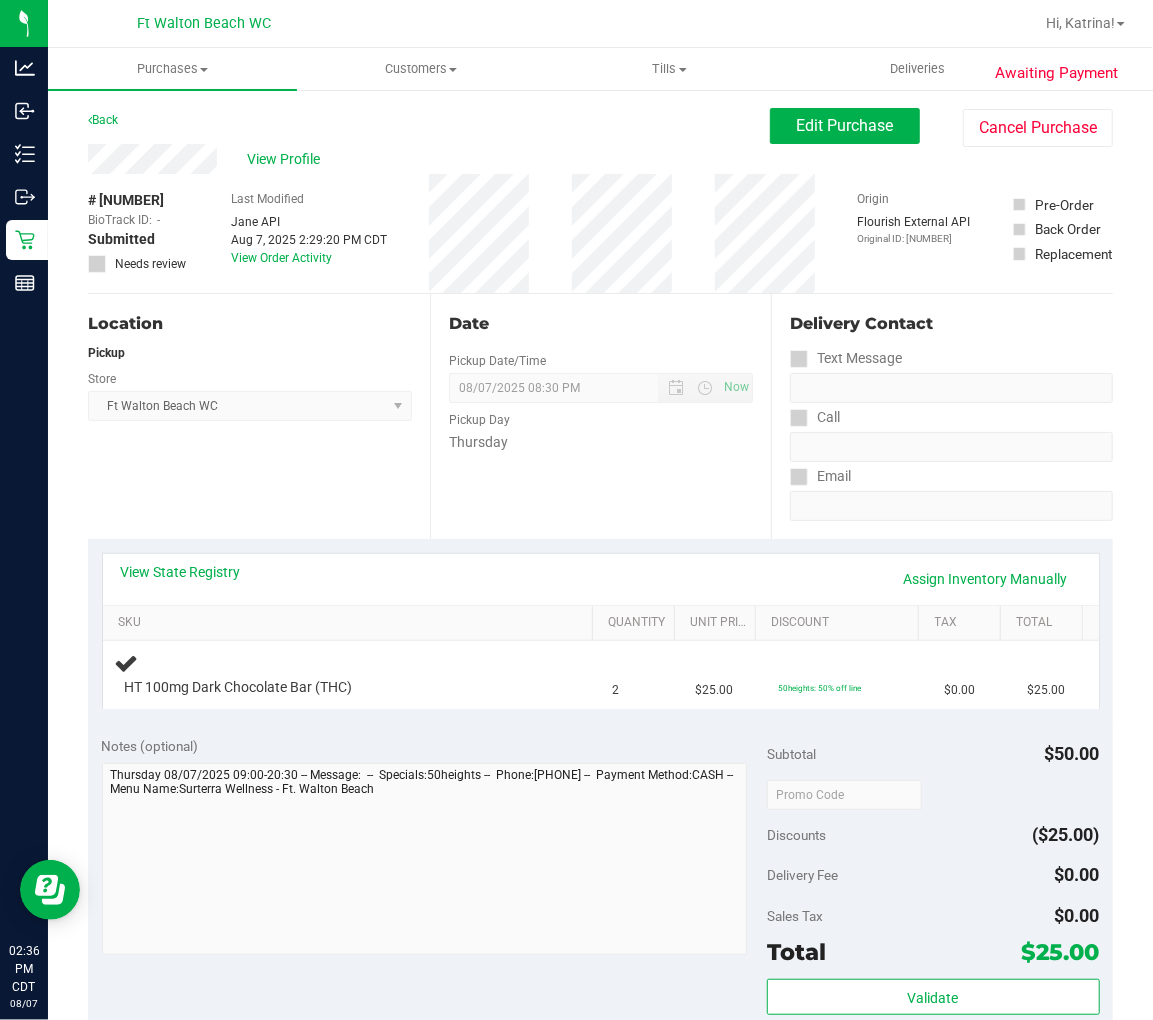 click on "Location
Pickup
Store
Ft Walton Beach WC Select Store Bonita Springs WC Boynton Beach WC Bradenton WC Brandon WC Brooksville WC Call Center Clermont WC Crestview WC Deerfield Beach WC Delray Beach WC Deltona WC Ft Walton Beach WC Ft. Lauderdale WC Ft. Myers WC Gainesville WC Jax Atlantic WC JAX DC REP Jax WC Key West WC Lakeland WC Largo WC Lehigh Acres DC REP Merritt Island WC Miami 72nd WC Miami Beach WC Miami Dadeland WC Miramar DC REP New Port Richey WC North Palm Beach WC North Port WC Ocala WC Orange Park WC Orlando Colonial WC Orlando DC REP Orlando WC Oviedo WC Palm Bay WC Palm Coast WC Panama City WC Pensacola WC Port Orange WC Port St. Lucie WC Sebring WC South Tampa WC St. Pete WC Summerfield WC Tallahassee DC REP Tallahassee WC Tampa DC Testing Tampa Warehouse Tampa WC TX Austin DC TX Plano Retail WPB DC" at bounding box center [259, 416] 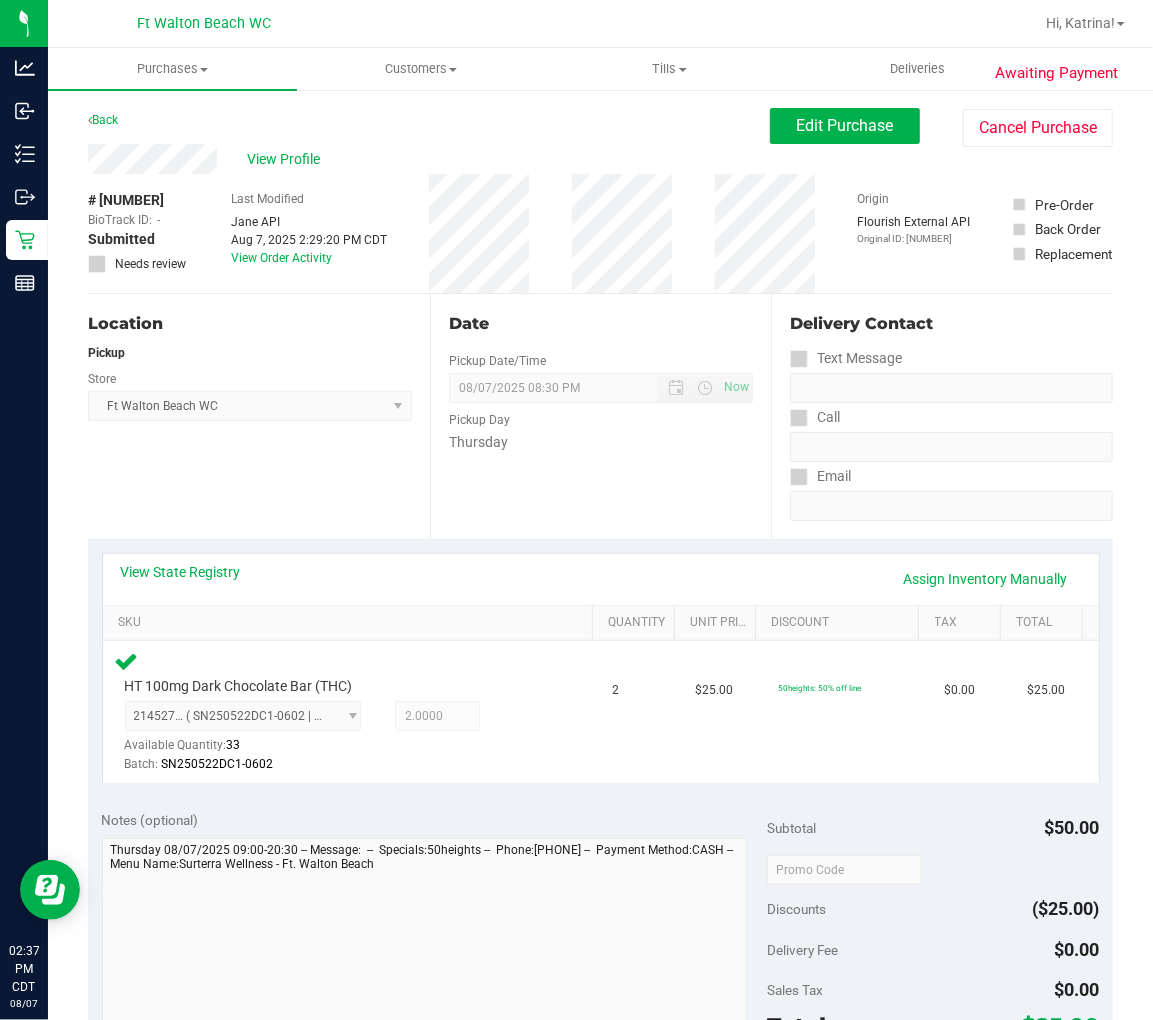 scroll, scrollTop: 333, scrollLeft: 0, axis: vertical 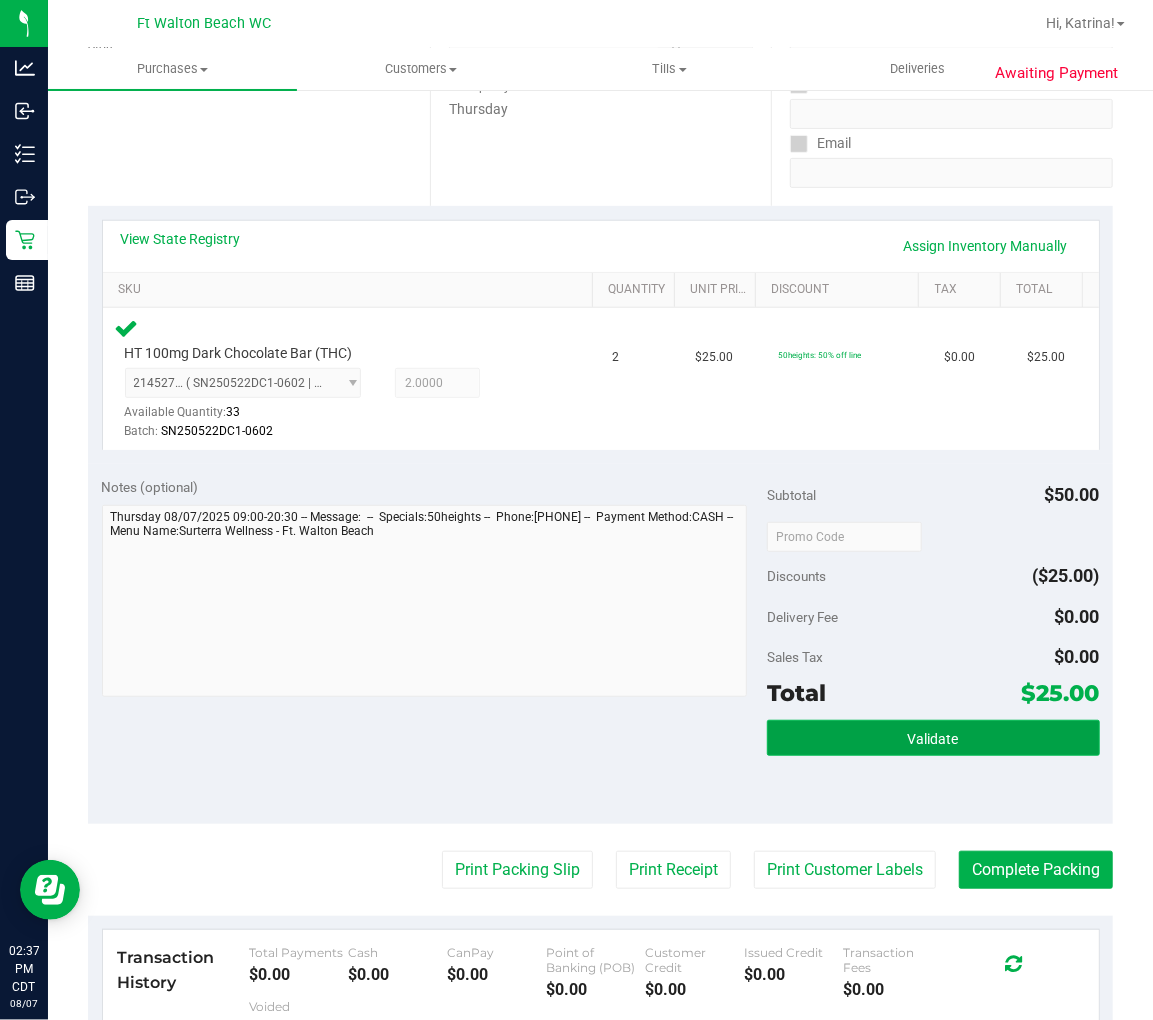 click on "Validate" at bounding box center [933, 738] 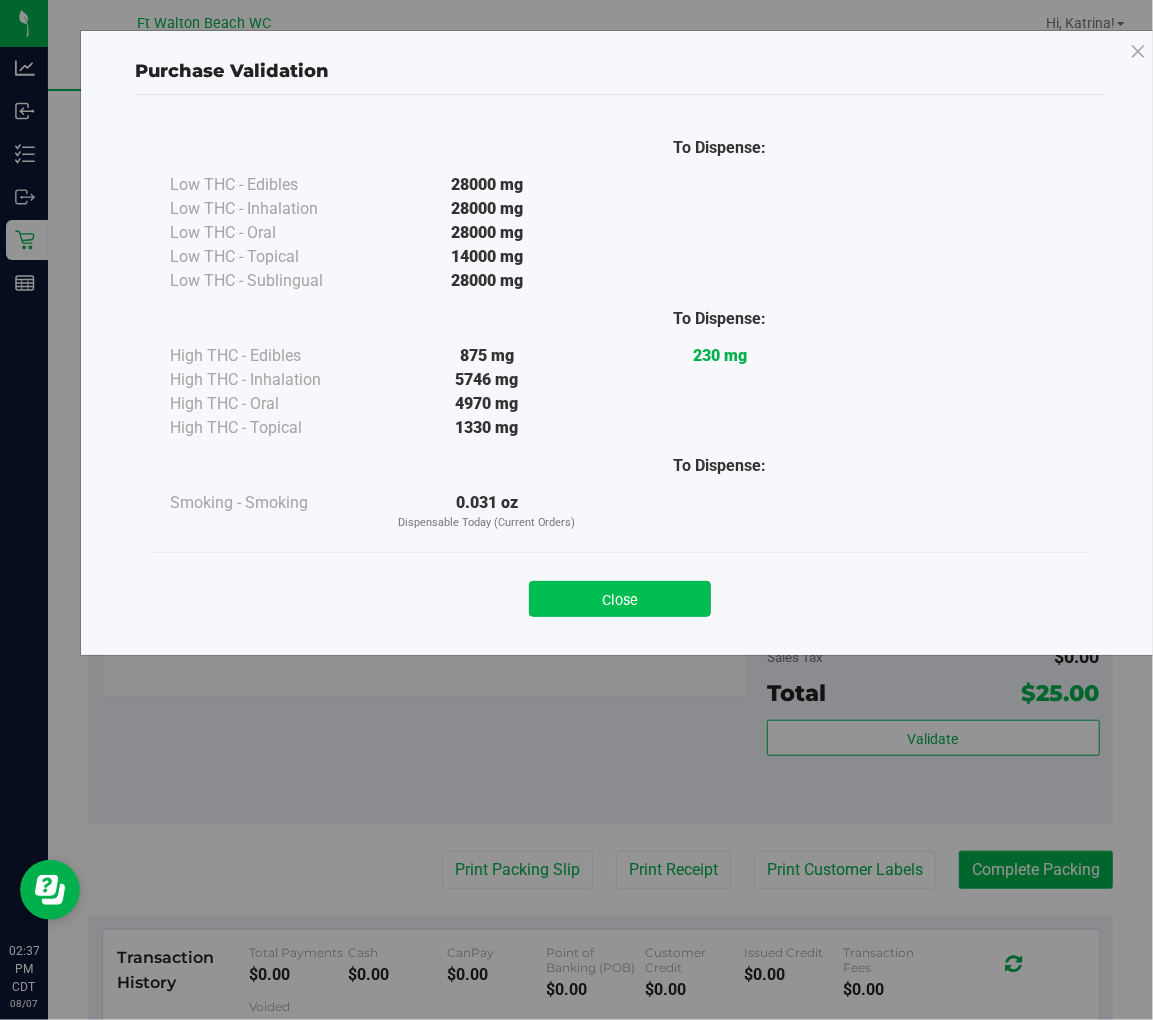 click on "Close" at bounding box center [620, 599] 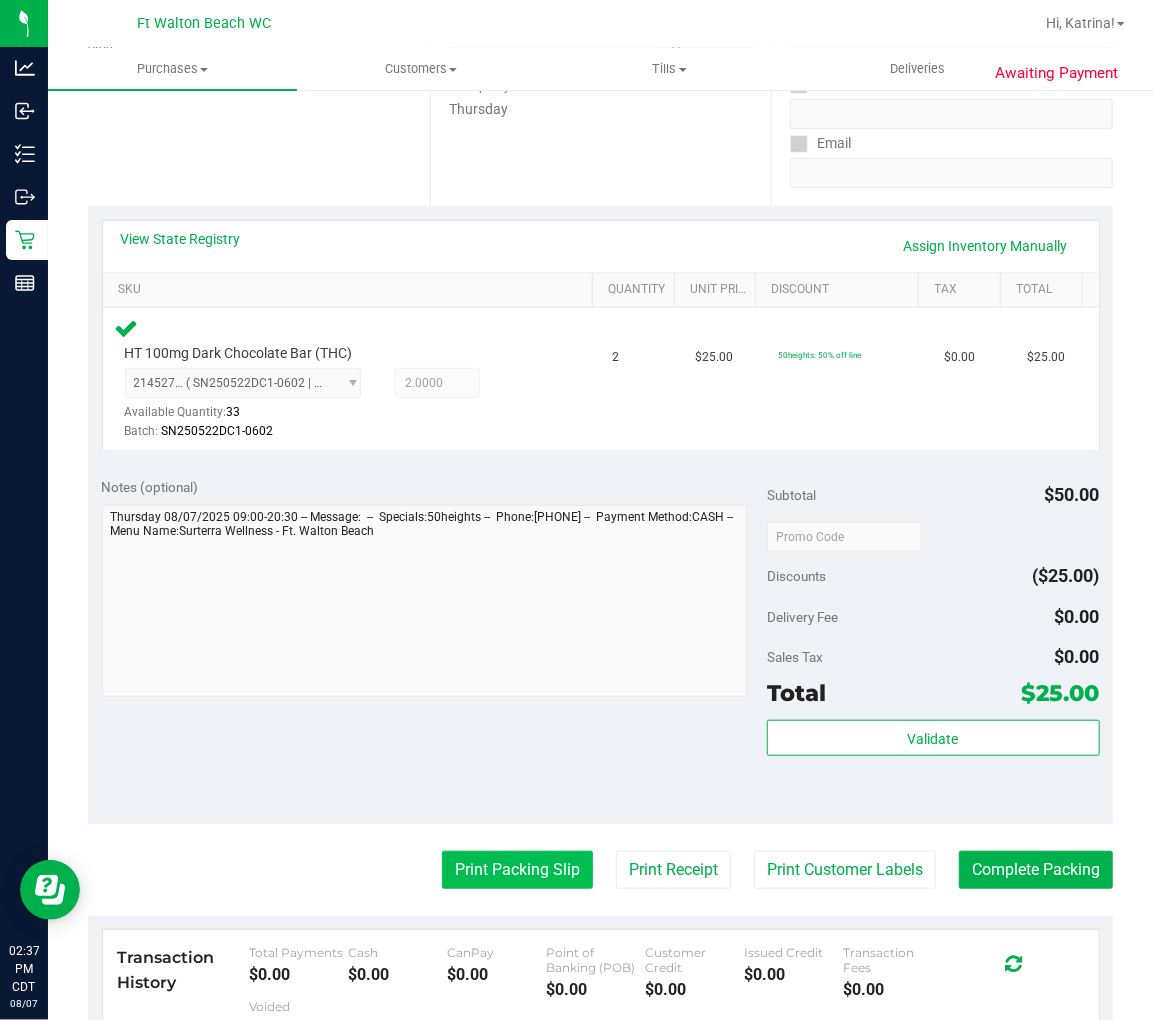 click on "Print Packing Slip" at bounding box center [517, 870] 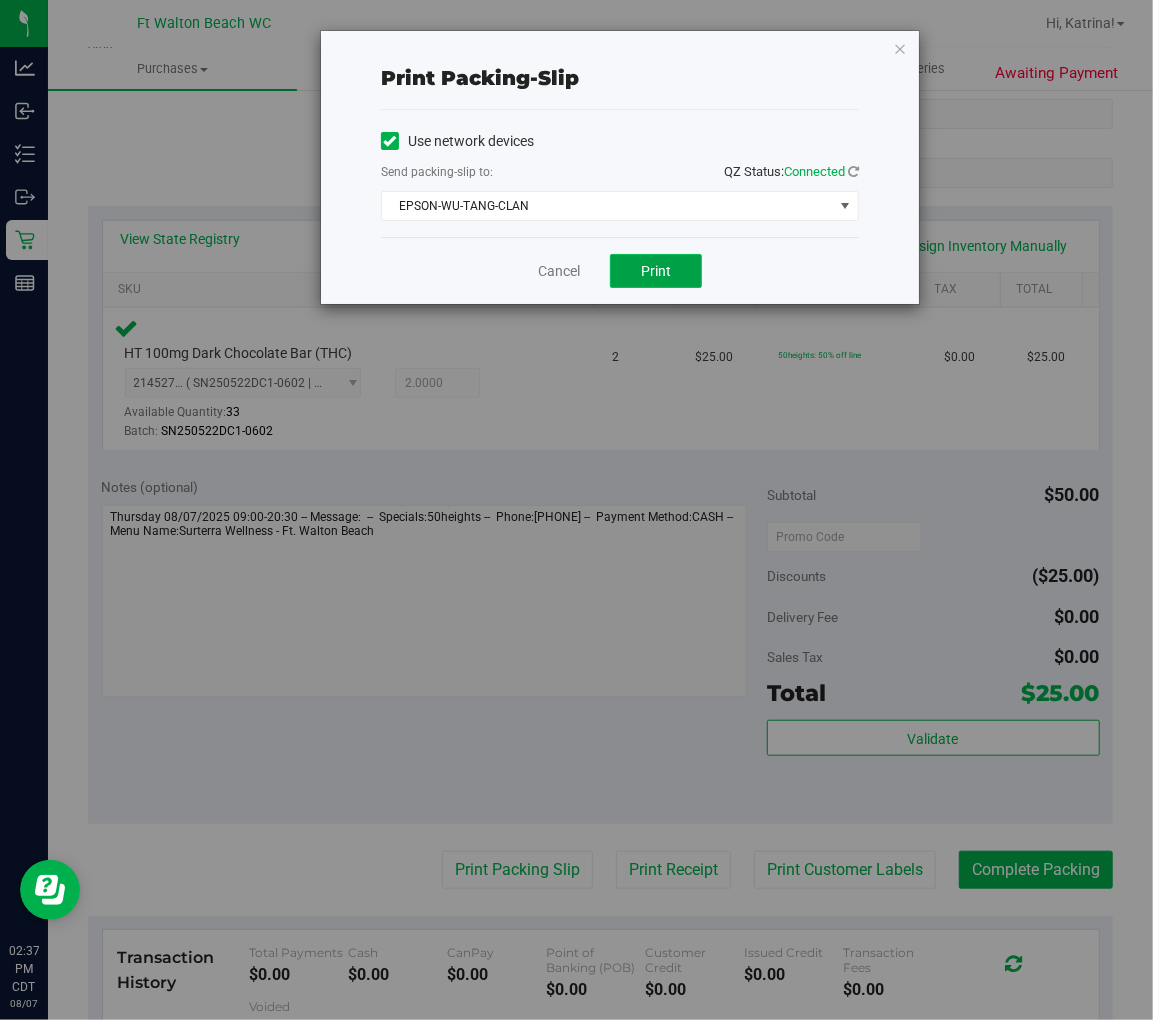 click on "Print" at bounding box center [656, 271] 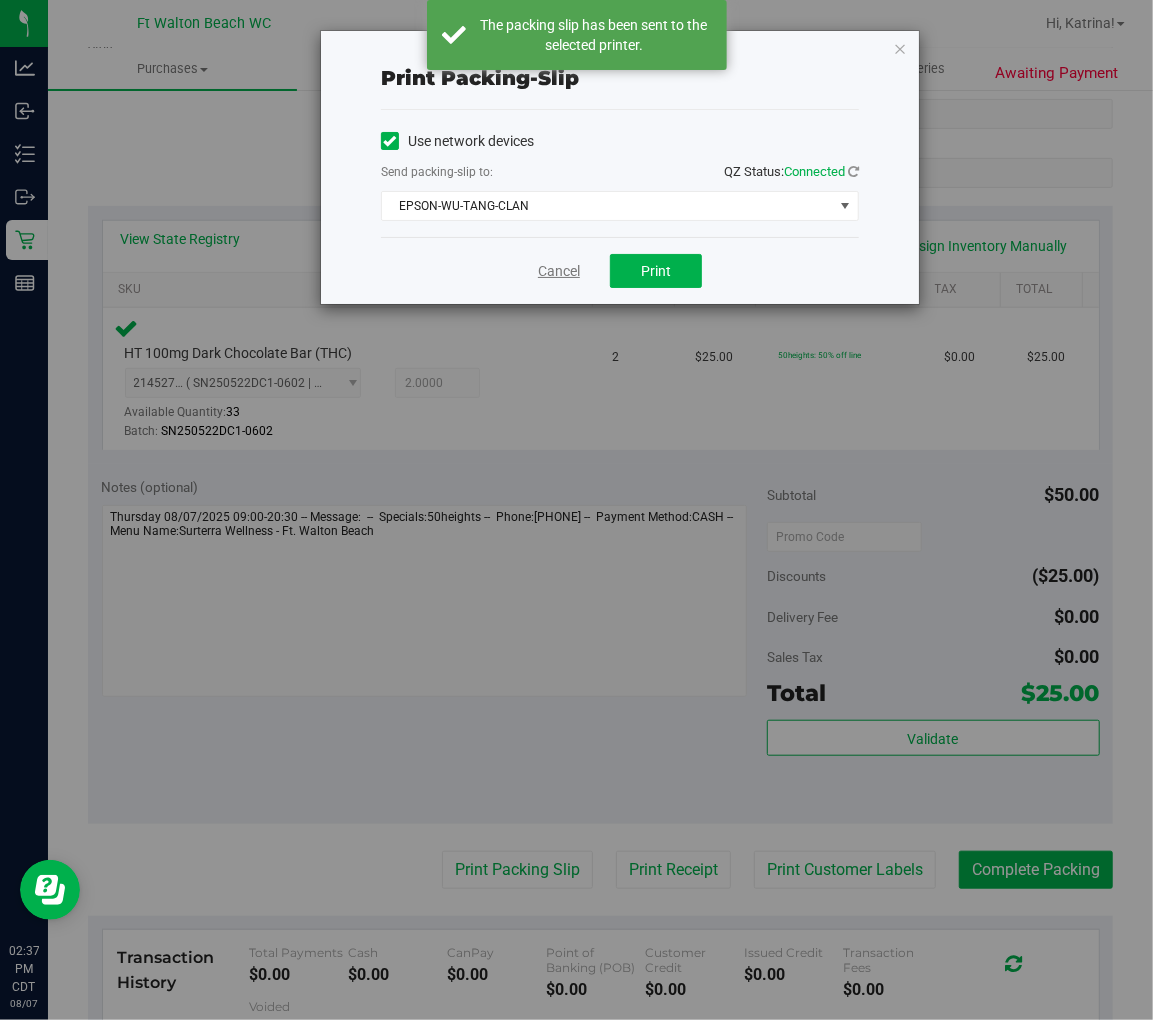 click on "Cancel" at bounding box center [559, 271] 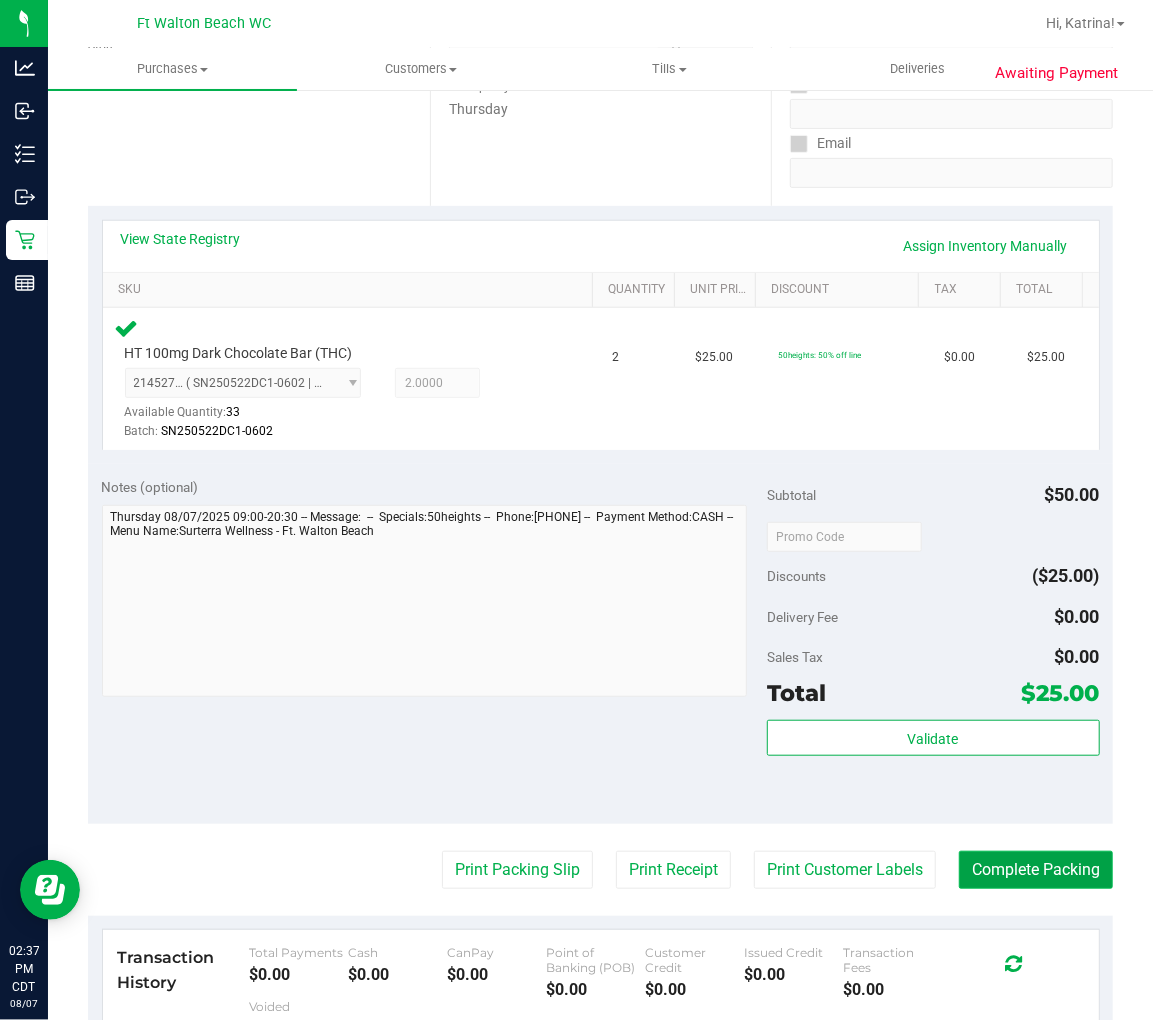 click on "Complete Packing" at bounding box center [1036, 870] 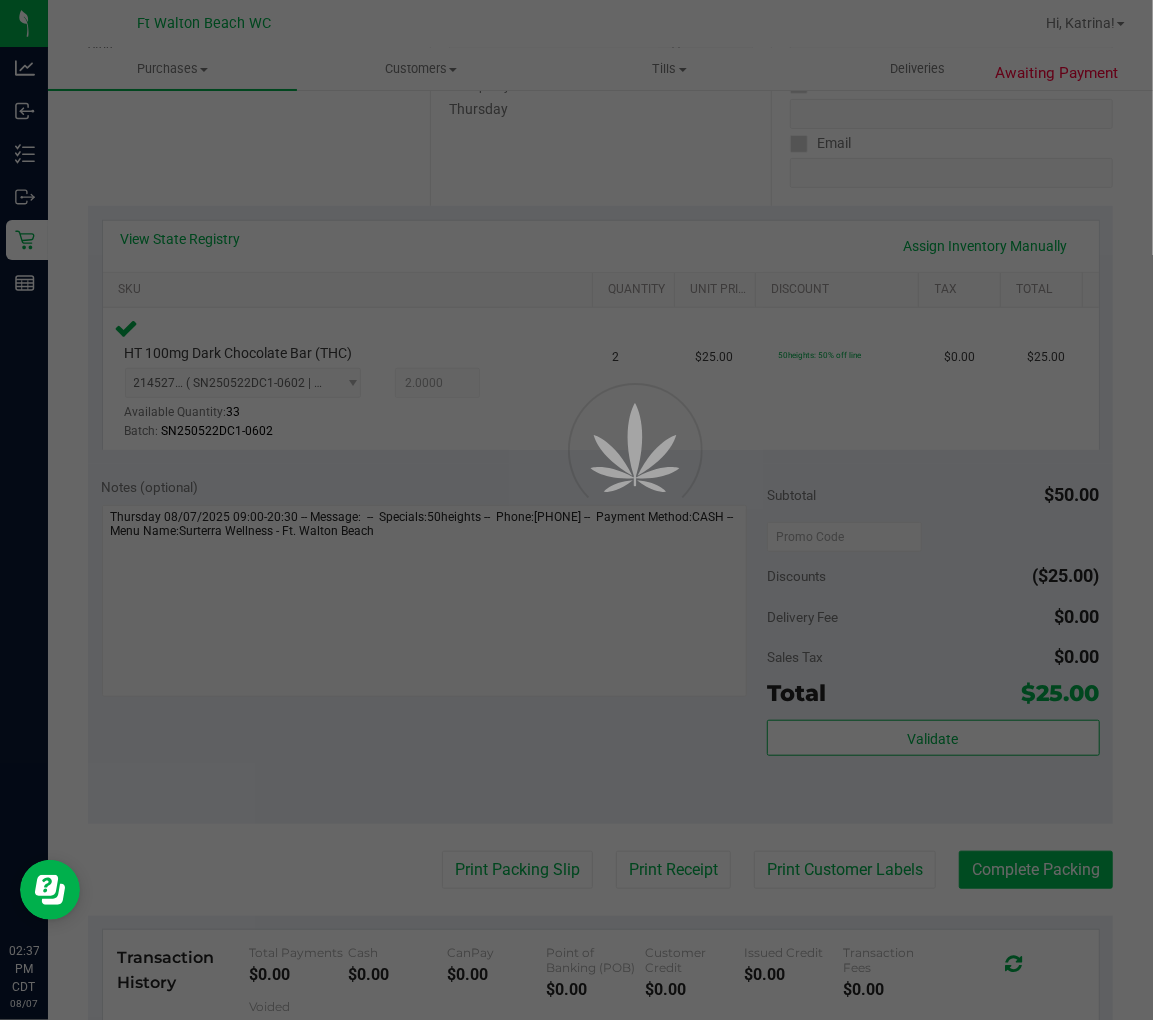 scroll, scrollTop: 0, scrollLeft: 0, axis: both 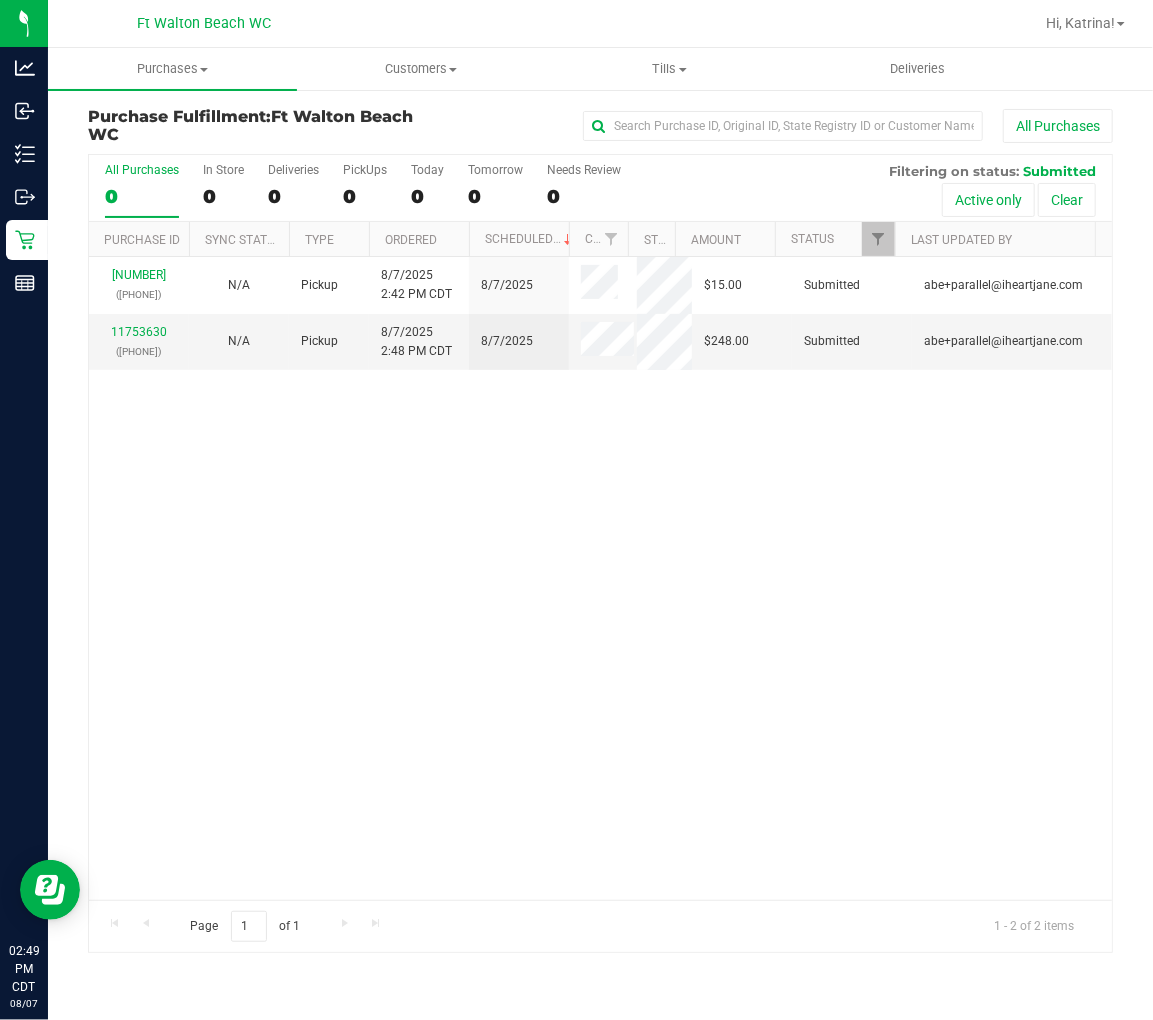 click on "0" at bounding box center [142, 196] 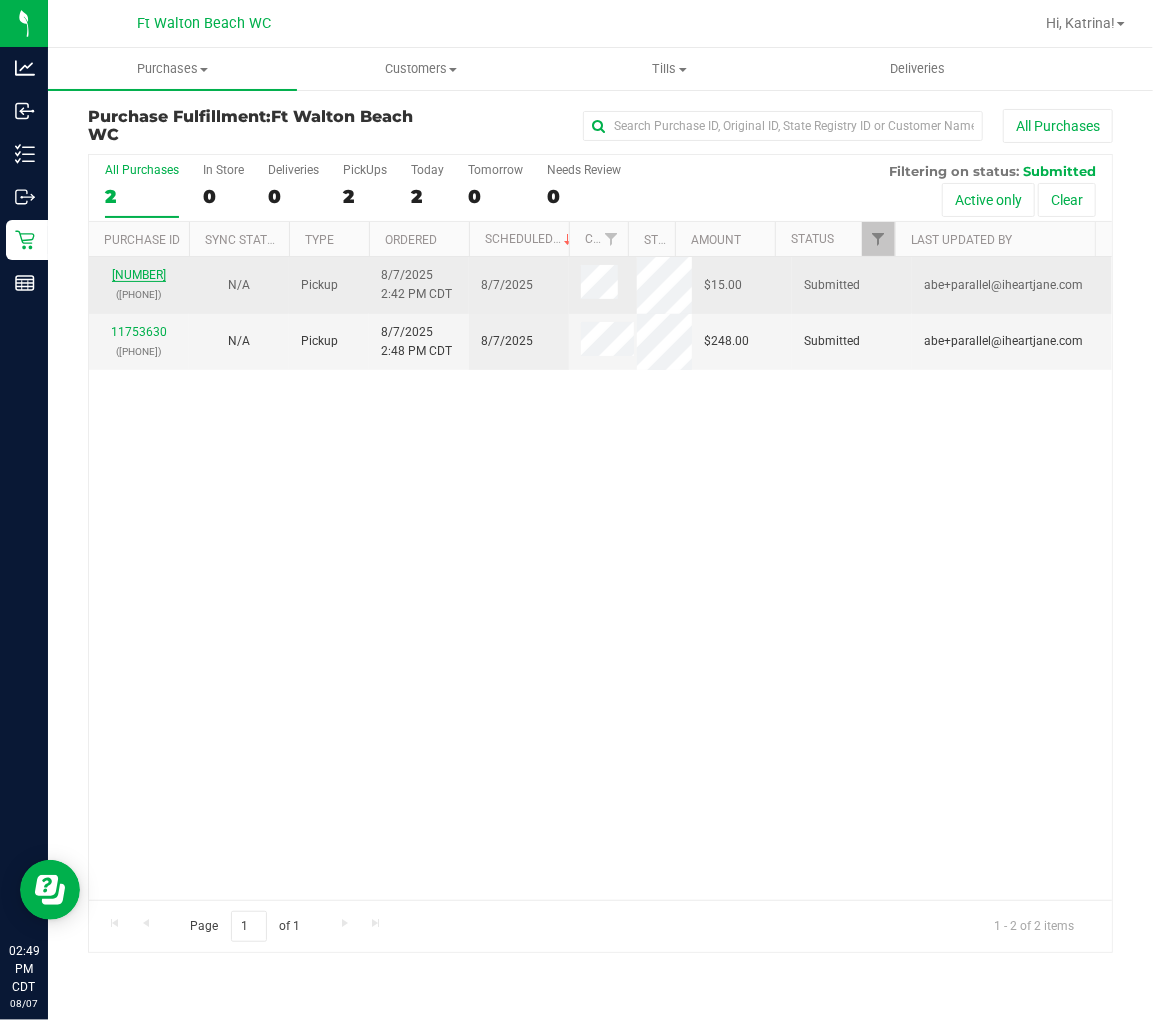 click on "[NUMBER]" at bounding box center [139, 275] 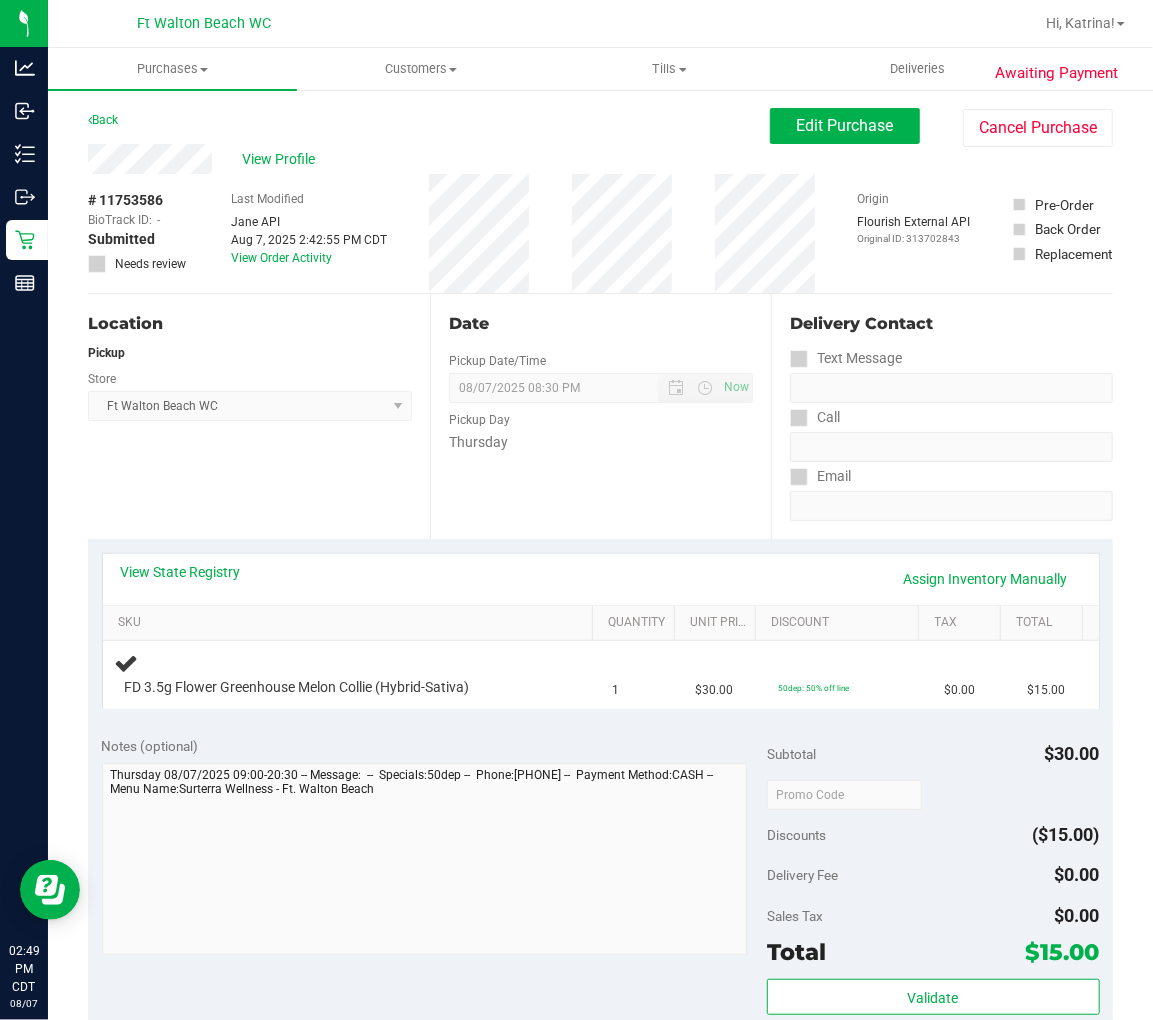 click on "Location
Pickup
Store
Ft Walton Beach WC Select Store Bonita Springs WC Boynton Beach WC Bradenton WC Brandon WC Brooksville WC Call Center Clermont WC Crestview WC Deerfield Beach WC Delray Beach WC Deltona WC Ft Walton Beach WC Ft. Lauderdale WC Ft. Myers WC Gainesville WC Jax Atlantic WC JAX DC REP Jax WC Key West WC Lakeland WC Largo WC Lehigh Acres DC REP Merritt Island WC Miami 72nd WC Miami Beach WC Miami Dadeland WC Miramar DC REP New Port Richey WC North Palm Beach WC North Port WC Ocala WC Orange Park WC Orlando Colonial WC Orlando DC REP Orlando WC Oviedo WC Palm Bay WC Palm Coast WC Panama City WC Pensacola WC Port Orange WC Port St. Lucie WC Sebring WC South Tampa WC St. Pete WC Summerfield WC Tallahassee DC REP Tallahassee WC Tampa DC Testing Tampa Warehouse Tampa WC TX Austin DC TX Plano Retail WPB DC" at bounding box center [259, 416] 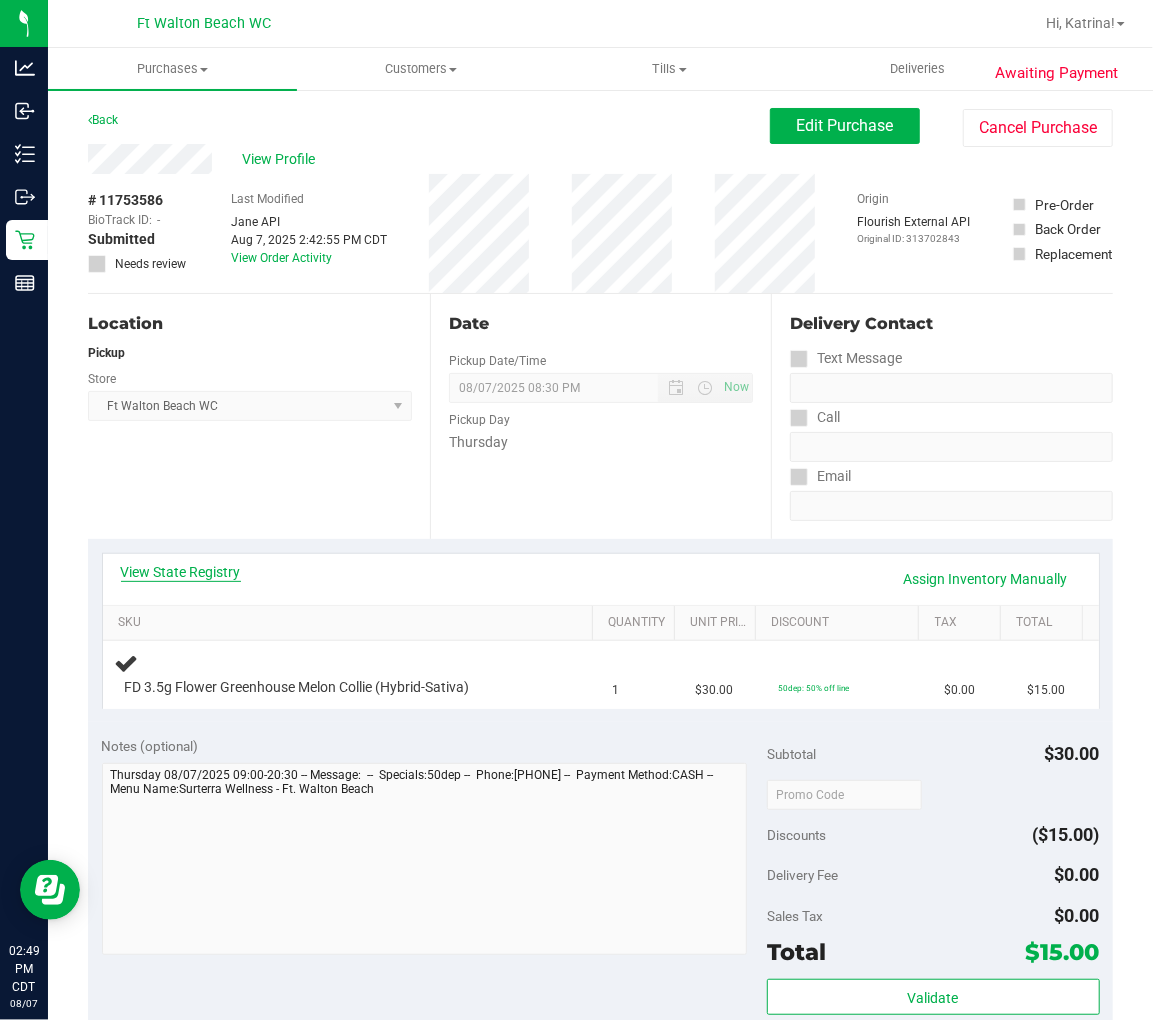 click on "View State Registry" at bounding box center [181, 572] 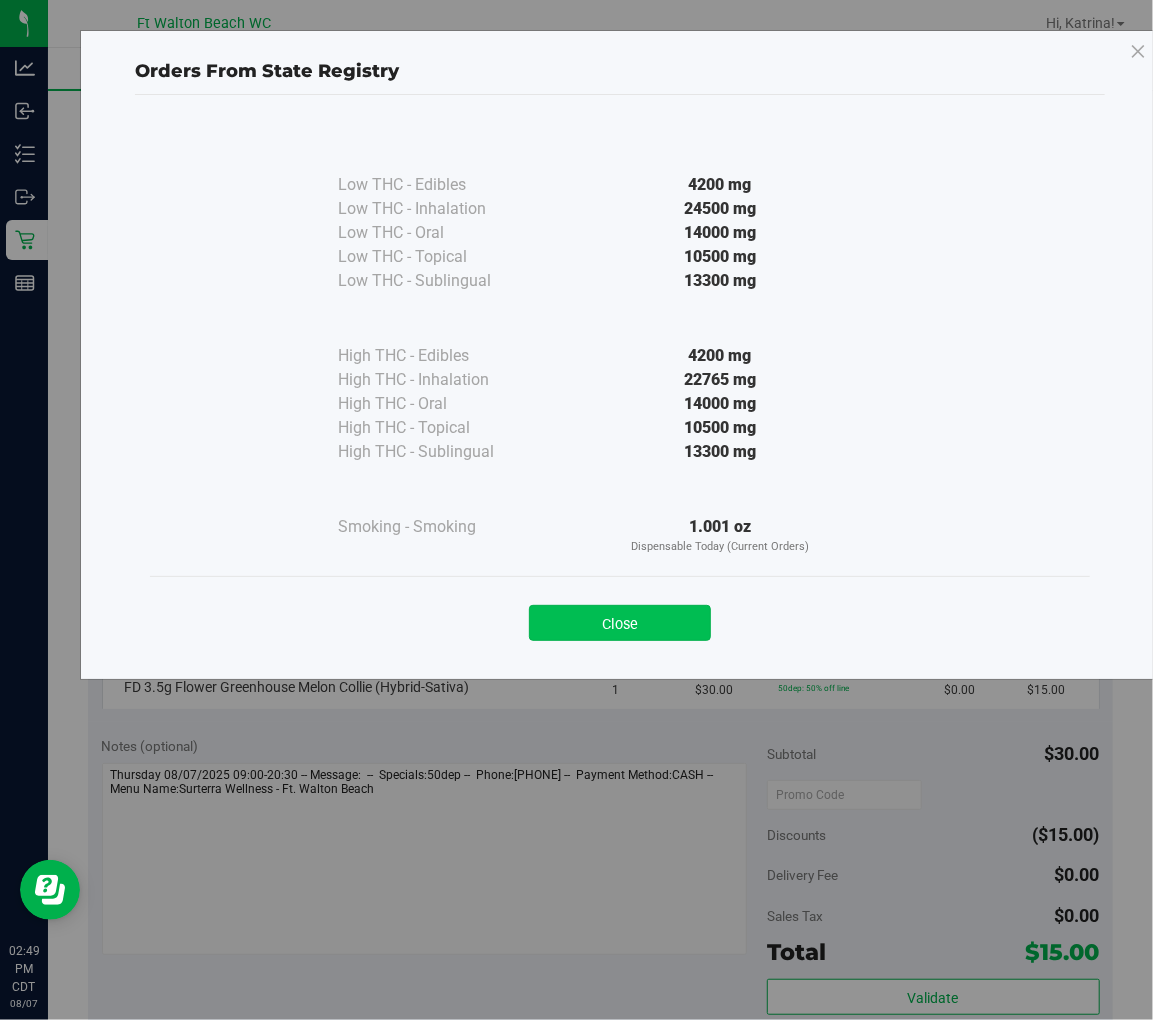 click on "Close" at bounding box center [620, 623] 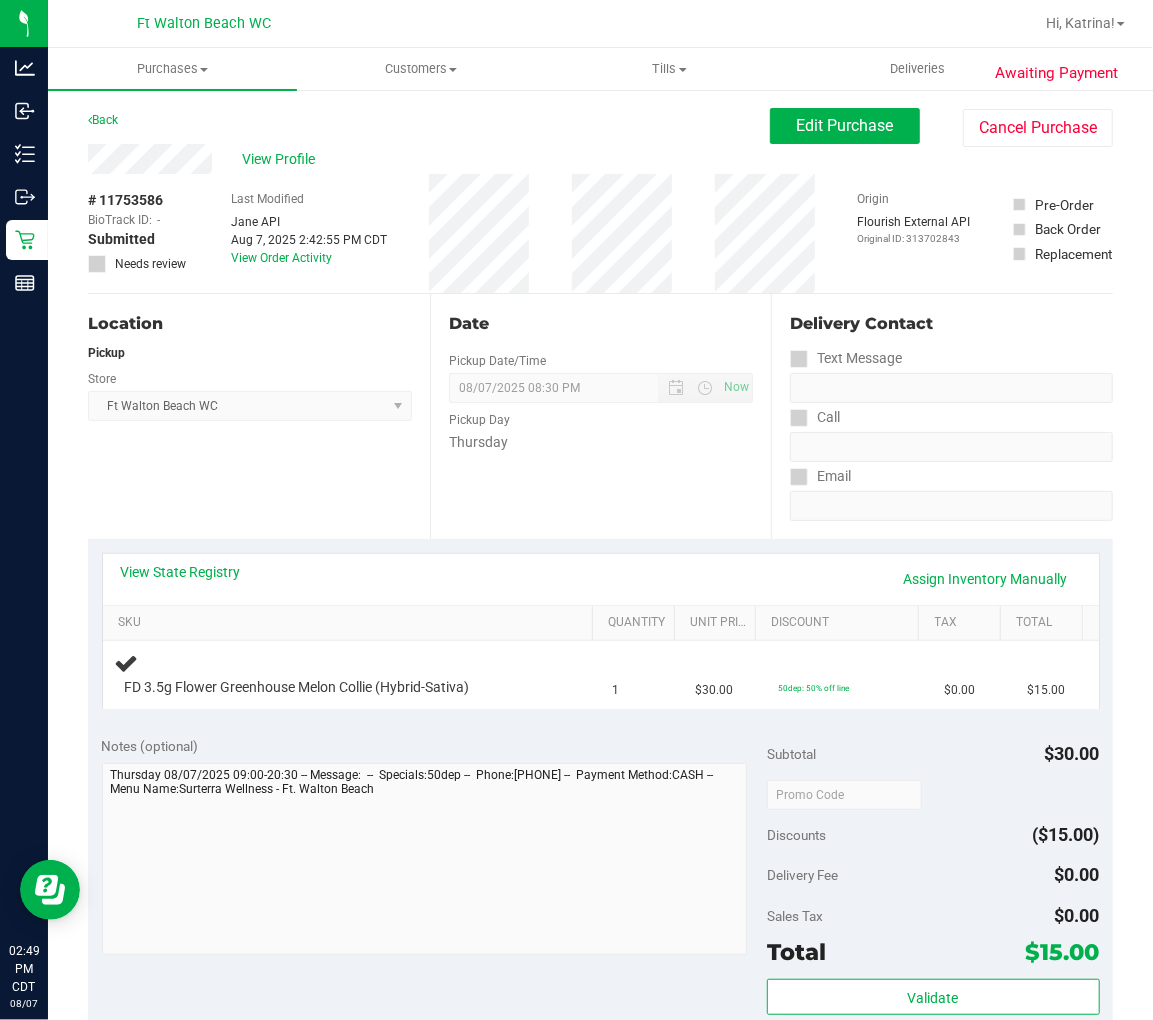 drag, startPoint x: 336, startPoint y: 495, endPoint x: 331, endPoint y: 486, distance: 10.29563 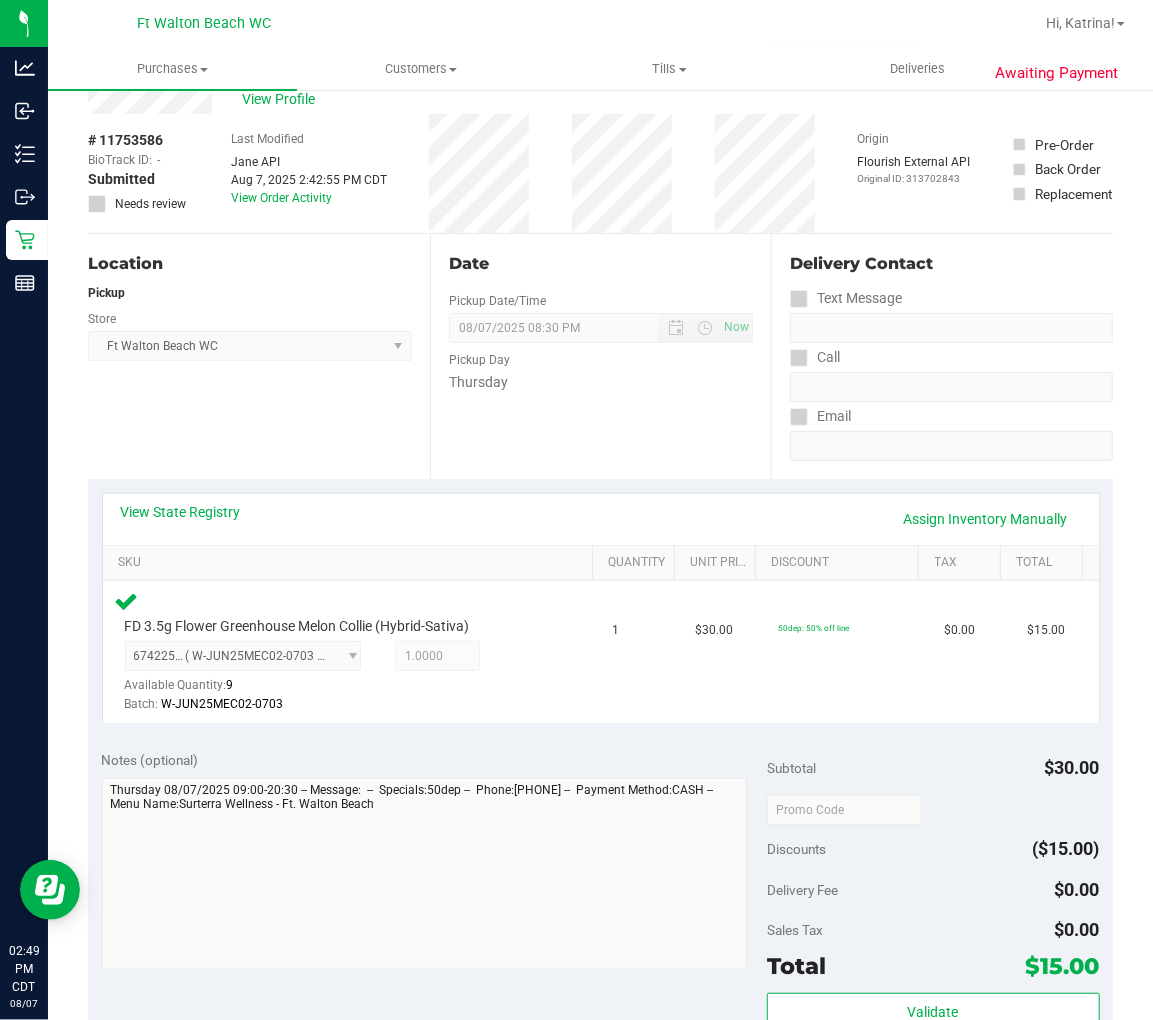 scroll, scrollTop: 444, scrollLeft: 0, axis: vertical 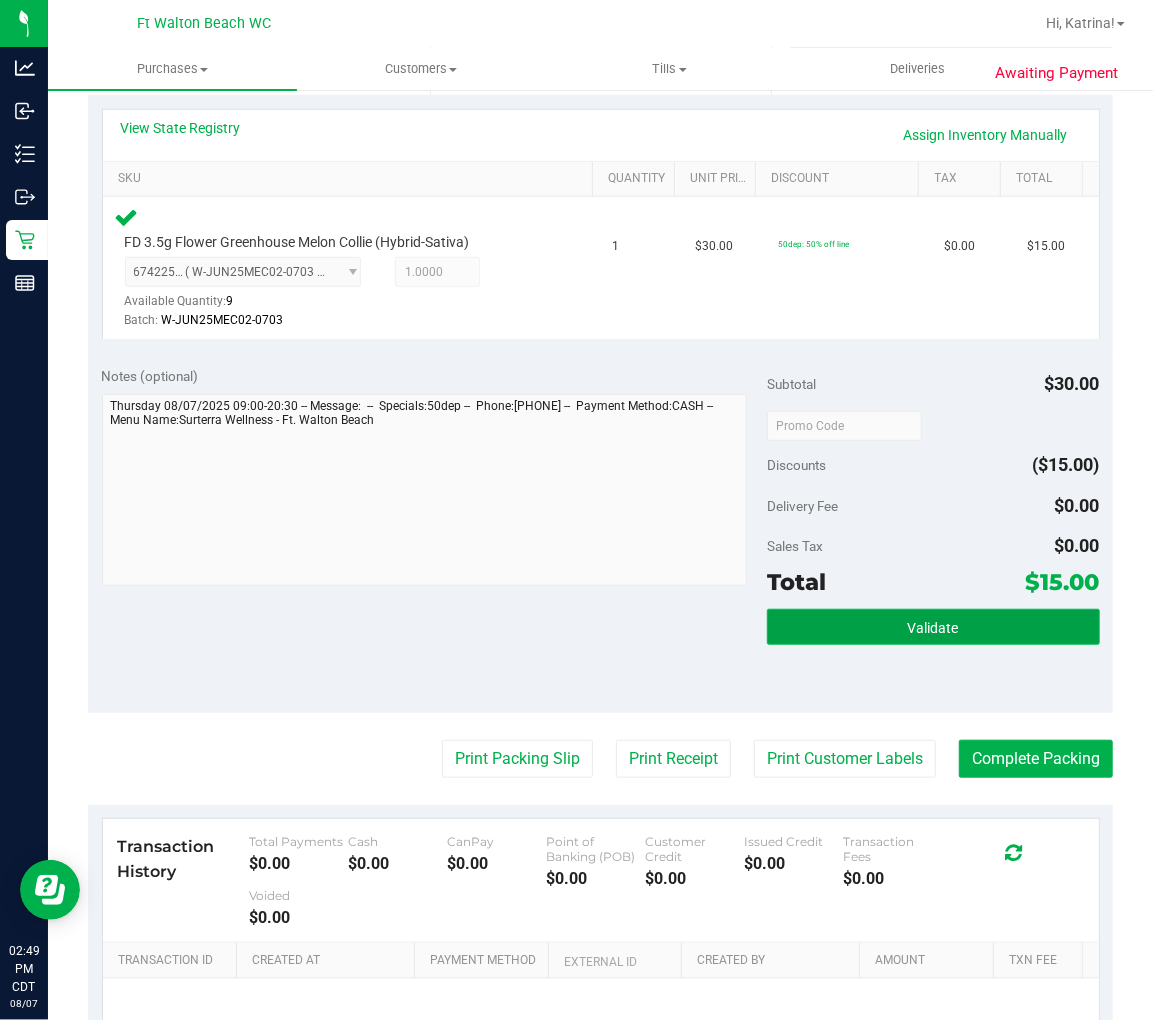 click on "Validate" at bounding box center (933, 627) 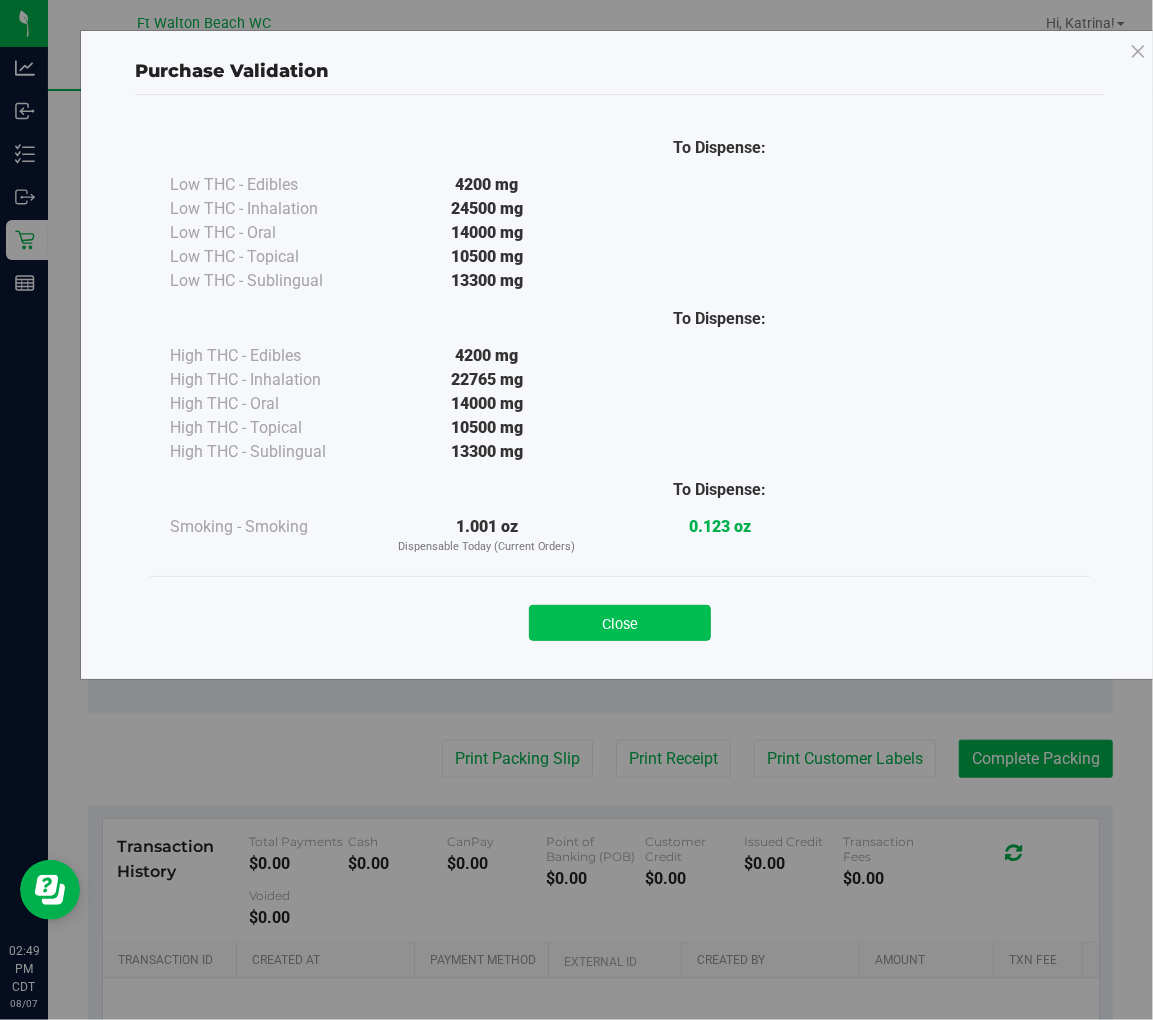 click on "Close" at bounding box center (620, 623) 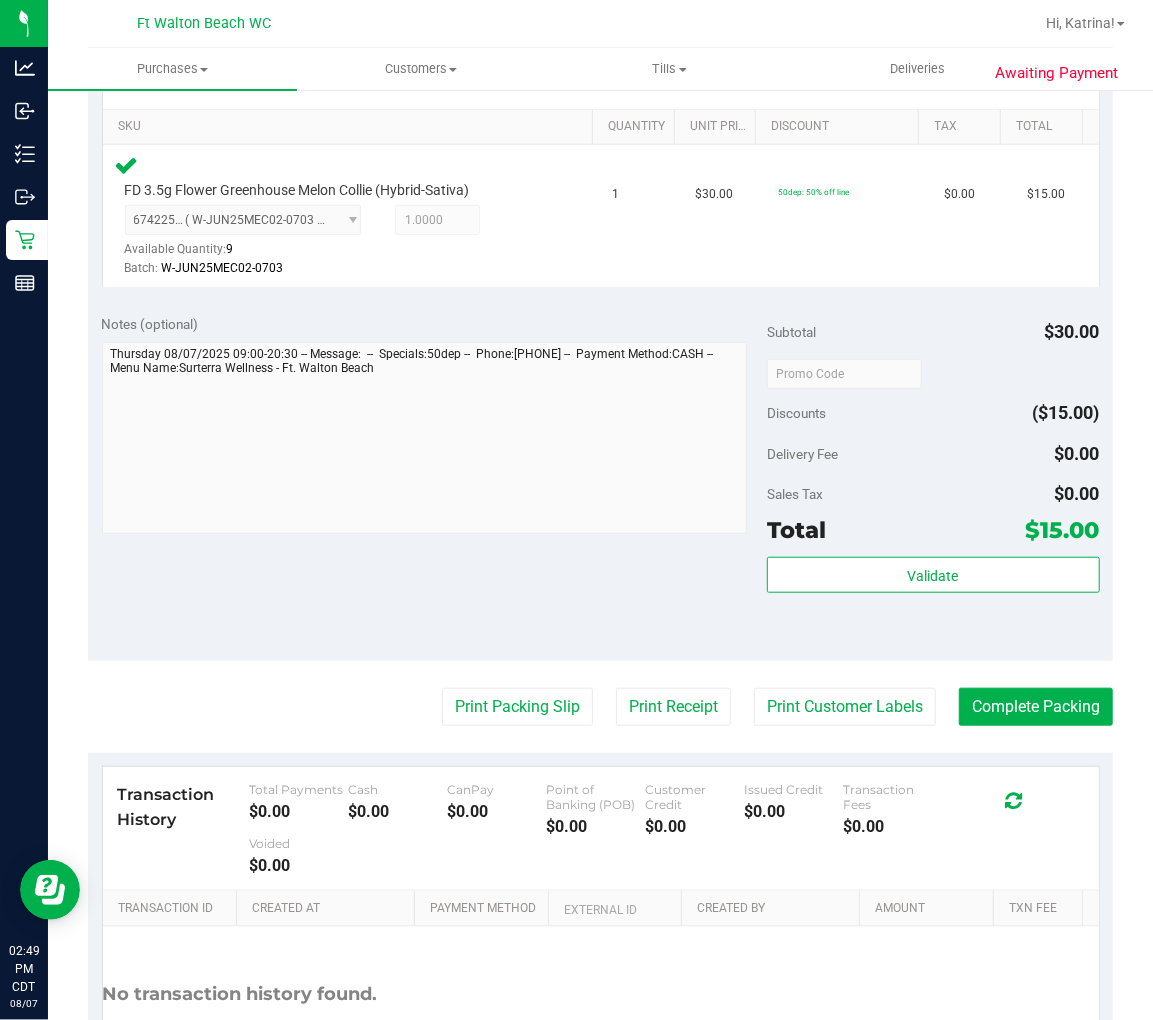 scroll, scrollTop: 555, scrollLeft: 0, axis: vertical 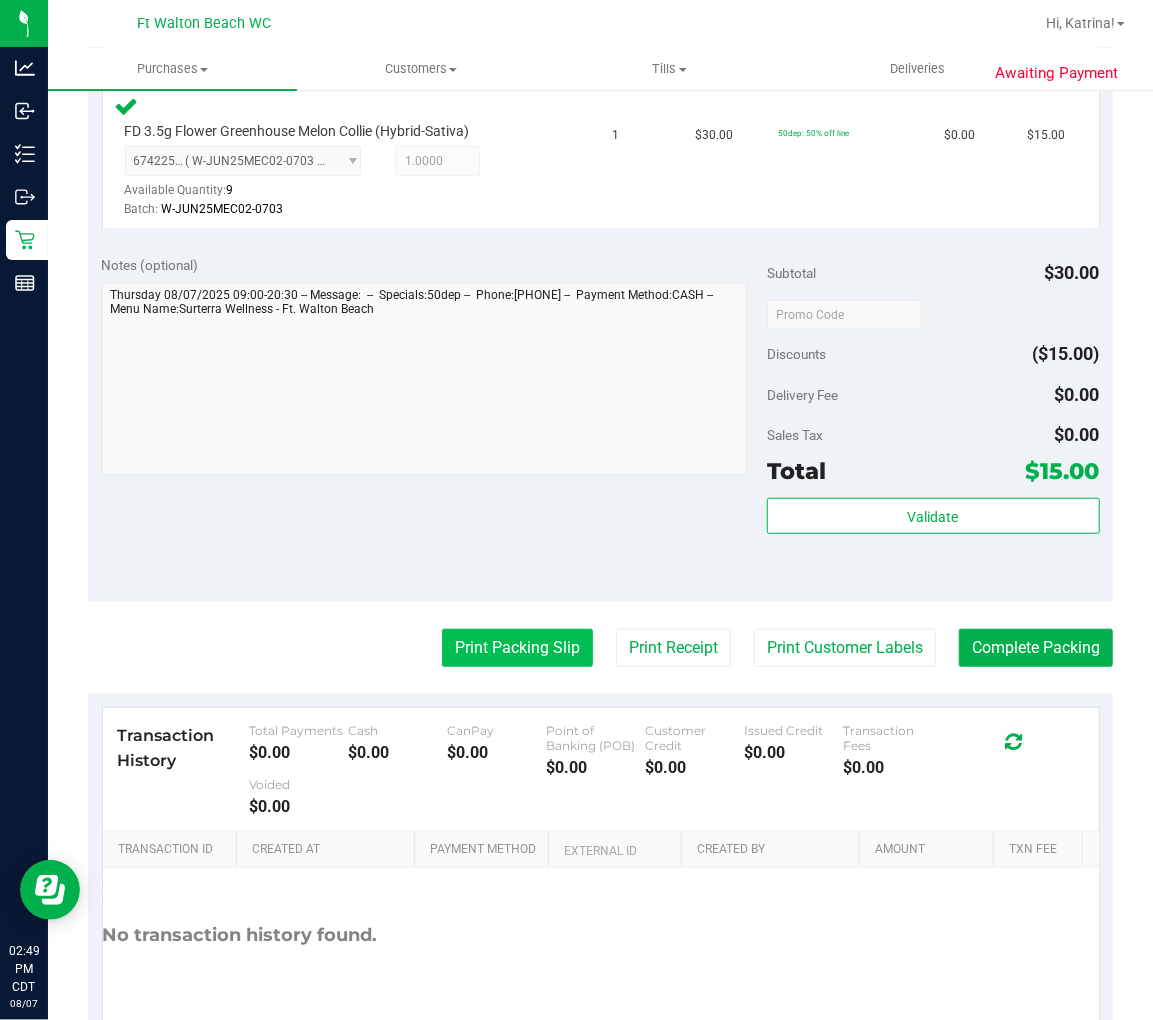 click on "Print Packing Slip" at bounding box center [517, 648] 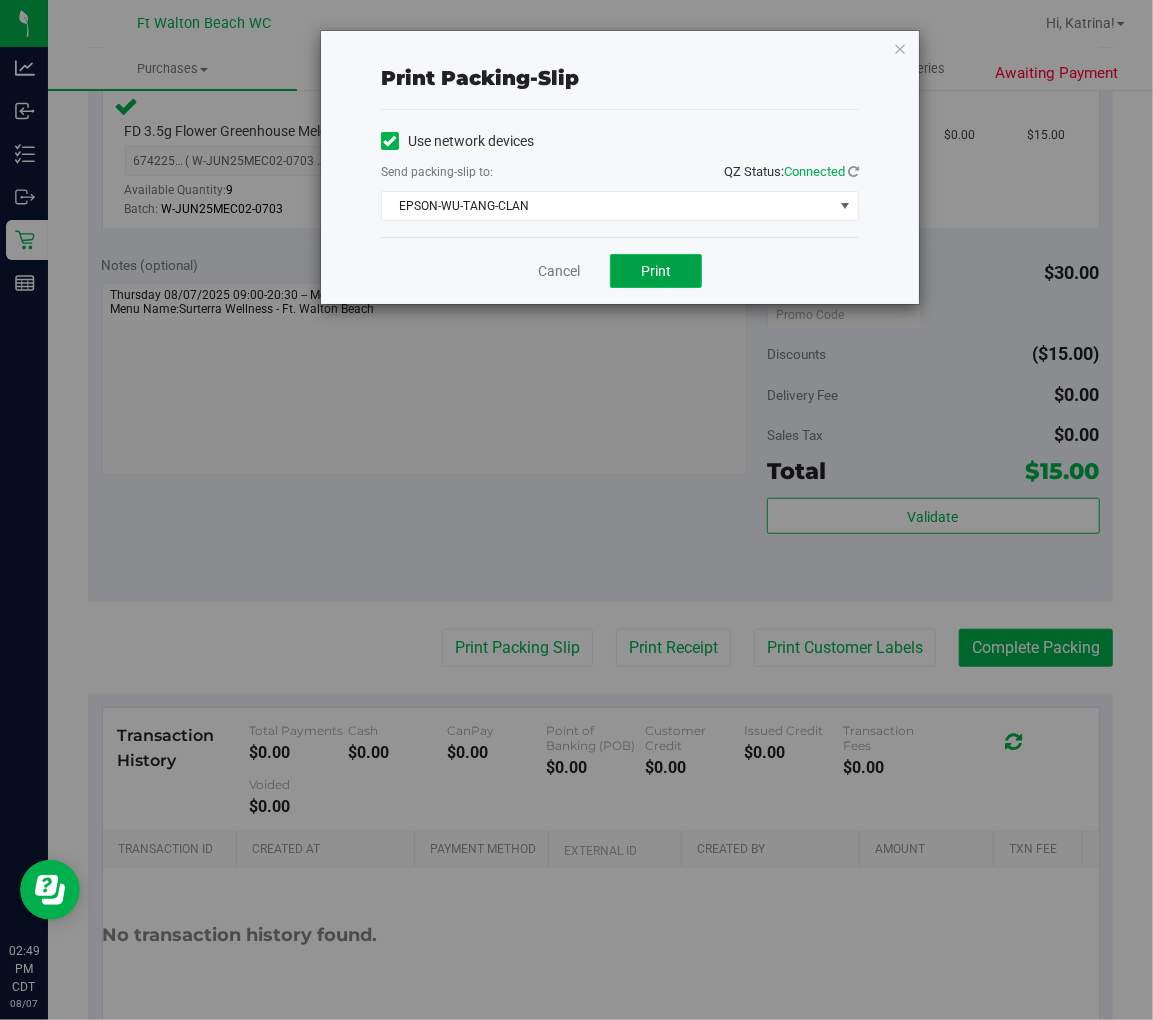 click on "Print" at bounding box center (656, 271) 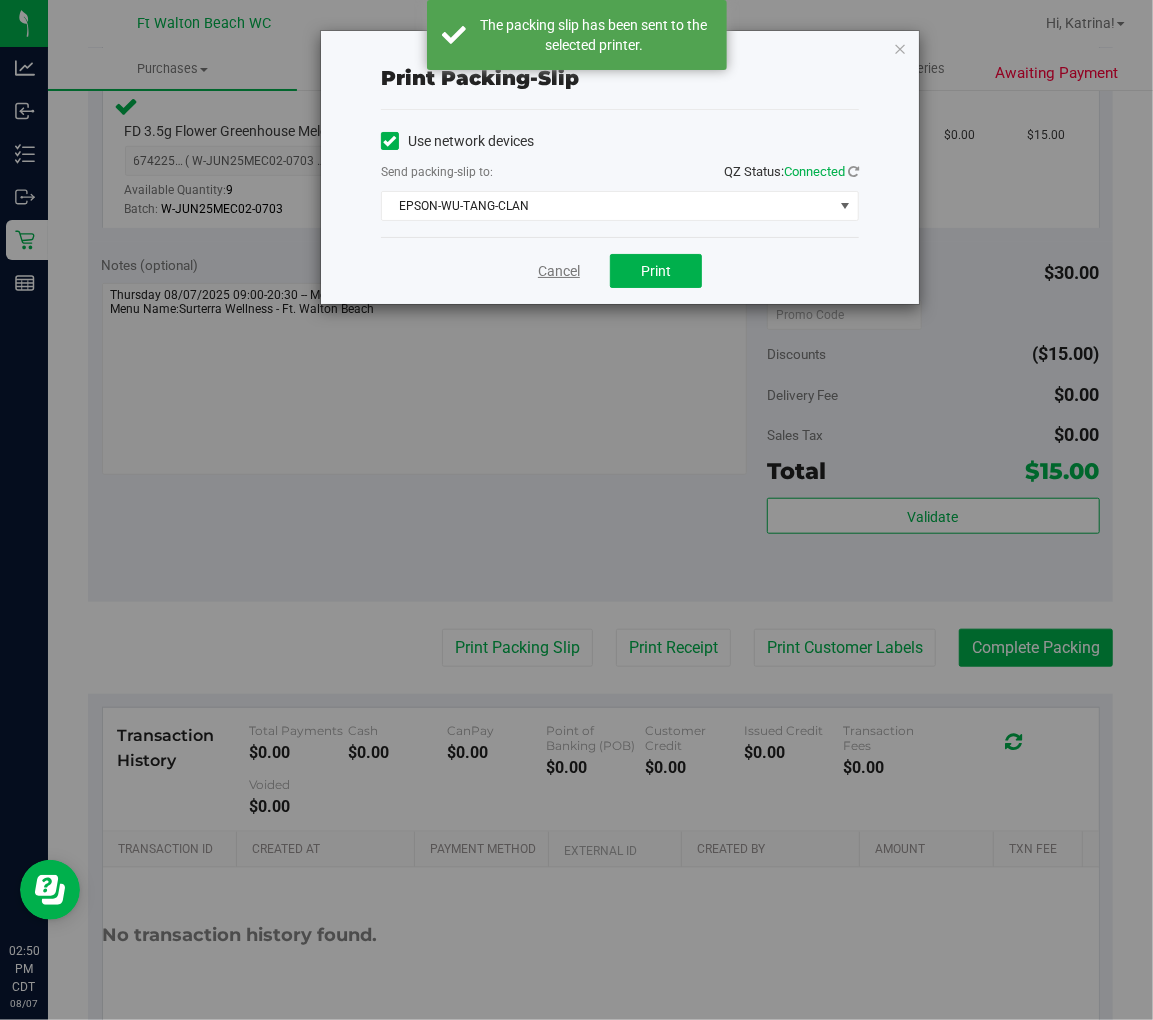 click on "Cancel" at bounding box center (559, 271) 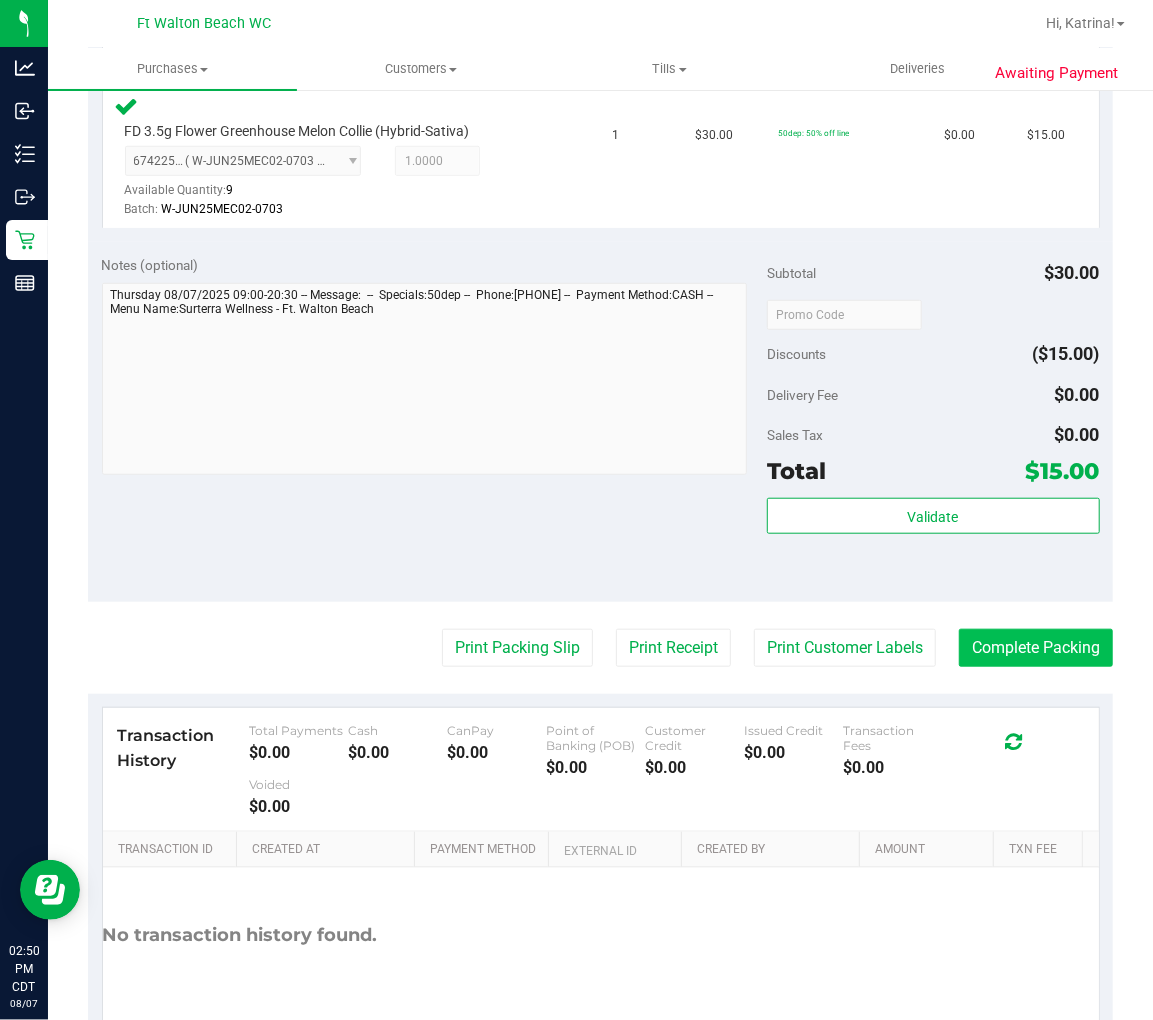 click on "Complete Packing" at bounding box center [1036, 648] 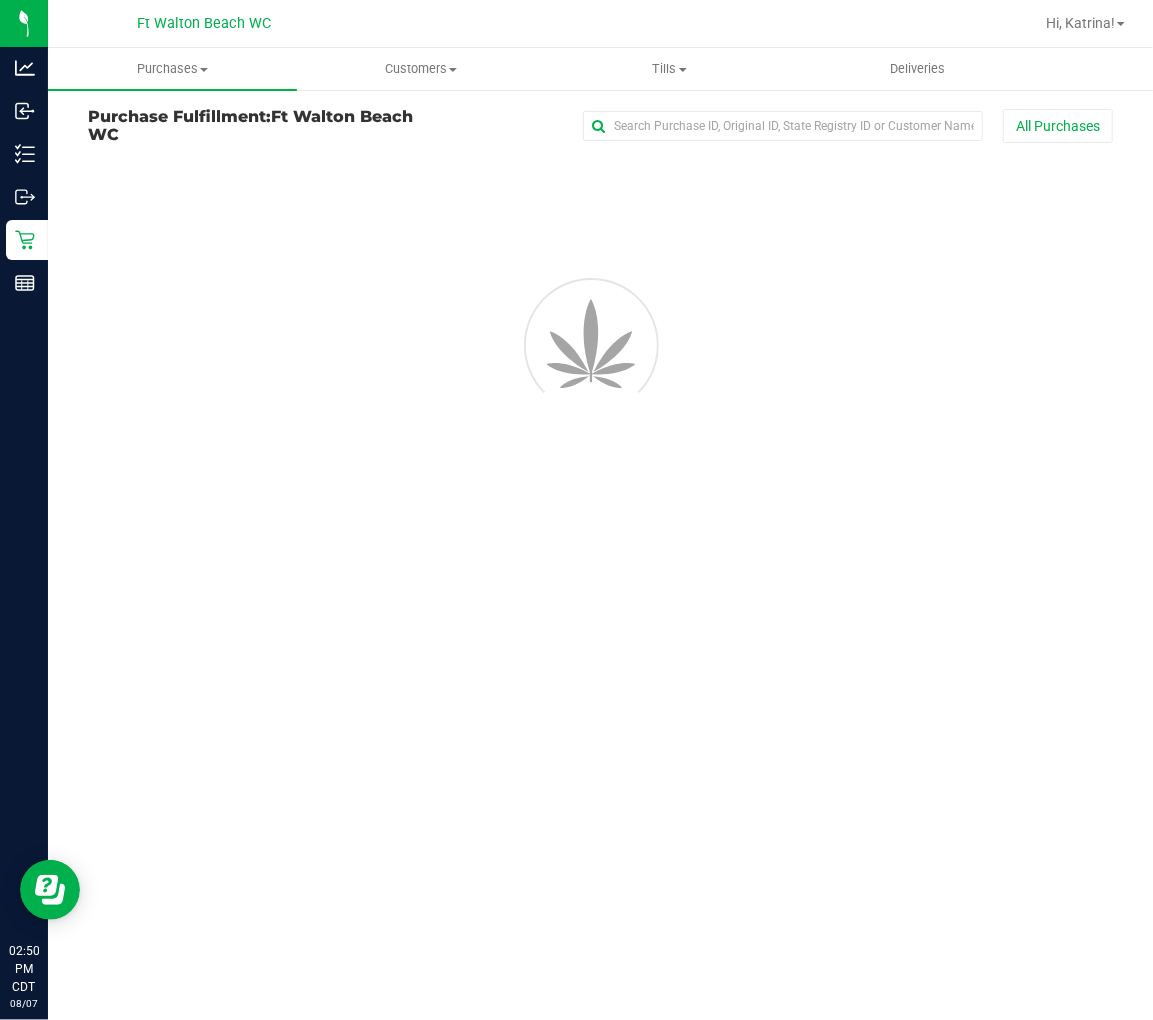scroll, scrollTop: 0, scrollLeft: 0, axis: both 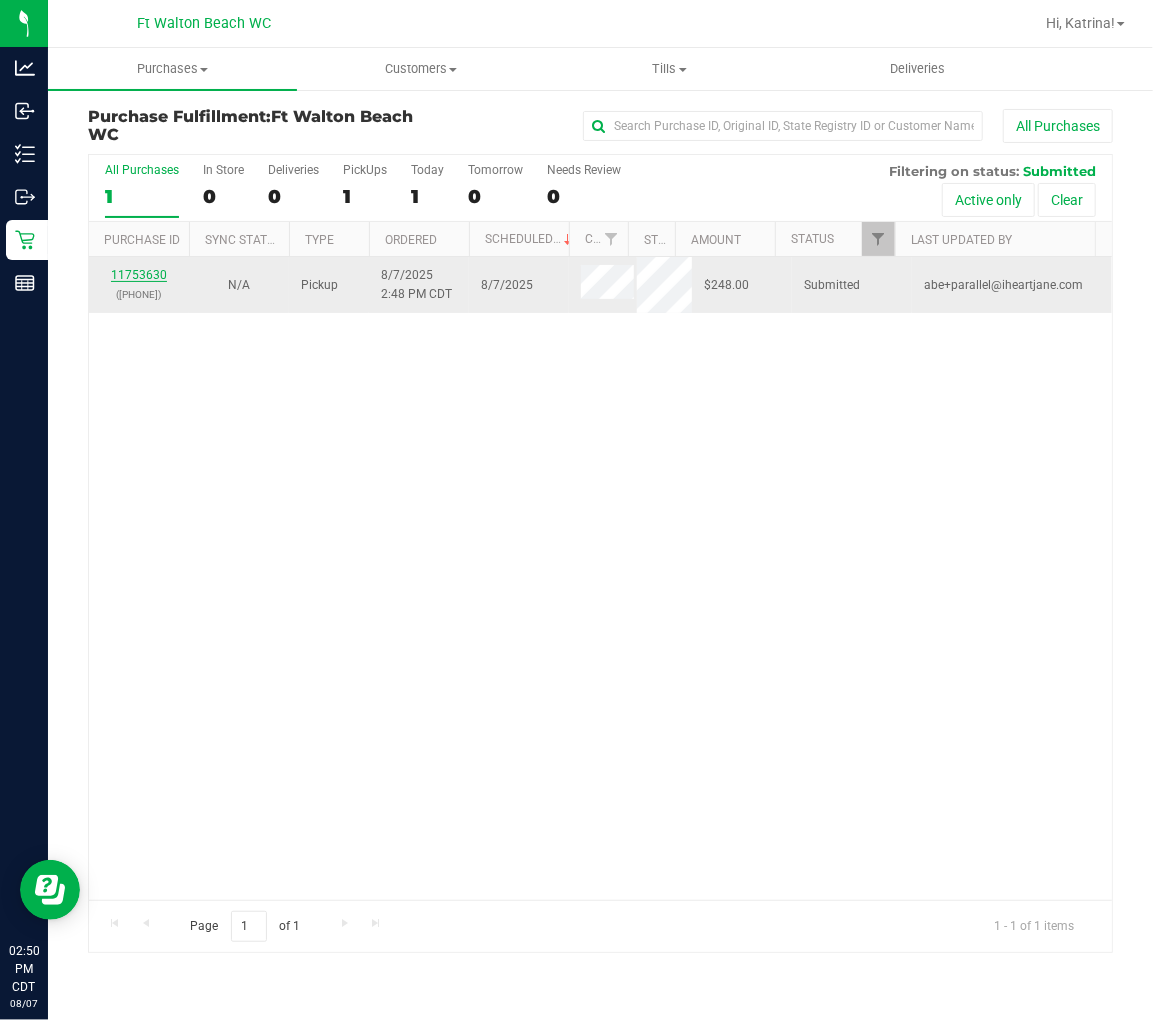 click on "11753630" at bounding box center (139, 275) 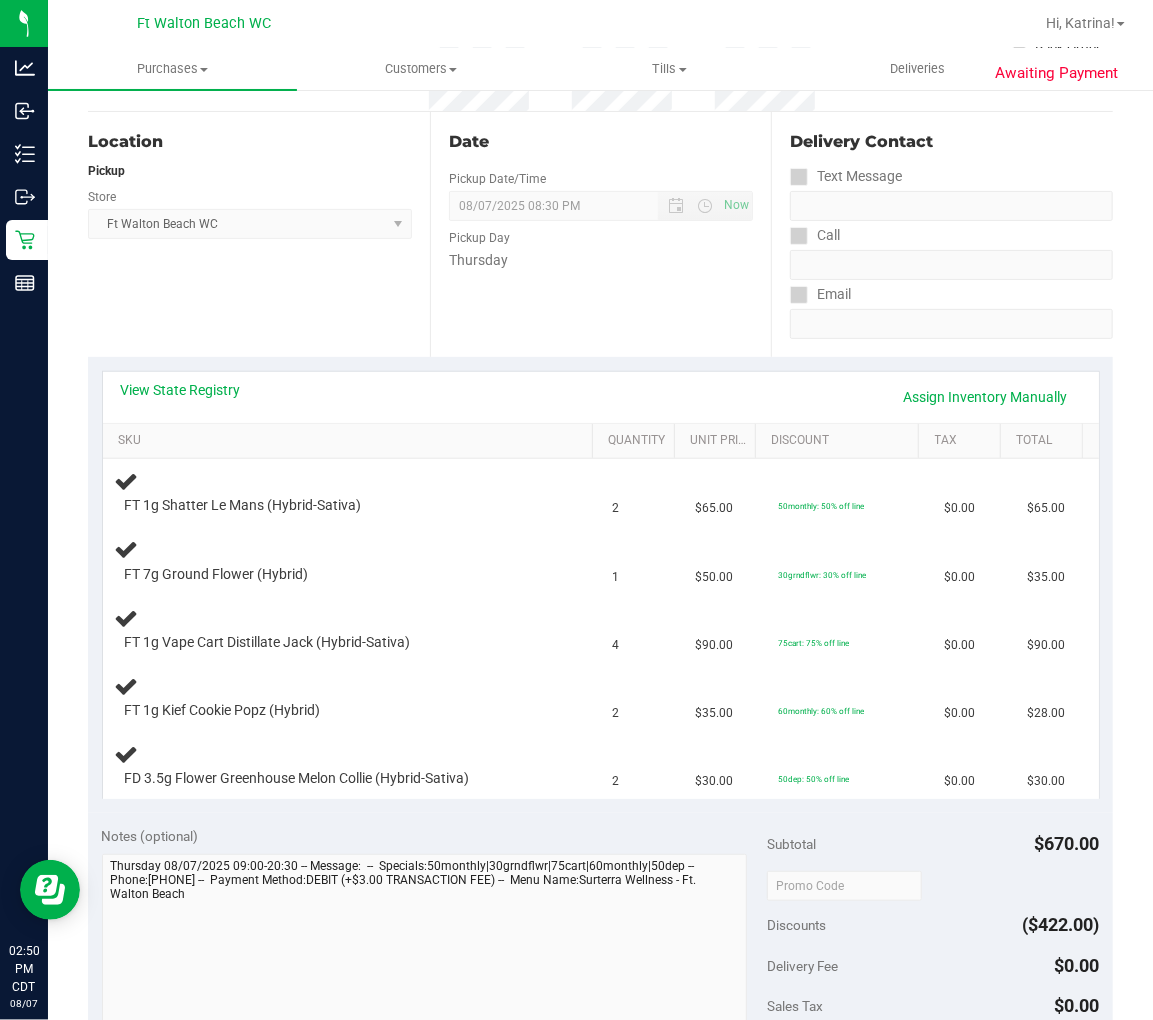 scroll, scrollTop: 222, scrollLeft: 0, axis: vertical 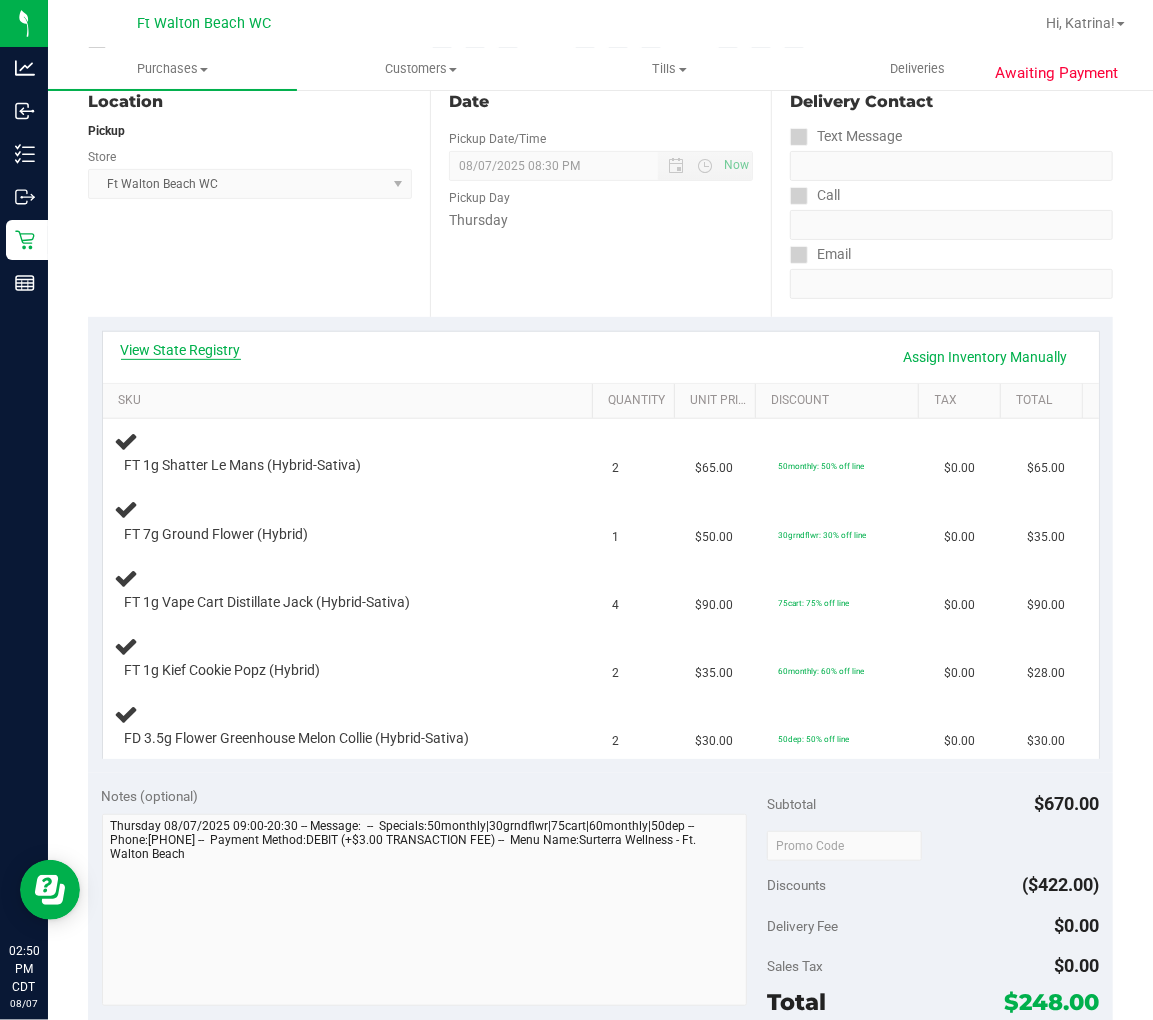 click on "View State Registry" at bounding box center (181, 350) 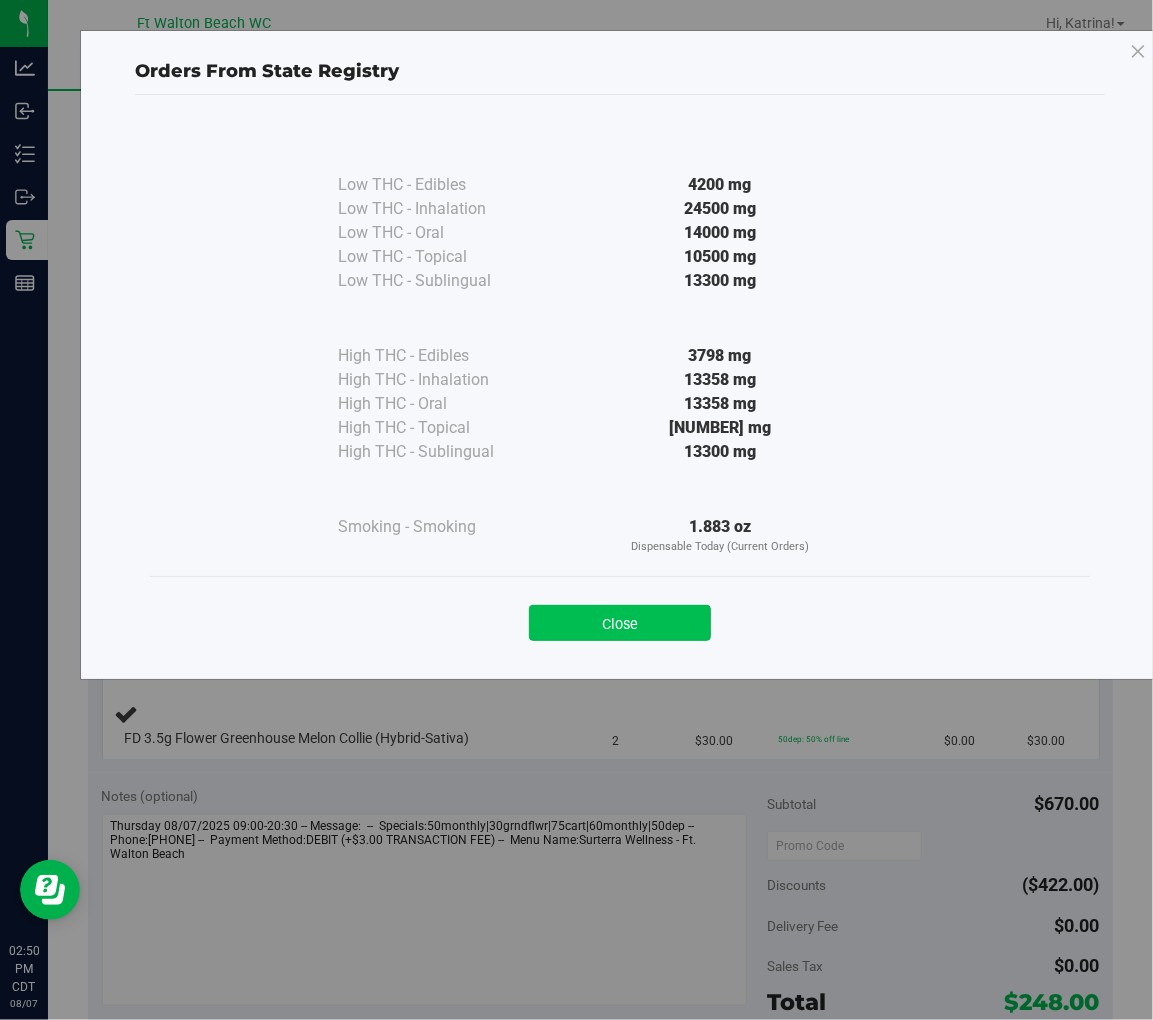 click on "Close" at bounding box center [620, 623] 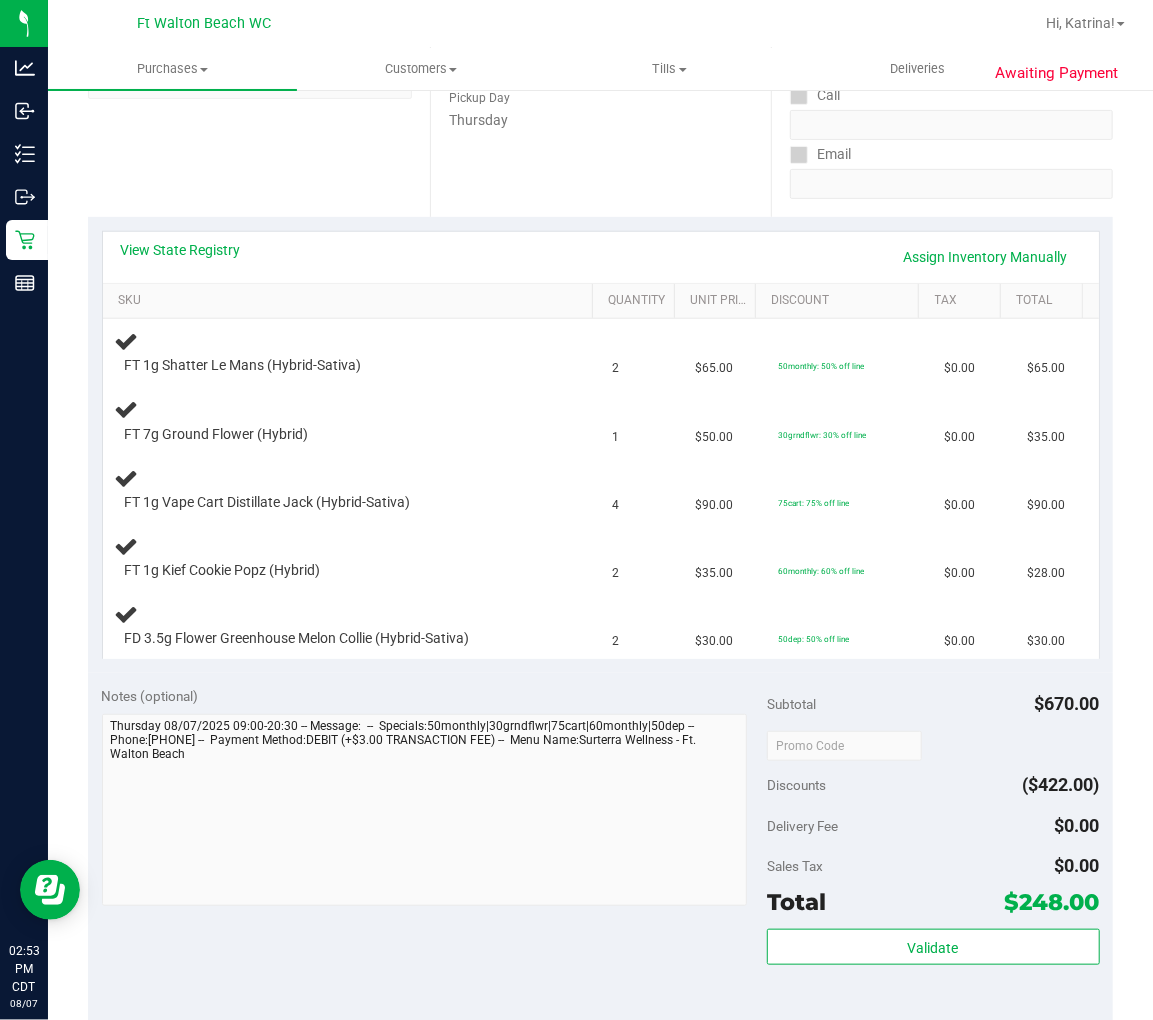scroll, scrollTop: 655, scrollLeft: 0, axis: vertical 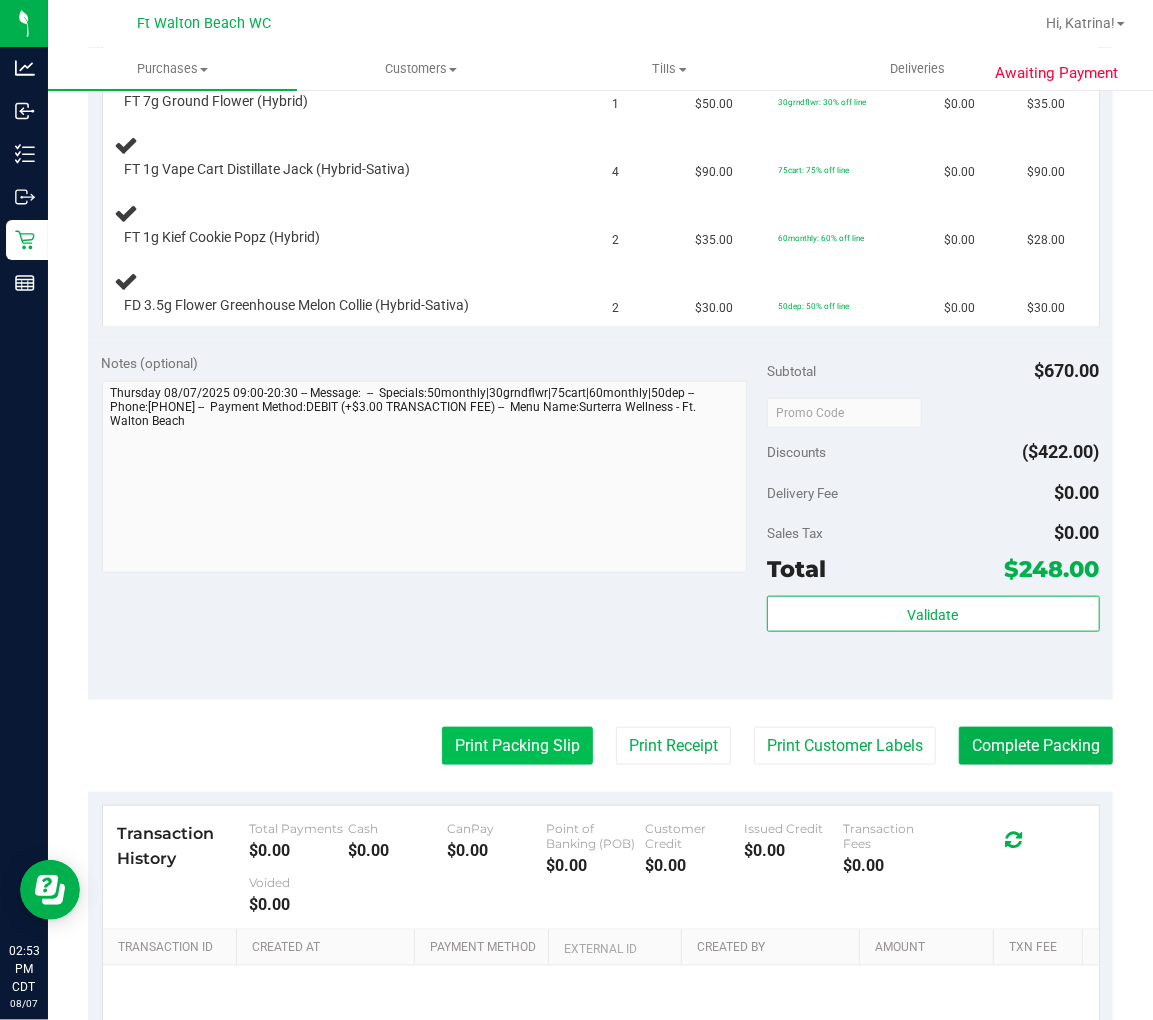 click on "Print Packing Slip" at bounding box center [517, 746] 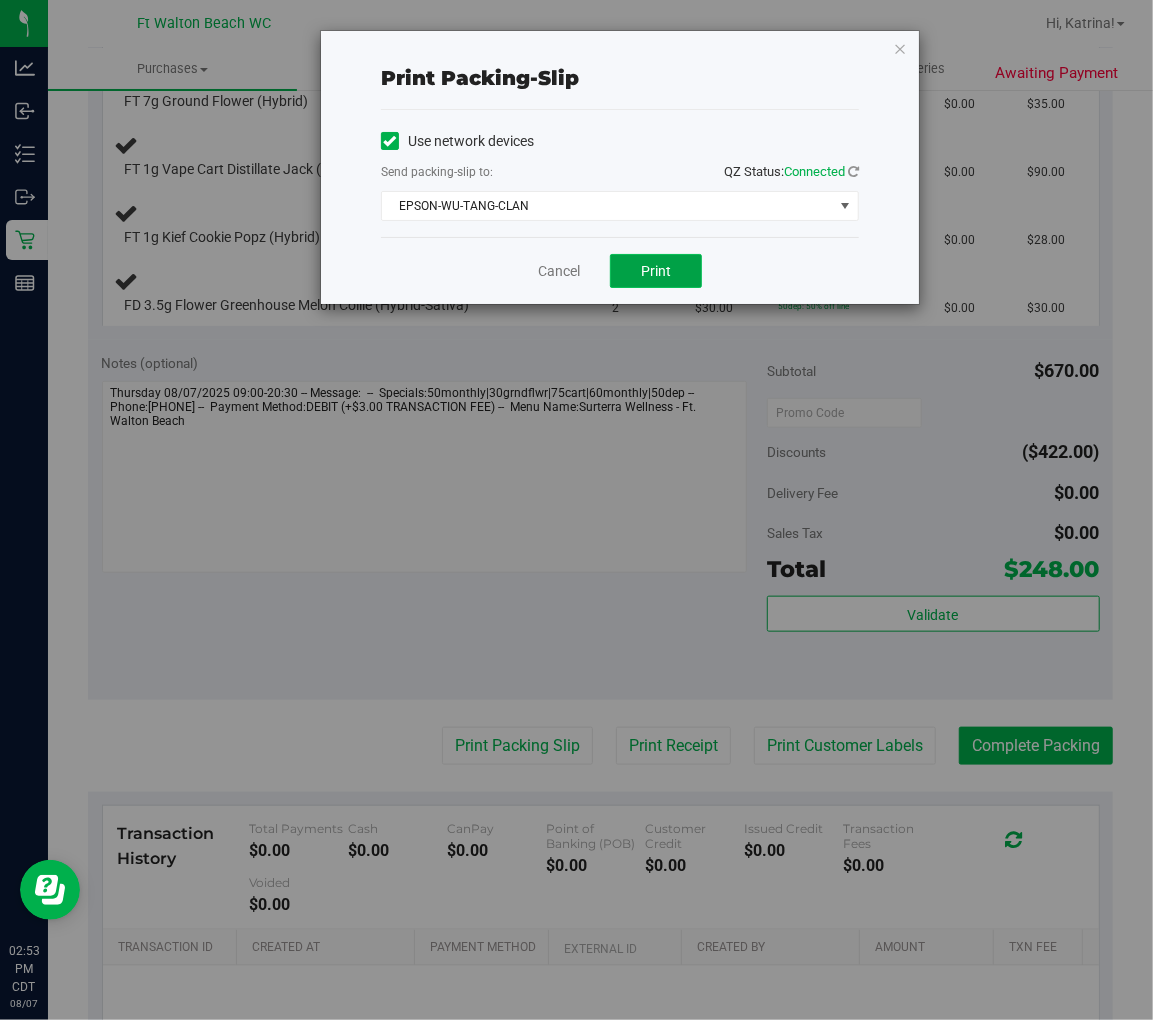 click on "Print" at bounding box center [656, 271] 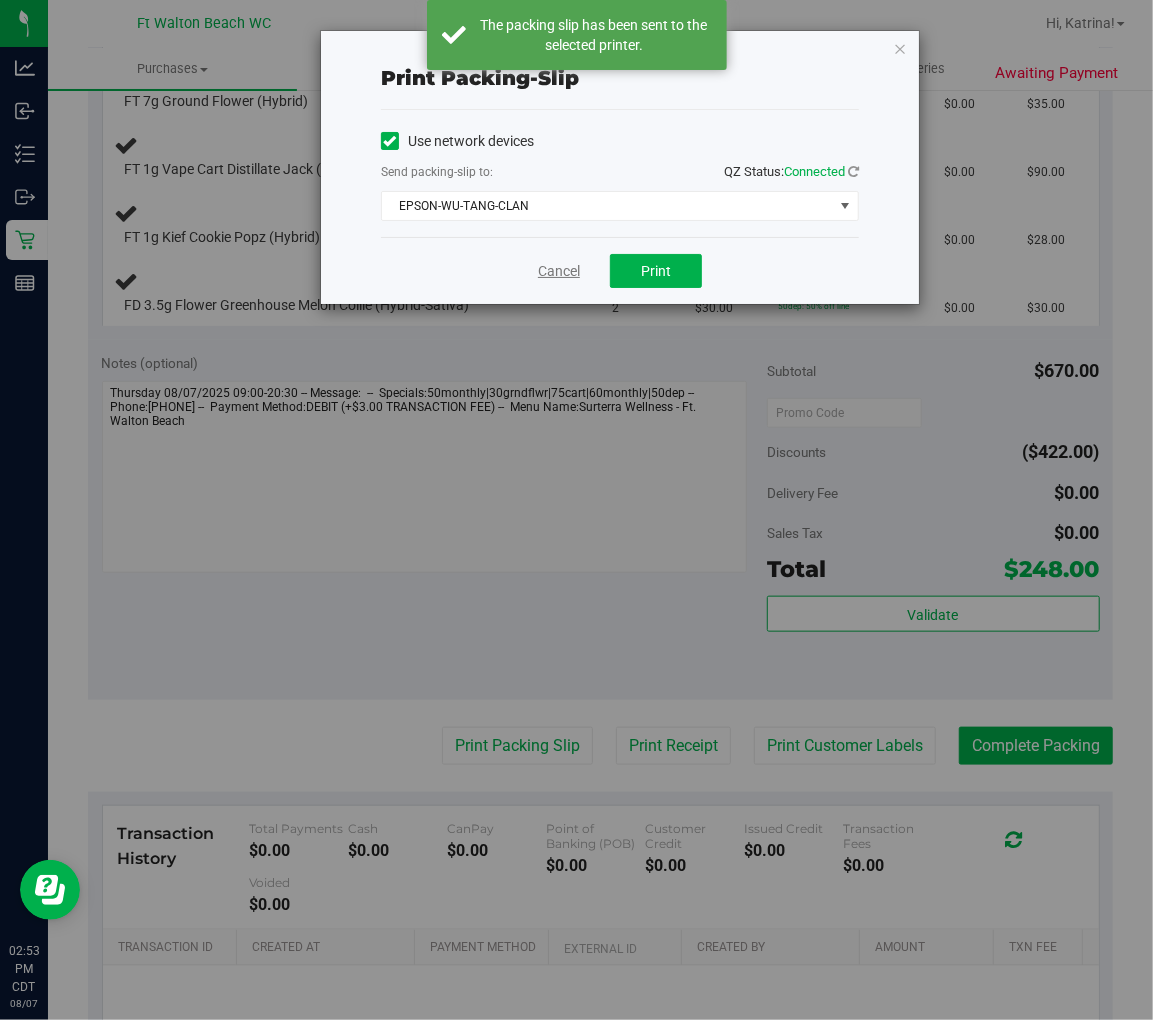 click on "Cancel" at bounding box center (559, 271) 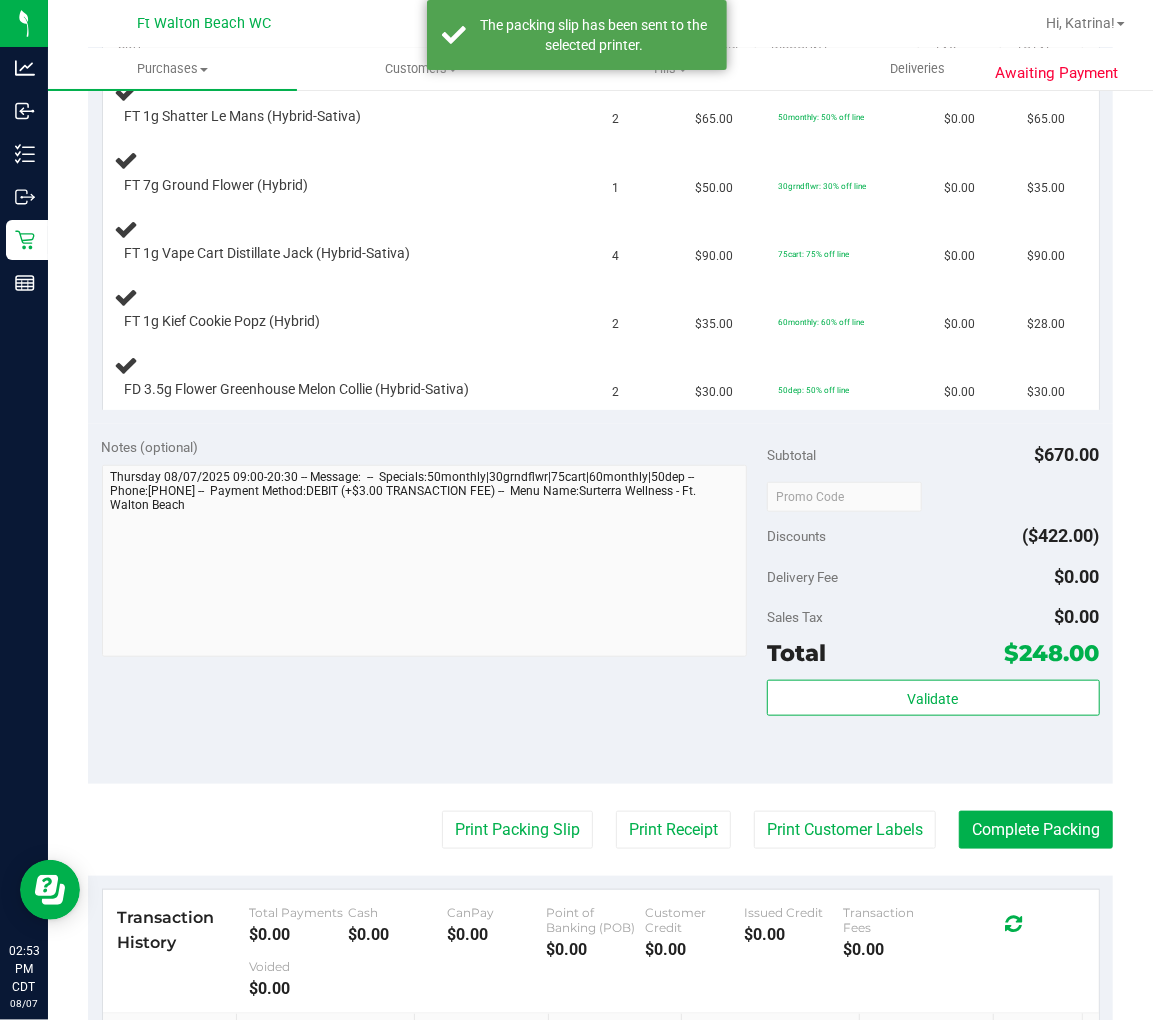 scroll, scrollTop: 433, scrollLeft: 0, axis: vertical 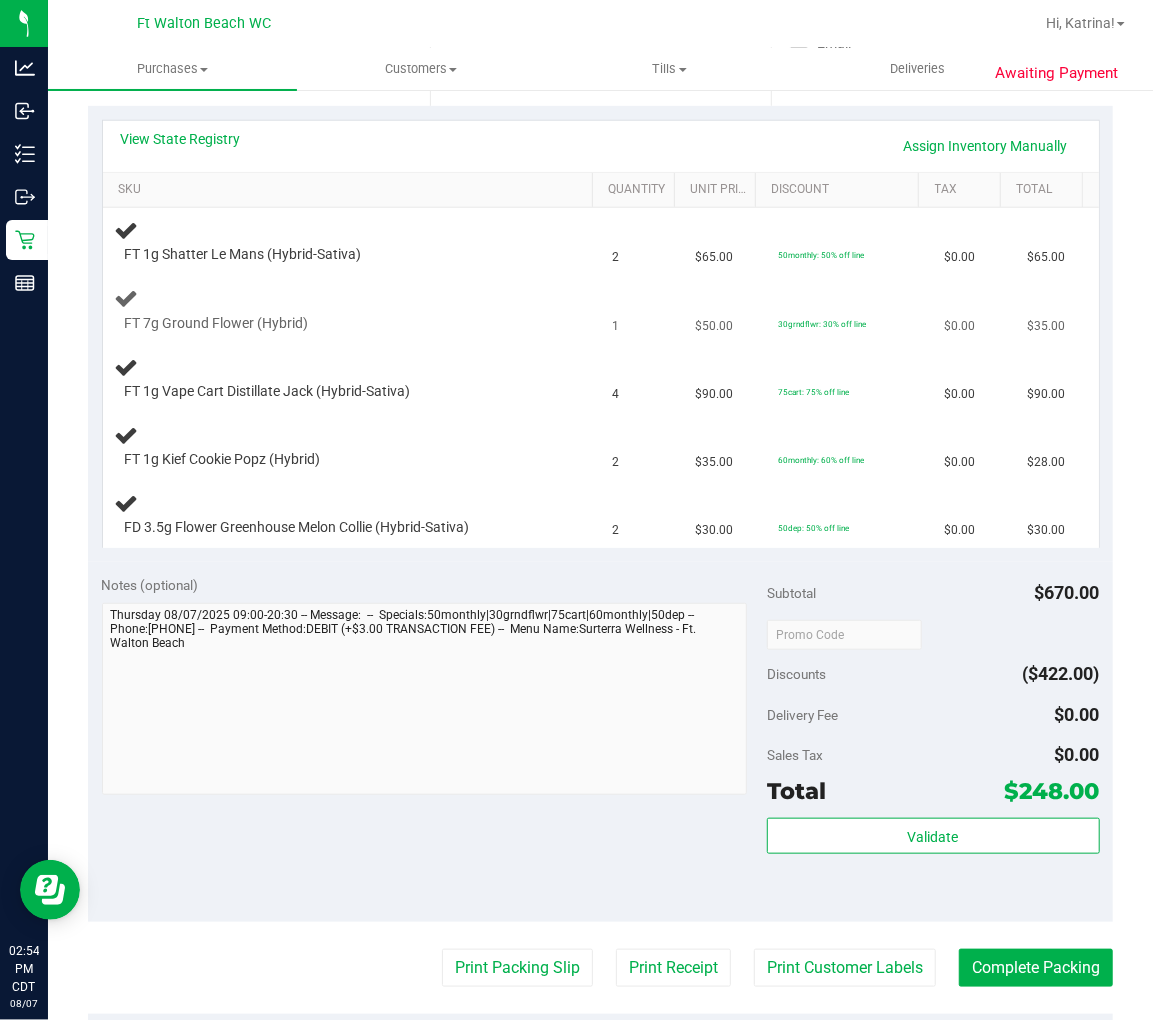type 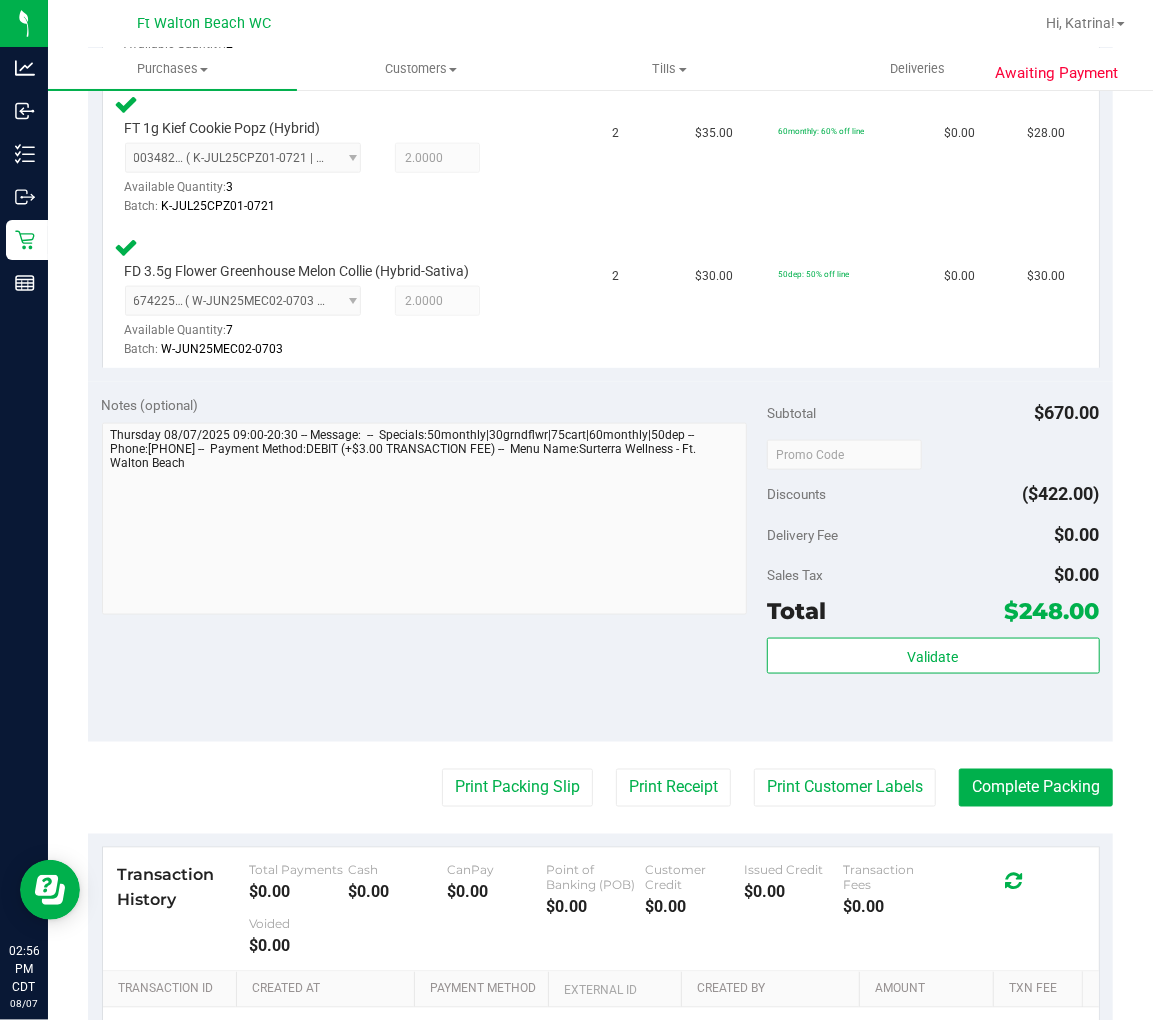 scroll, scrollTop: 988, scrollLeft: 0, axis: vertical 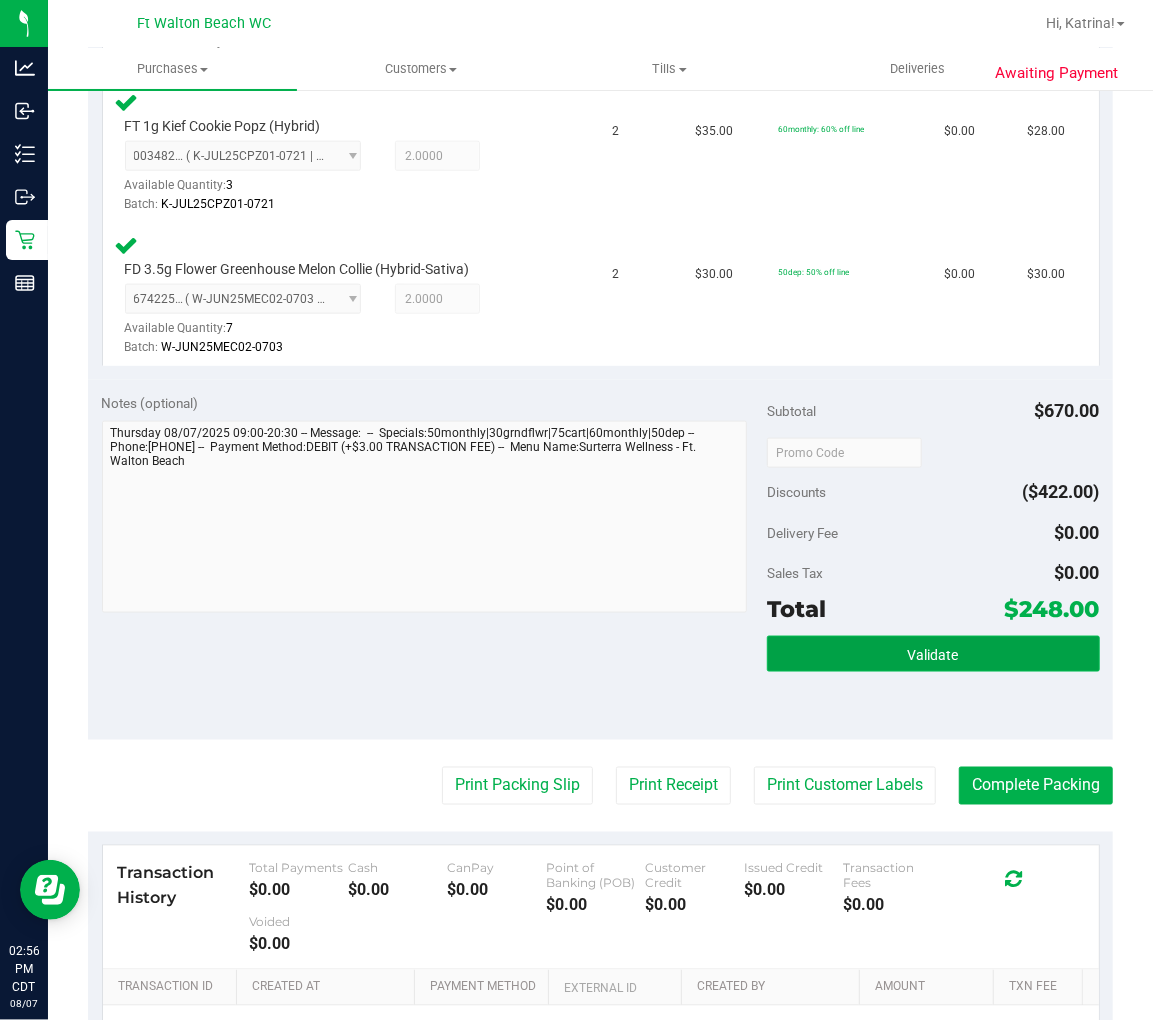 click on "Validate" at bounding box center (933, 654) 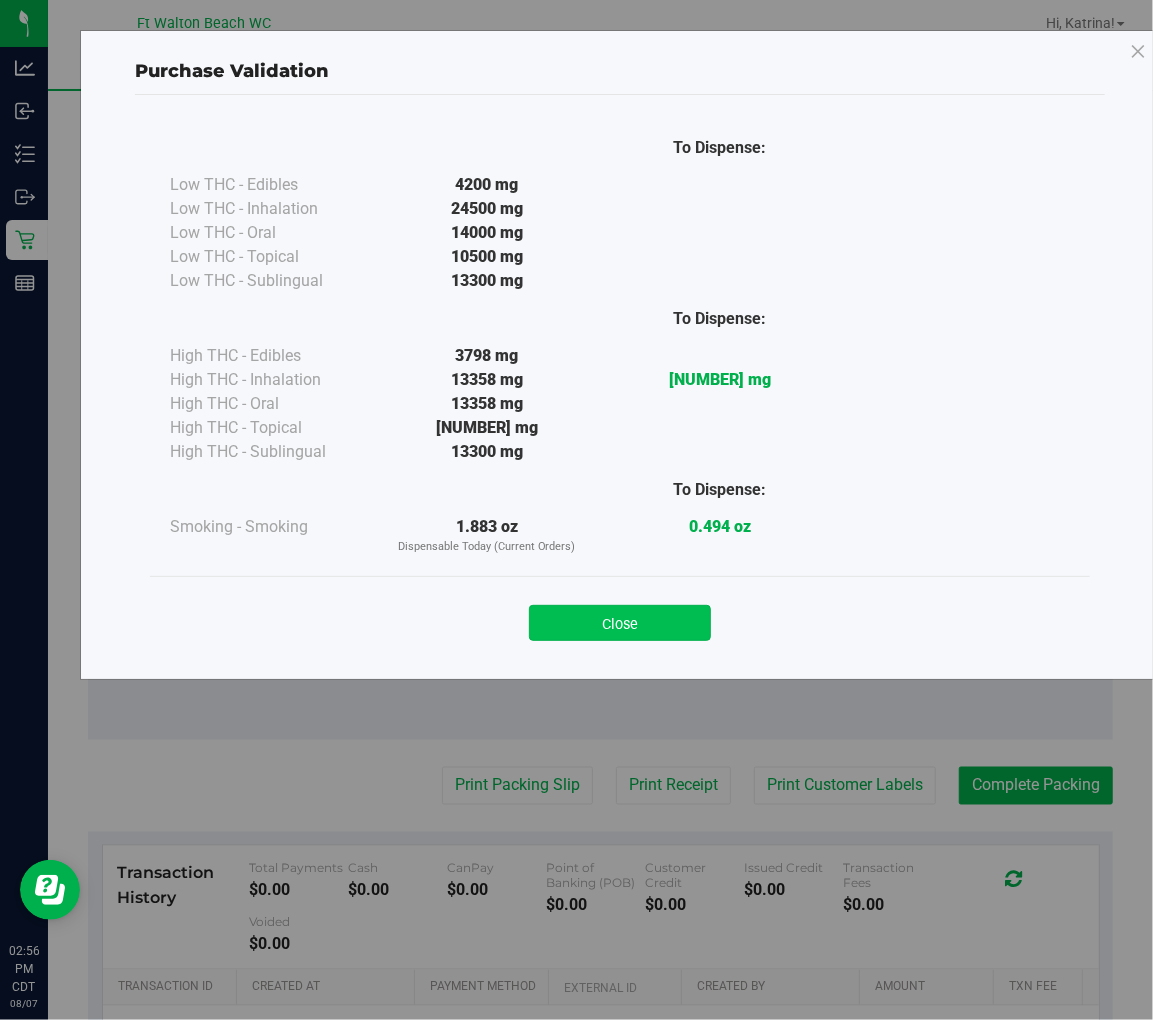 click on "Close" at bounding box center (620, 623) 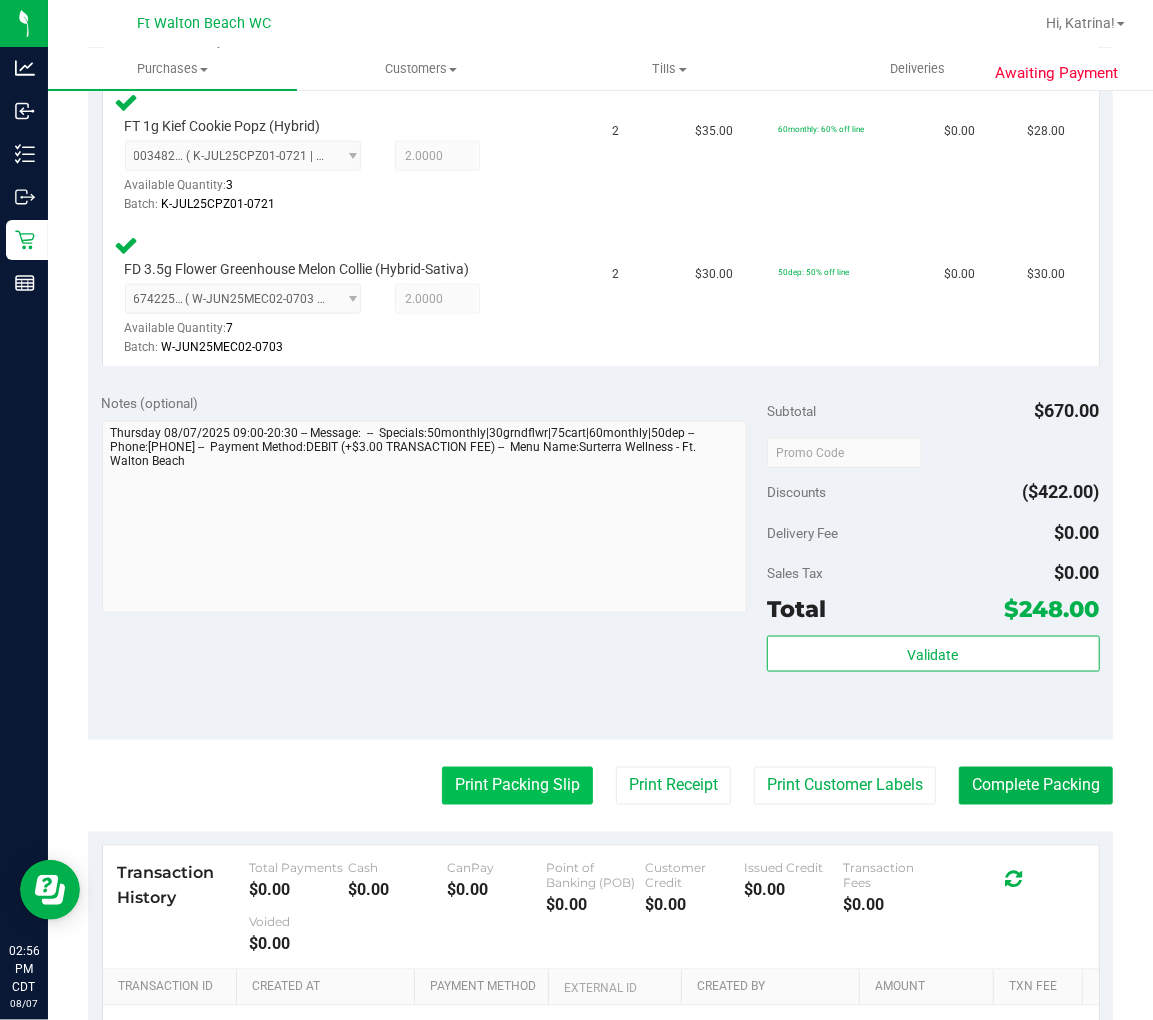 click on "Print Packing Slip" at bounding box center (517, 786) 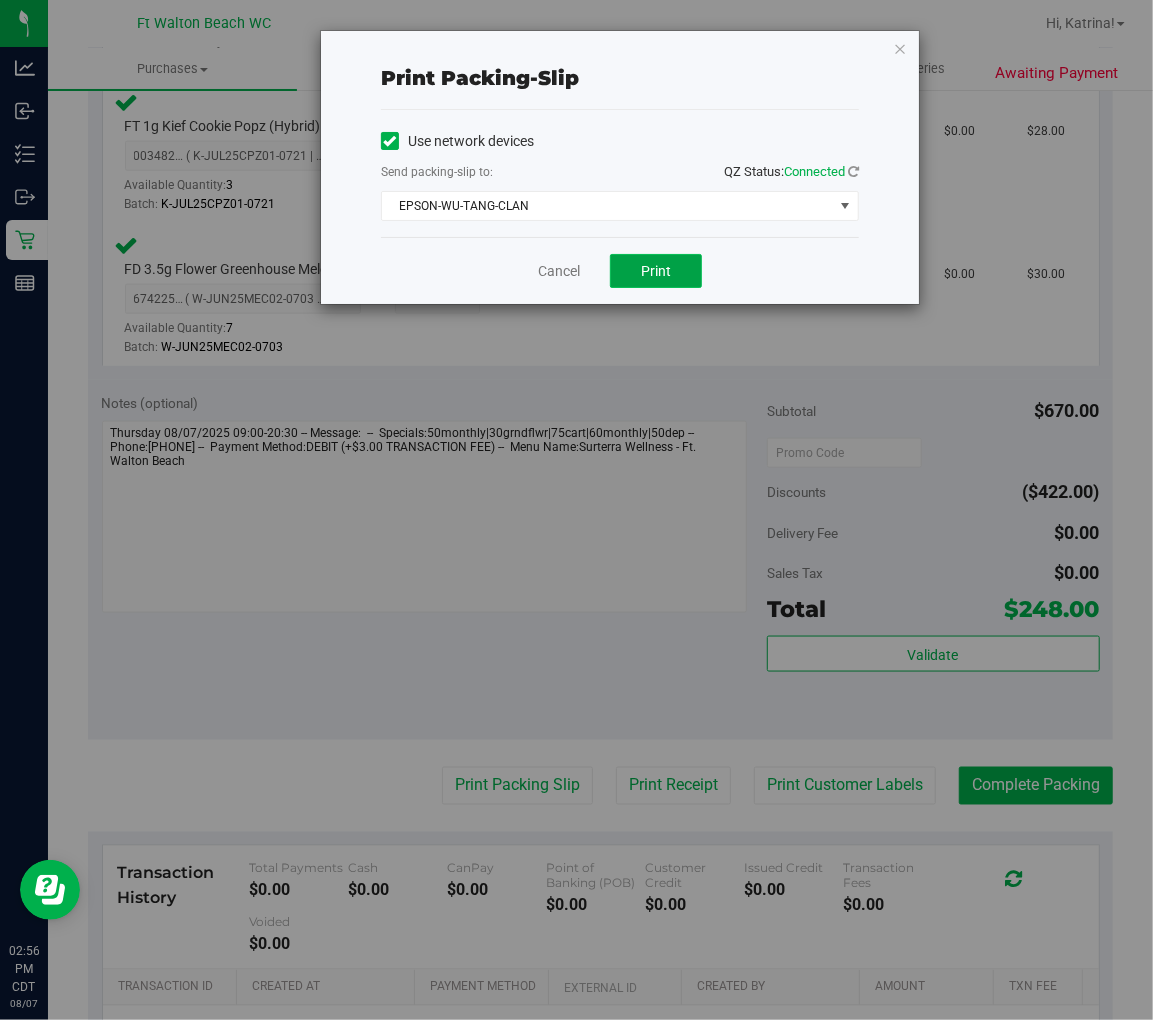 click on "Print" at bounding box center (656, 271) 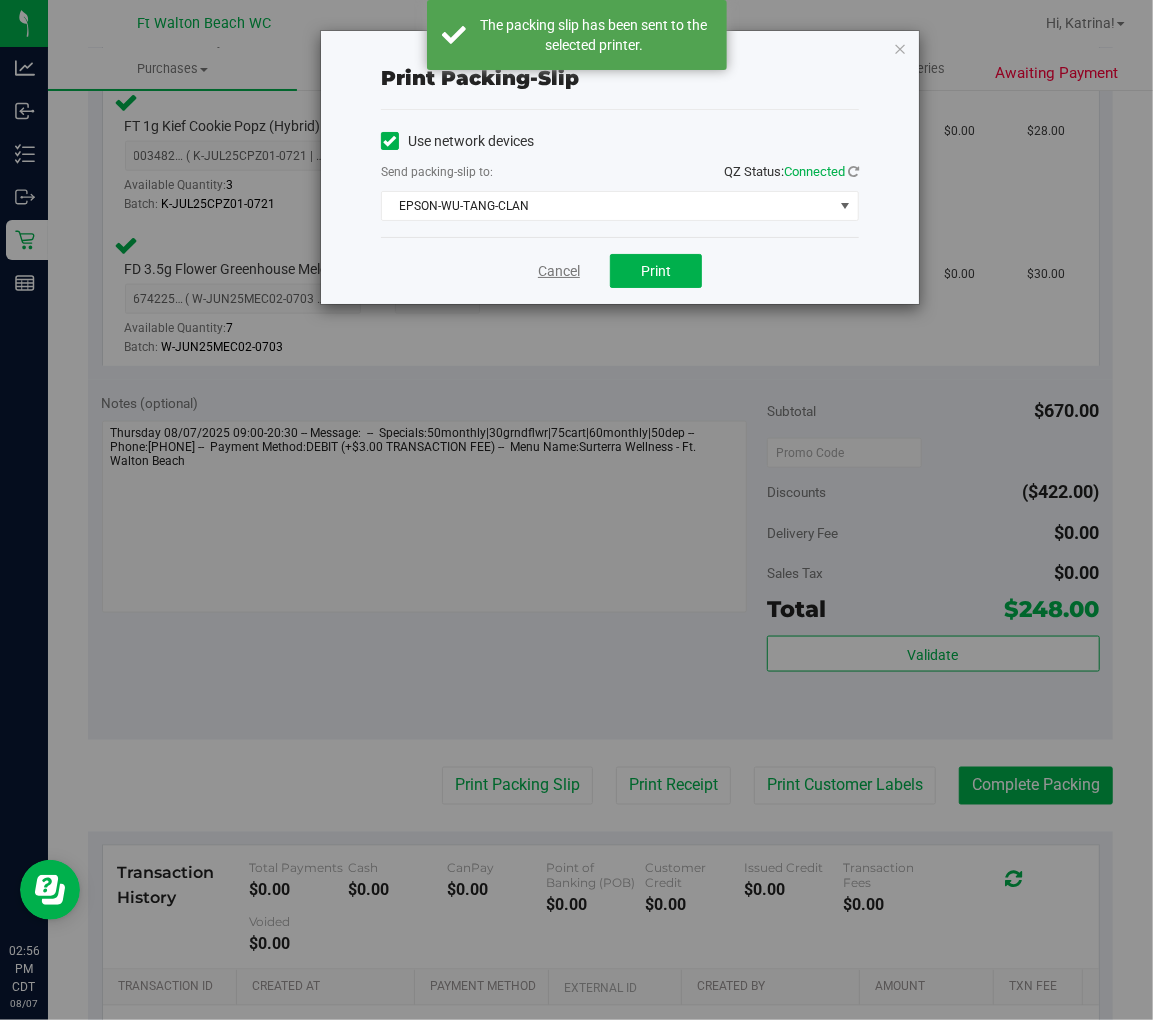 click on "Cancel" at bounding box center (559, 271) 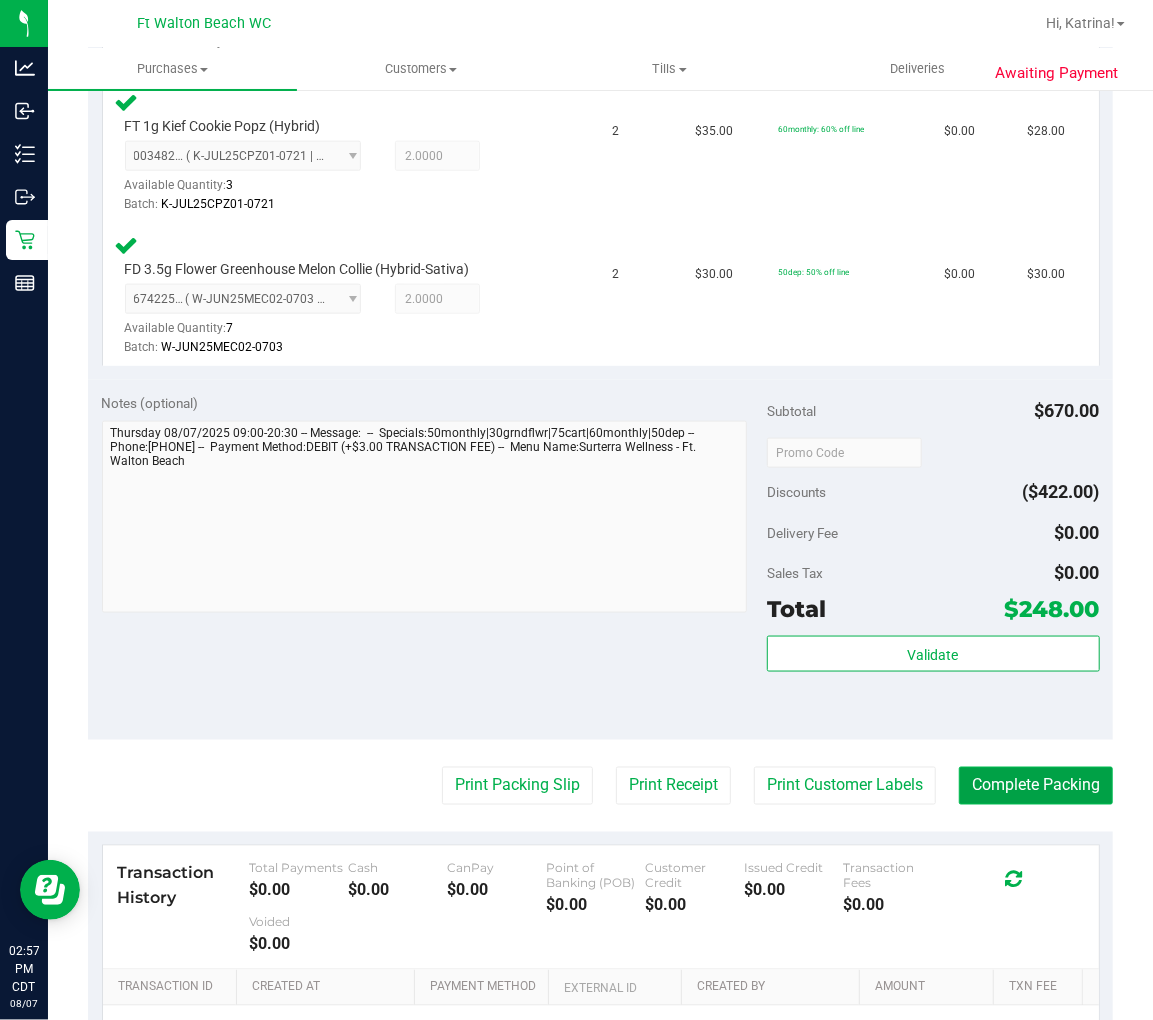 click on "Complete Packing" at bounding box center (1036, 786) 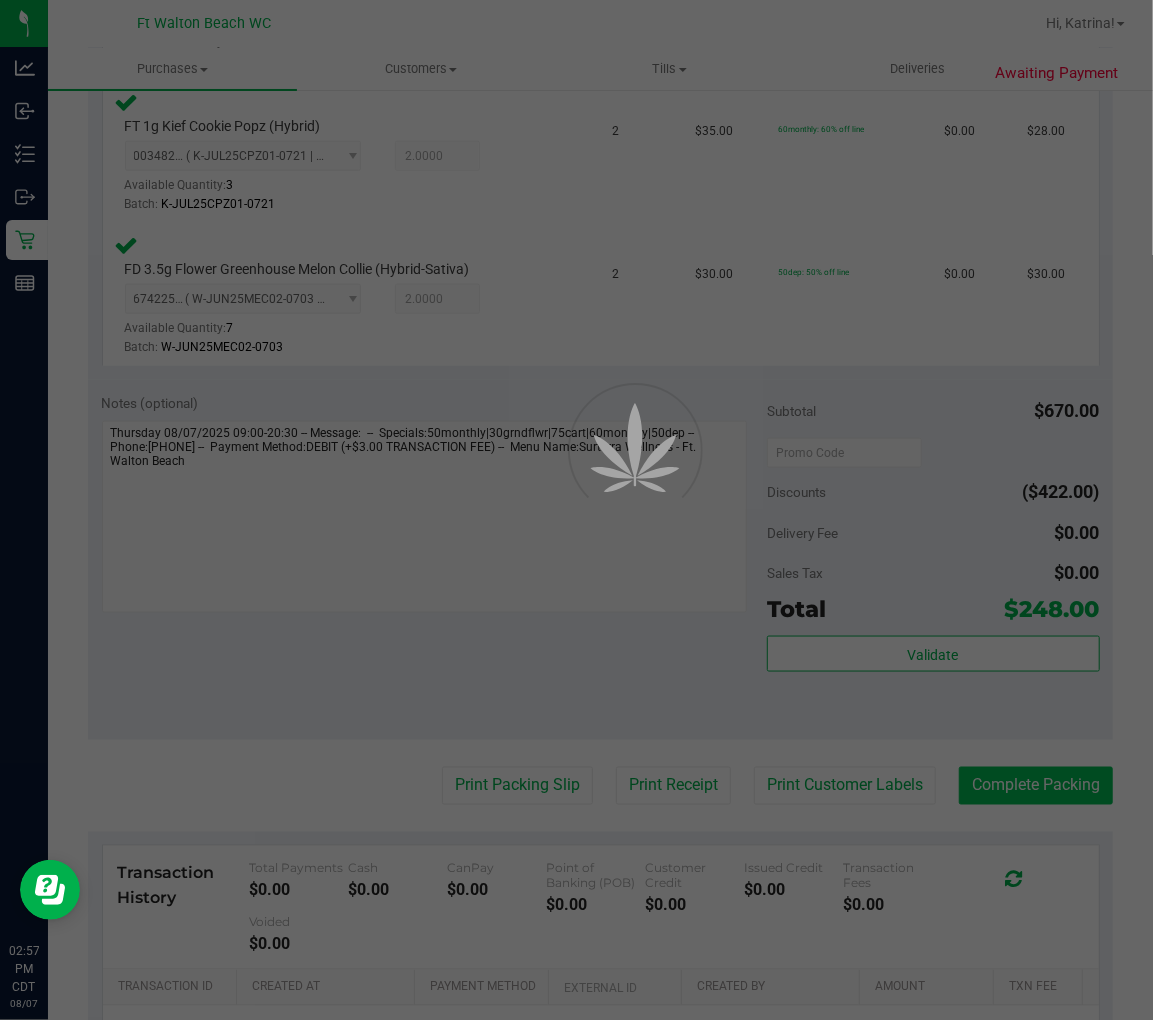 scroll, scrollTop: 0, scrollLeft: 0, axis: both 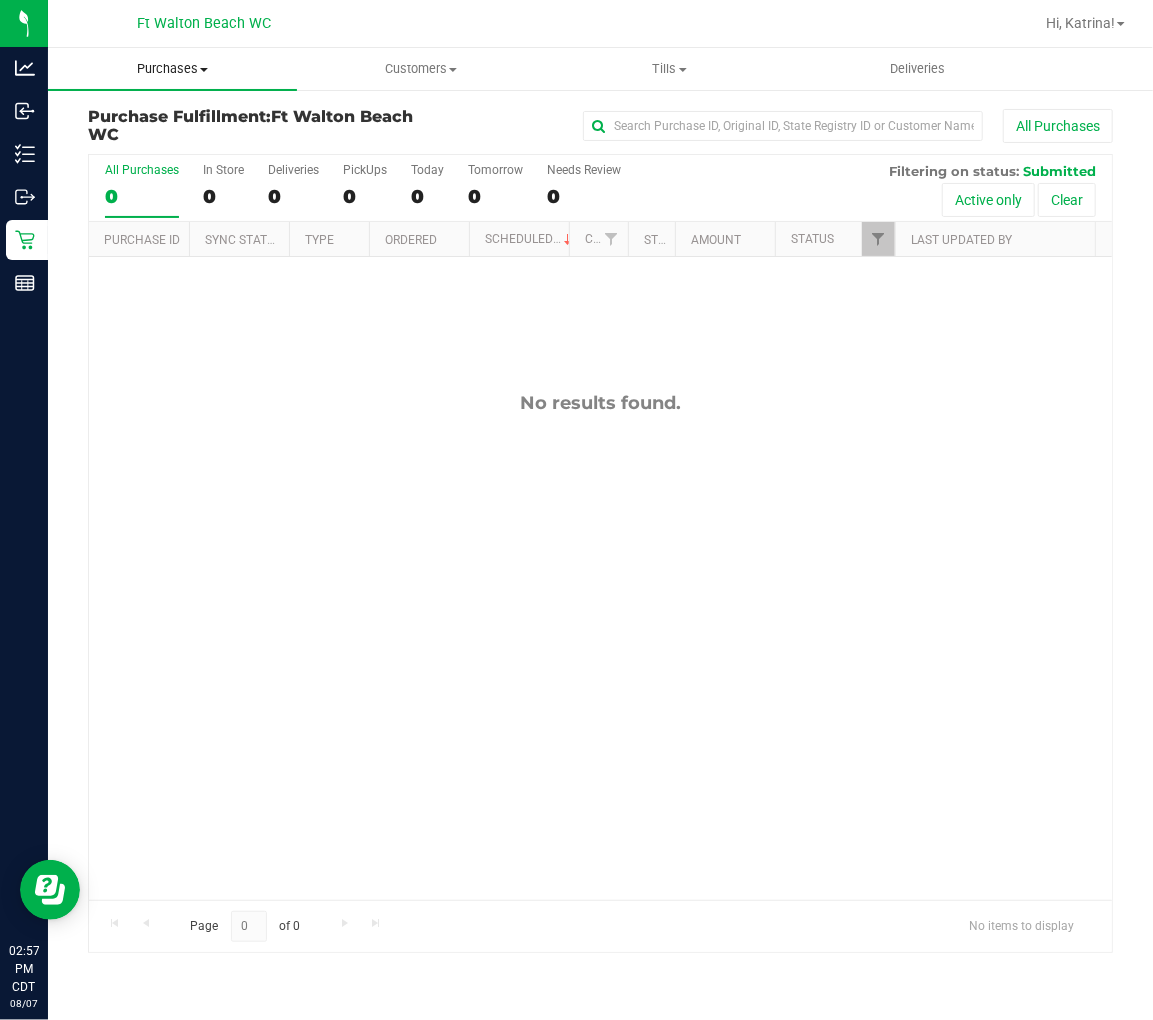 click on "Purchases" at bounding box center (172, 69) 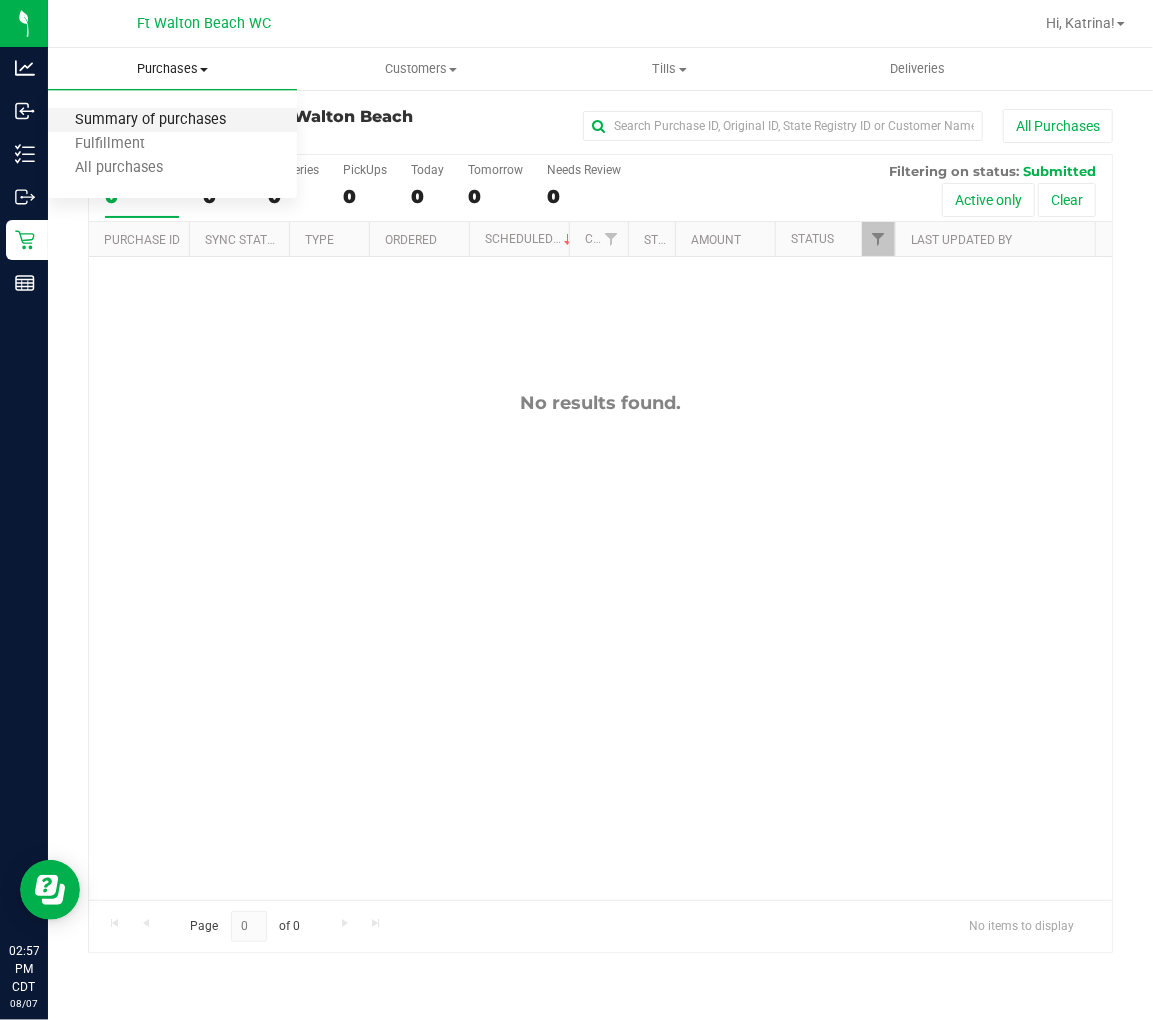 click on "Summary of purchases" at bounding box center (150, 120) 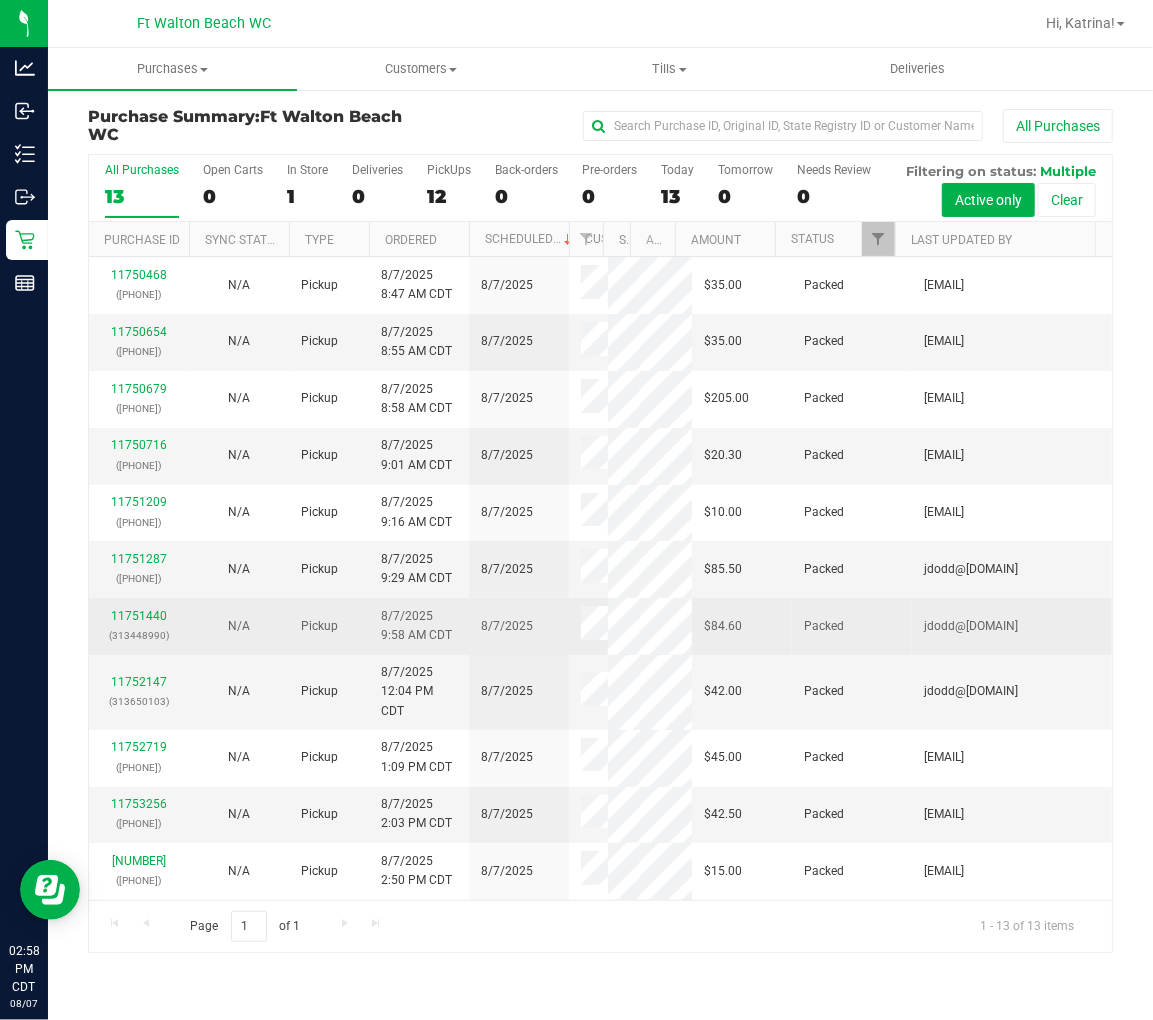 scroll, scrollTop: 96, scrollLeft: 0, axis: vertical 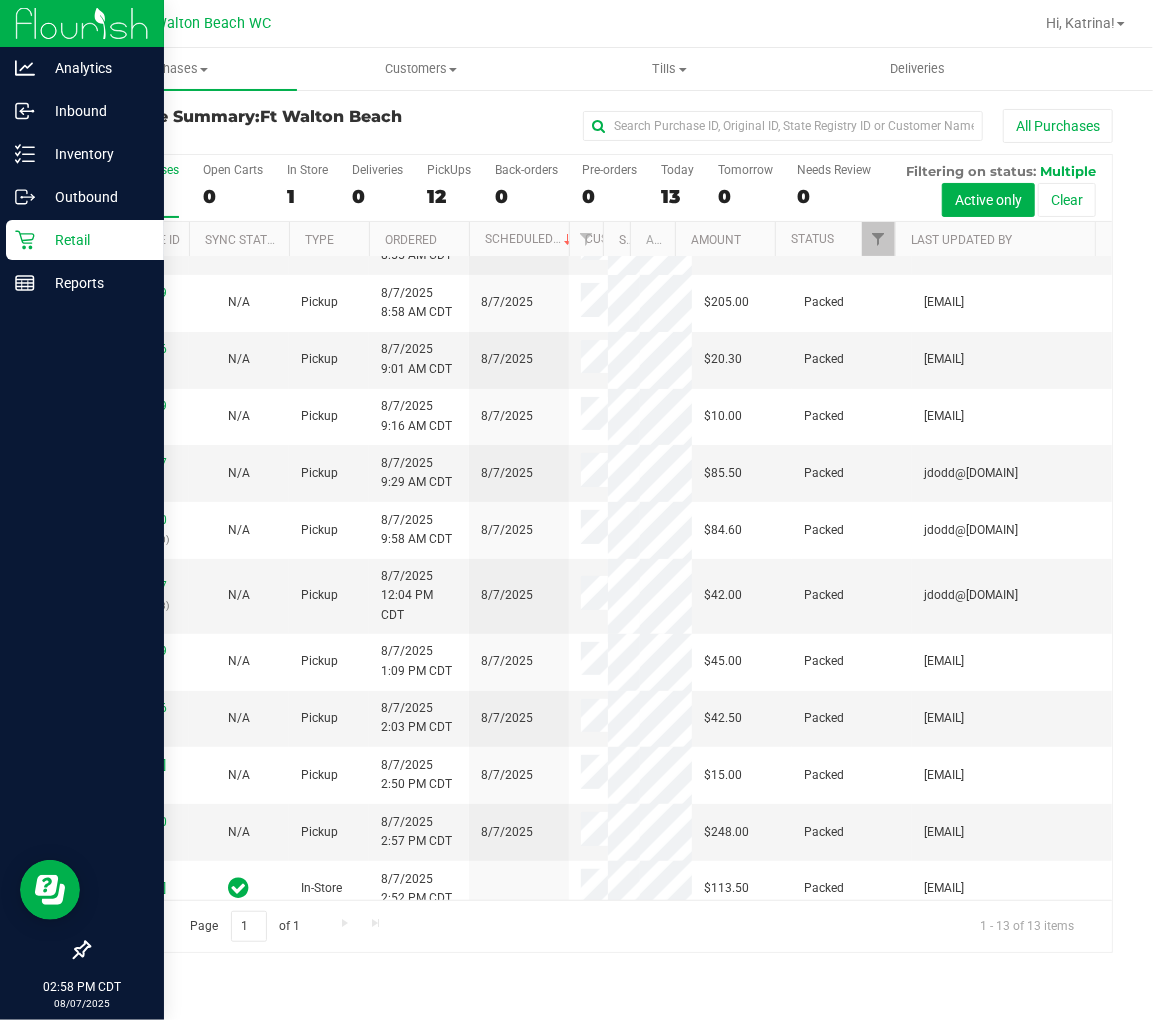 click on "Retail" at bounding box center [95, 240] 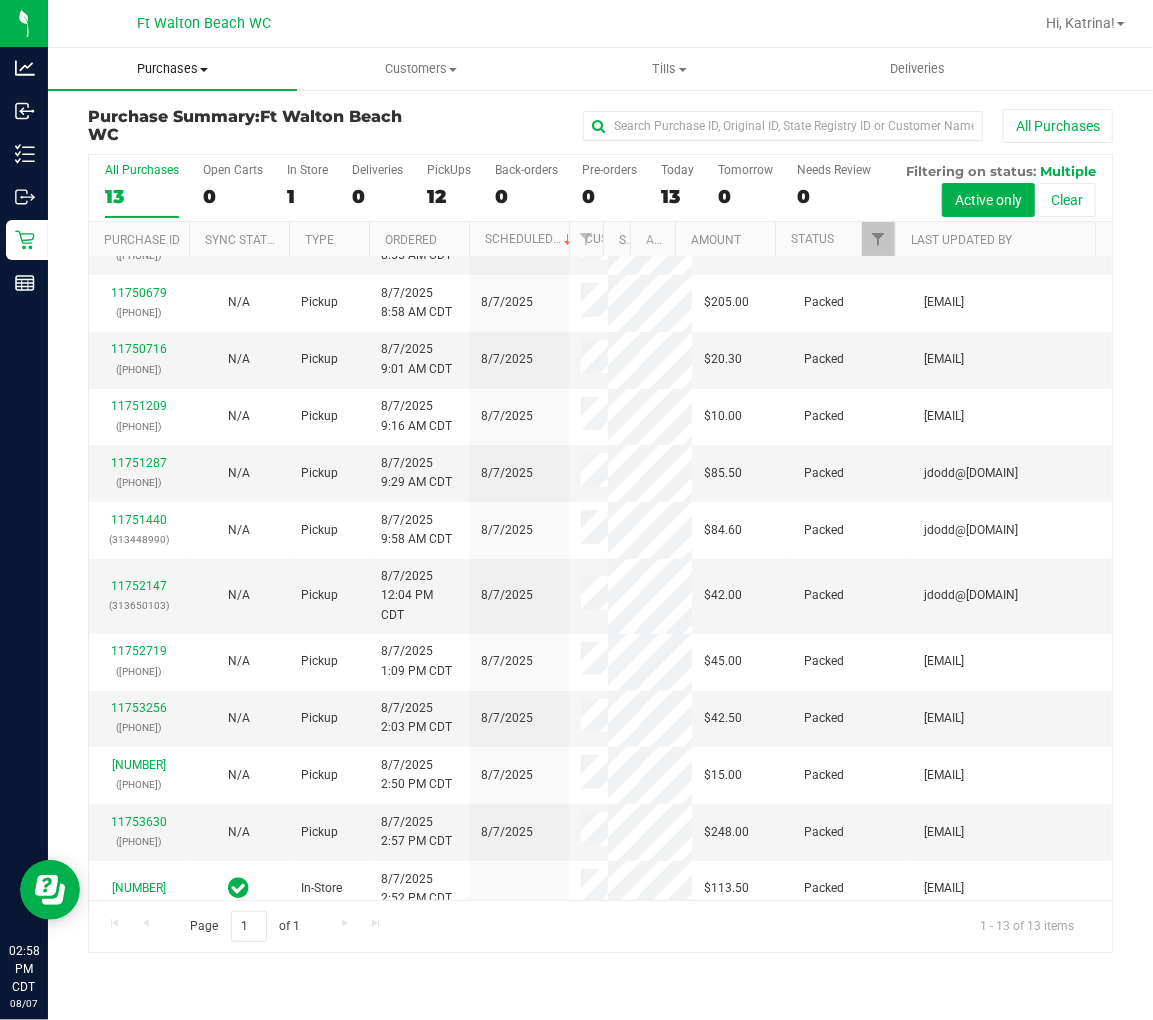 click on "Purchases" at bounding box center [172, 69] 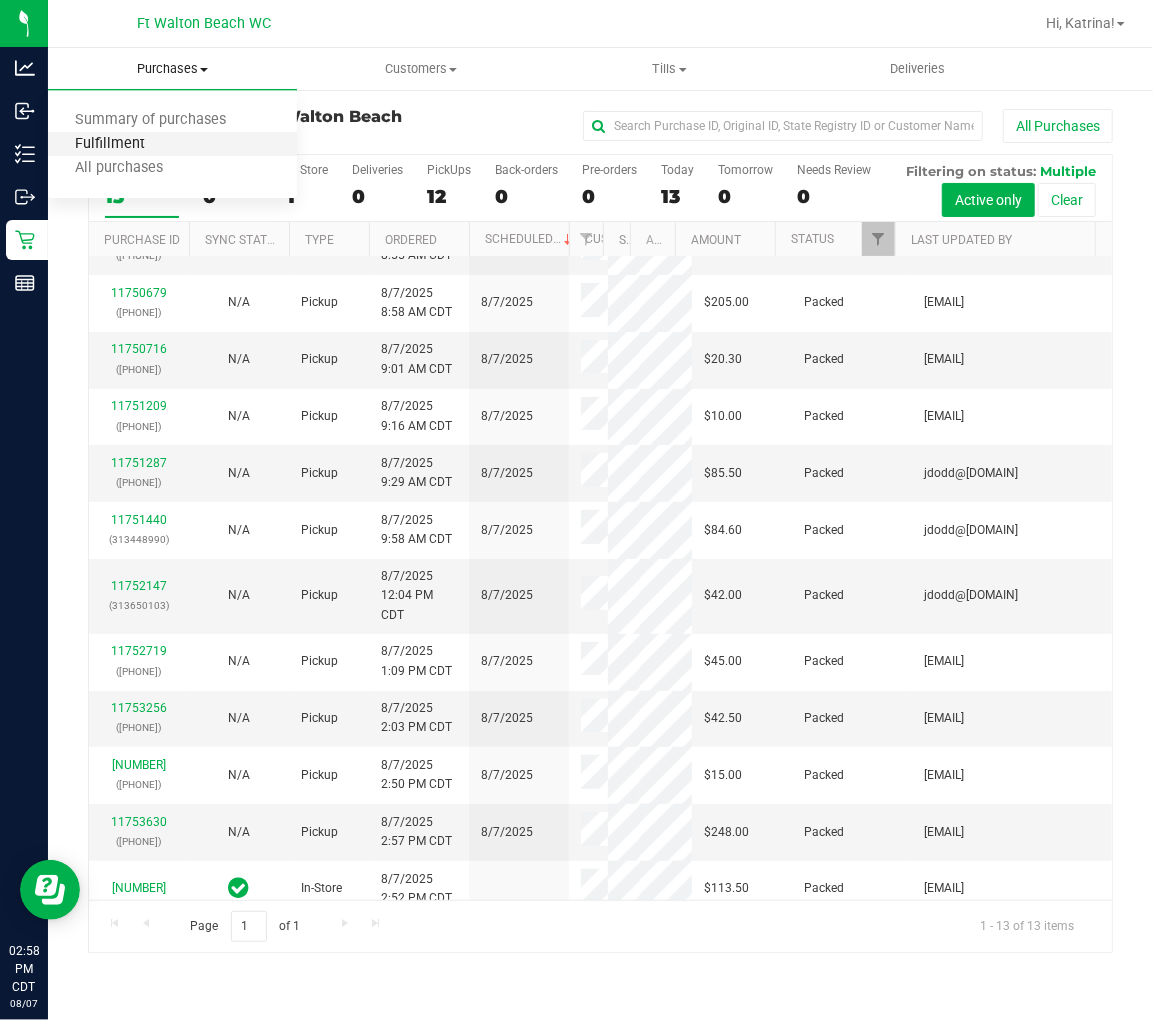 click on "Fulfillment" at bounding box center (110, 144) 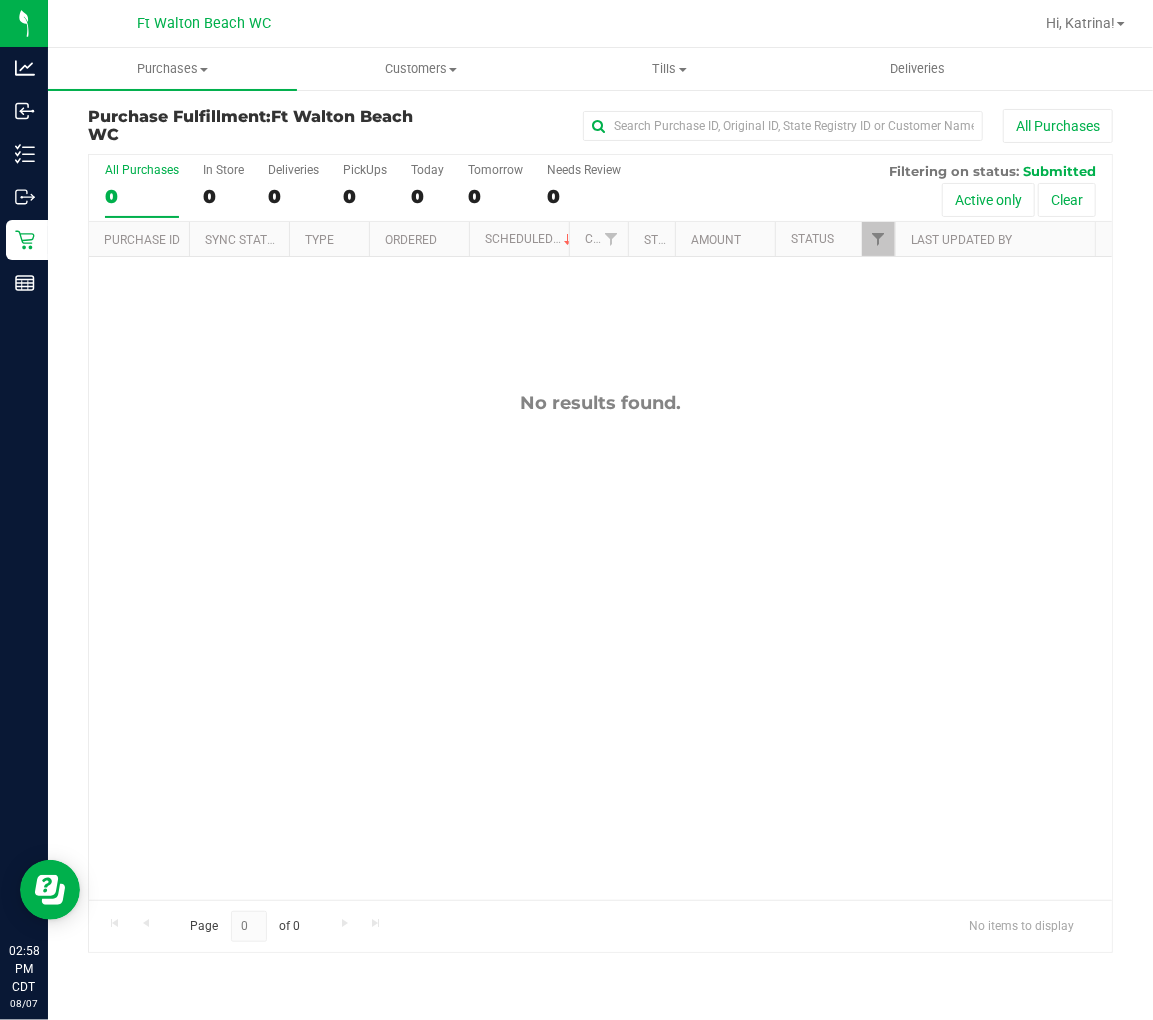 click on "No results found." at bounding box center (600, 646) 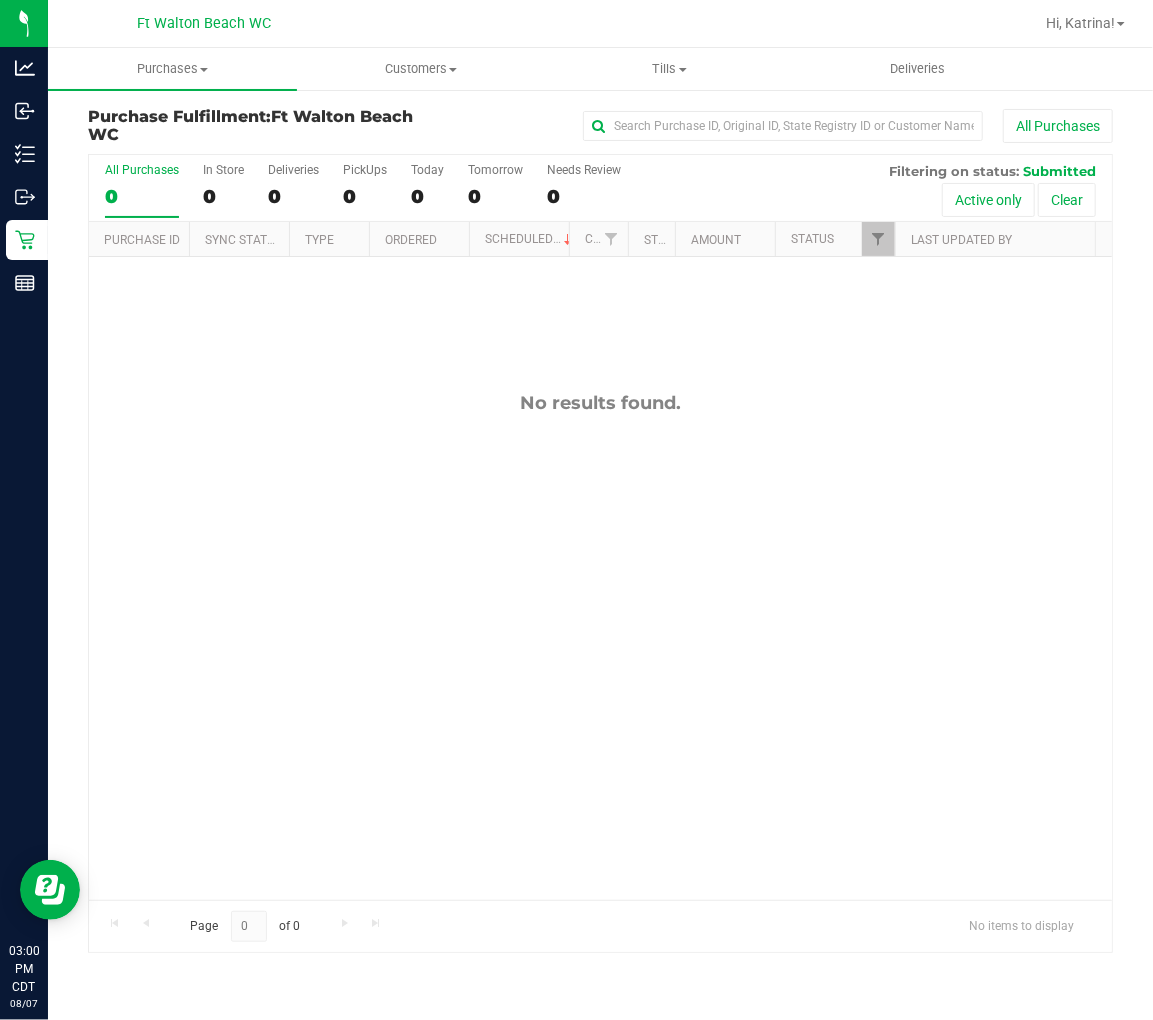 click on "No results found." at bounding box center [600, 646] 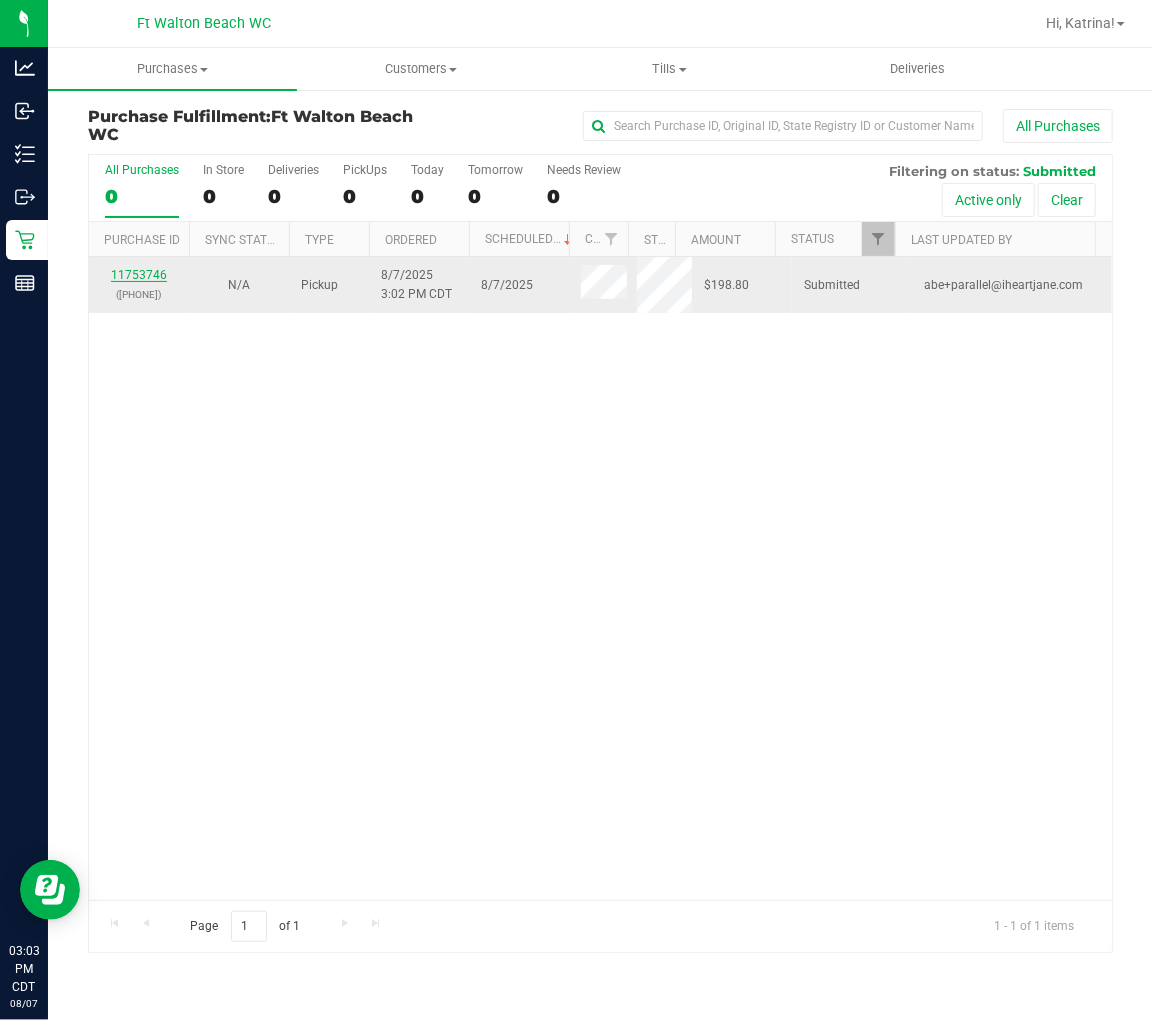 click on "11753746" at bounding box center (139, 275) 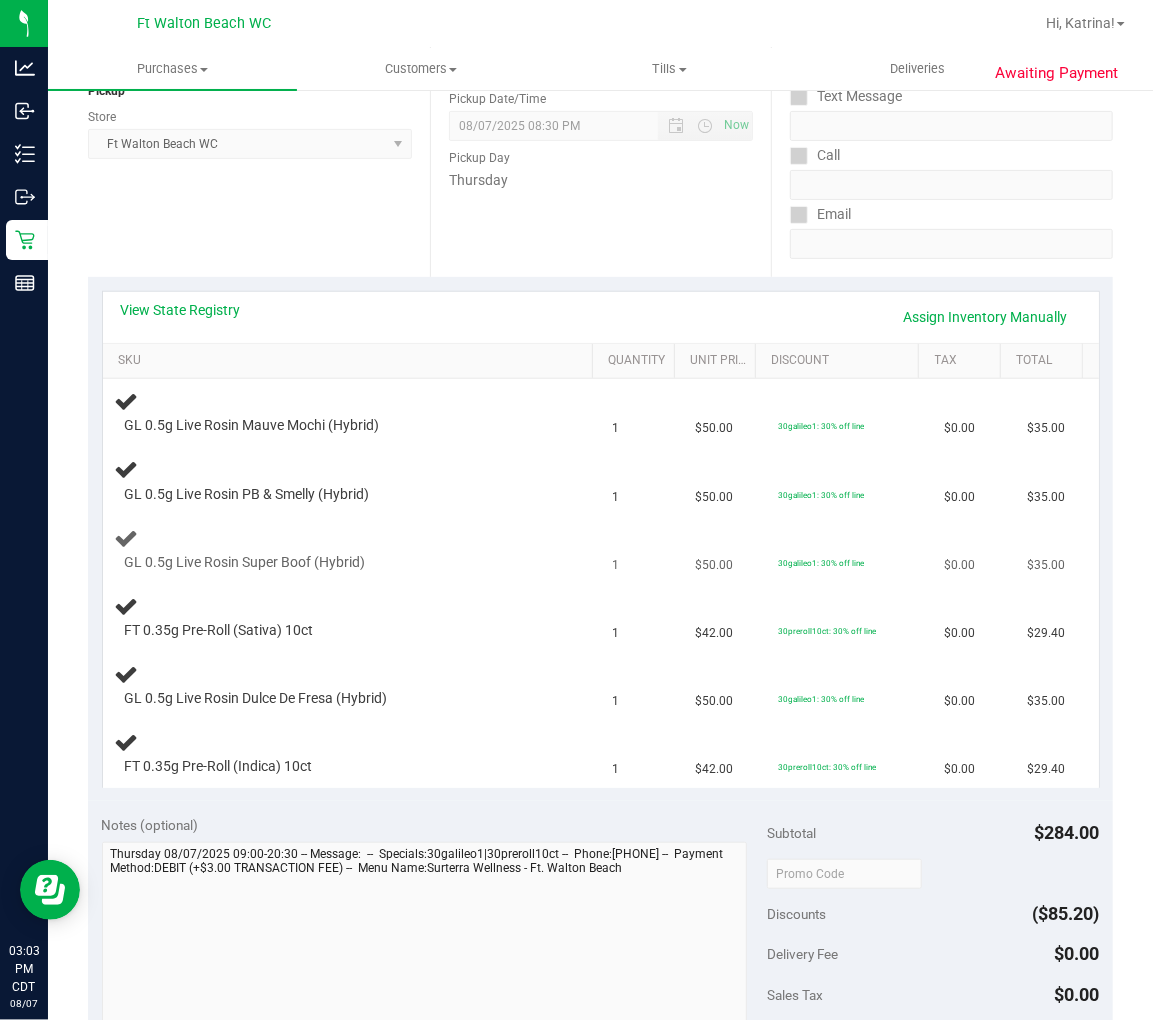 scroll, scrollTop: 222, scrollLeft: 0, axis: vertical 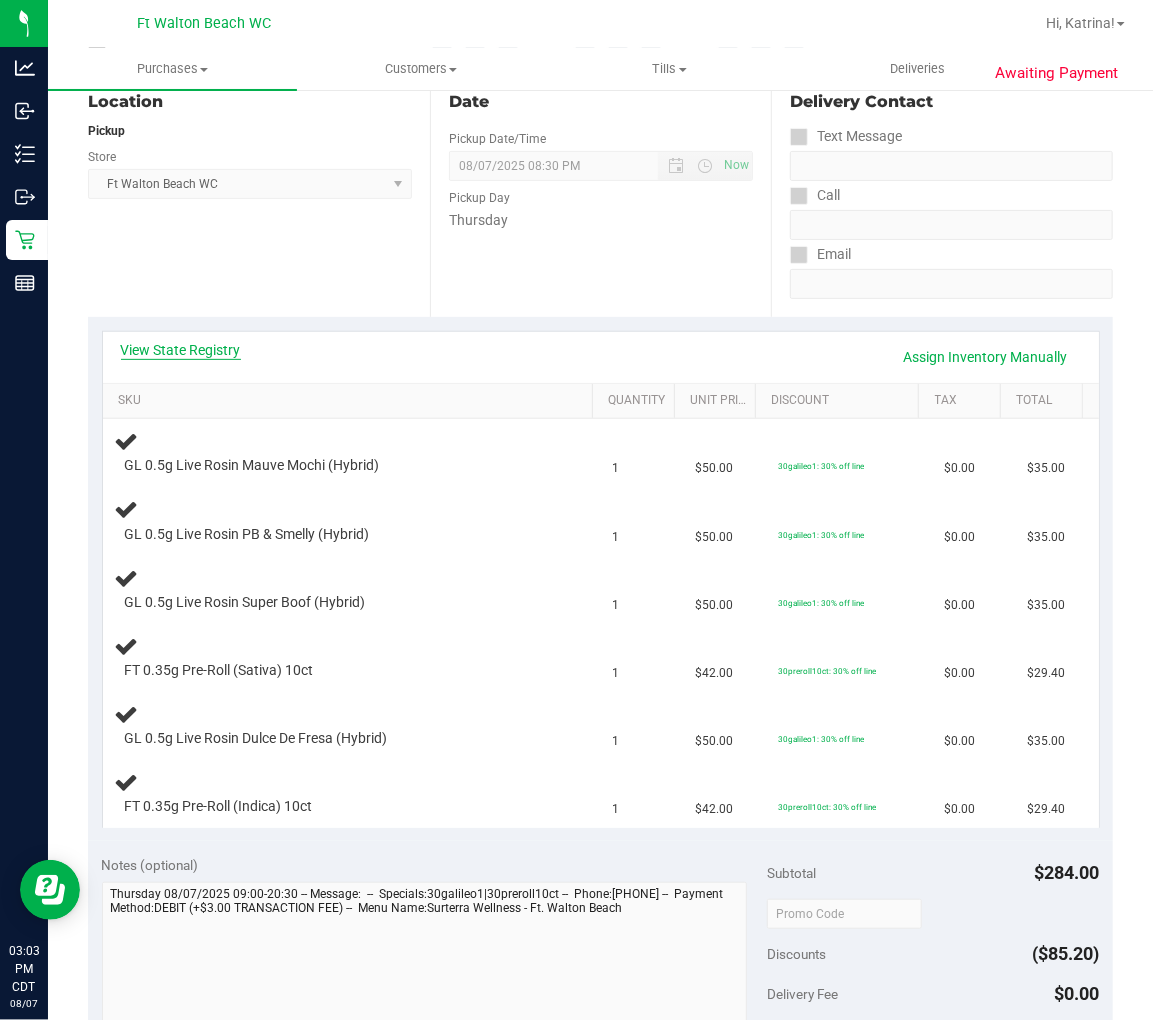 click on "View State Registry" at bounding box center [181, 350] 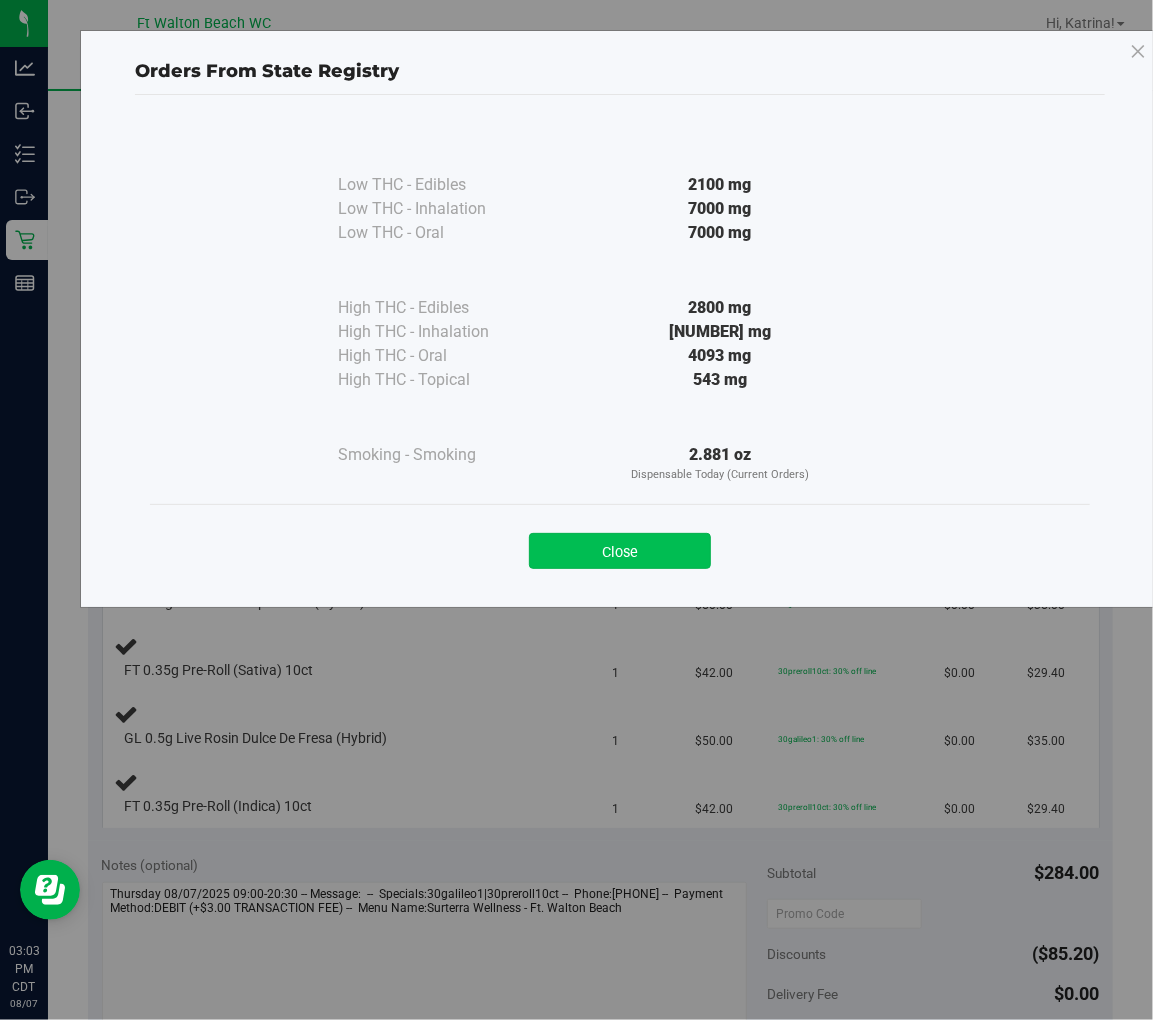 click on "Close" at bounding box center [620, 551] 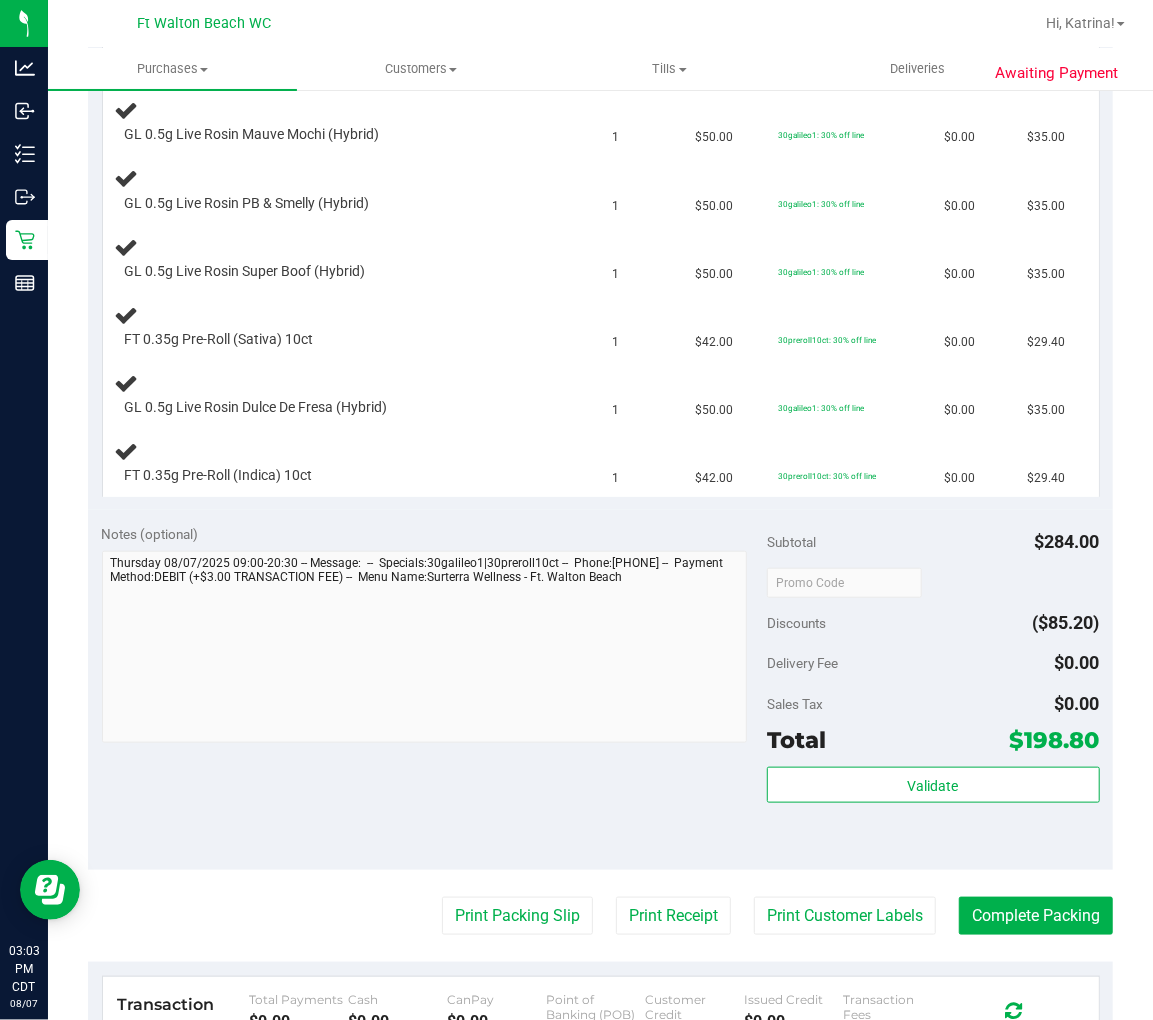 scroll, scrollTop: 555, scrollLeft: 0, axis: vertical 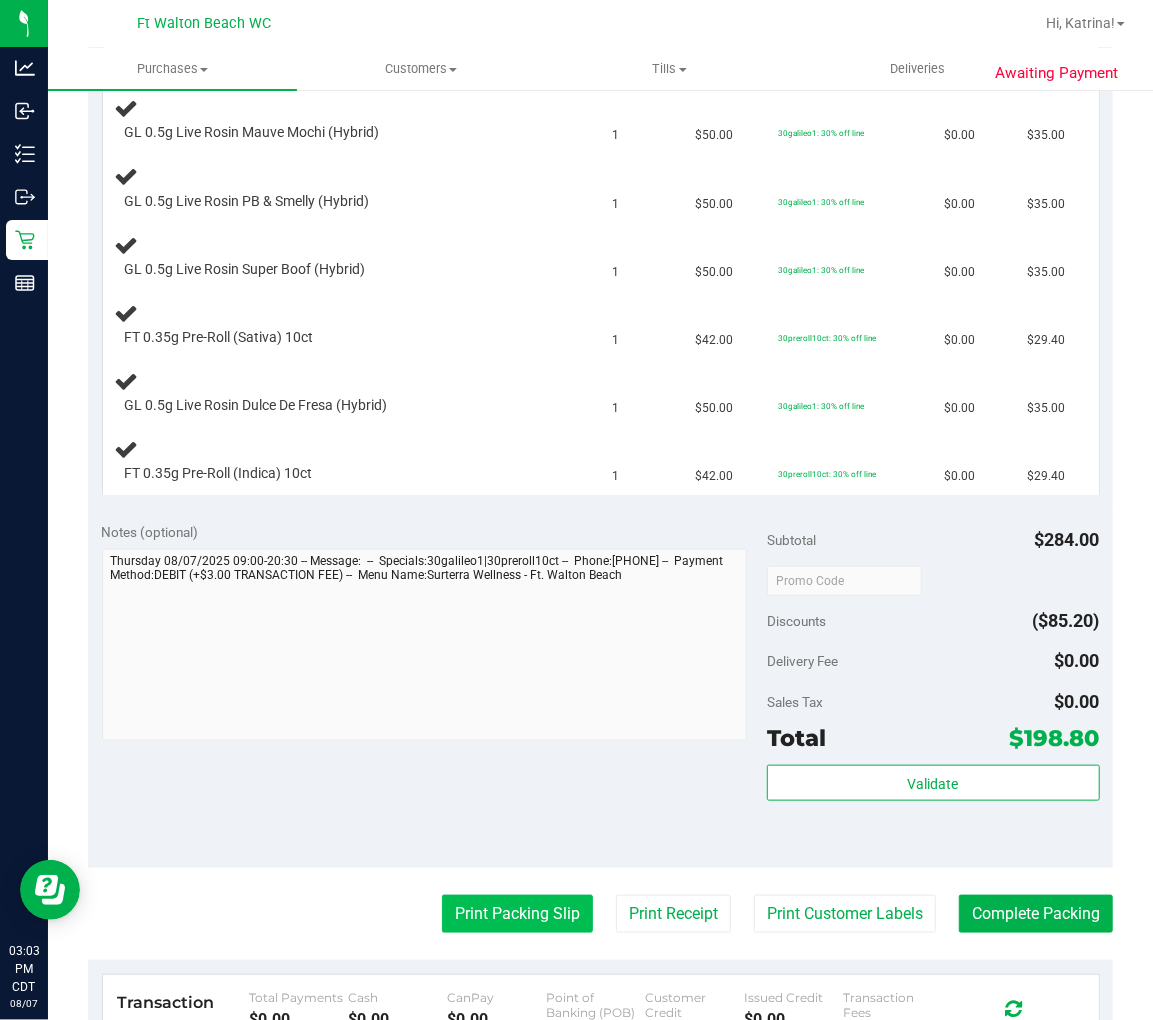 click on "Print Packing Slip" at bounding box center (517, 914) 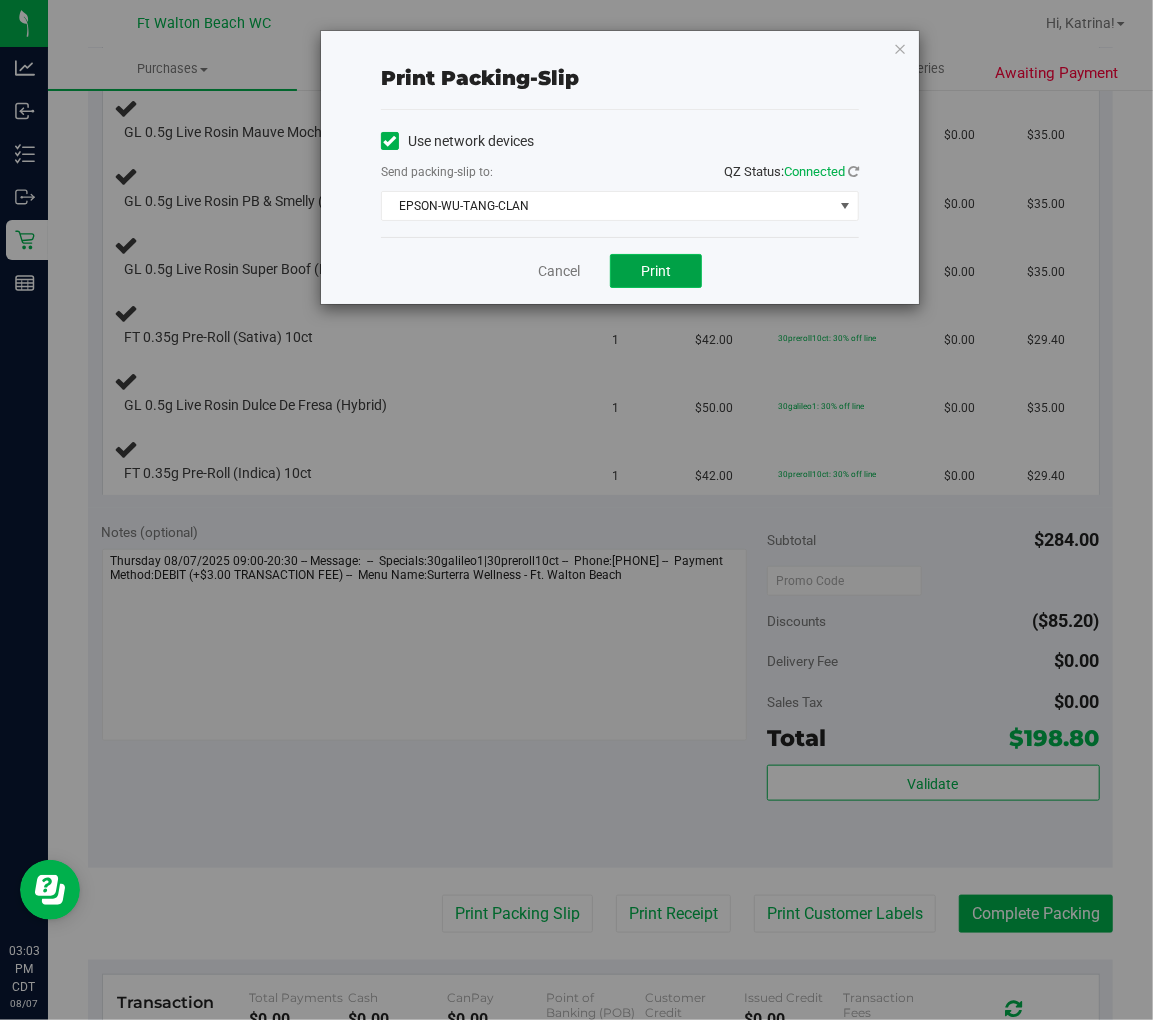 click on "Print" at bounding box center (656, 271) 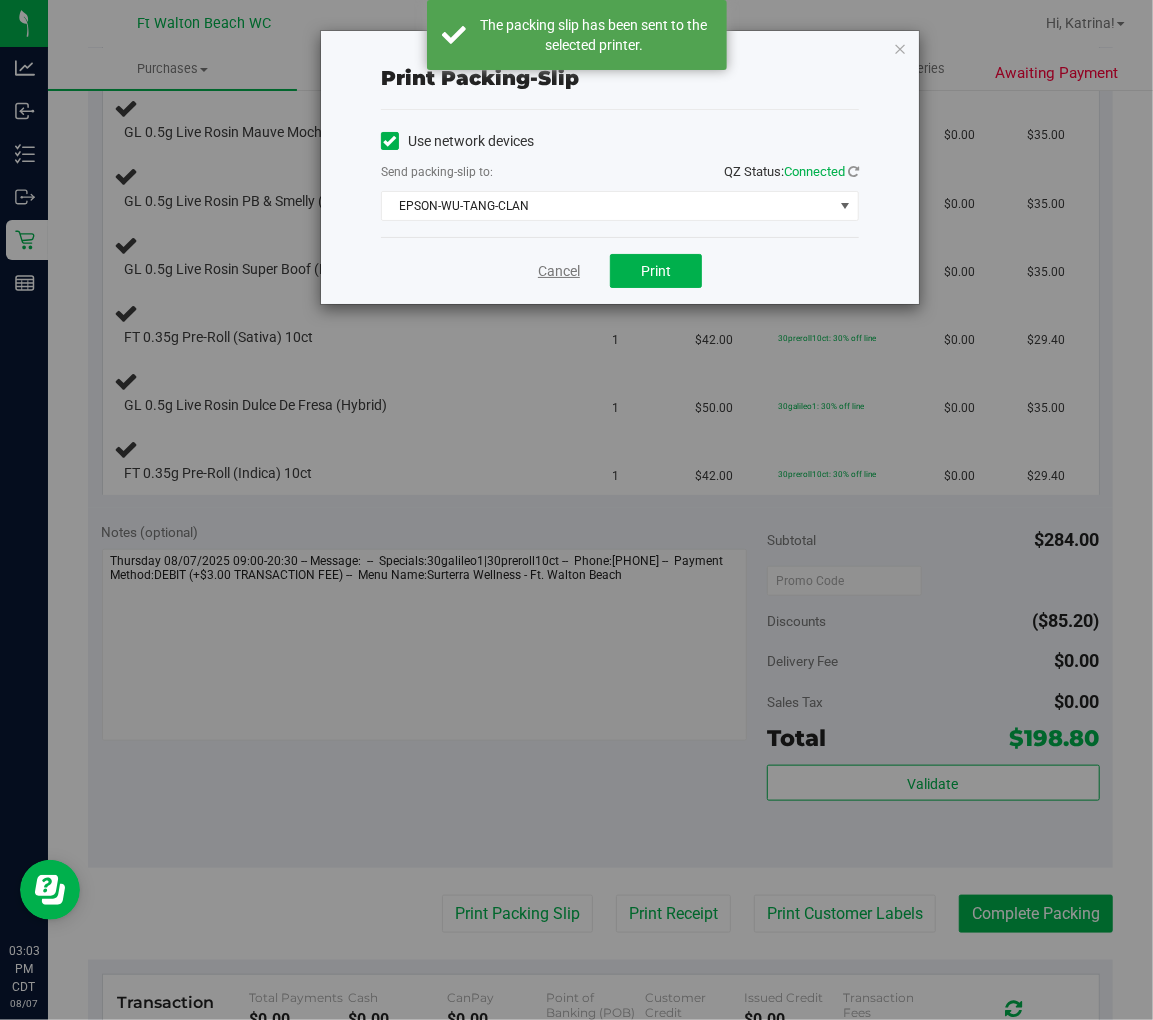 click on "Cancel" at bounding box center (559, 271) 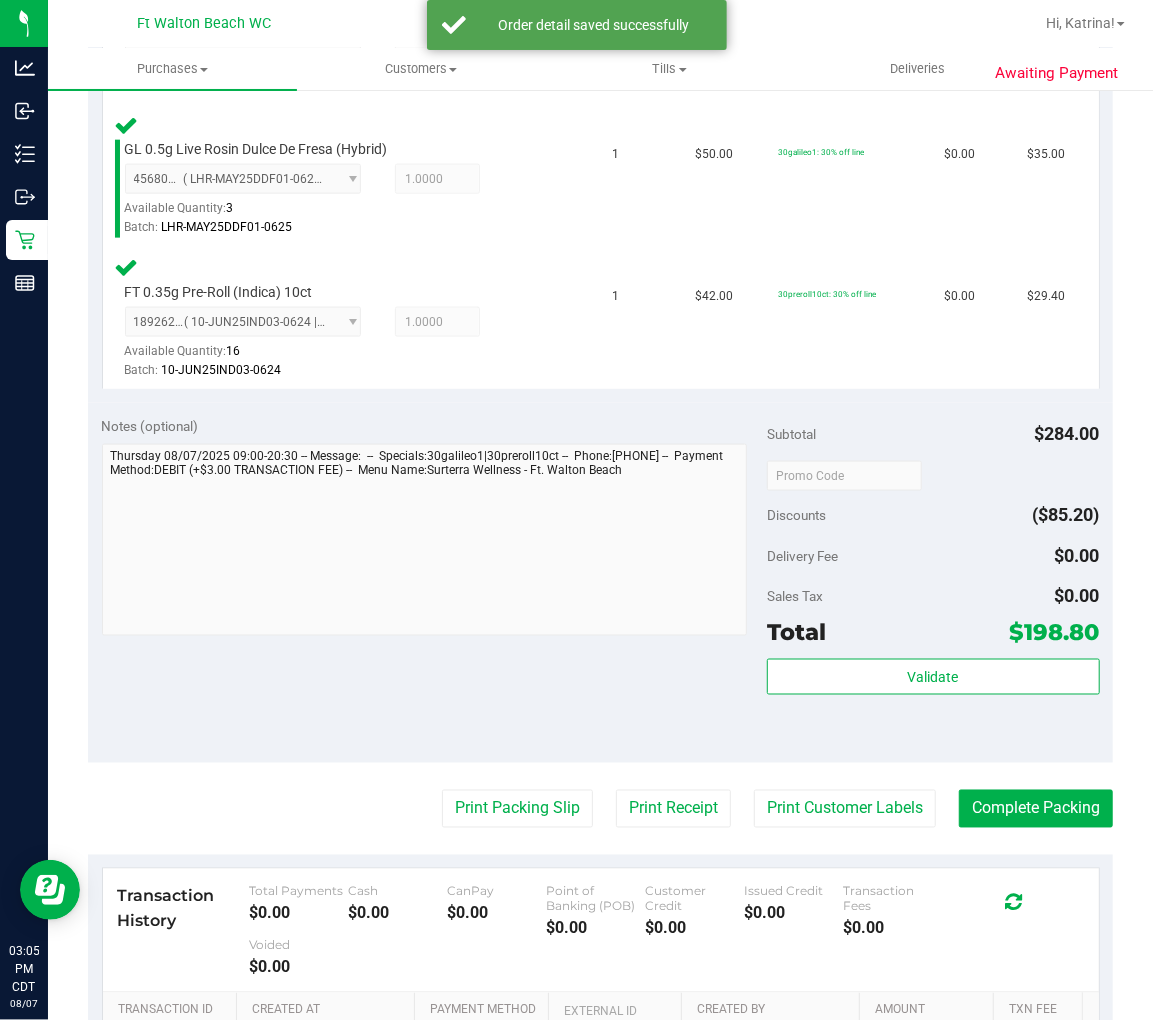 scroll, scrollTop: 1111, scrollLeft: 0, axis: vertical 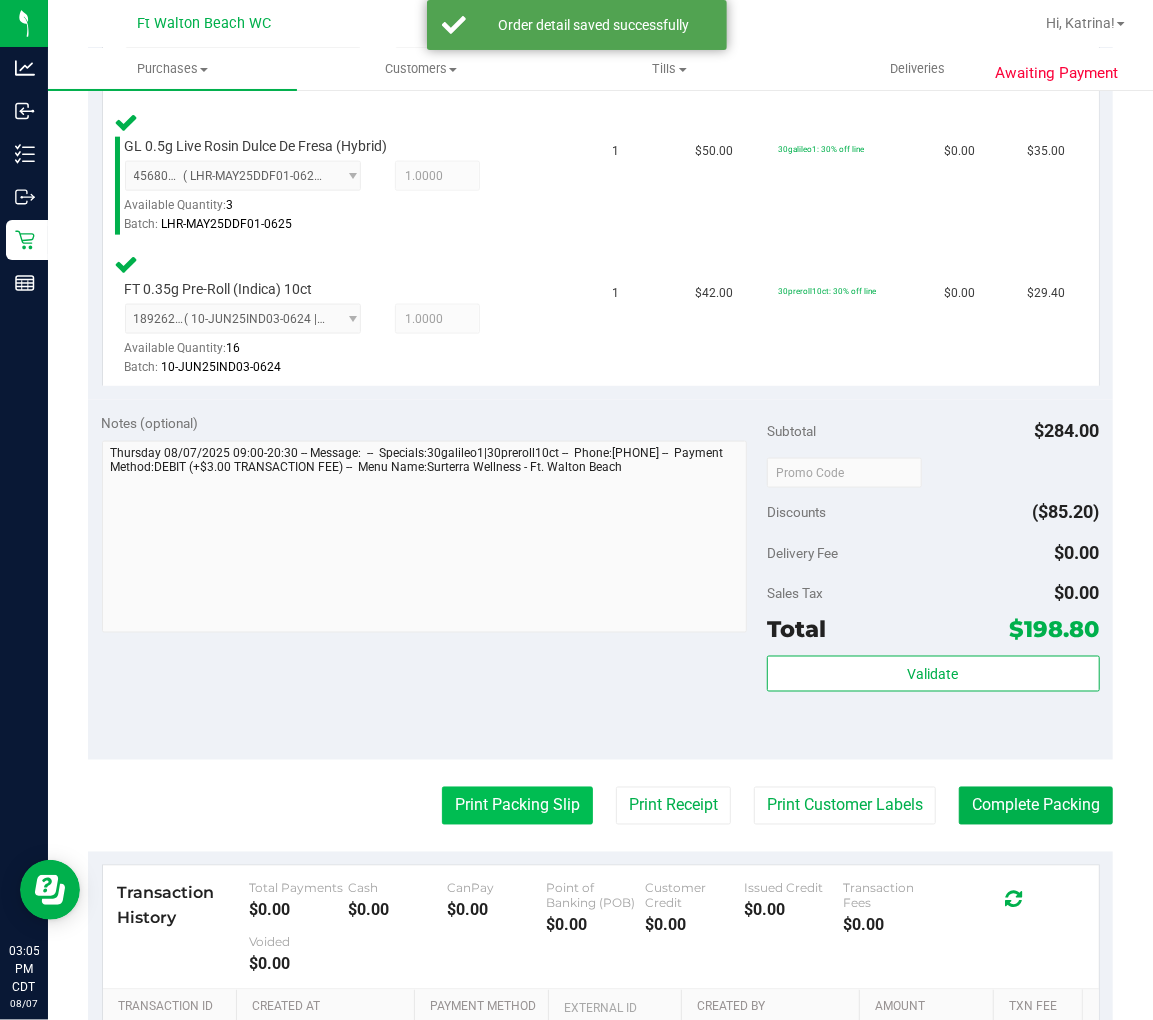 click on "Print Packing Slip" at bounding box center [517, 806] 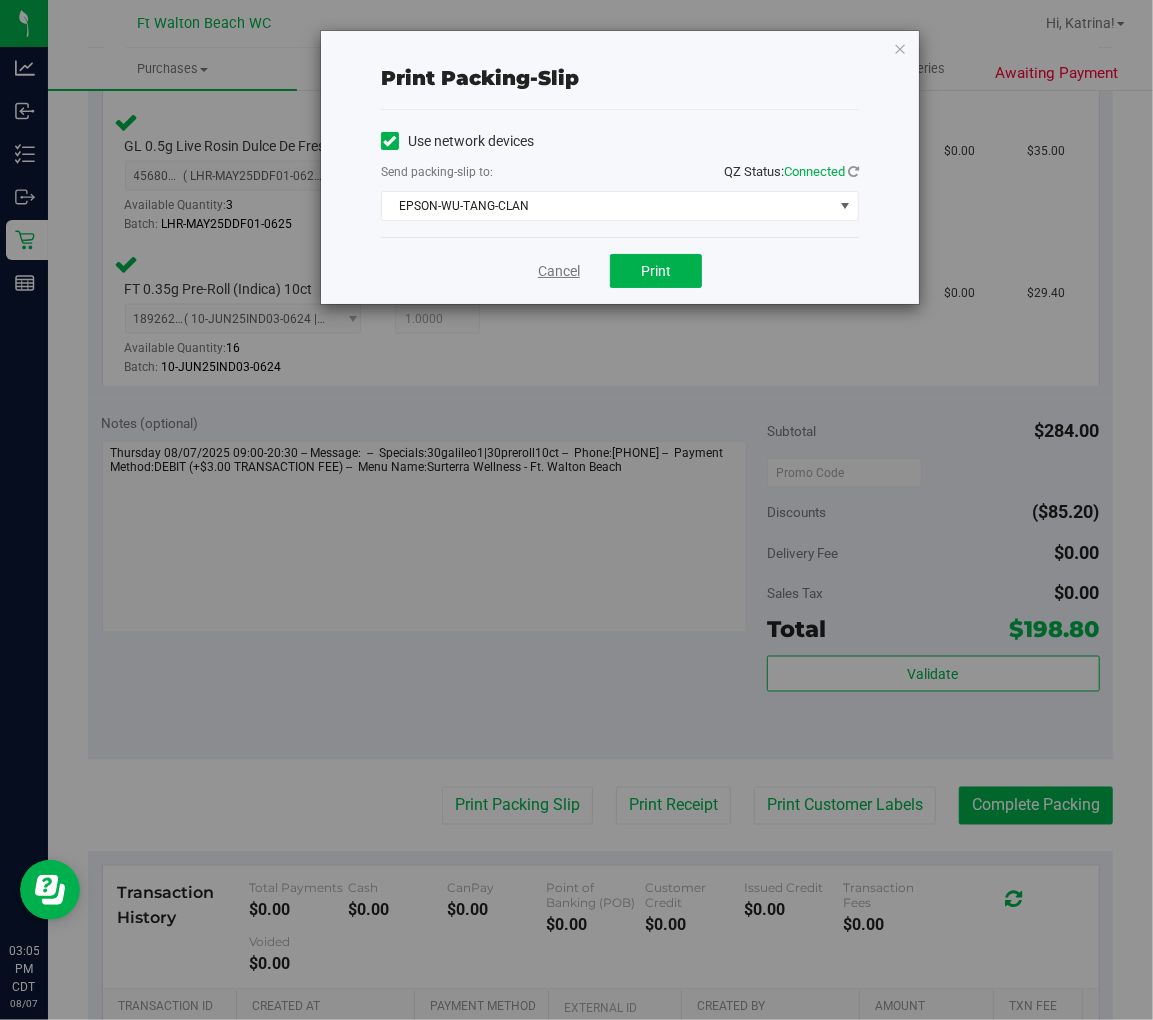 click on "Cancel" at bounding box center [559, 271] 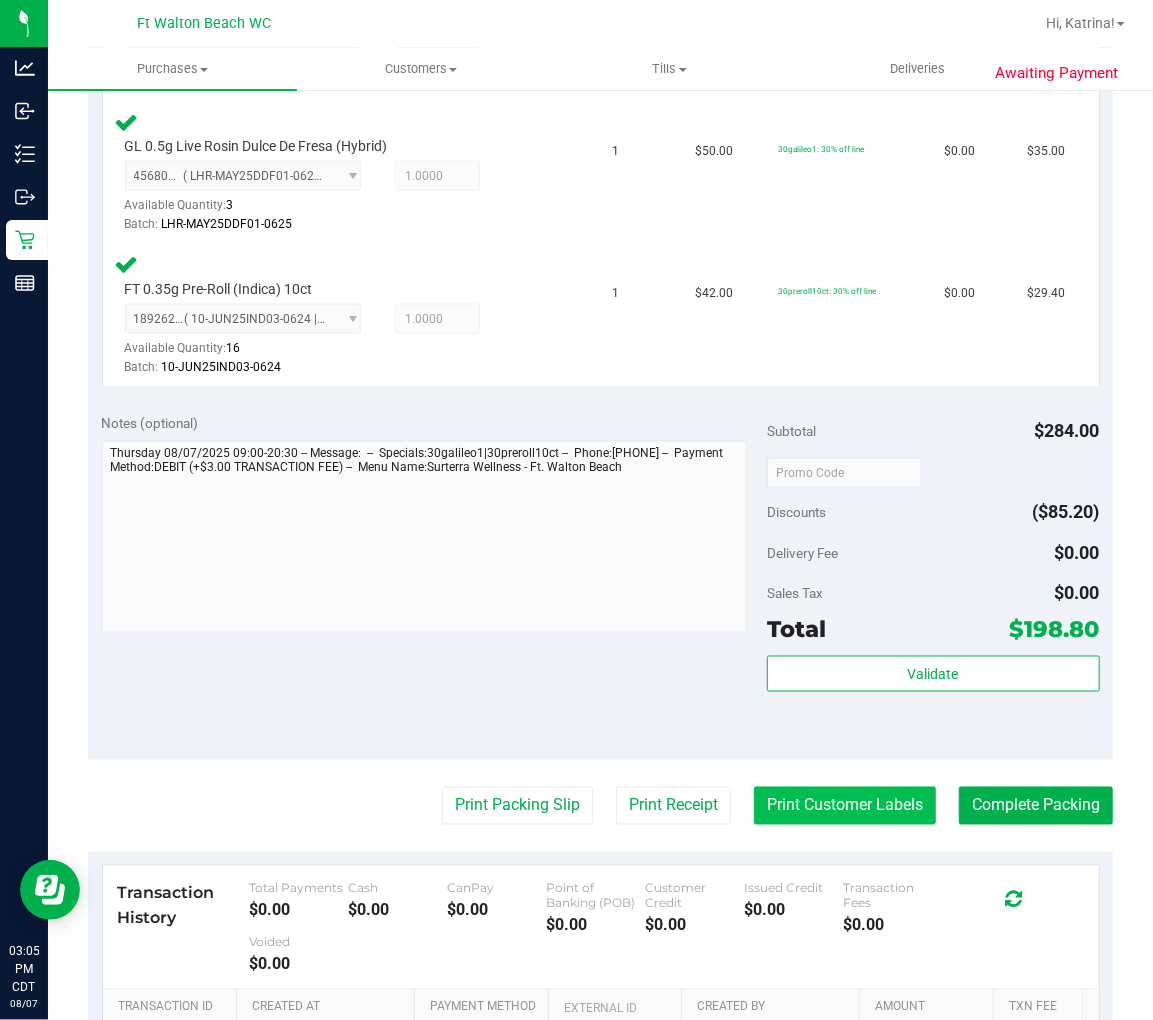 click on "Print Customer Labels" at bounding box center [845, 806] 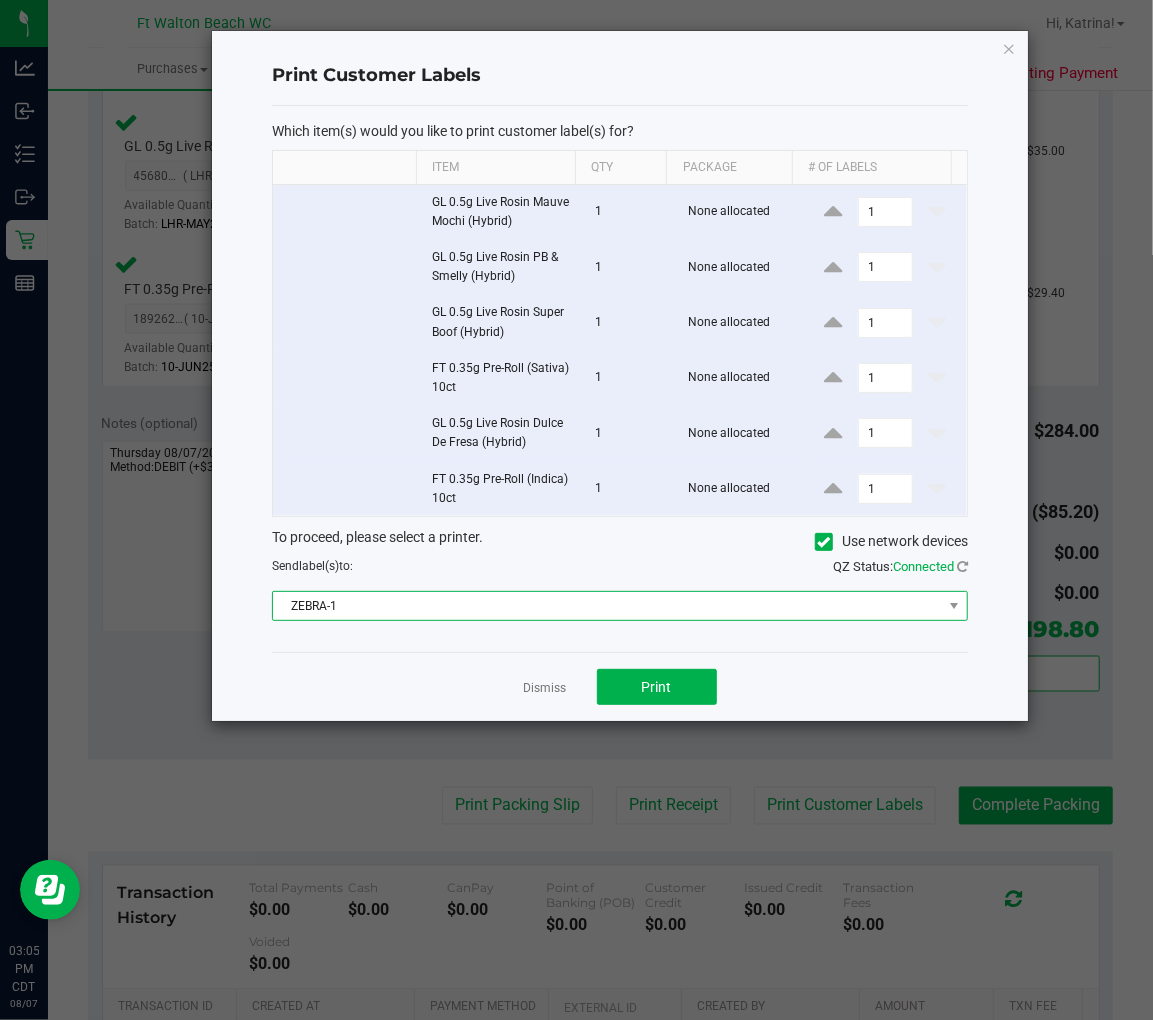 click on "ZEBRA-1" at bounding box center (607, 606) 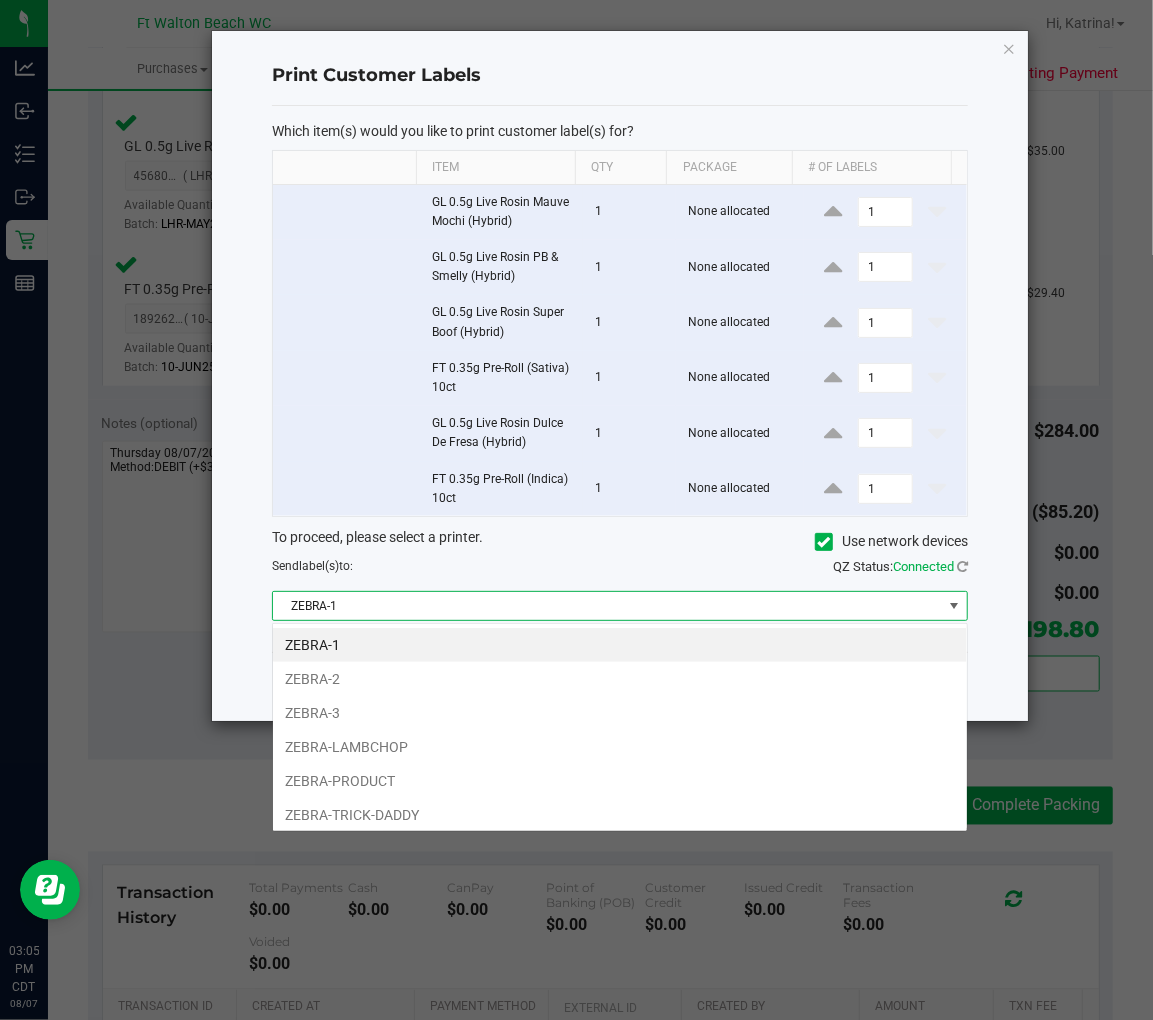 scroll, scrollTop: 99970, scrollLeft: 99304, axis: both 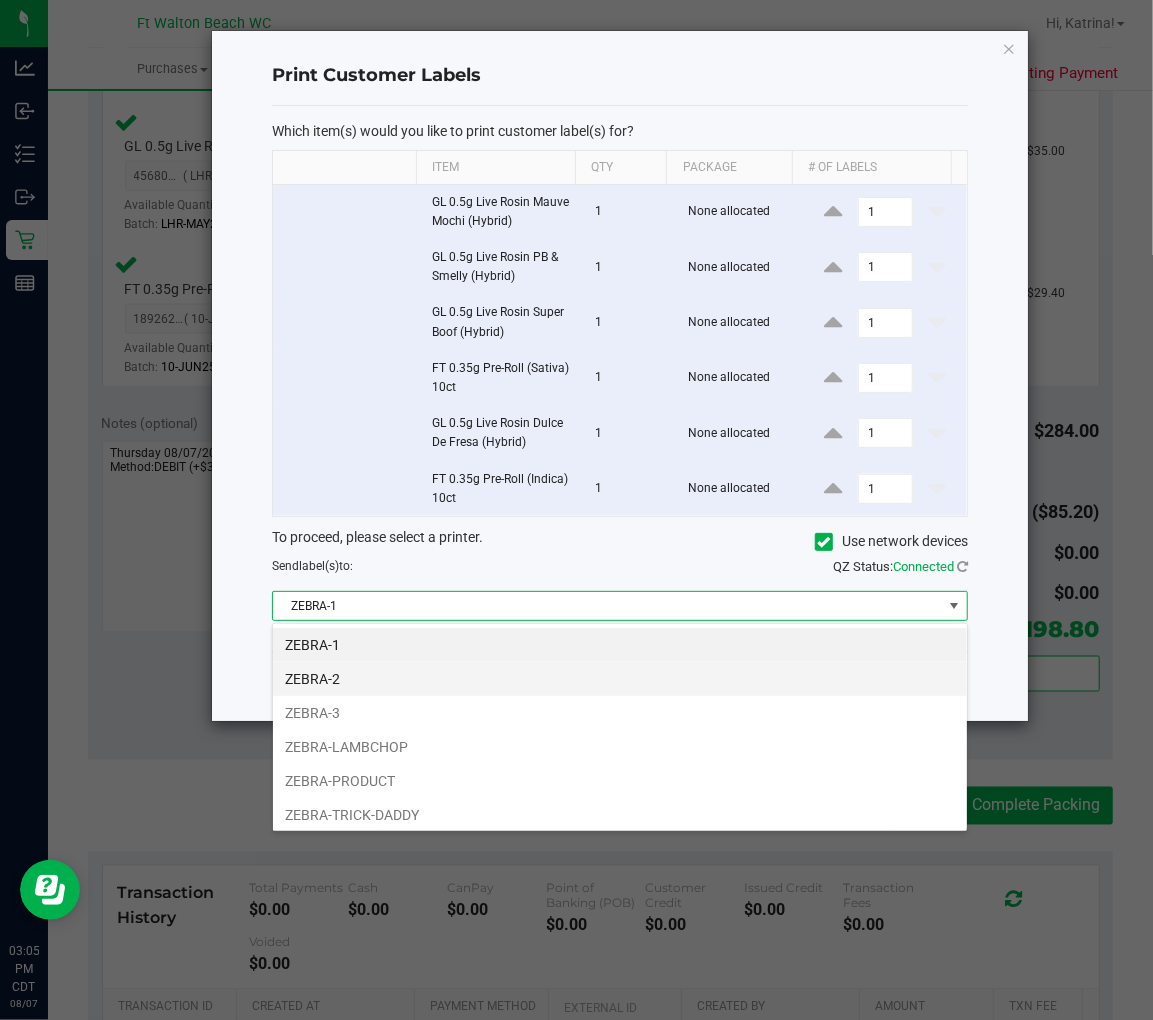 click on "ZEBRA-2" at bounding box center [620, 679] 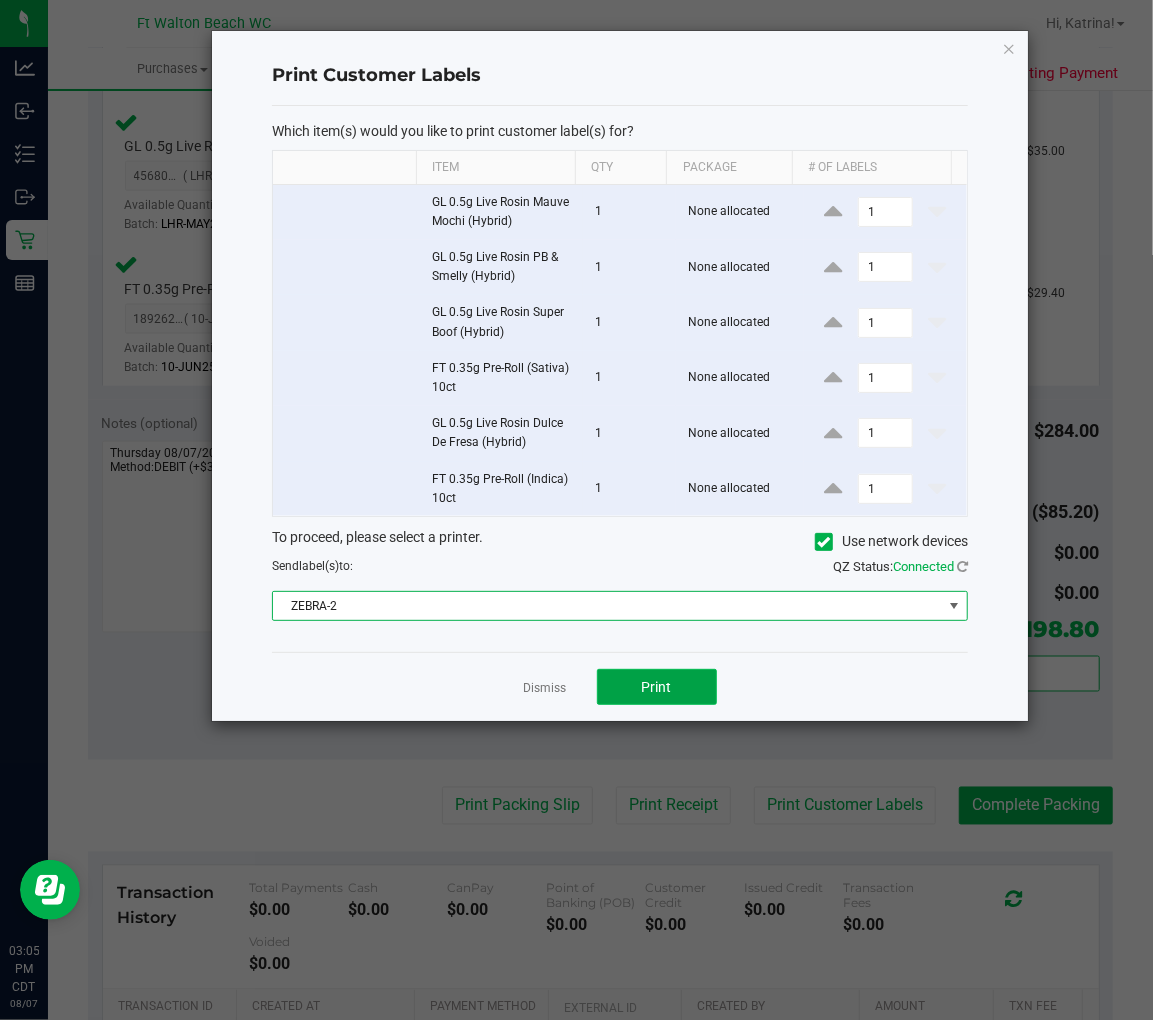 click on "Print" 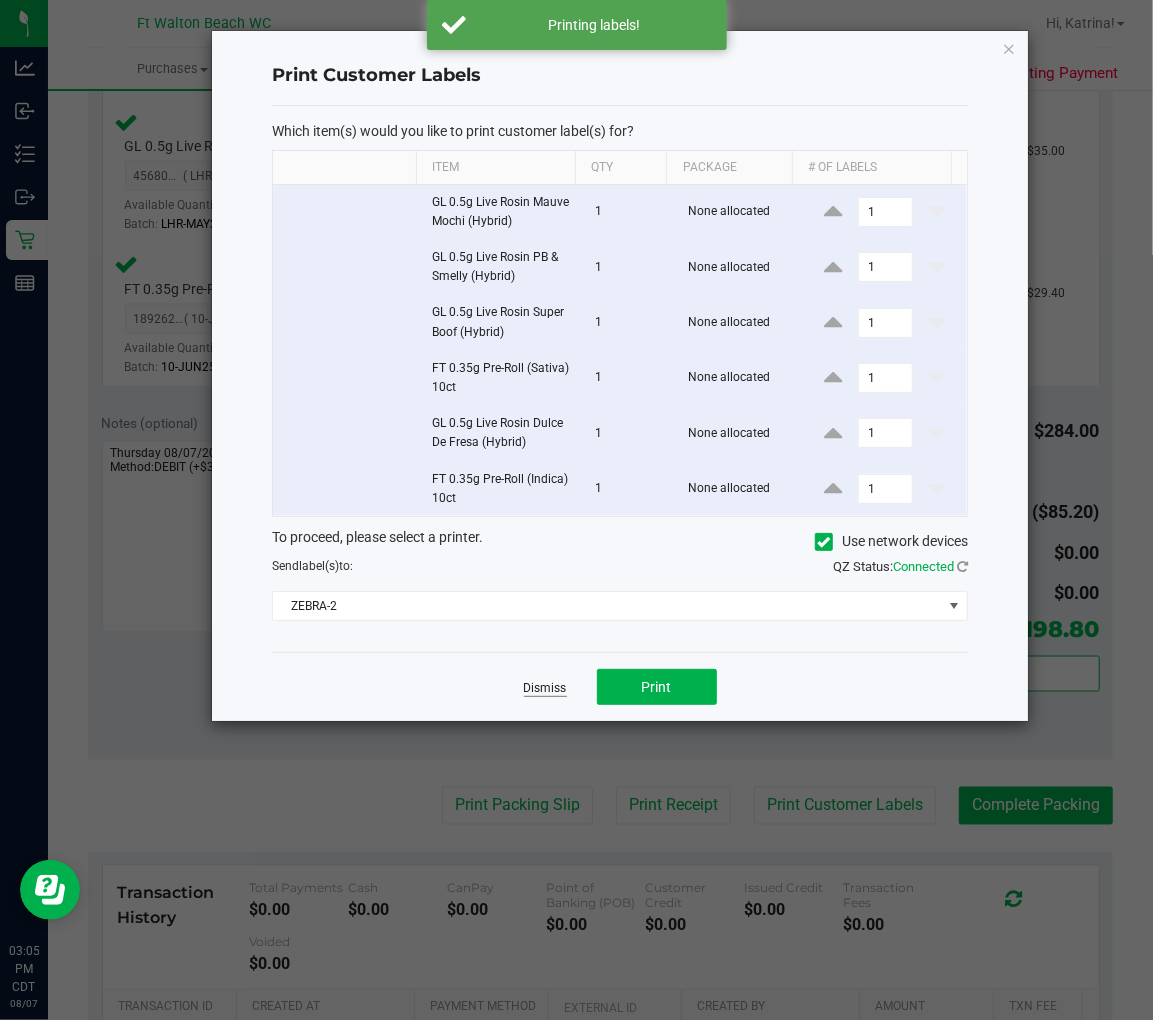 click on "Dismiss" 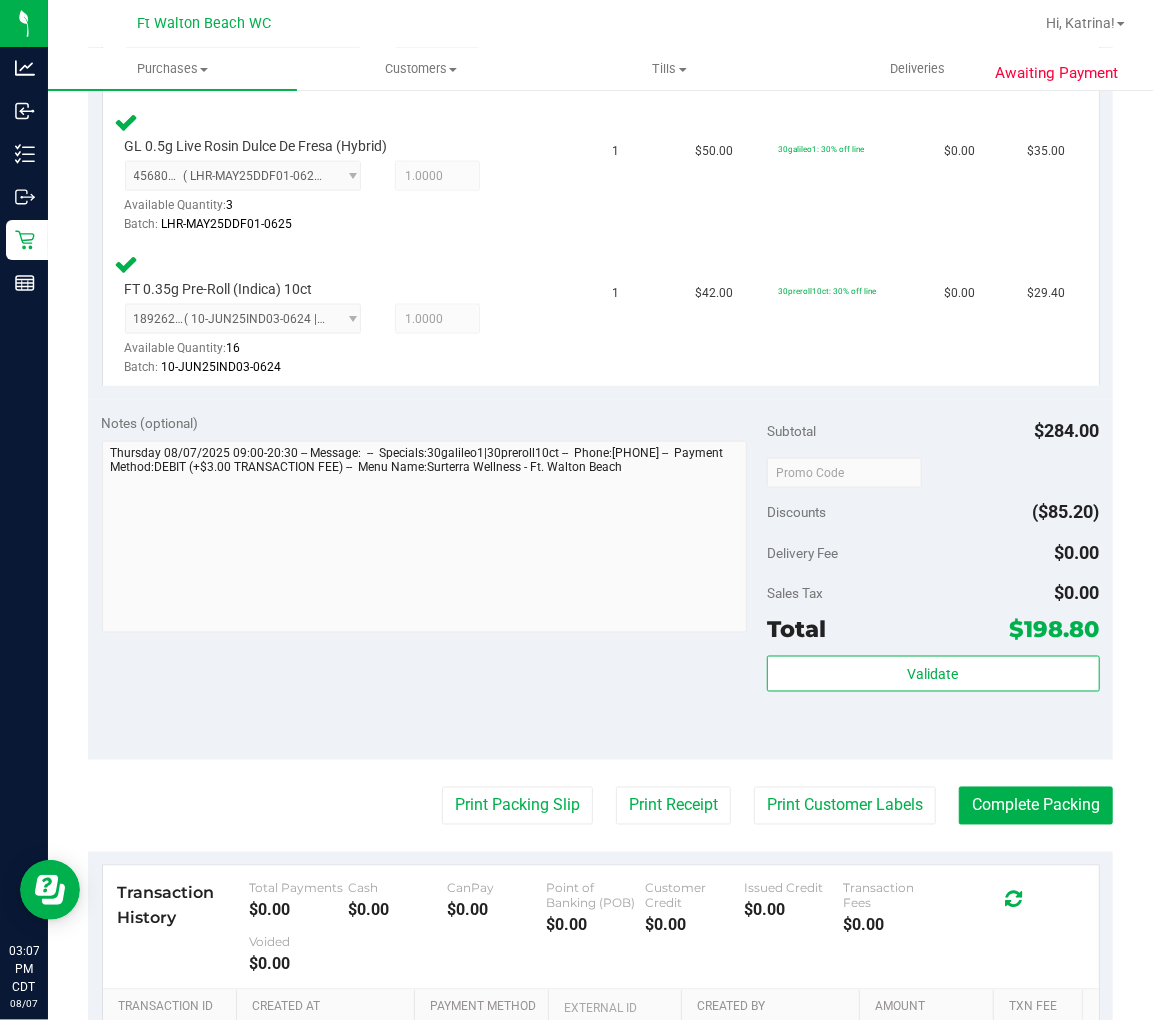 click on "Validate" at bounding box center [933, 701] 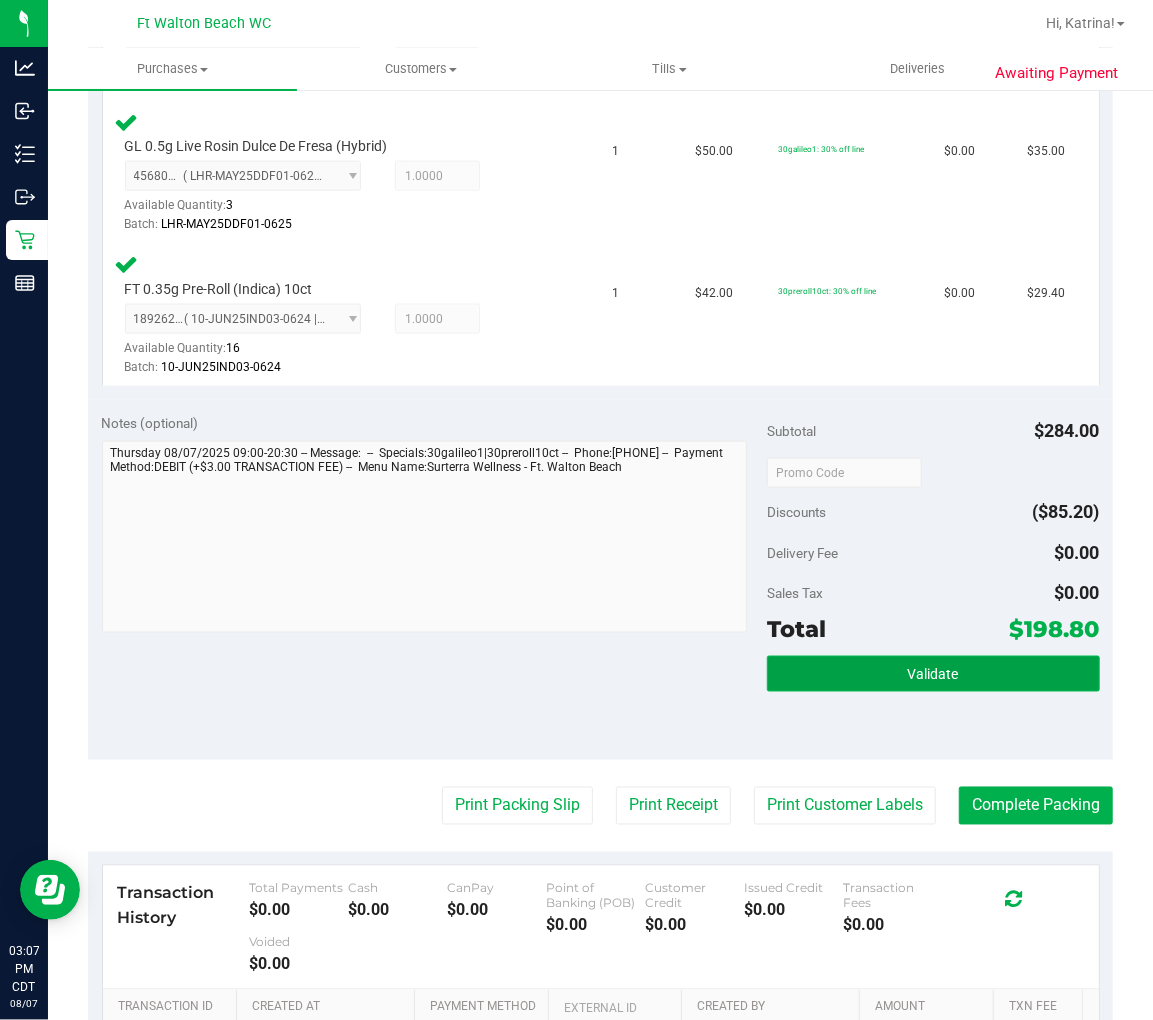 click on "Validate" at bounding box center [933, 675] 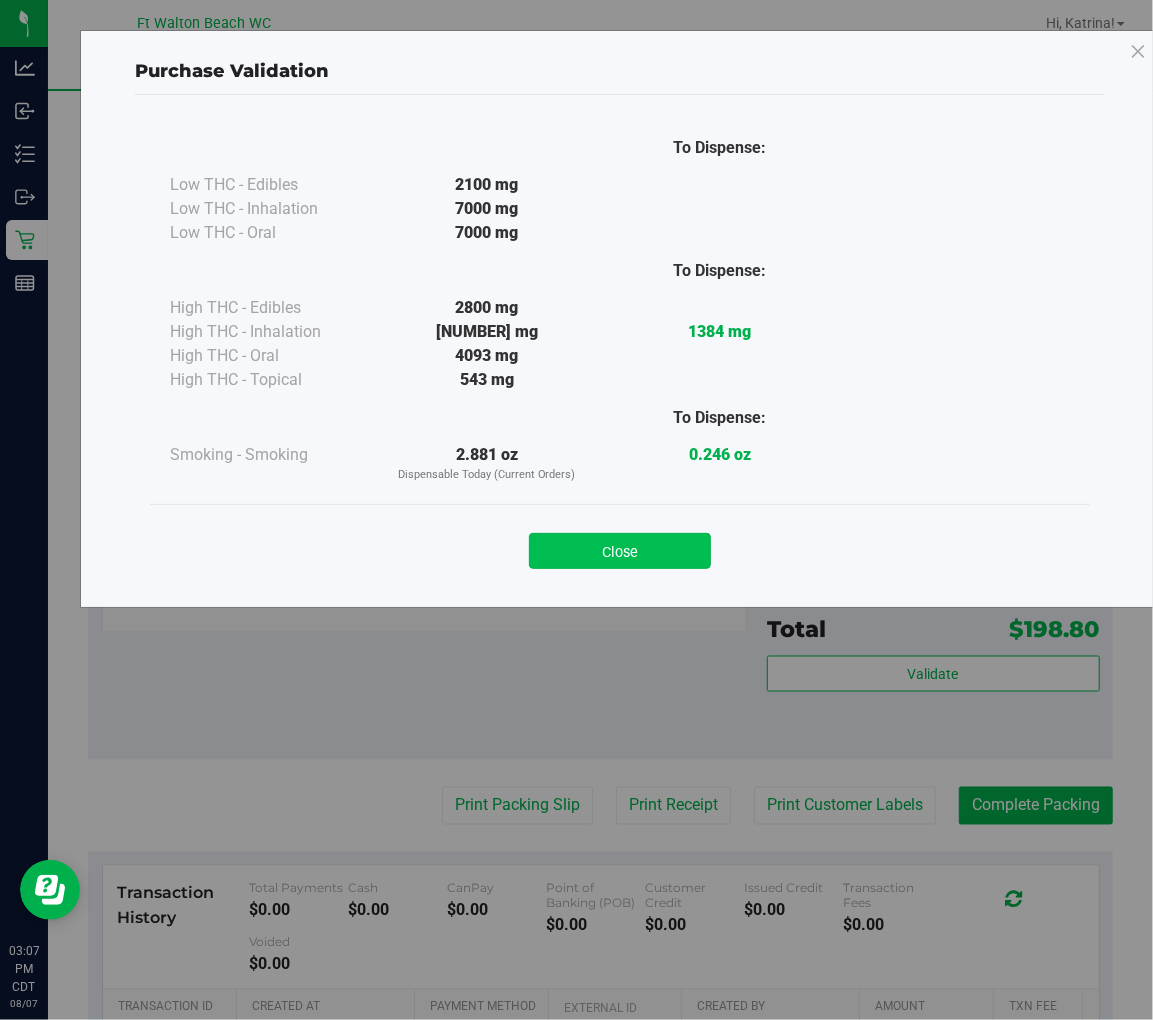 click on "Close" at bounding box center (620, 551) 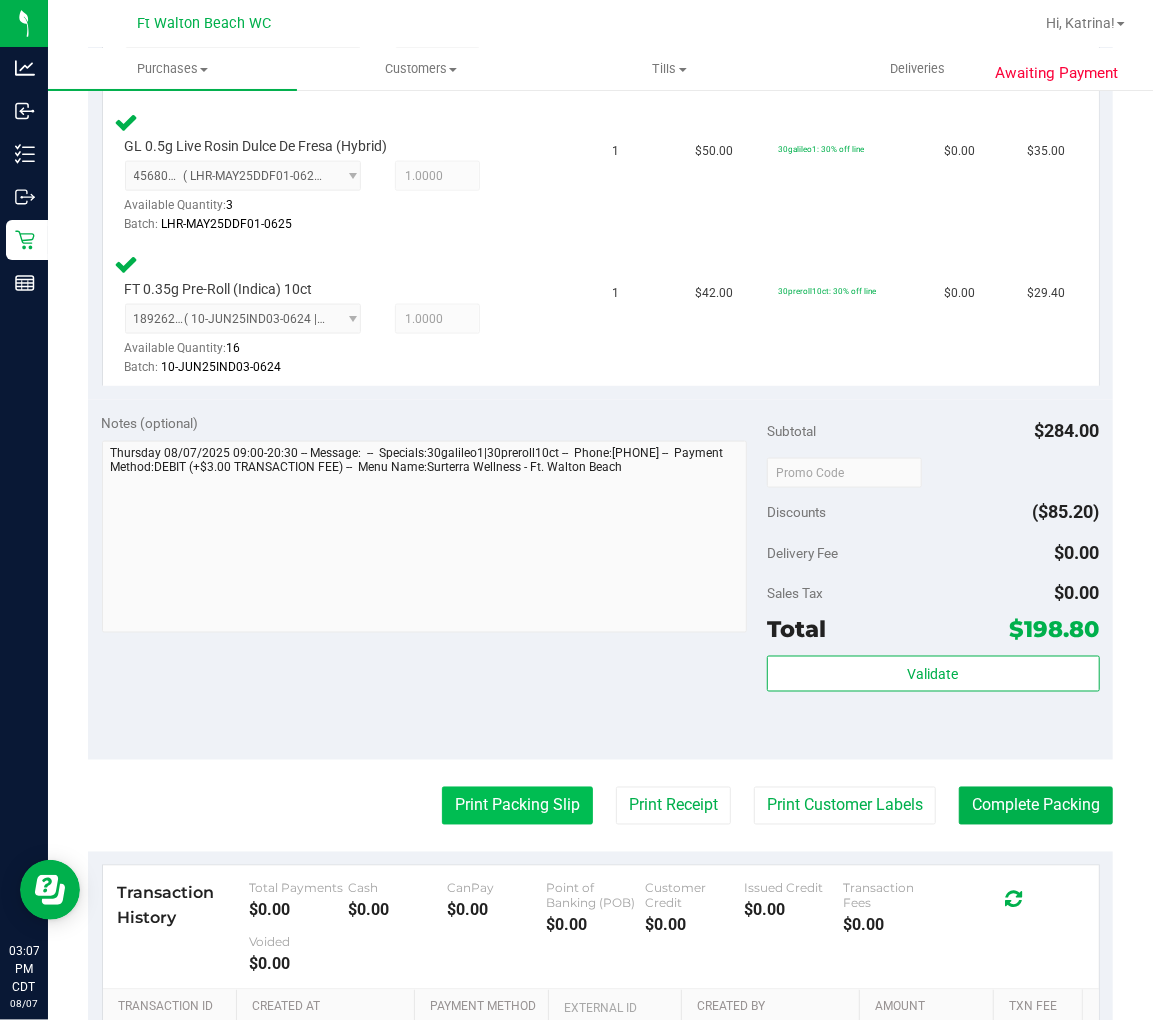 click on "Print Packing Slip" at bounding box center [517, 806] 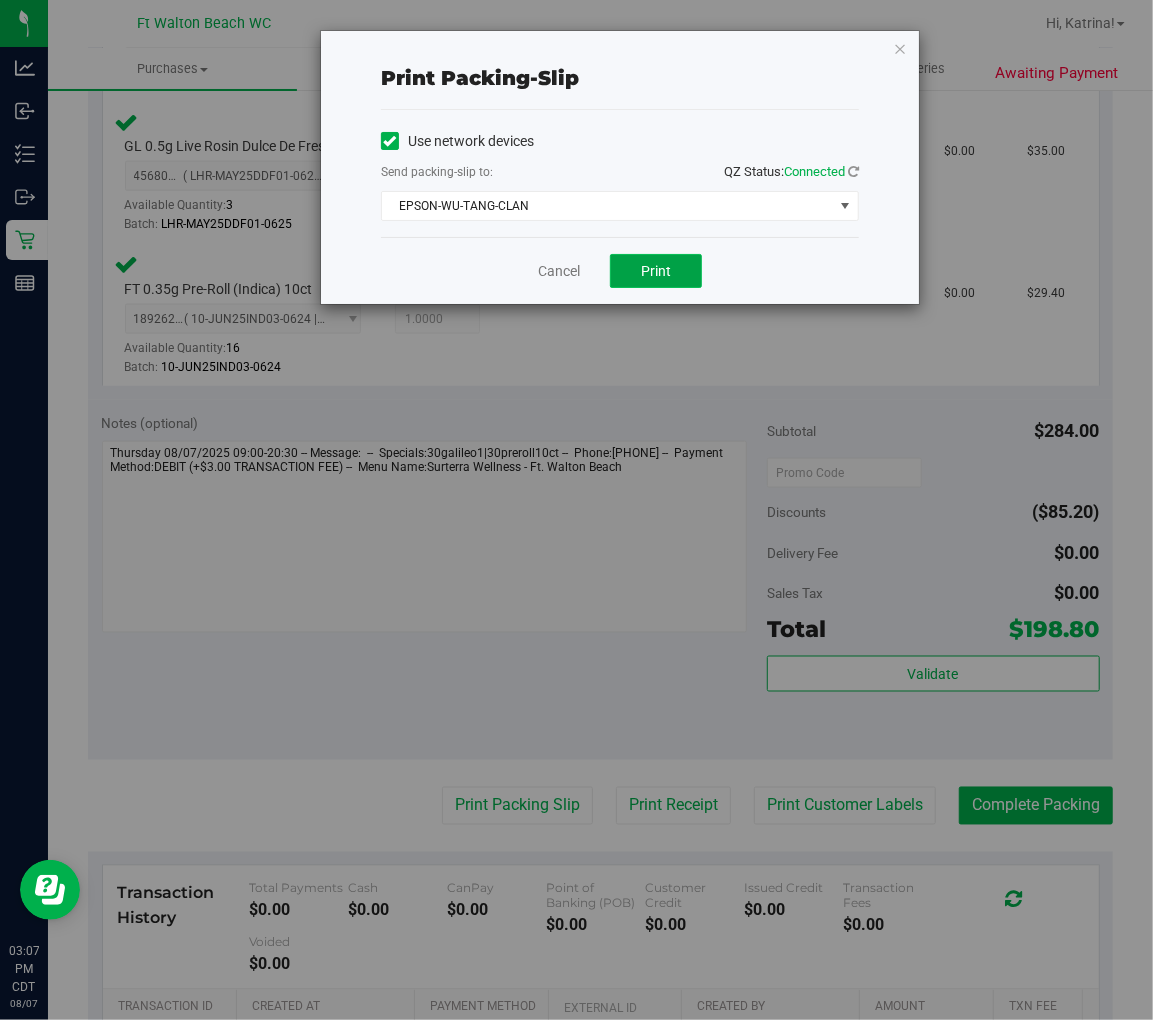 click on "Print" at bounding box center (656, 271) 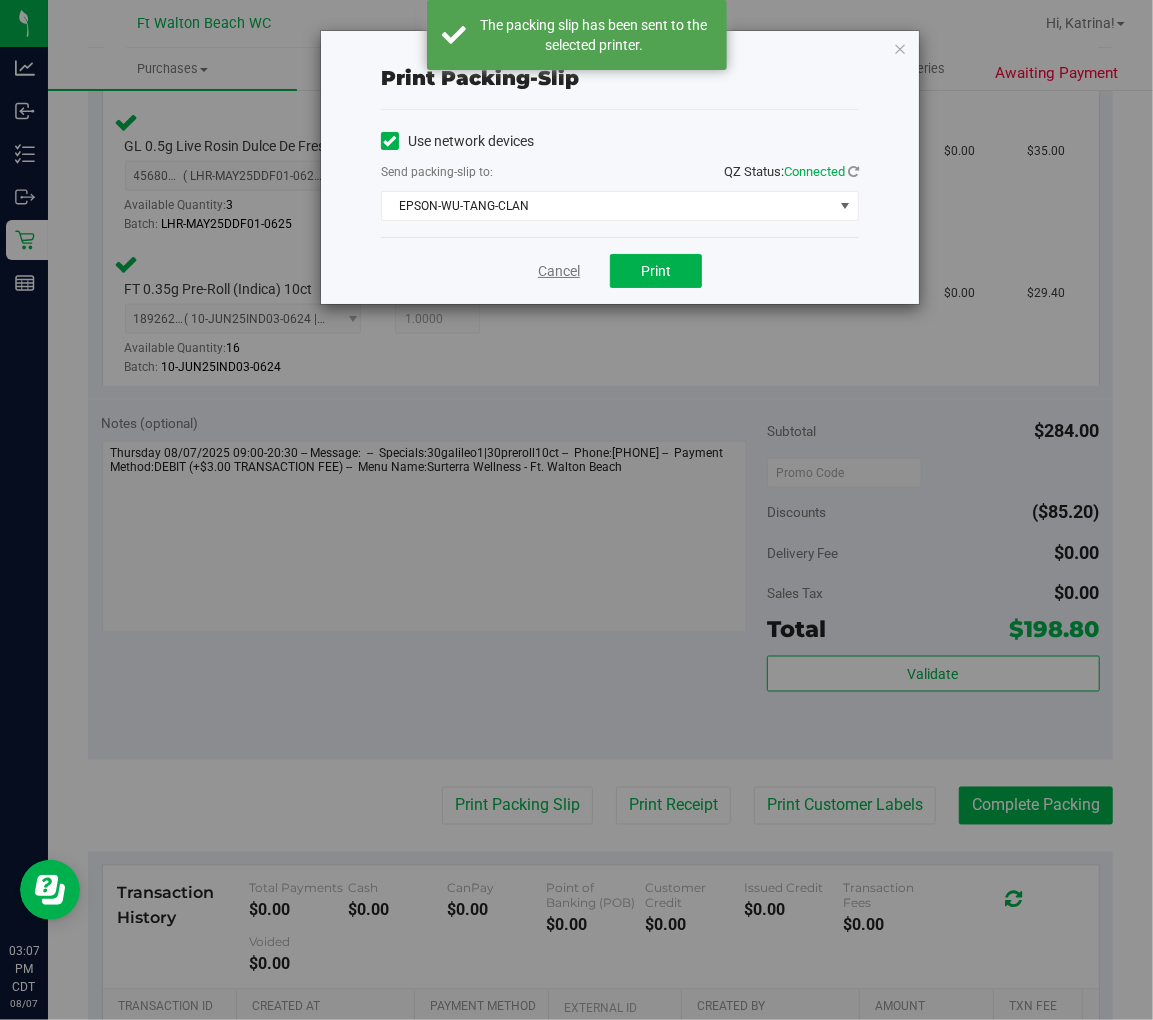 click on "Cancel" at bounding box center [559, 271] 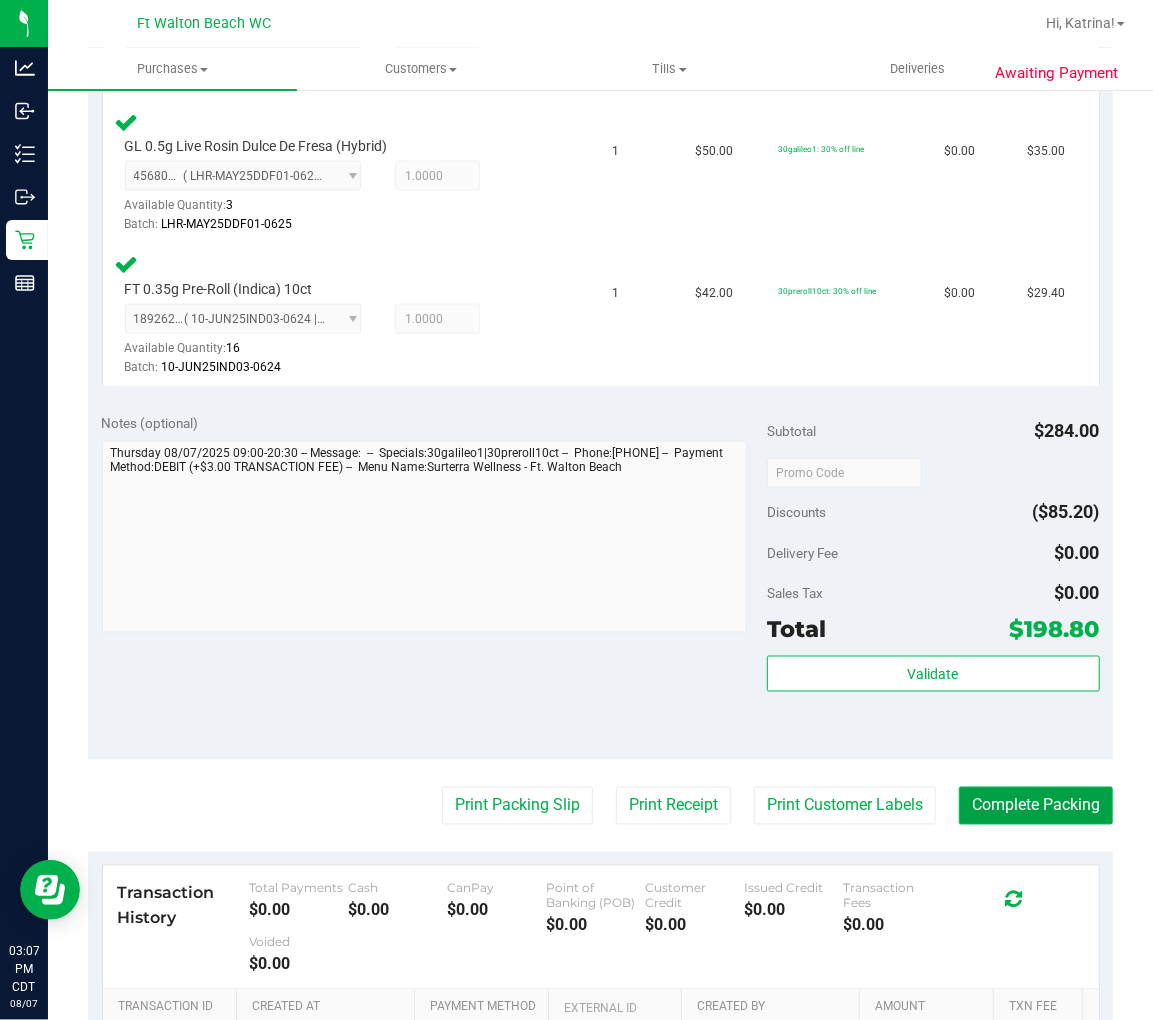 click on "Complete Packing" at bounding box center [1036, 806] 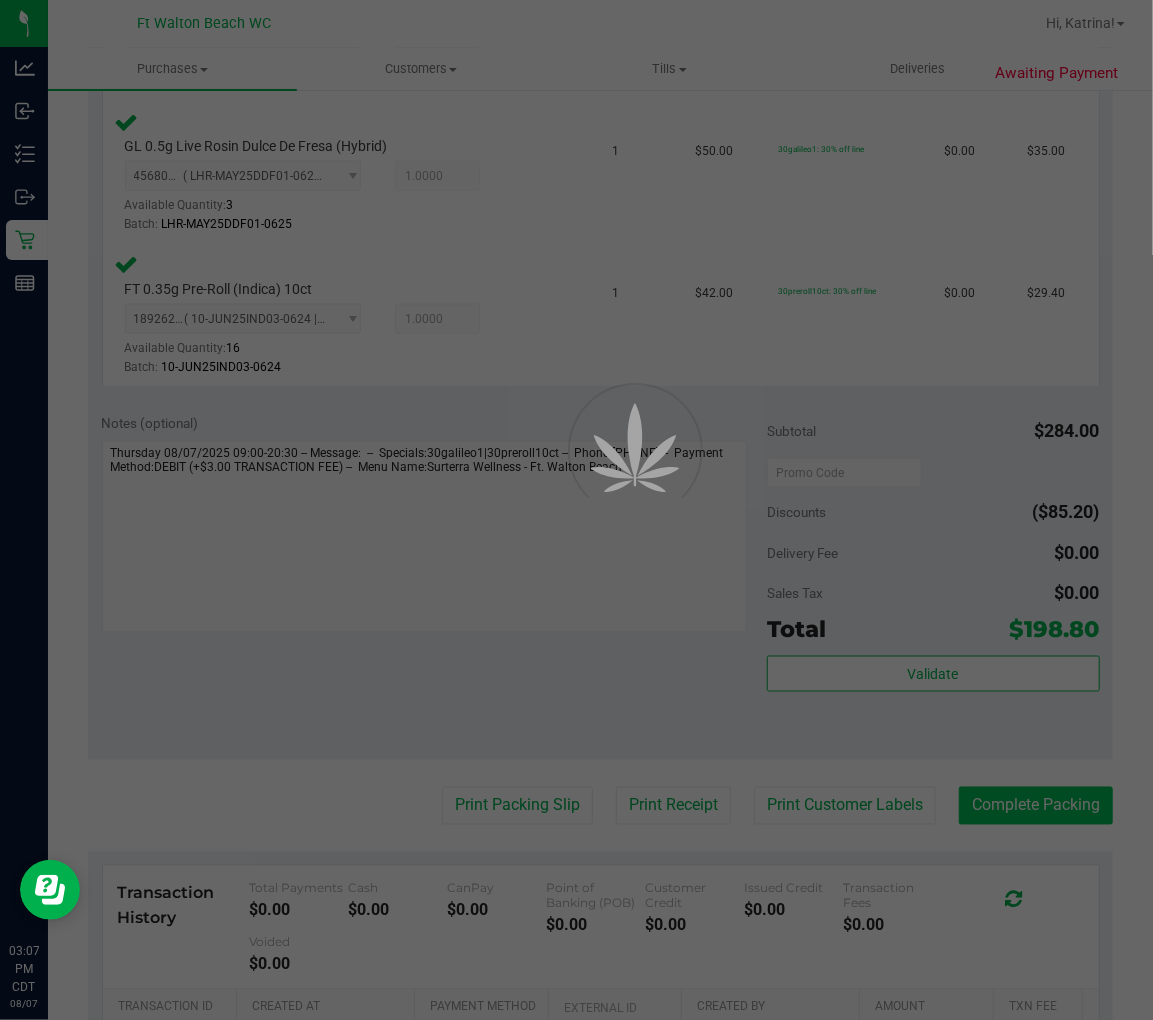 scroll, scrollTop: 0, scrollLeft: 0, axis: both 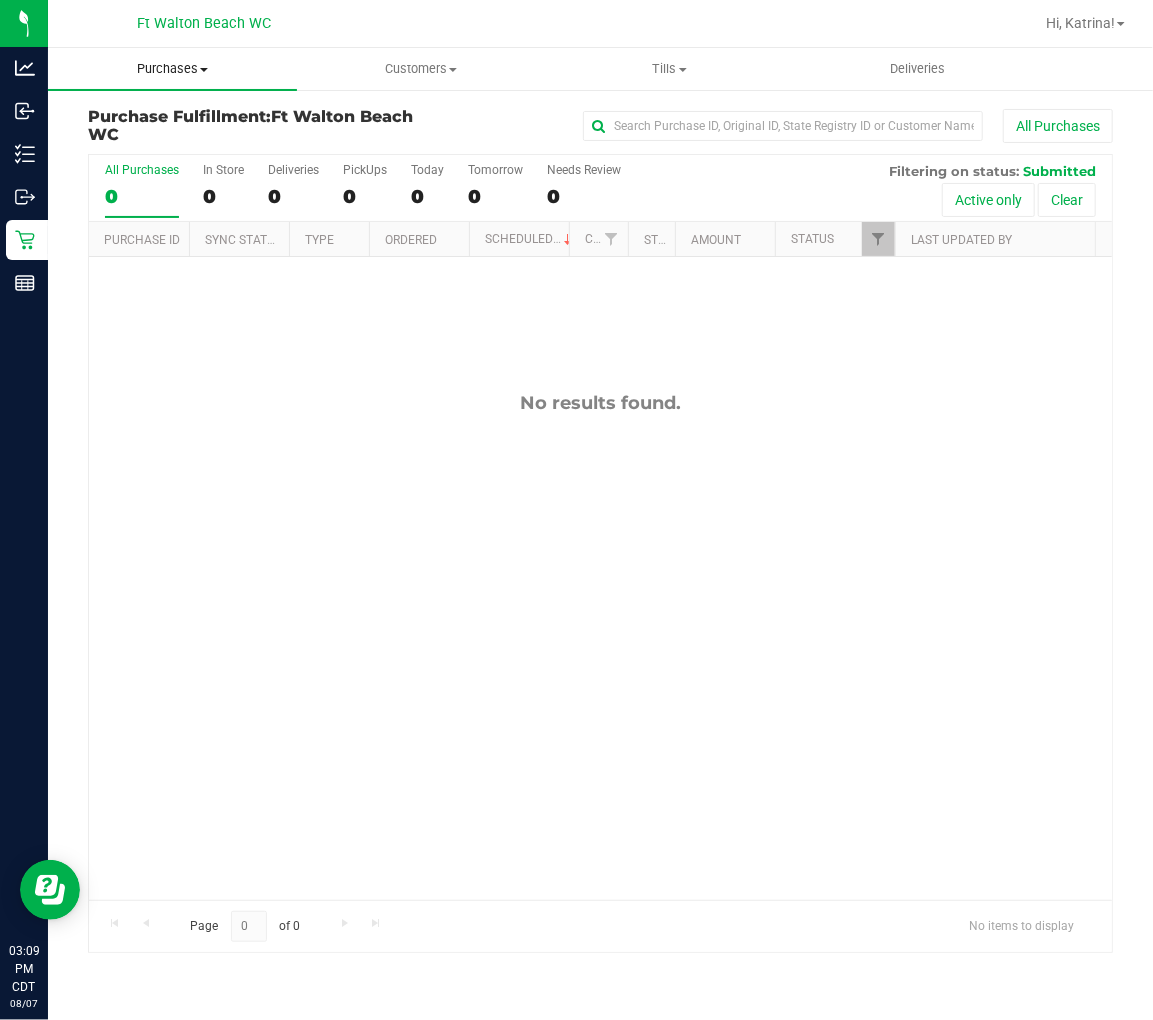 click on "Purchases" at bounding box center (172, 69) 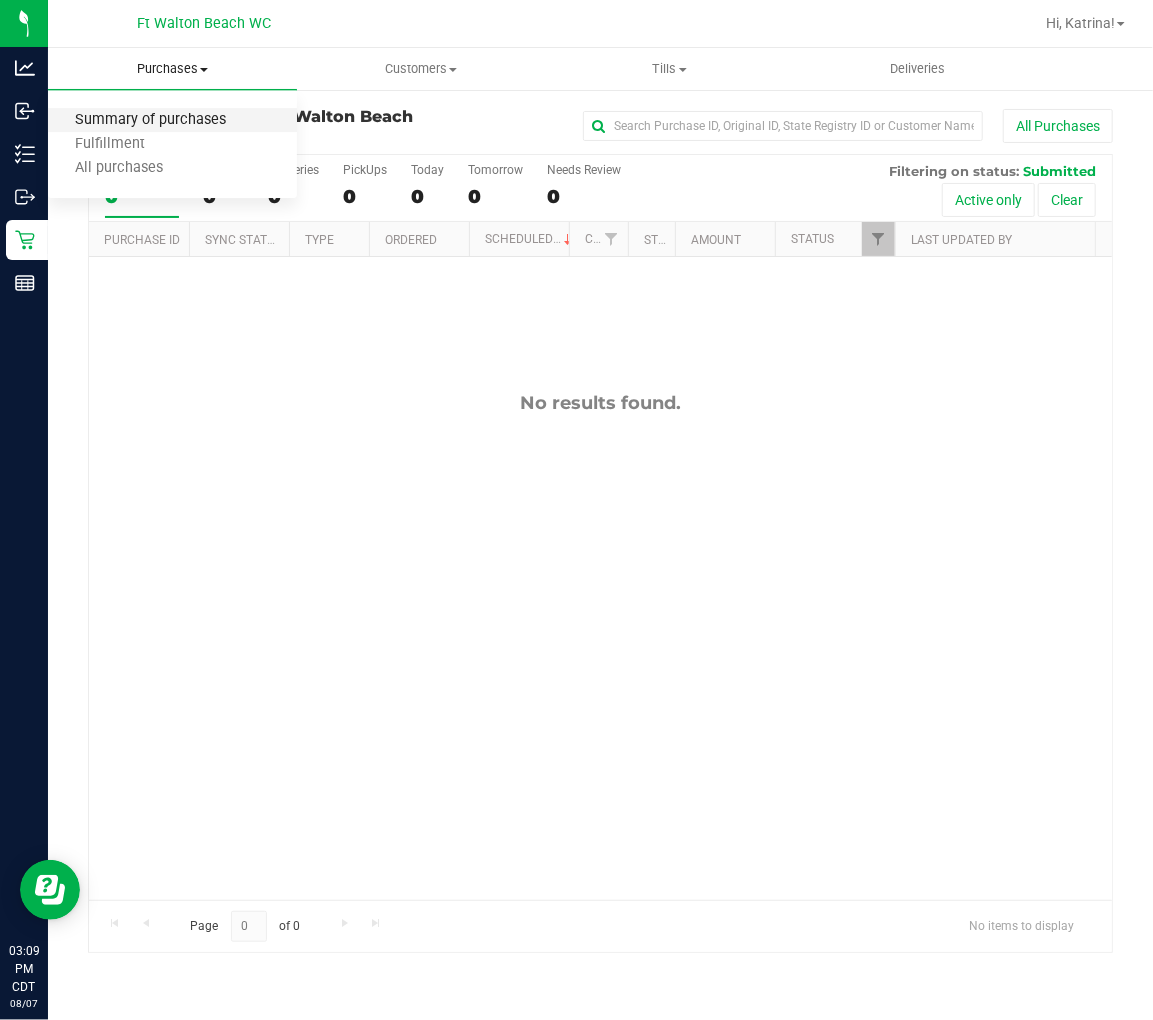 click on "Summary of purchases" at bounding box center [150, 120] 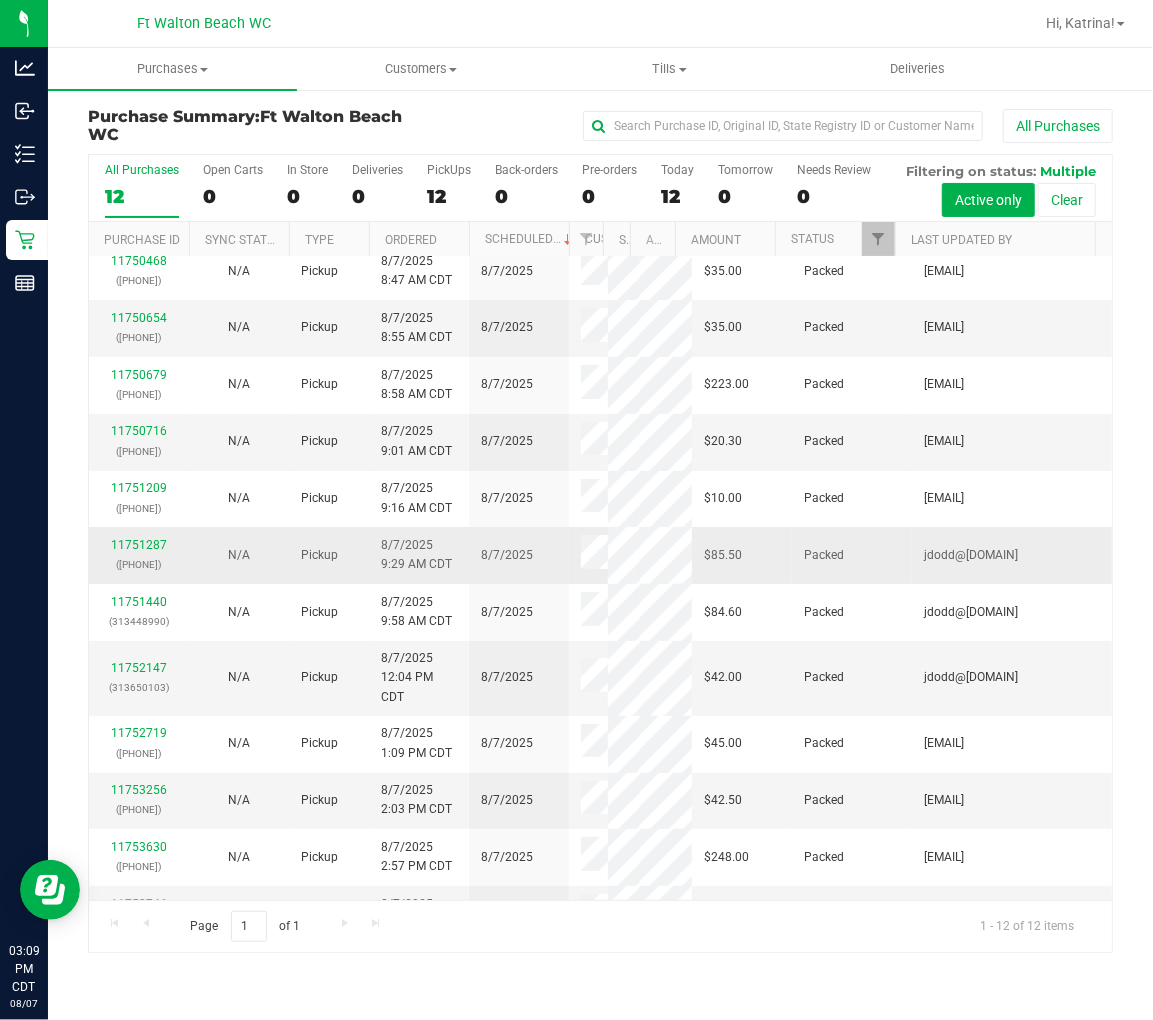 scroll, scrollTop: 0, scrollLeft: 0, axis: both 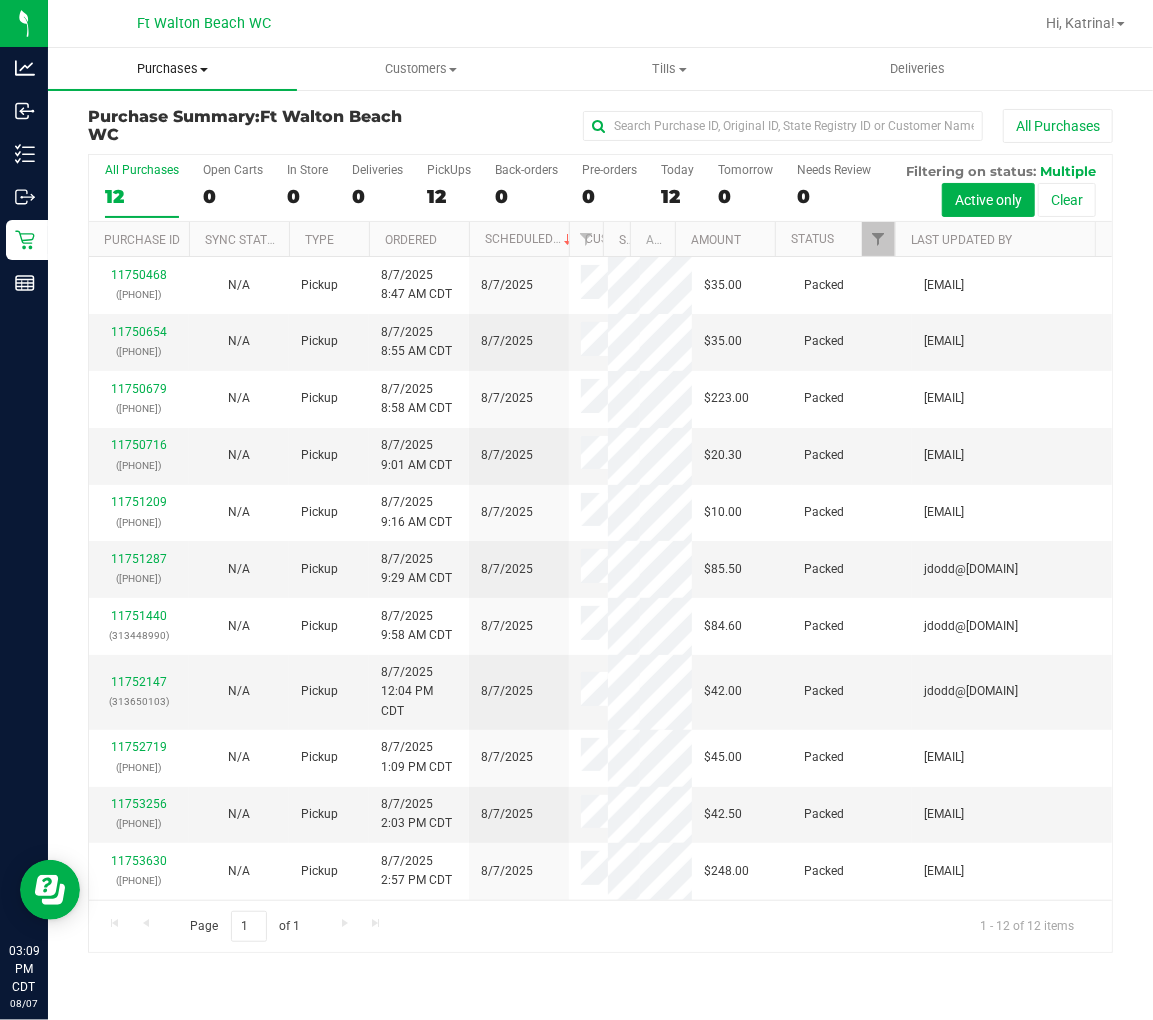 click on "Purchases" at bounding box center [172, 69] 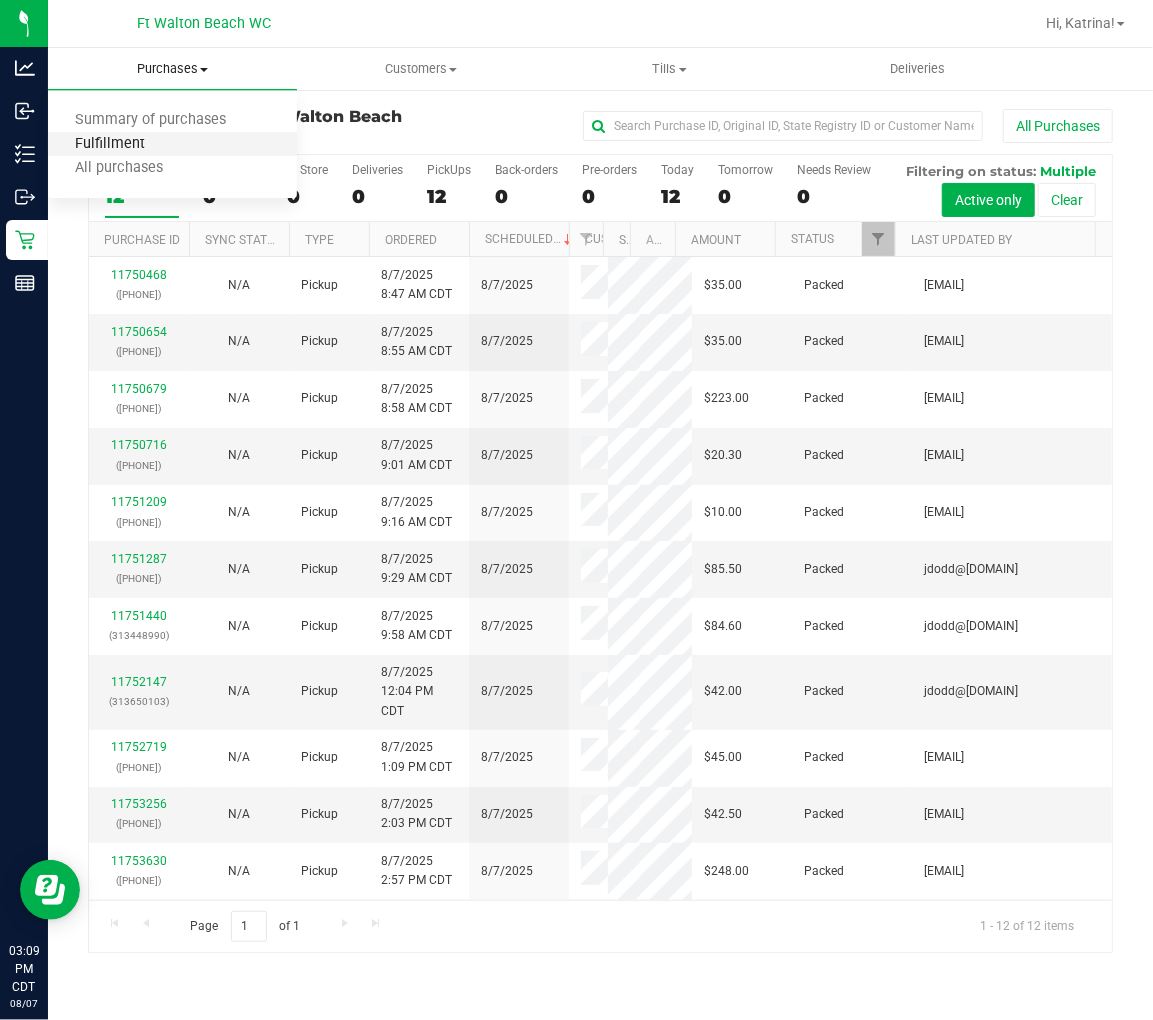 click on "Fulfillment" at bounding box center (110, 144) 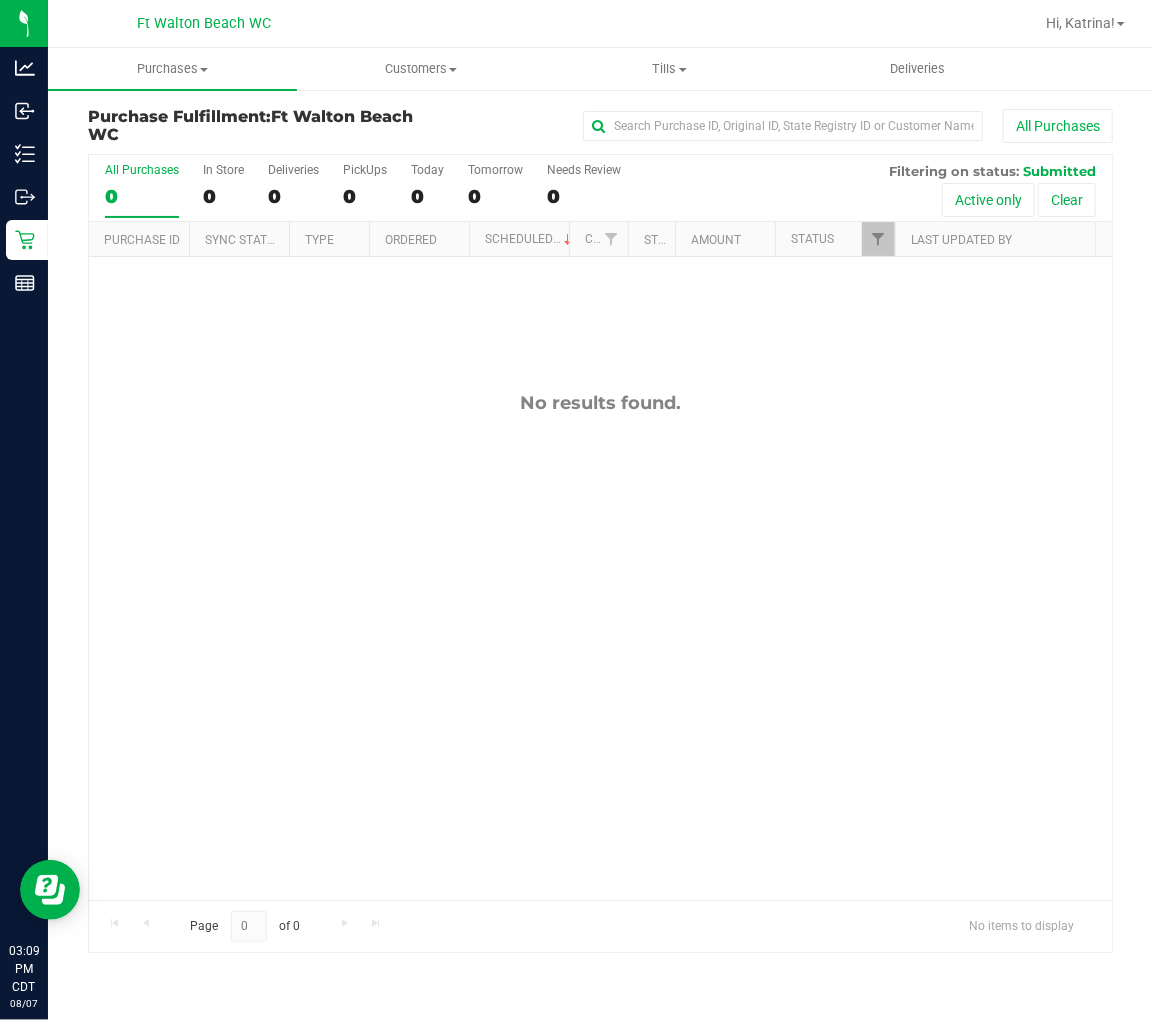 click on "No results found." at bounding box center (600, 646) 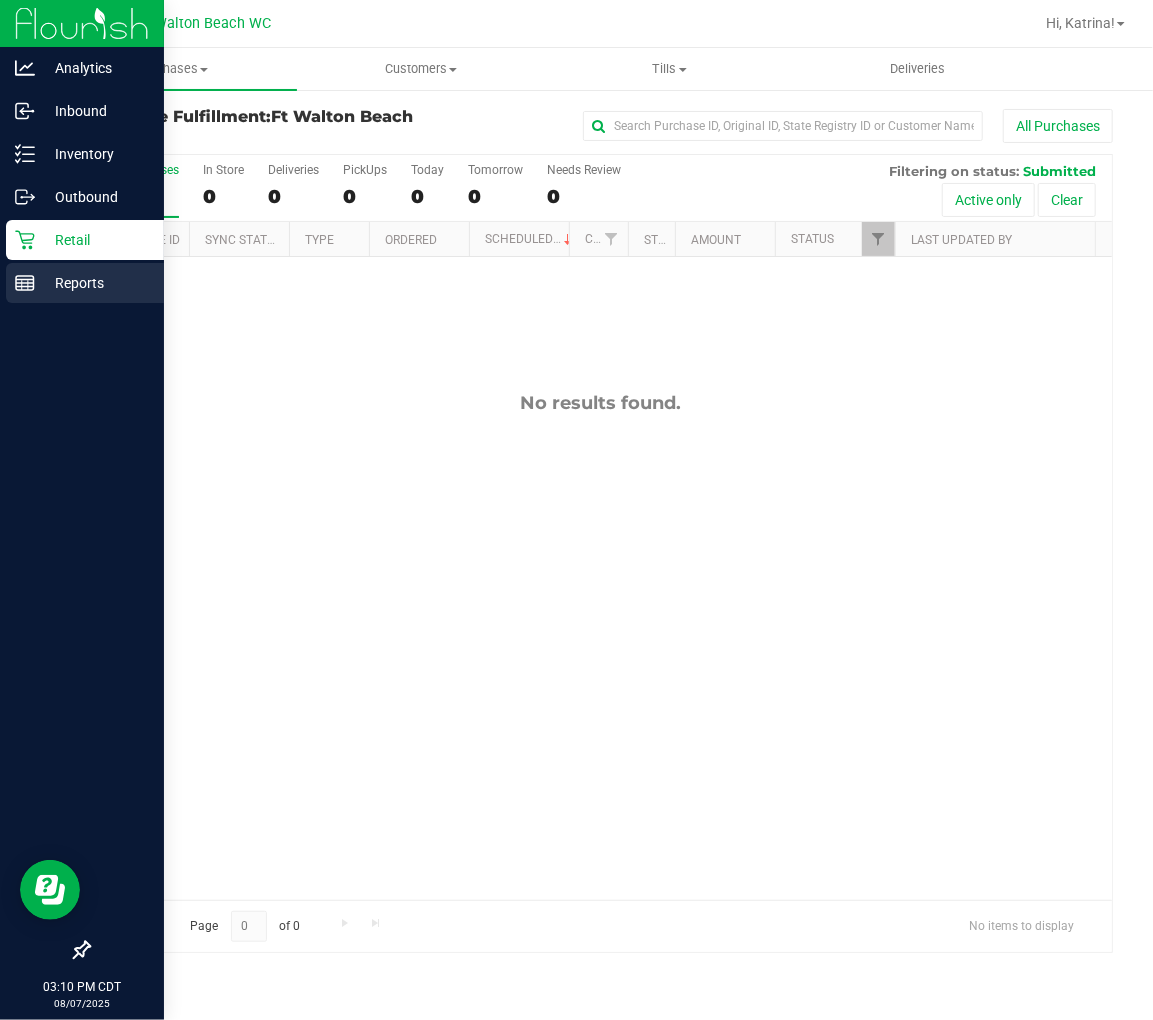 click on "Reports" at bounding box center (85, 283) 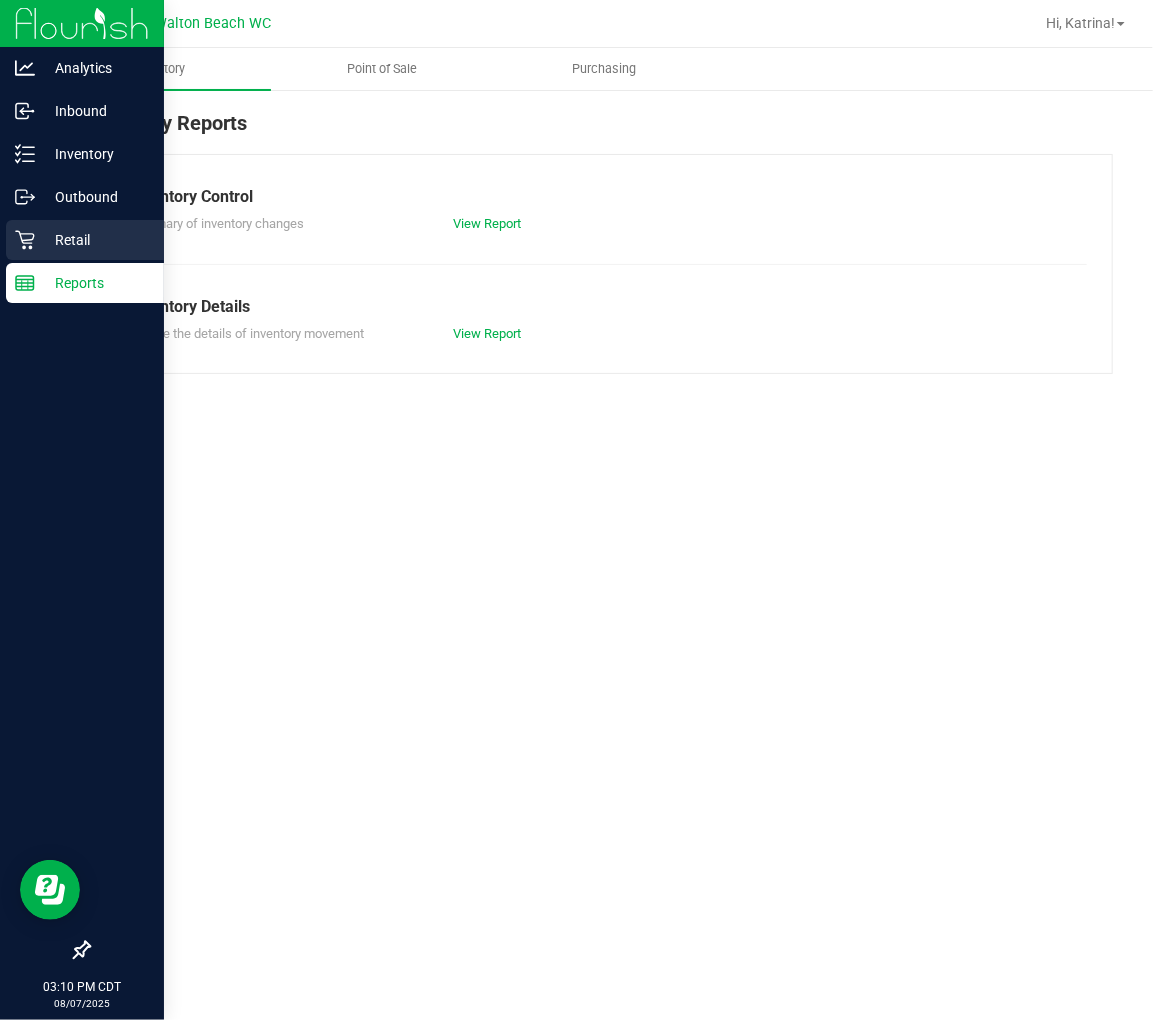click on "Retail" at bounding box center [95, 240] 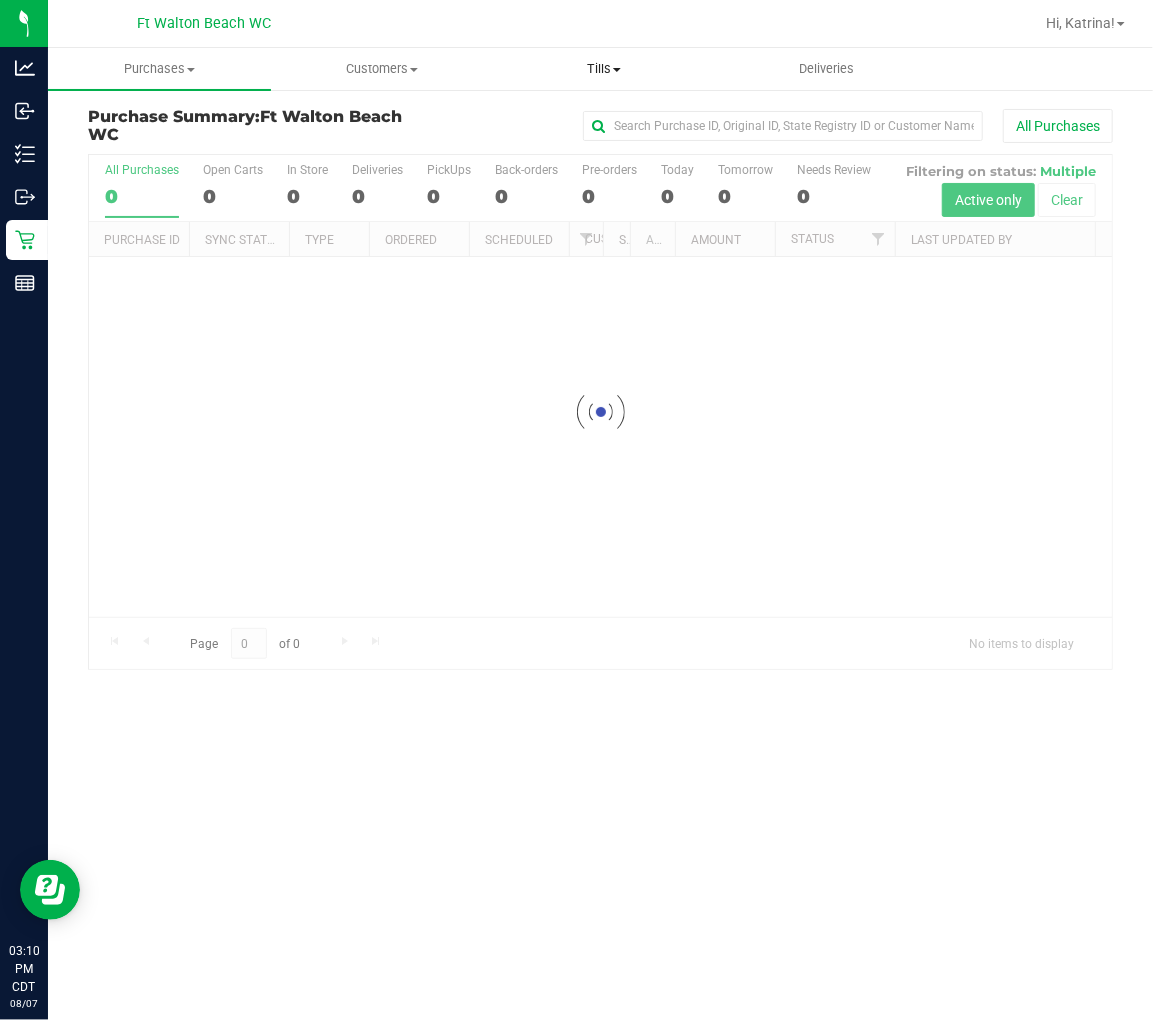click on "Tills" at bounding box center (604, 69) 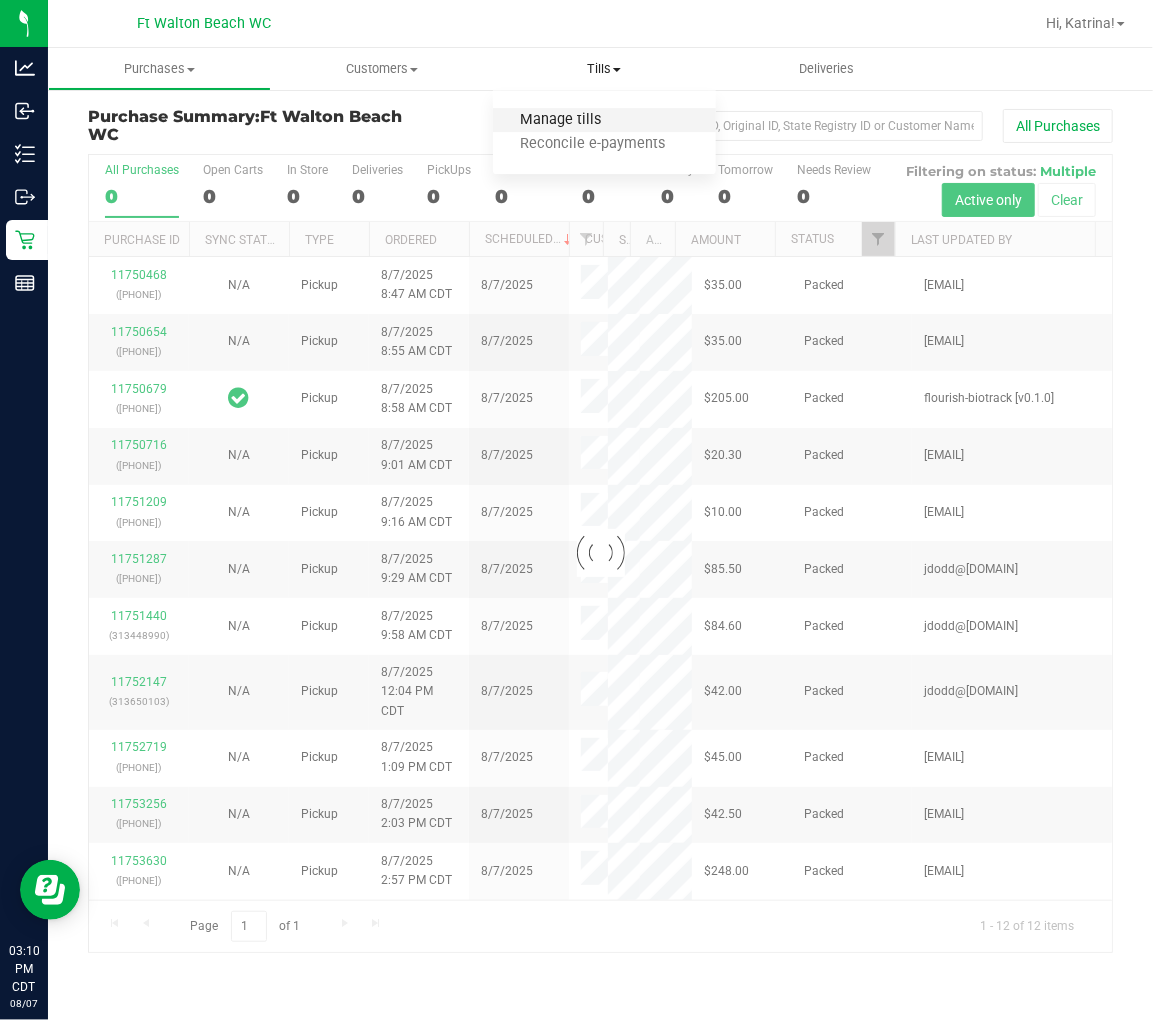 click on "Manage tills" at bounding box center (560, 120) 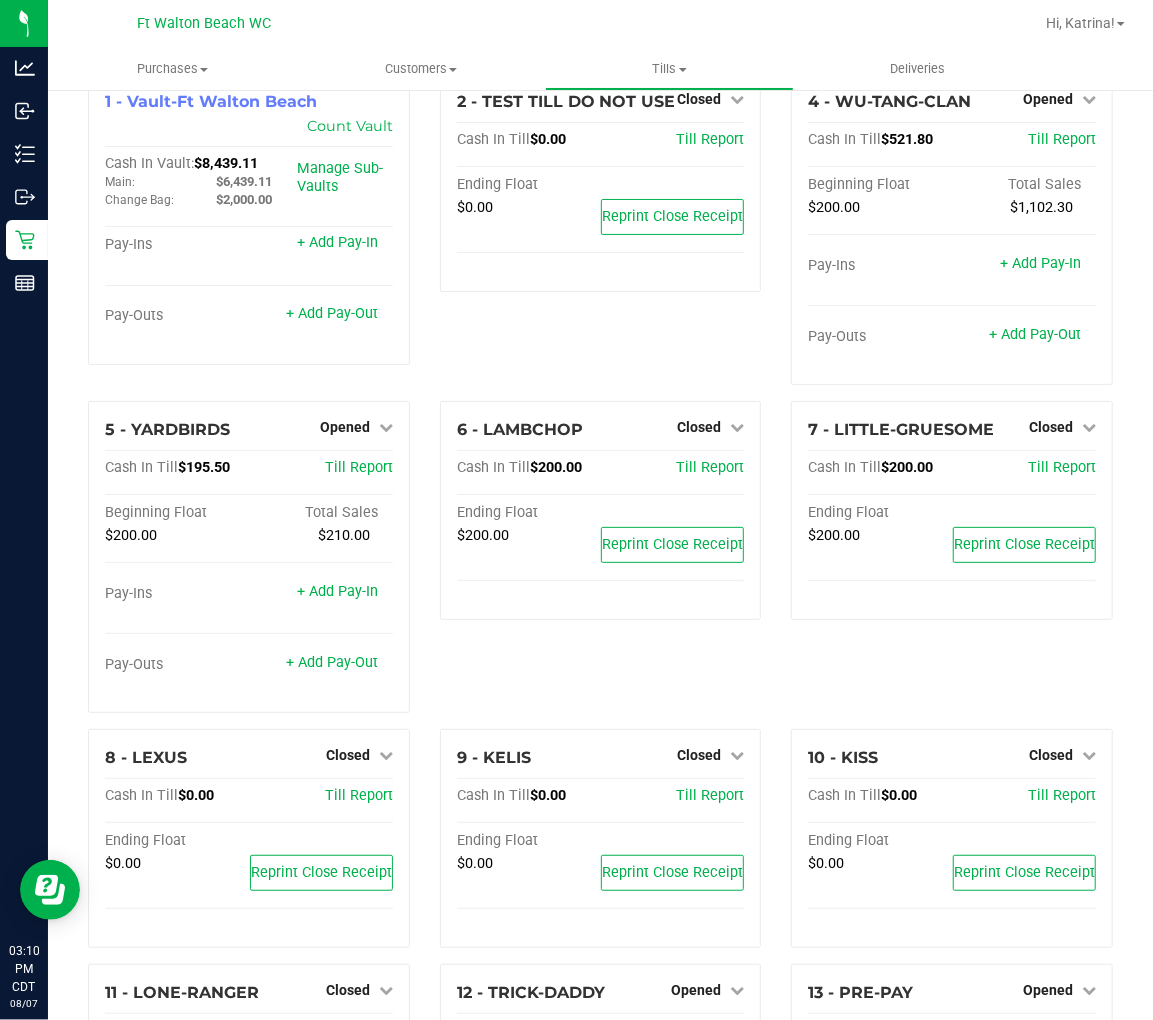 scroll, scrollTop: 0, scrollLeft: 0, axis: both 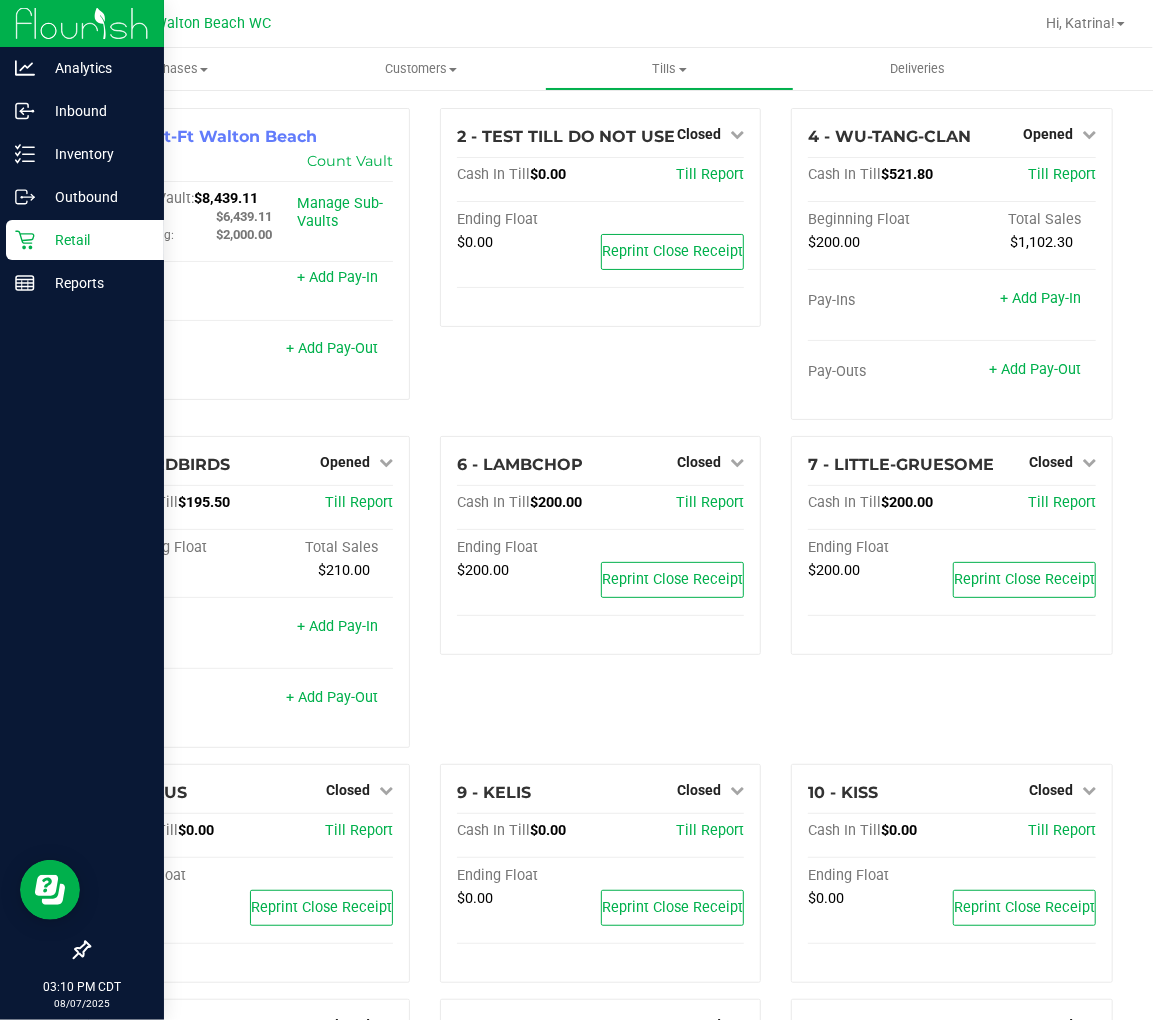 click on "Retail" at bounding box center (95, 240) 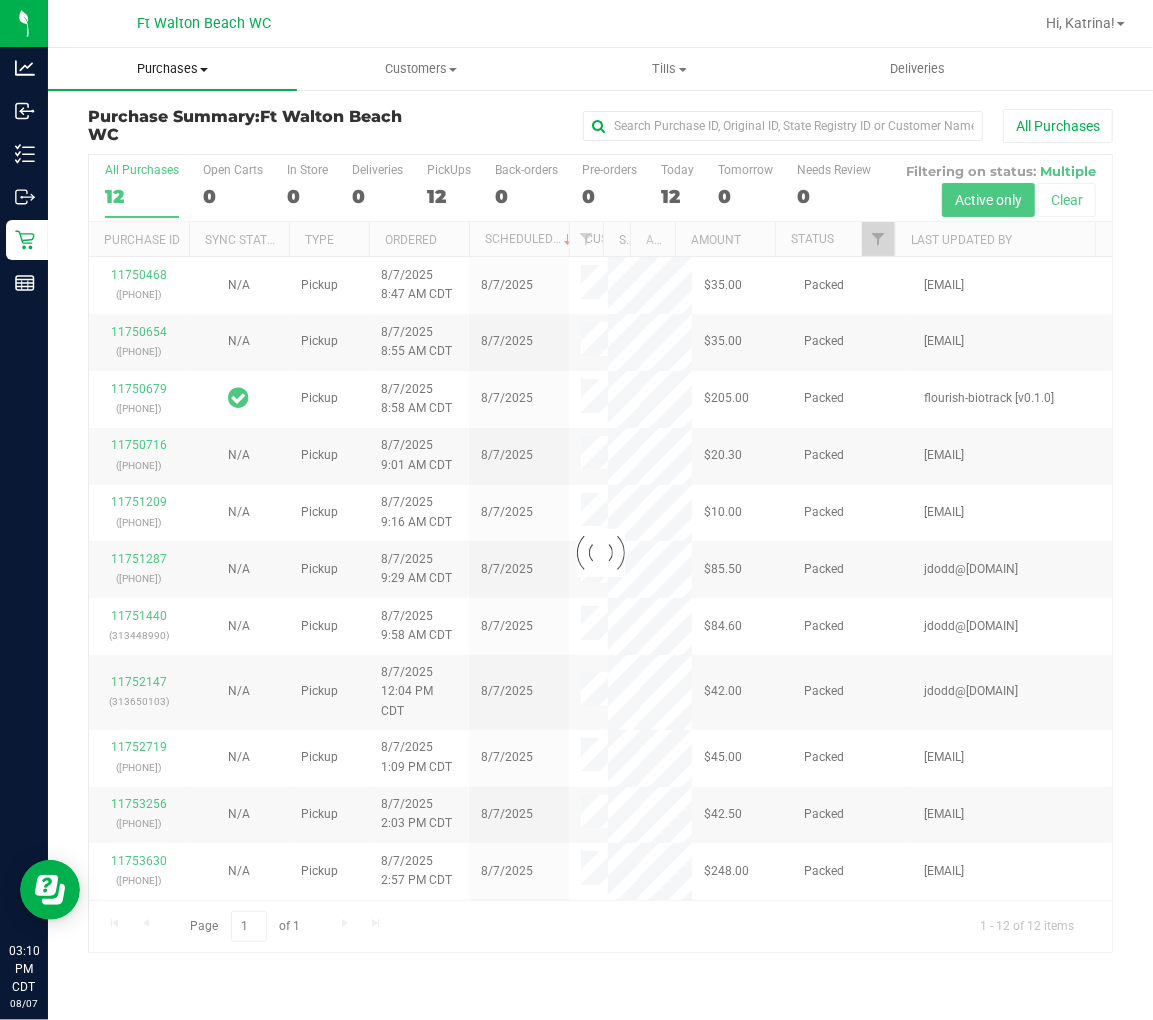 click on "Purchases" at bounding box center [172, 69] 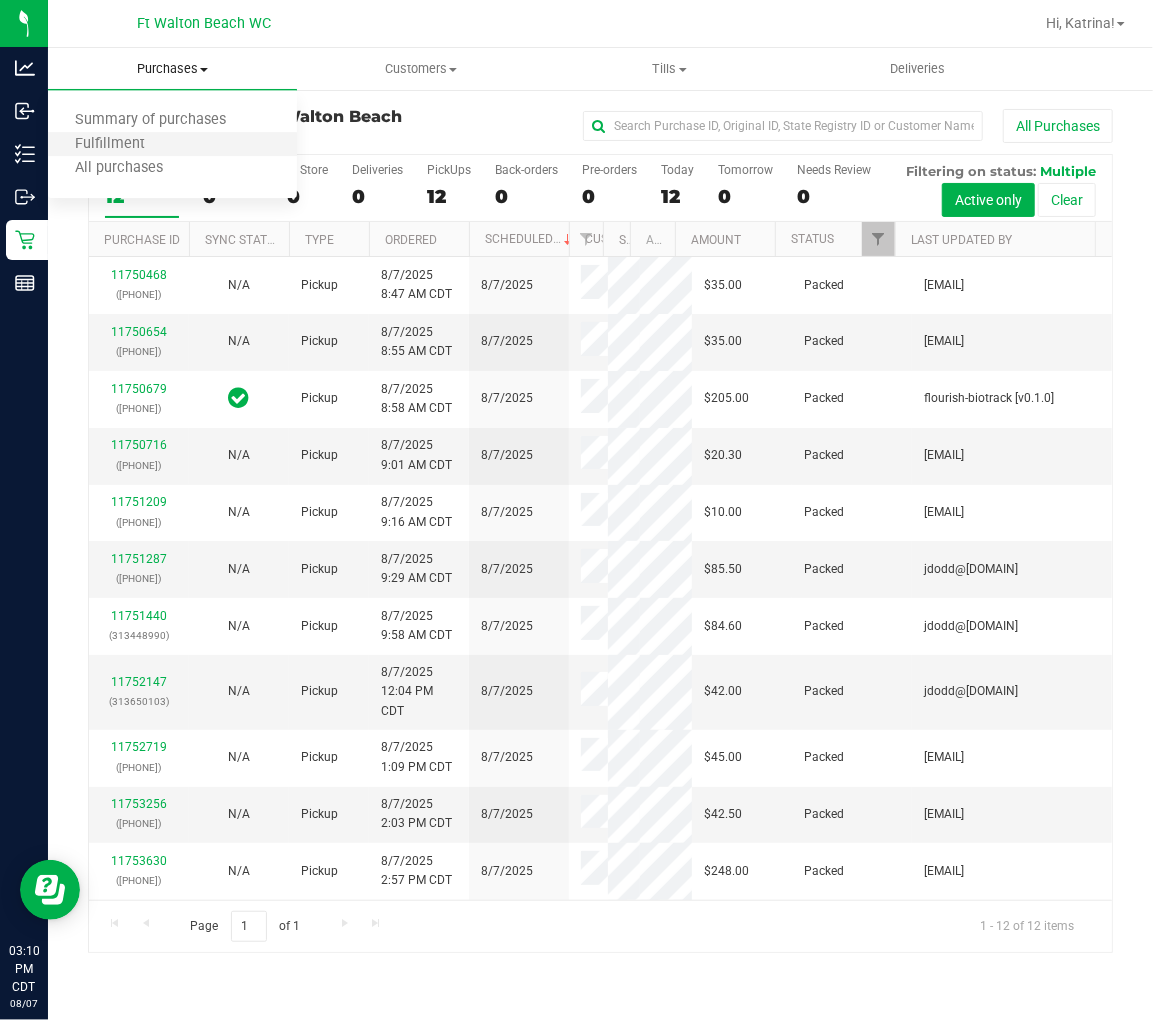 click on "Fulfillment" at bounding box center (172, 145) 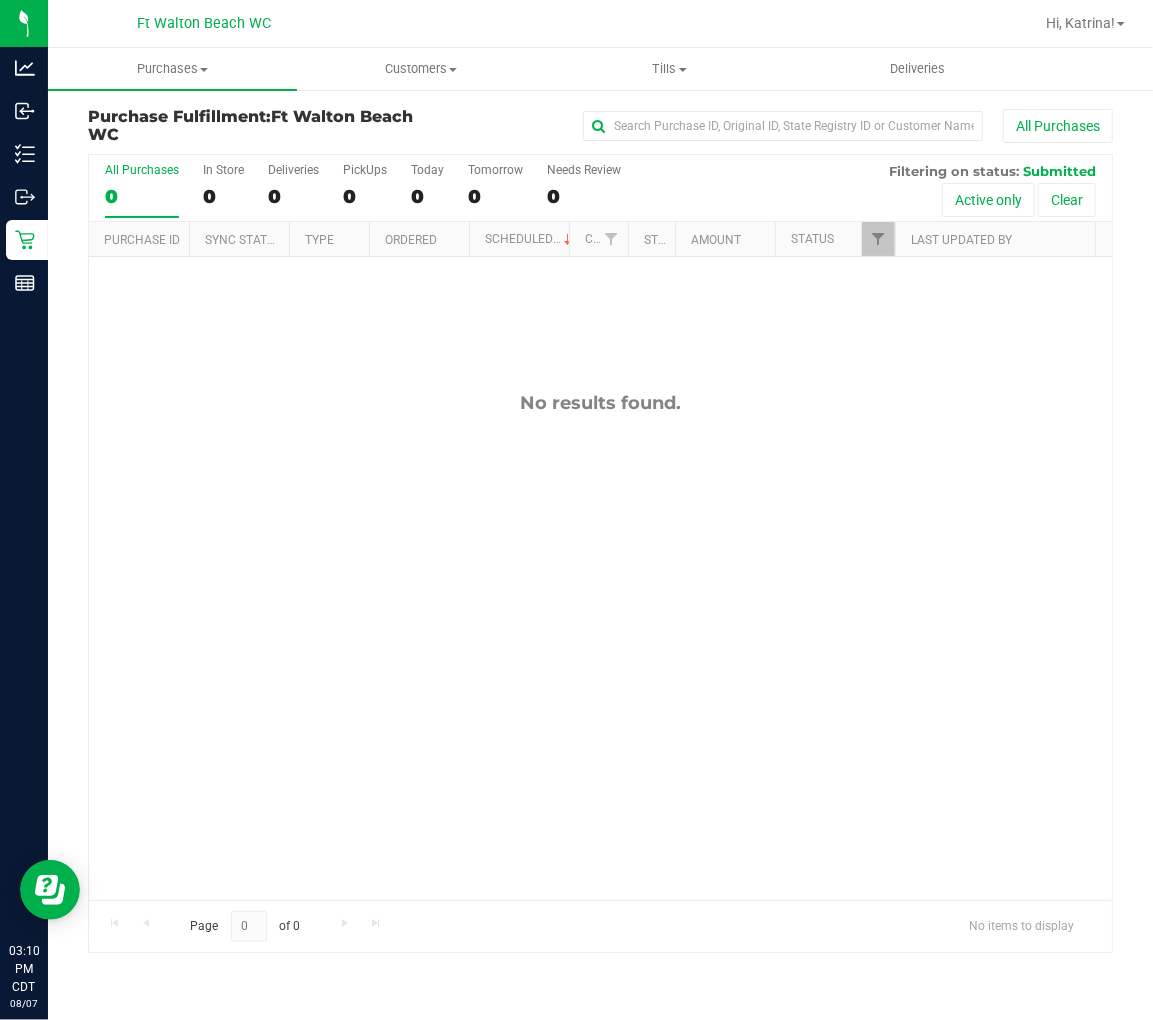 click on "No results found." at bounding box center (600, 646) 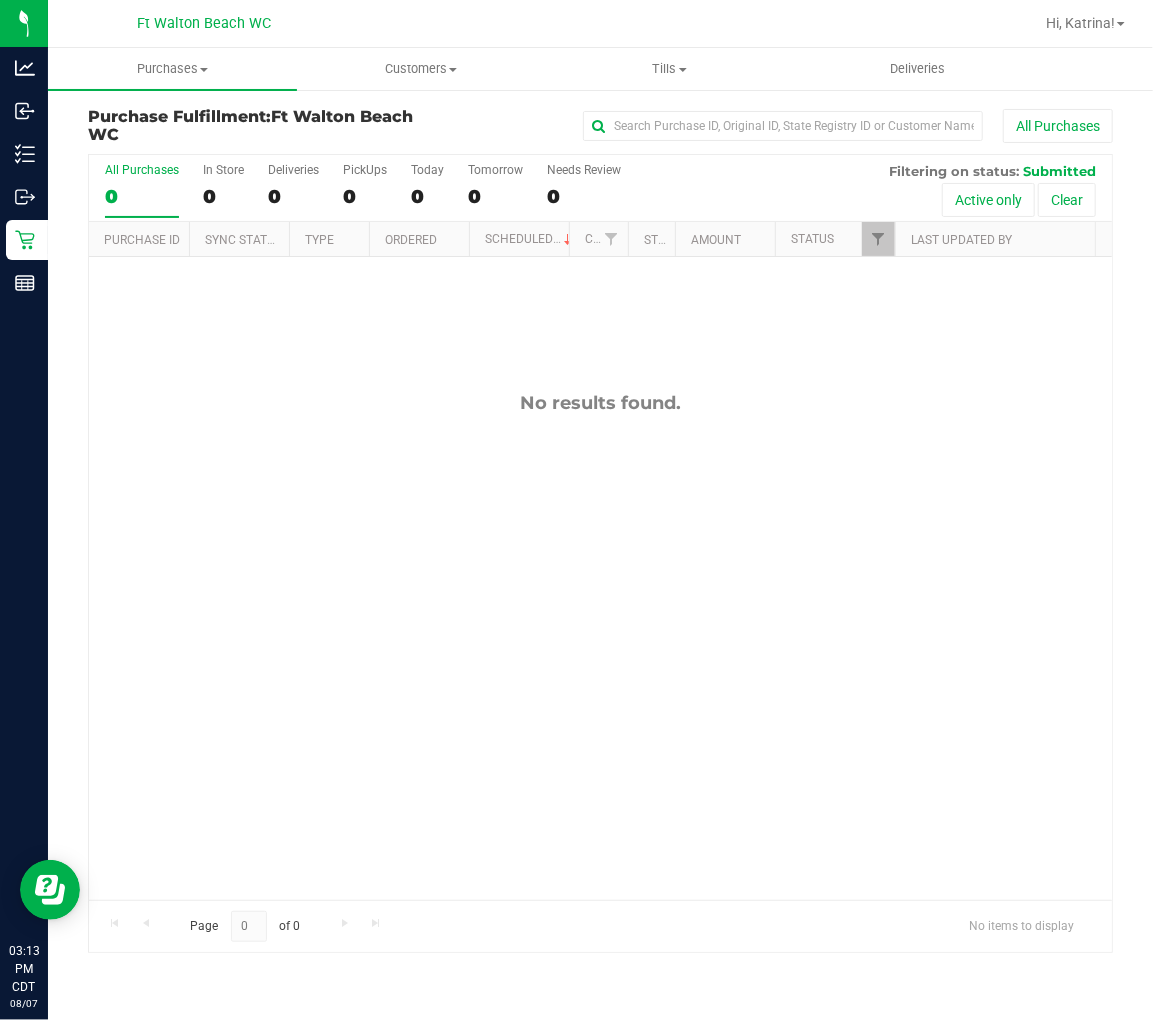 click on "No results found." at bounding box center [600, 646] 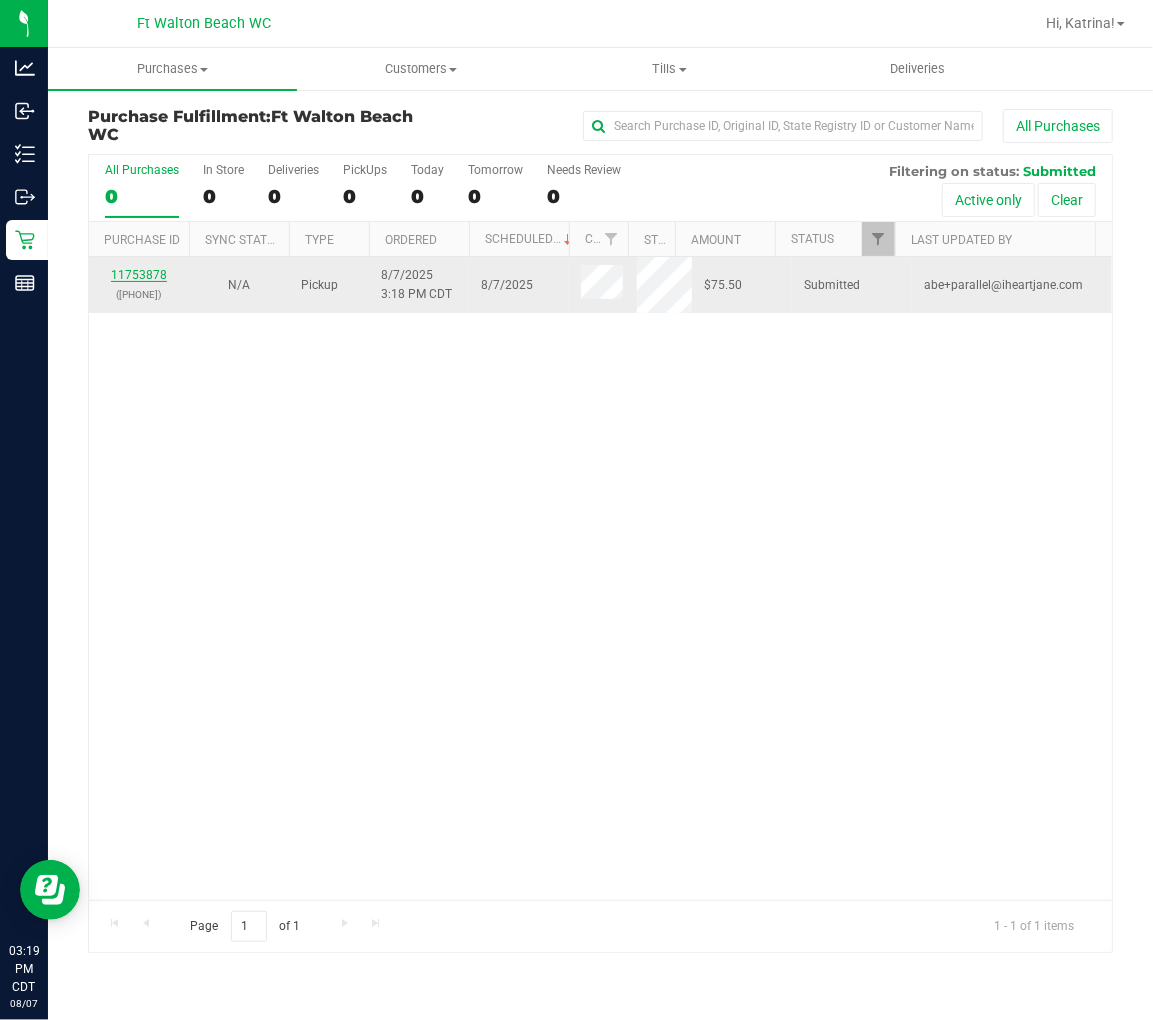 click on "11753878" at bounding box center (139, 275) 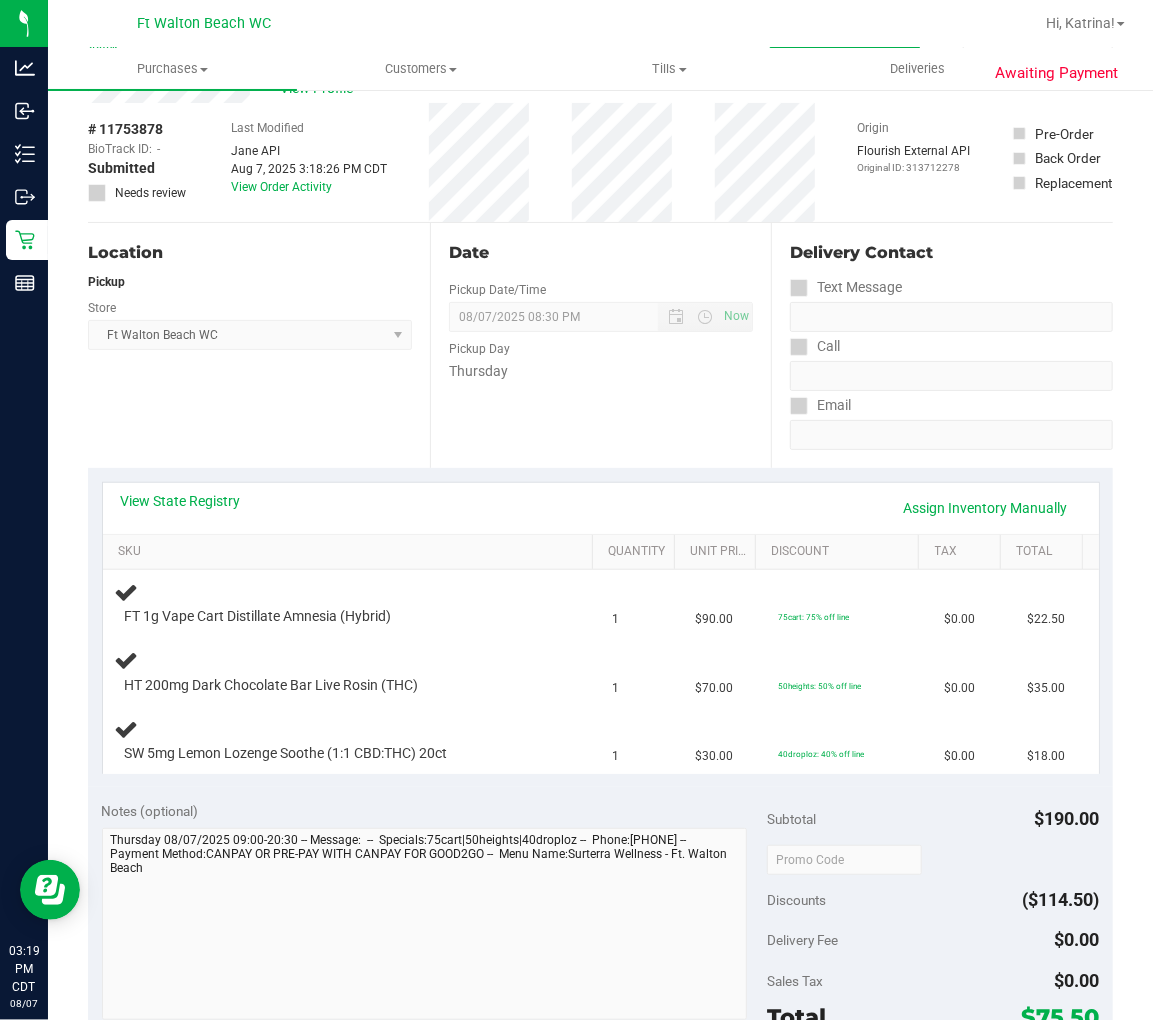 scroll, scrollTop: 111, scrollLeft: 0, axis: vertical 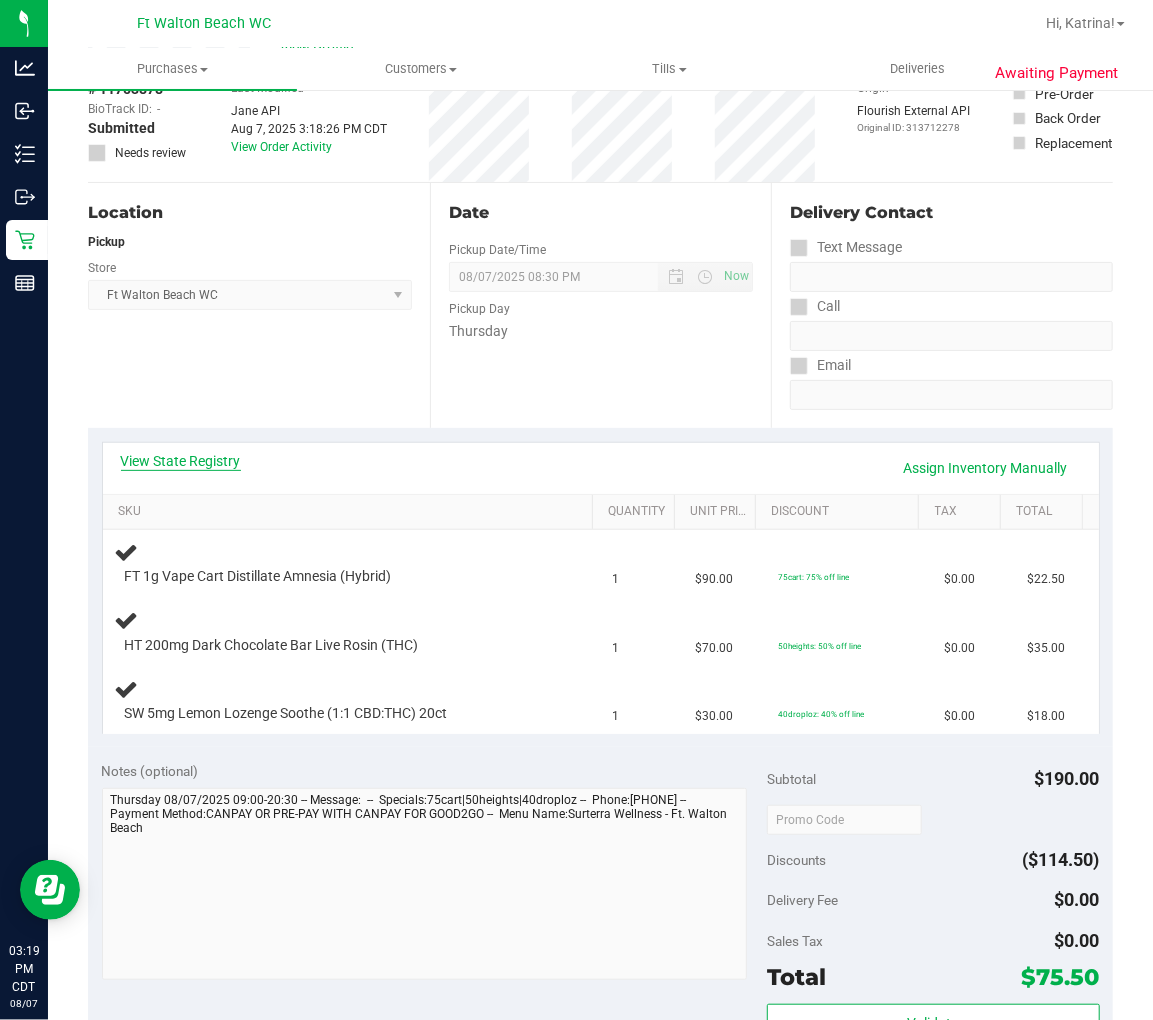 click on "View State Registry" at bounding box center [181, 461] 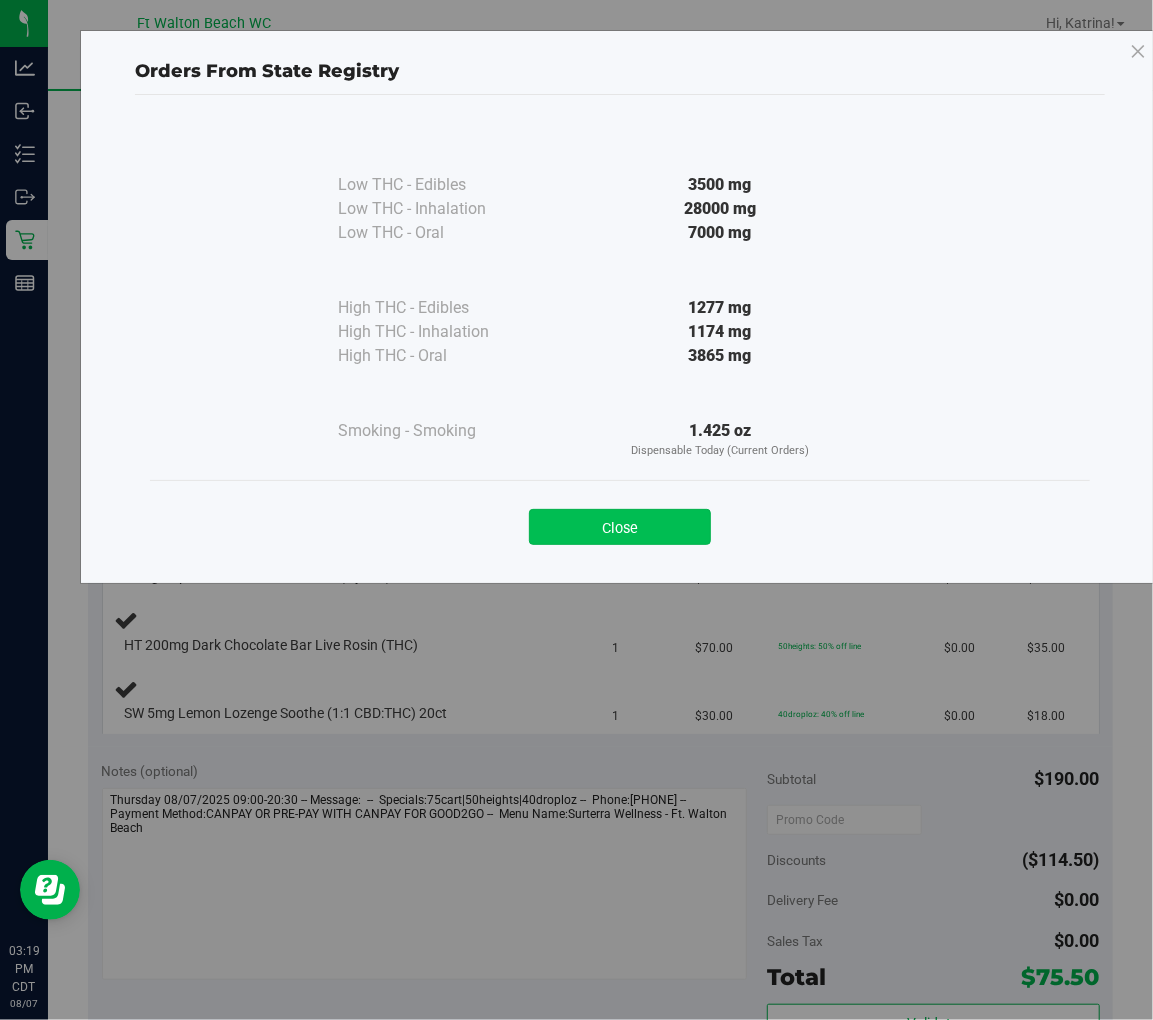 click on "Close" at bounding box center [620, 527] 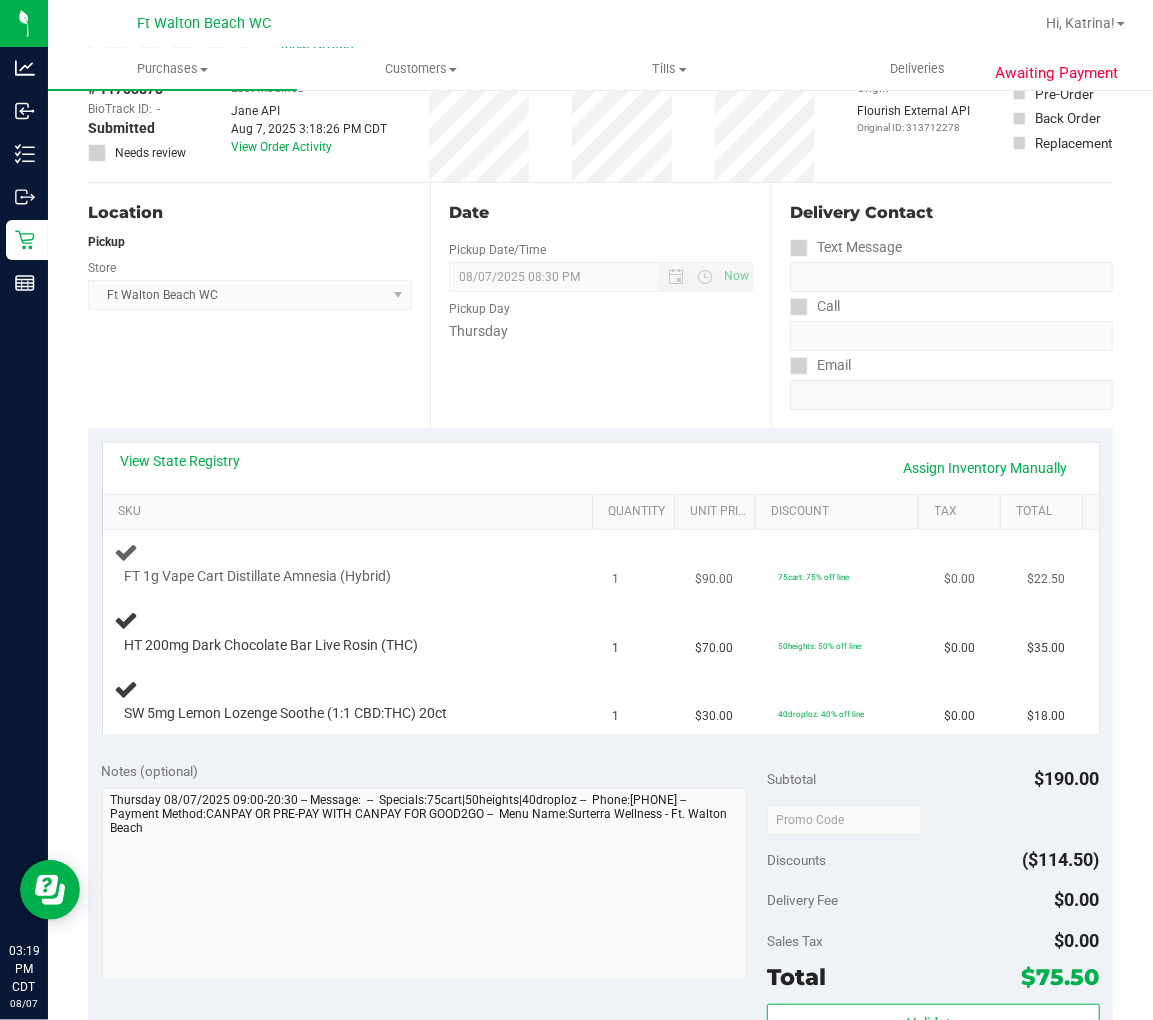 click on "FT 1g Vape Cart Distillate Amnesia (Hybrid)" at bounding box center [352, 564] 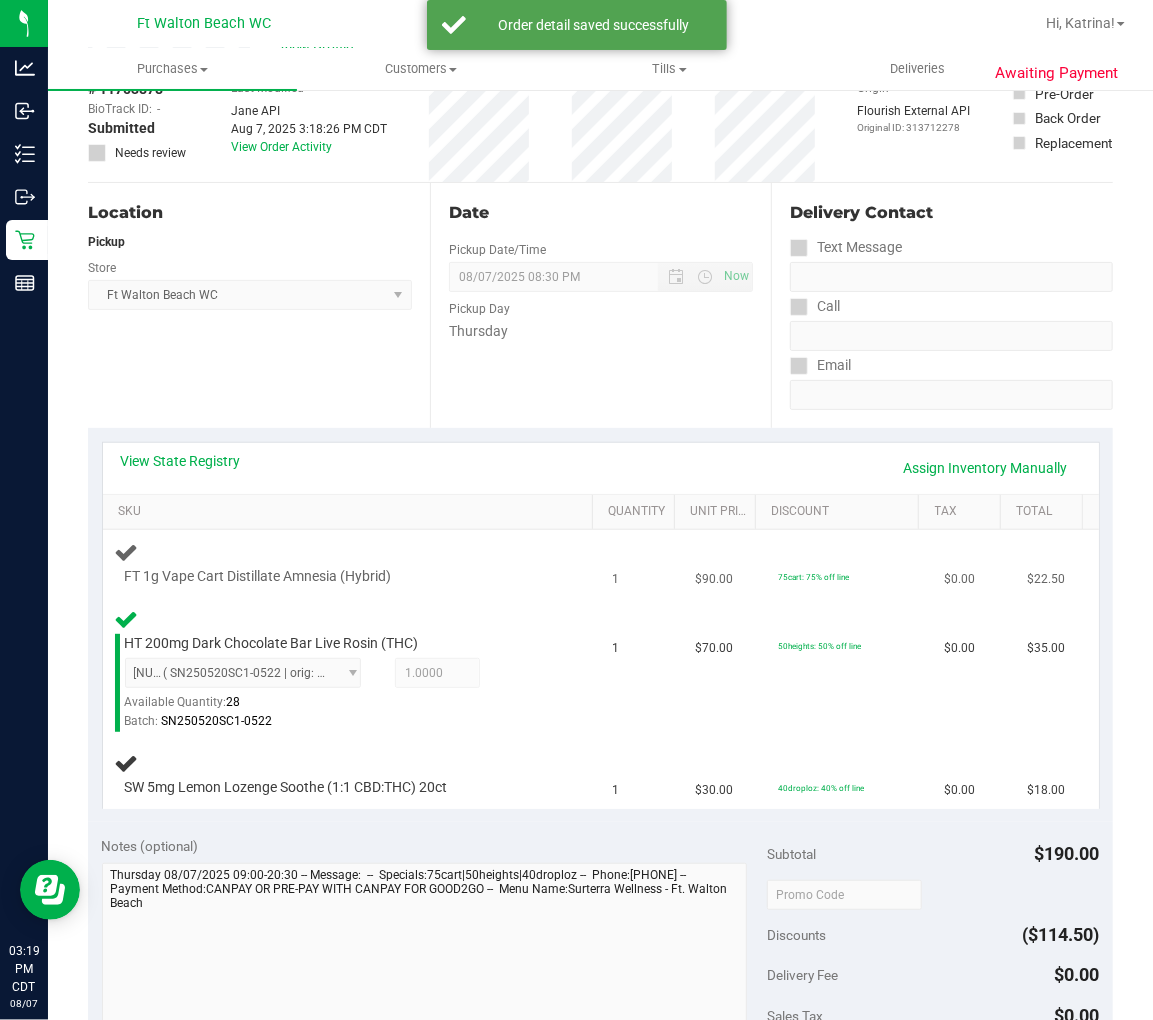click on "FT 1g Vape Cart Distillate Amnesia (Hybrid)" at bounding box center (258, 576) 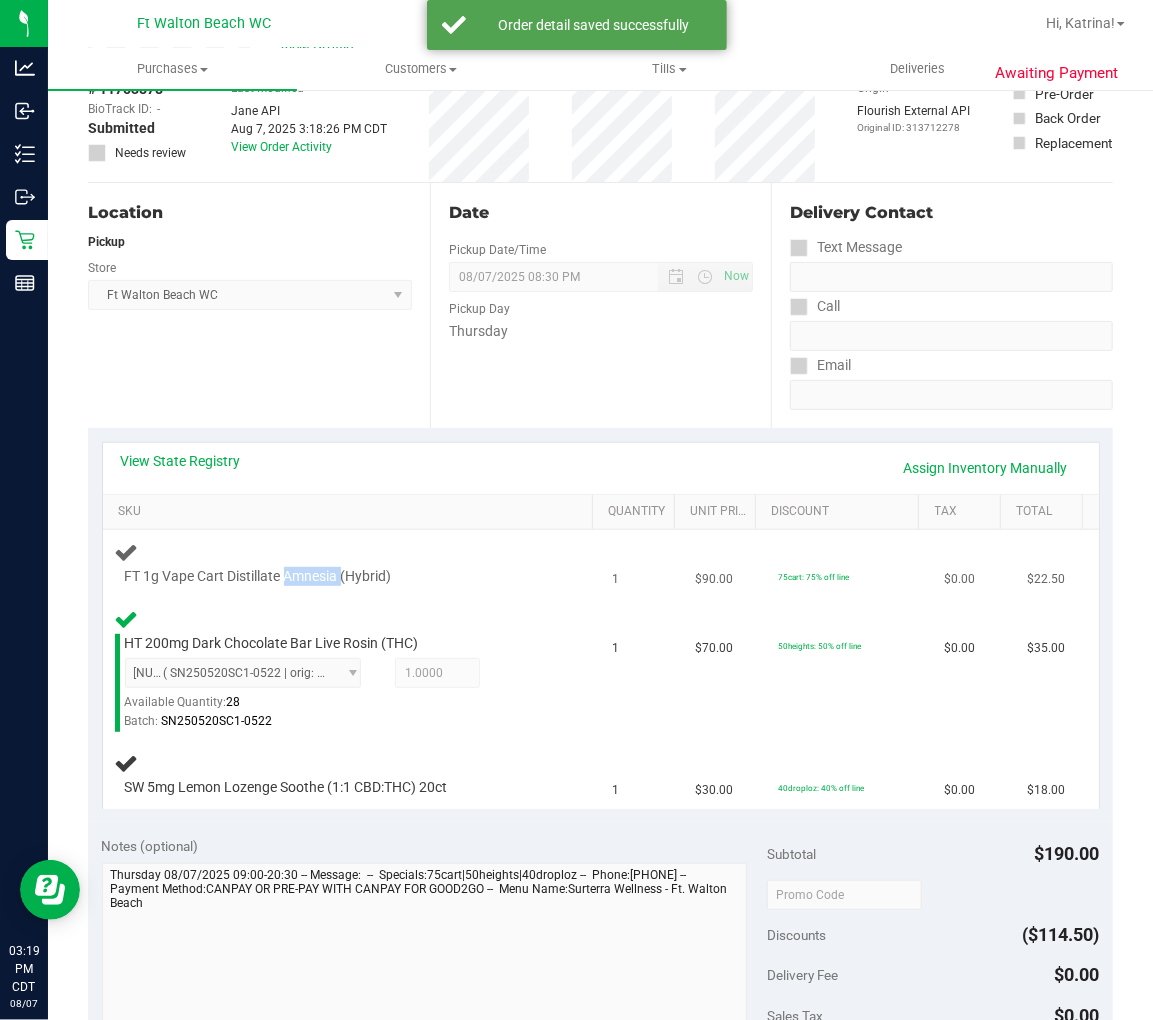 click on "FT 1g Vape Cart Distillate Amnesia (Hybrid)" at bounding box center [258, 576] 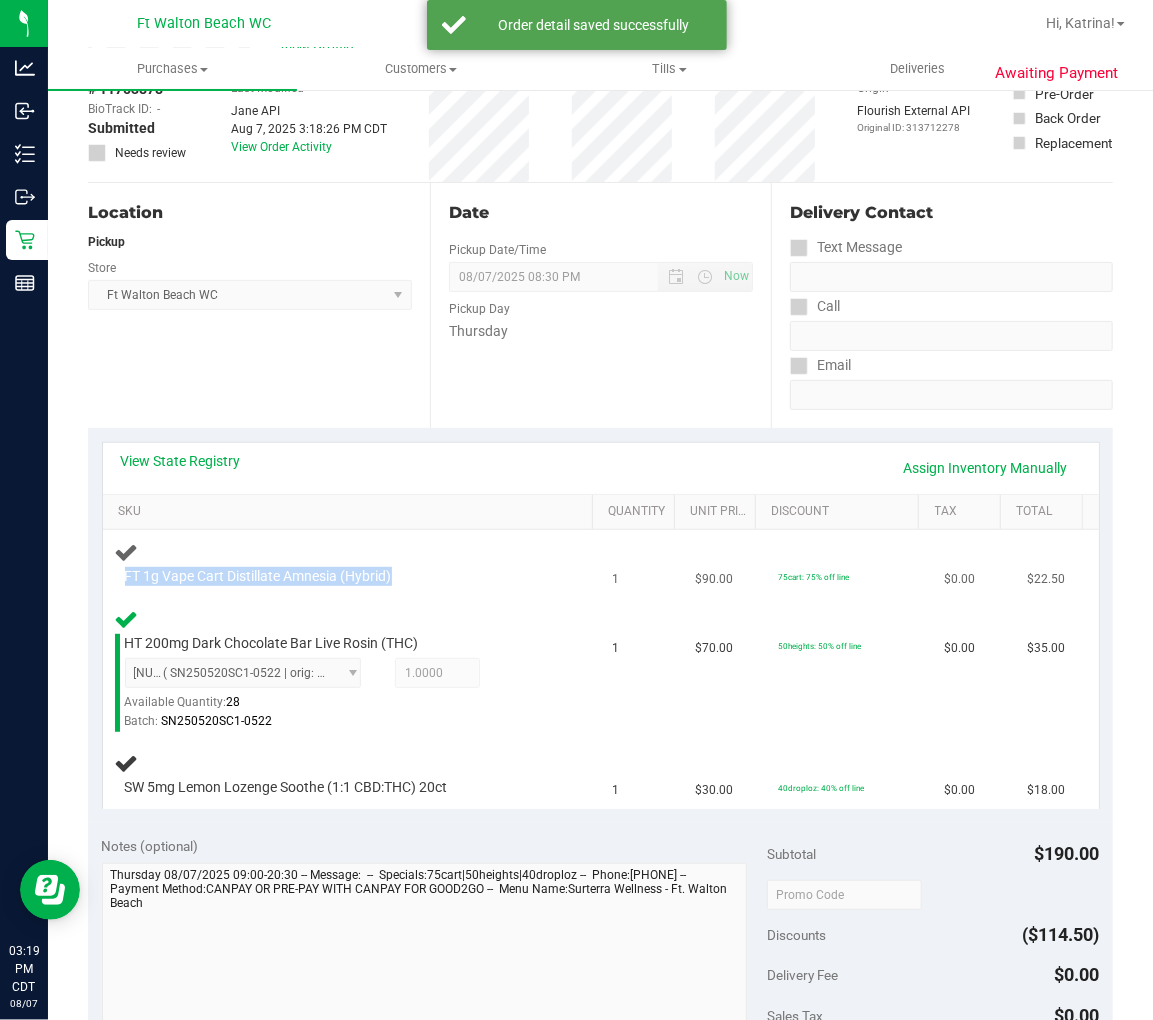 click on "FT 1g Vape Cart Distillate Amnesia (Hybrid)" at bounding box center [258, 576] 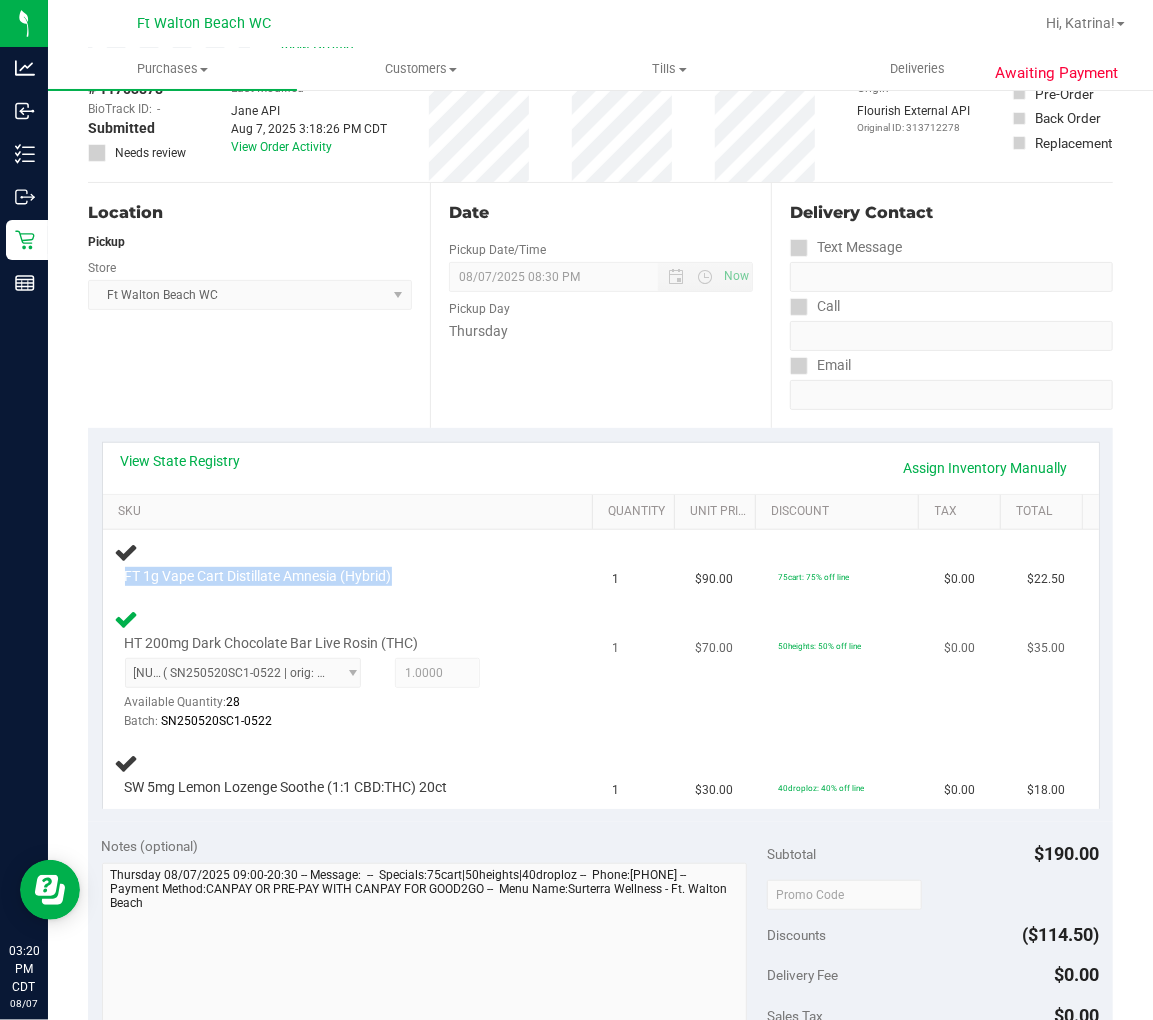 click on "HT 200mg Dark Chocolate Bar Live Rosin (THC)
6360234821150760
(
SN250520SC1-0522 | orig: FLSRWGM-20250530-113
)
6360234821150760
Available Quantity:  28
1.0000 1
Batch:" at bounding box center (352, 670) 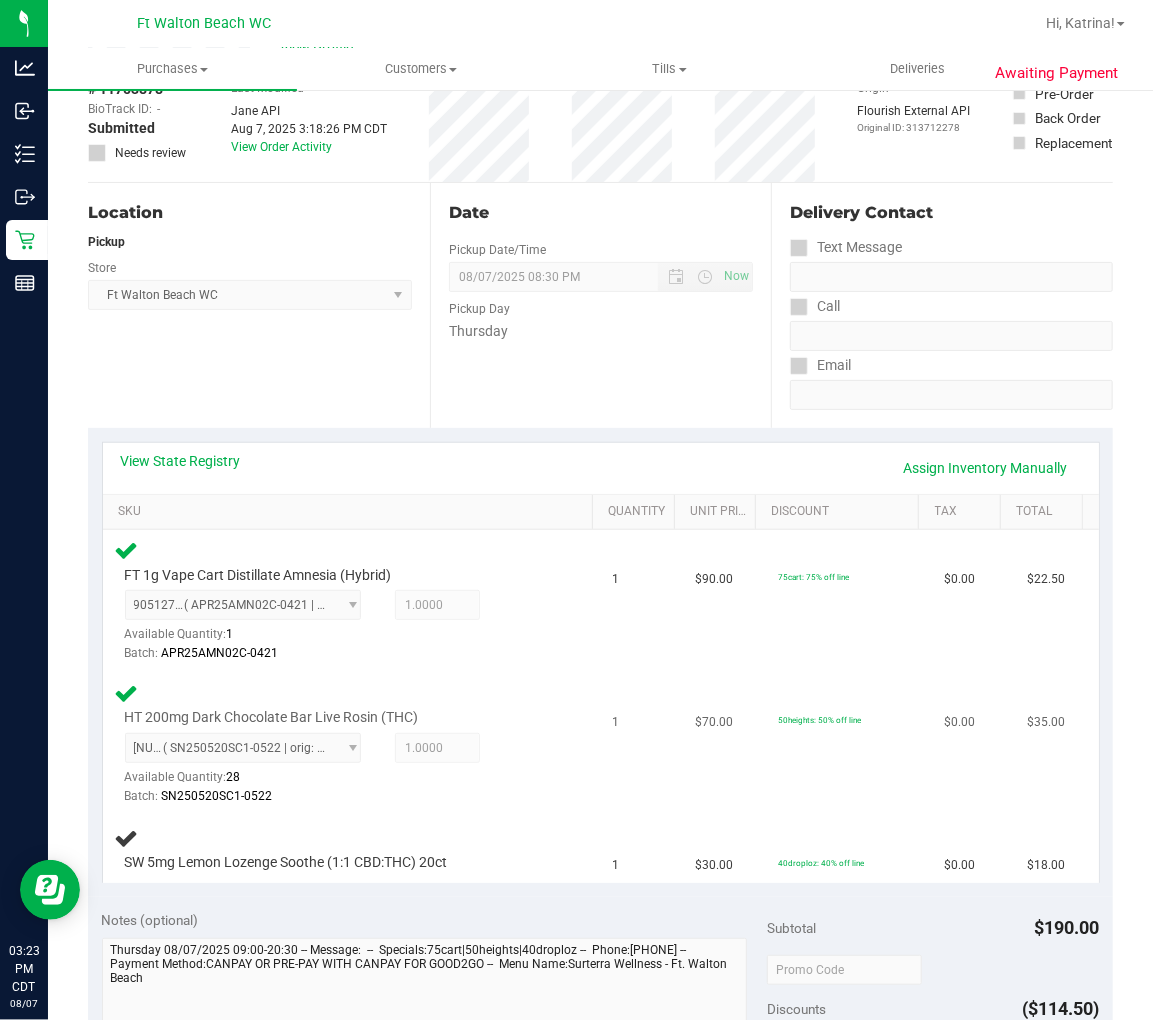 click on "HT 200mg Dark Chocolate Bar Live Rosin (THC)
6360234821150760
(
SN250520SC1-0522 | orig: FLSRWGM-20250530-113
)
6360234821150760
Available Quantity:  28
1.0000 1
Batch:" at bounding box center (352, 744) 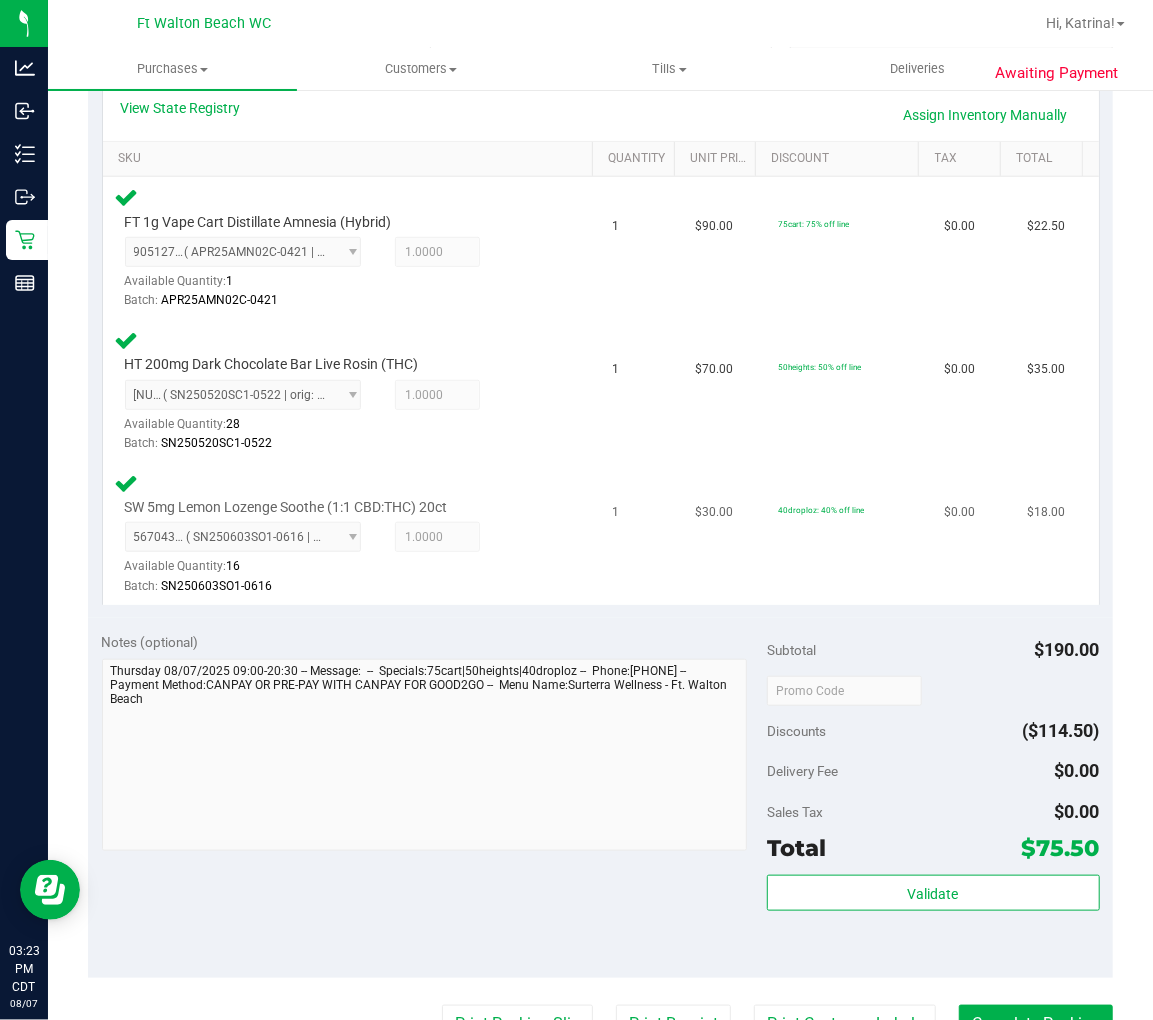 scroll, scrollTop: 666, scrollLeft: 0, axis: vertical 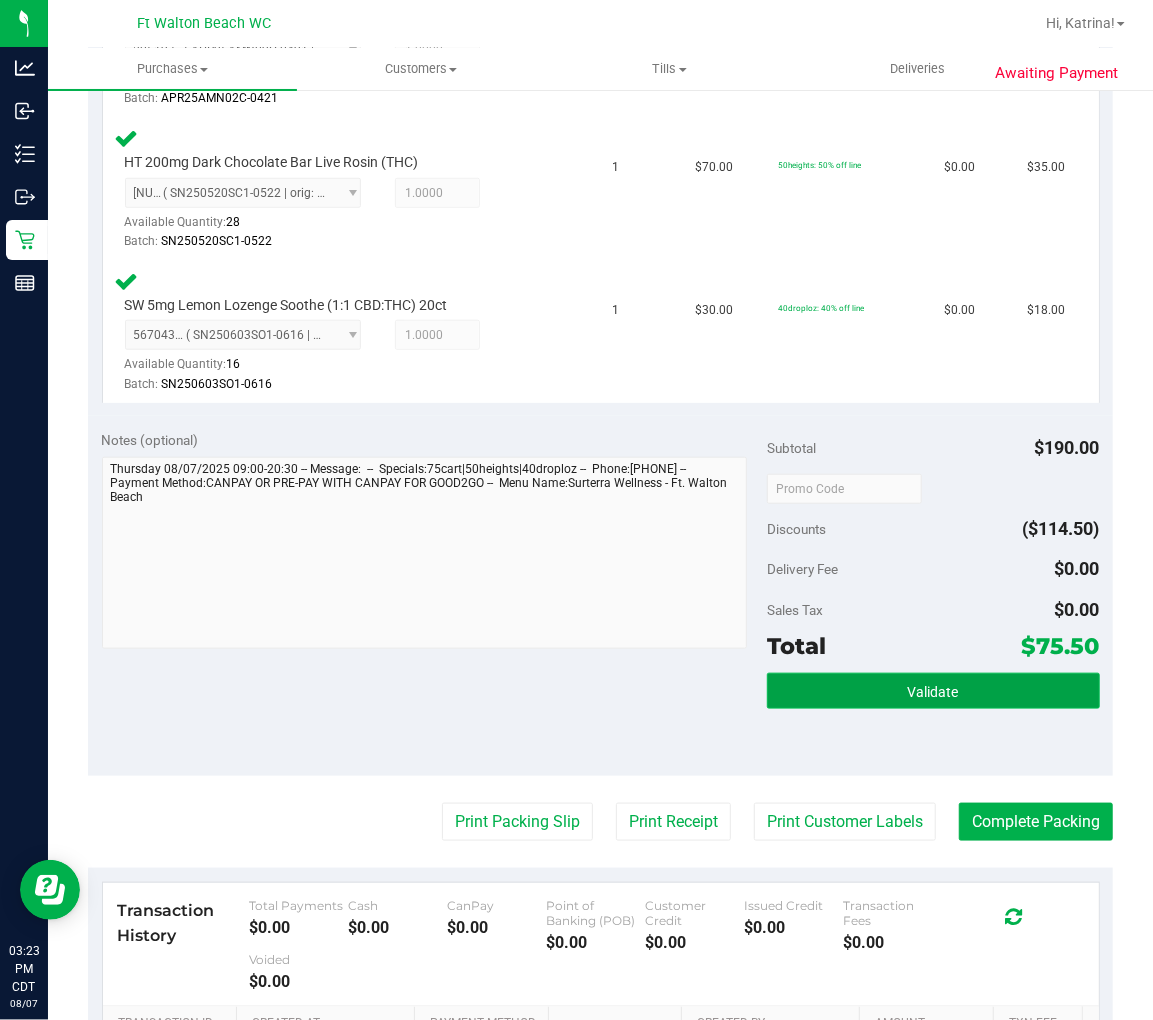 click on "Validate" at bounding box center [933, 691] 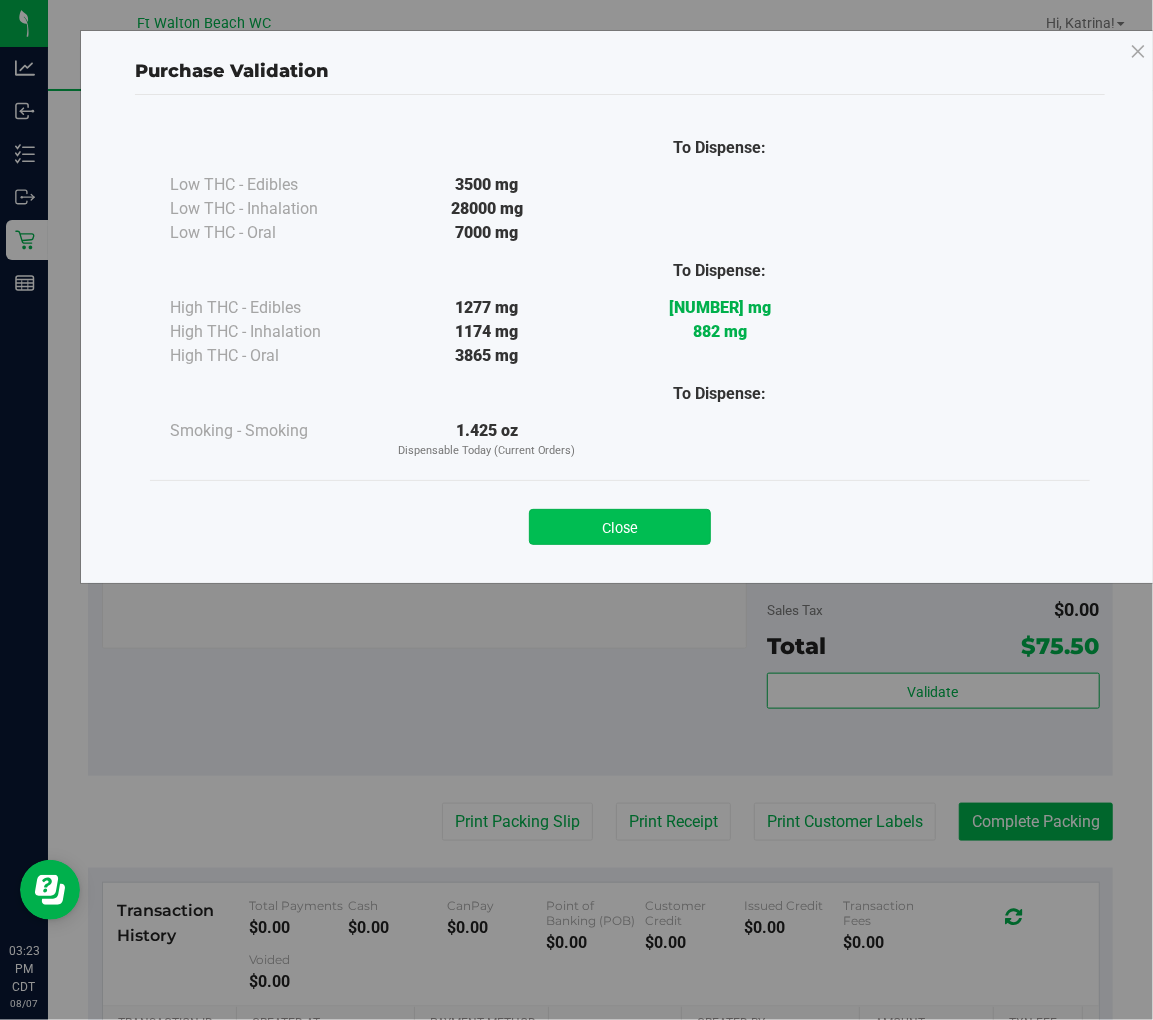 click on "Close" at bounding box center [620, 527] 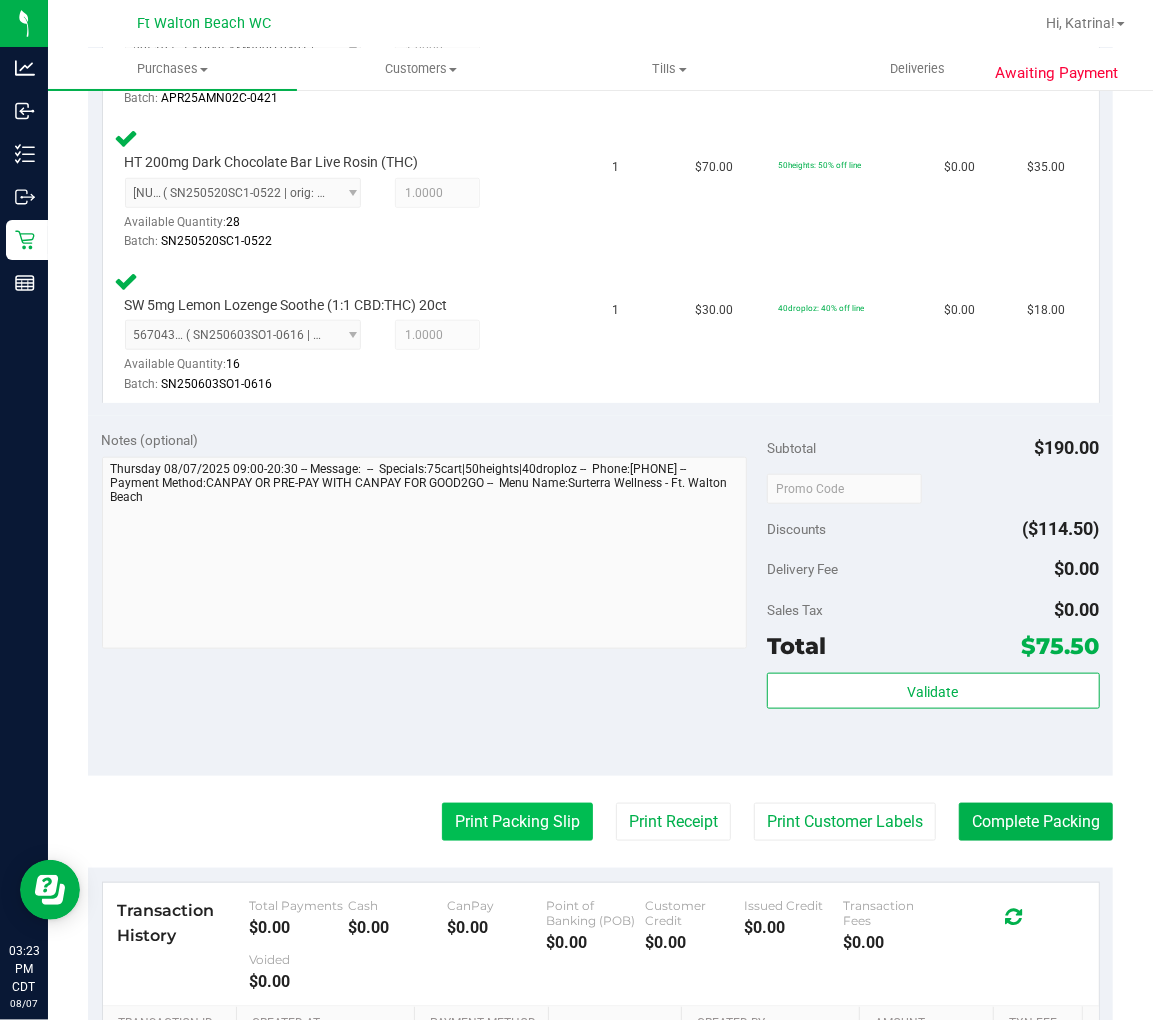click on "Print Packing Slip" at bounding box center [517, 822] 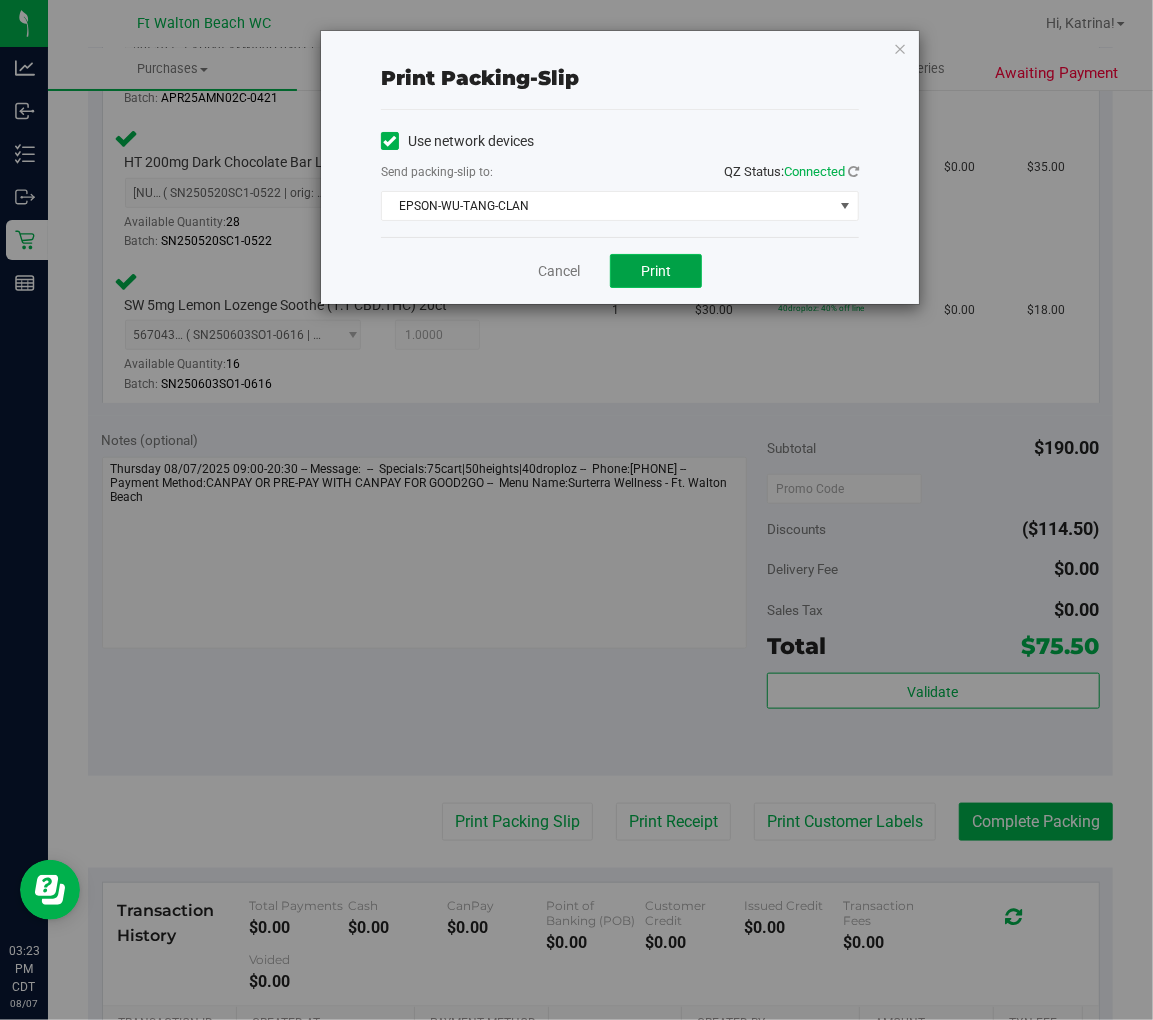 click on "Print" at bounding box center [656, 271] 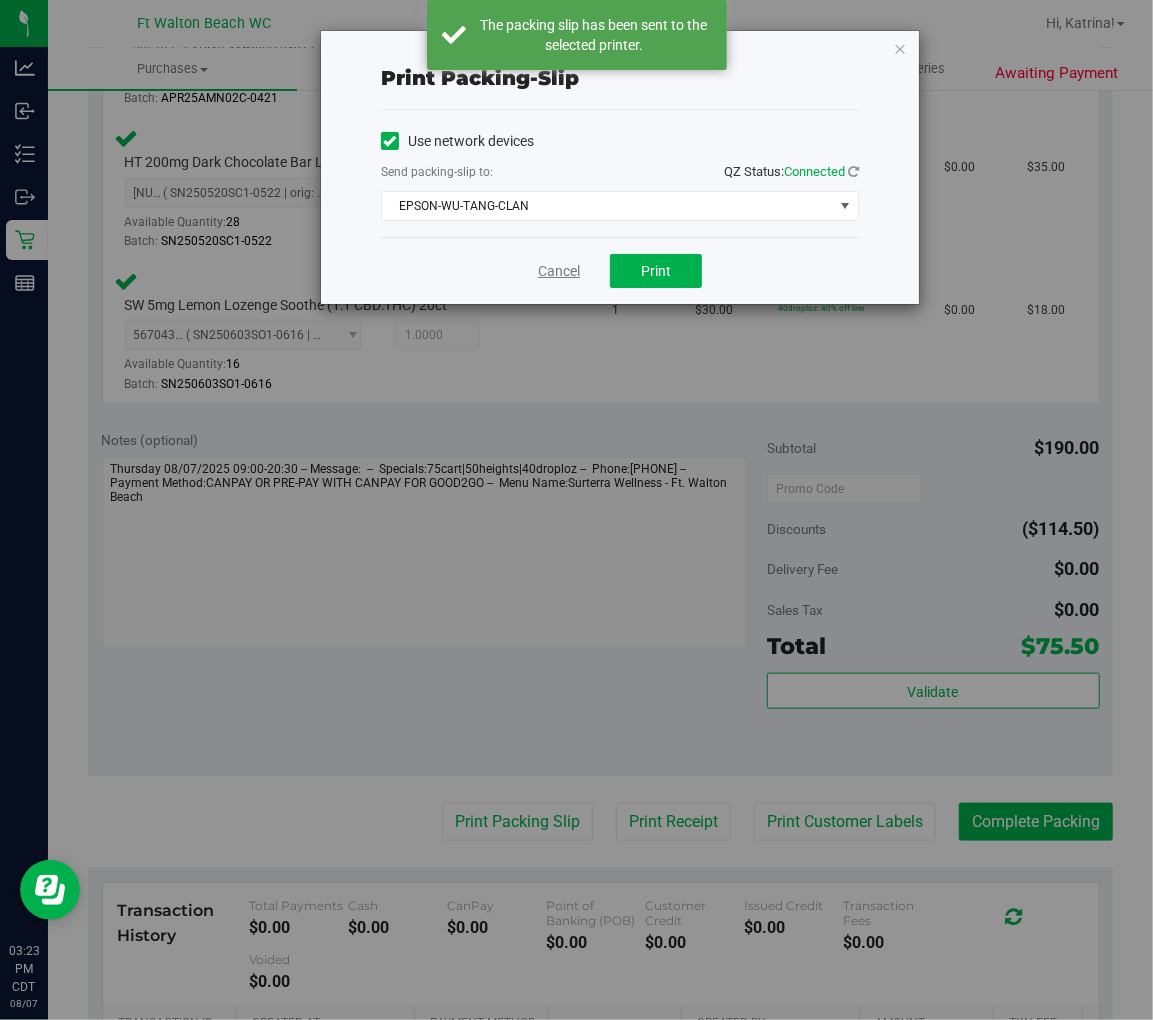 click on "Cancel" at bounding box center [559, 271] 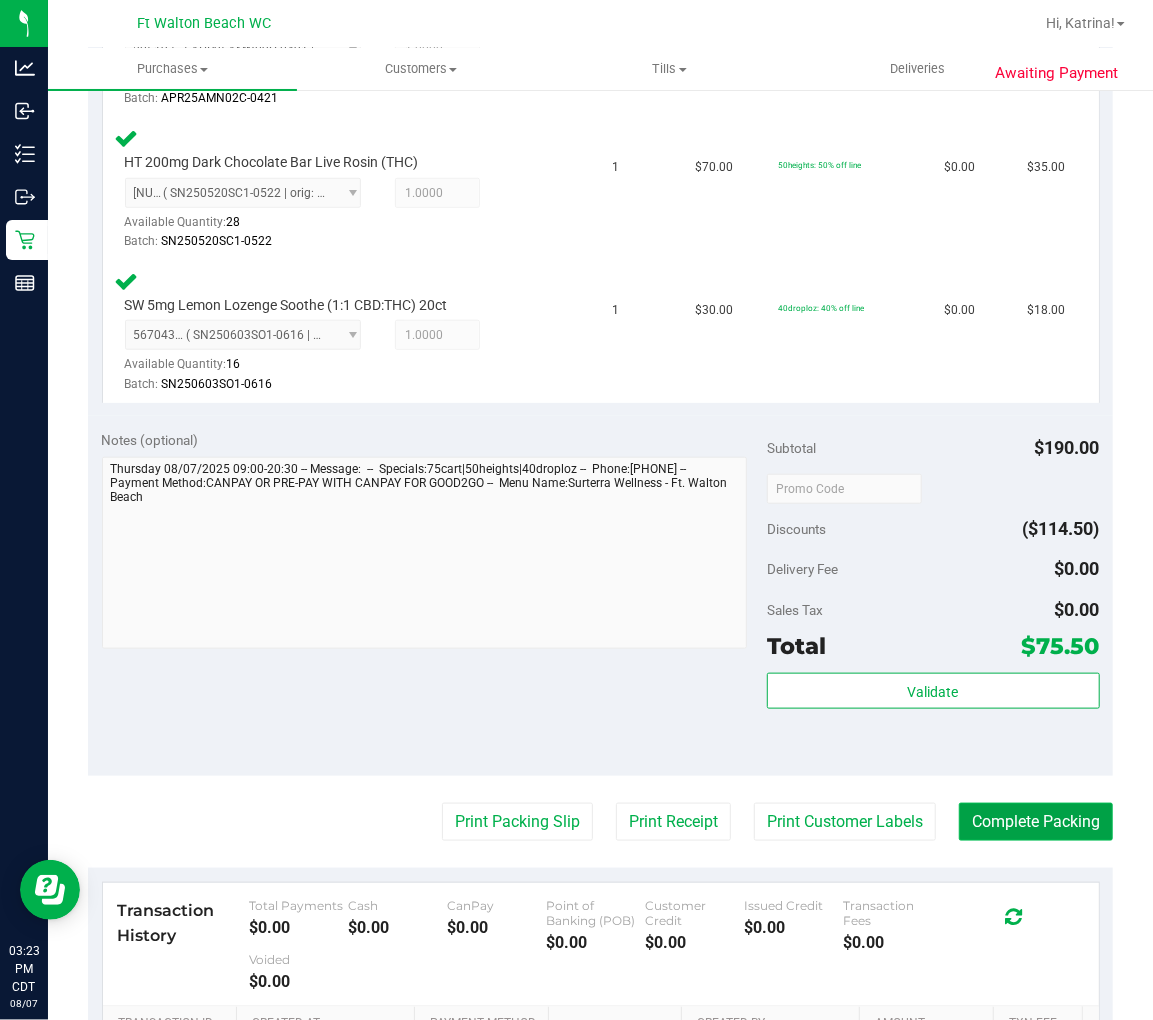 click on "Complete Packing" at bounding box center (1036, 822) 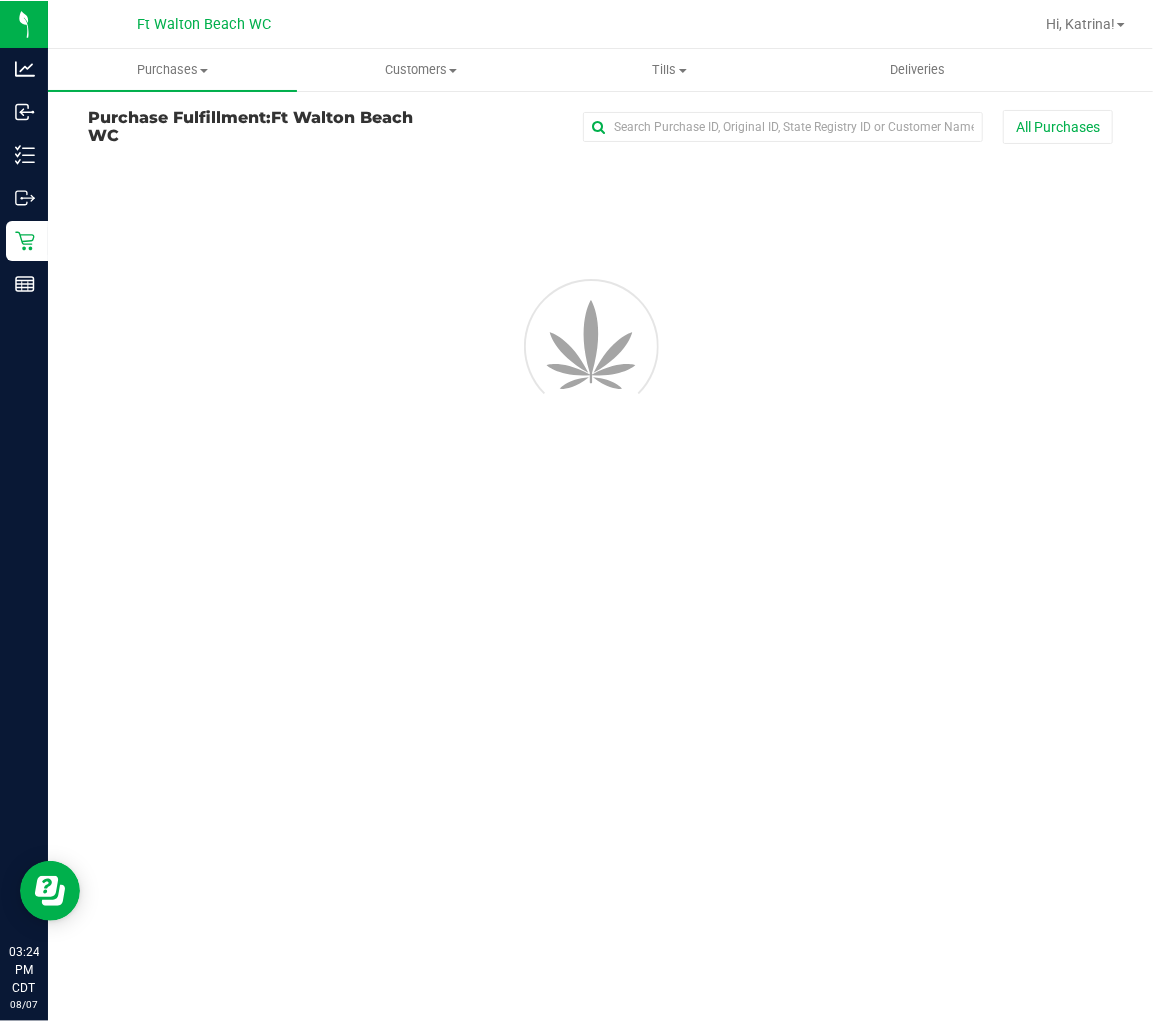scroll, scrollTop: 0, scrollLeft: 0, axis: both 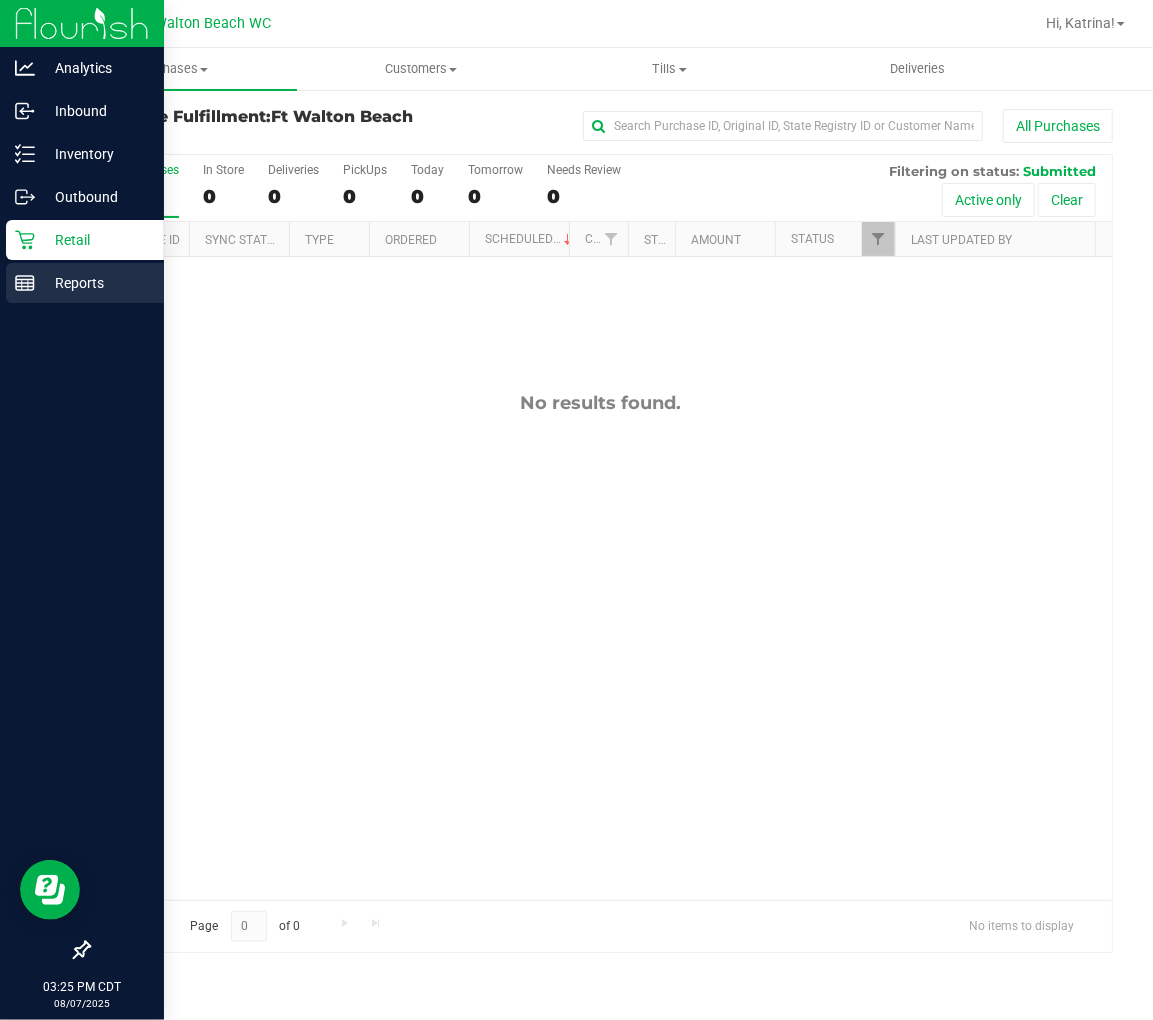 click on "Reports" at bounding box center [95, 283] 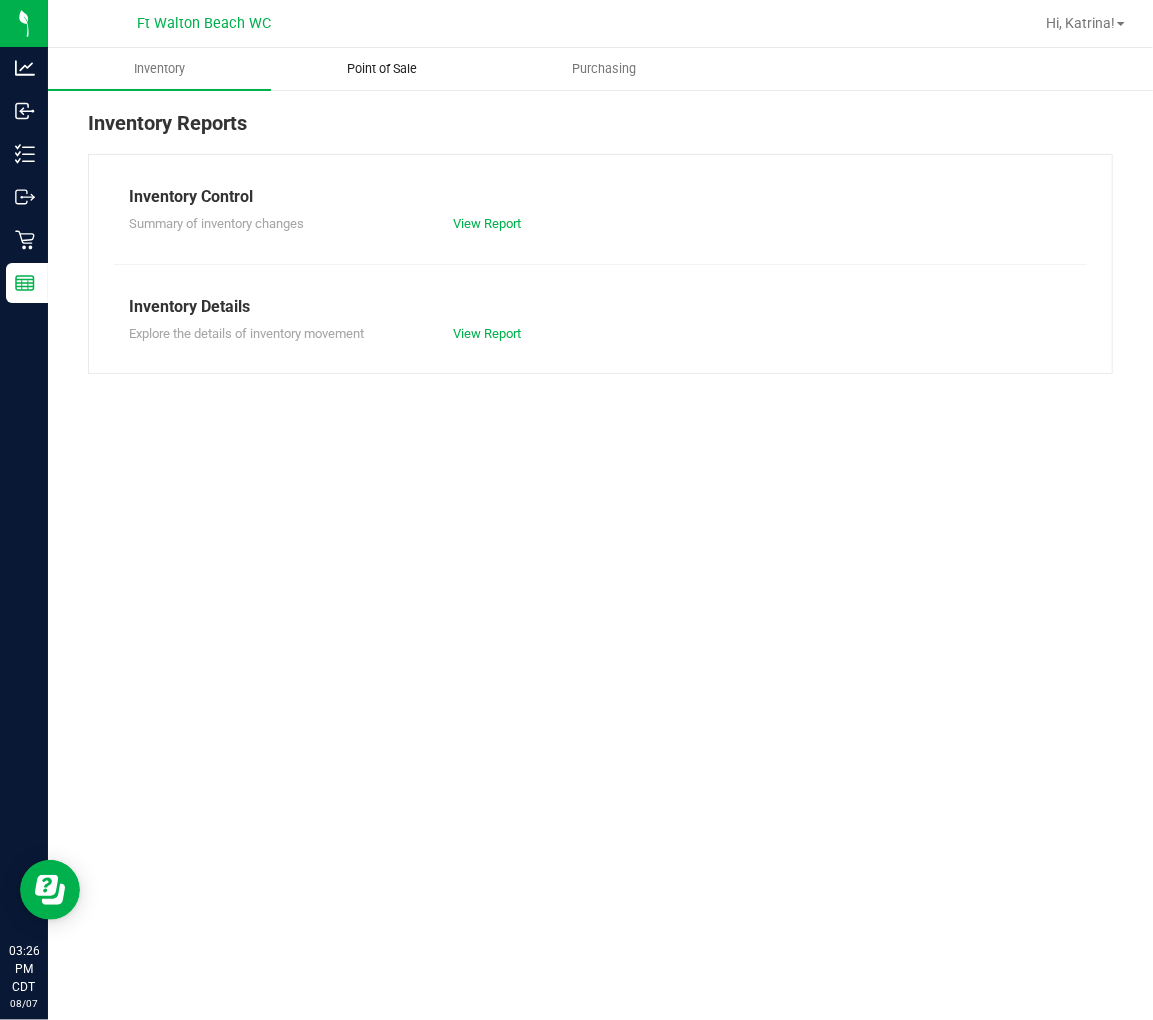 click on "Point of Sale" at bounding box center (382, 69) 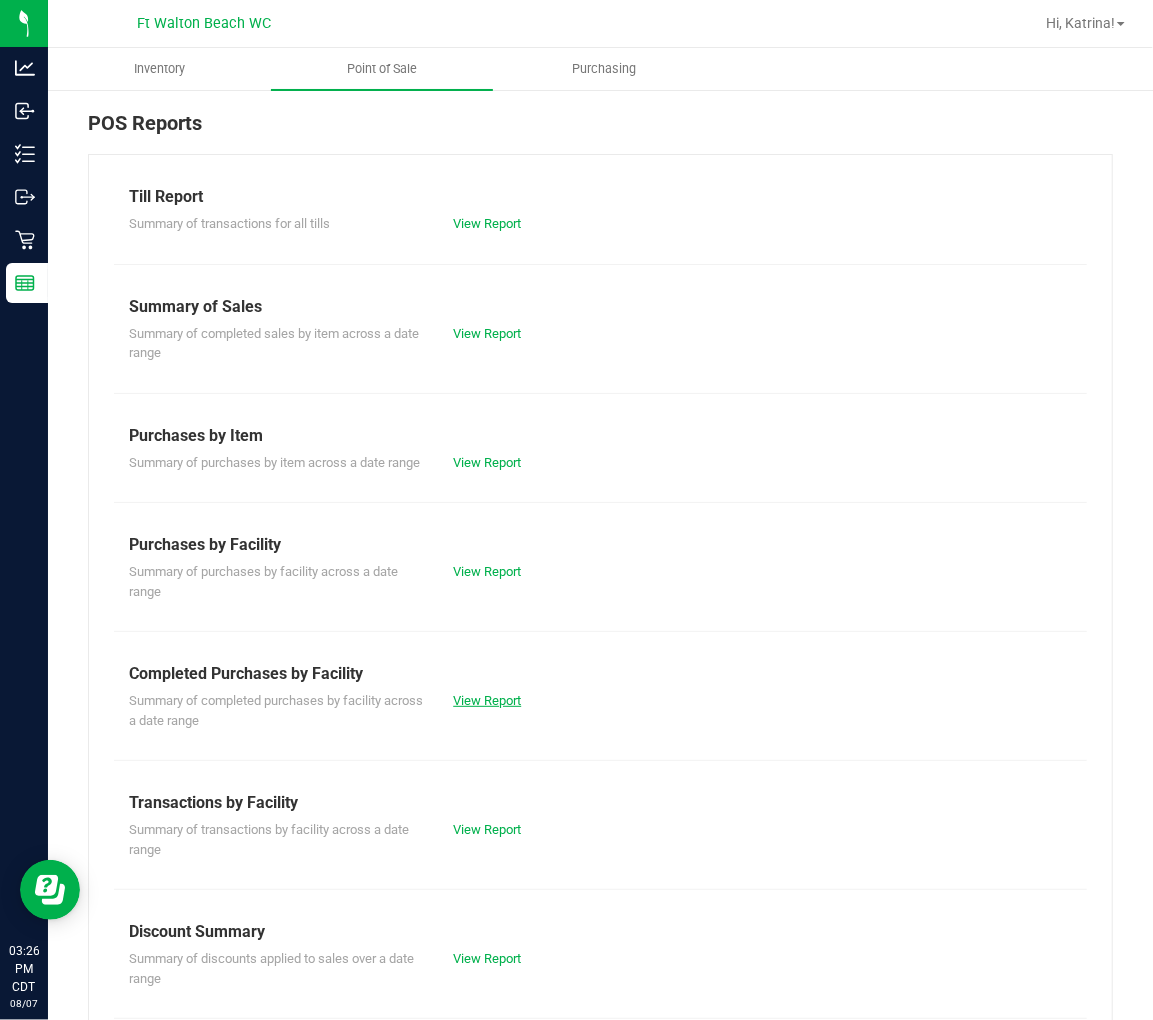 click on "View Report" at bounding box center [487, 700] 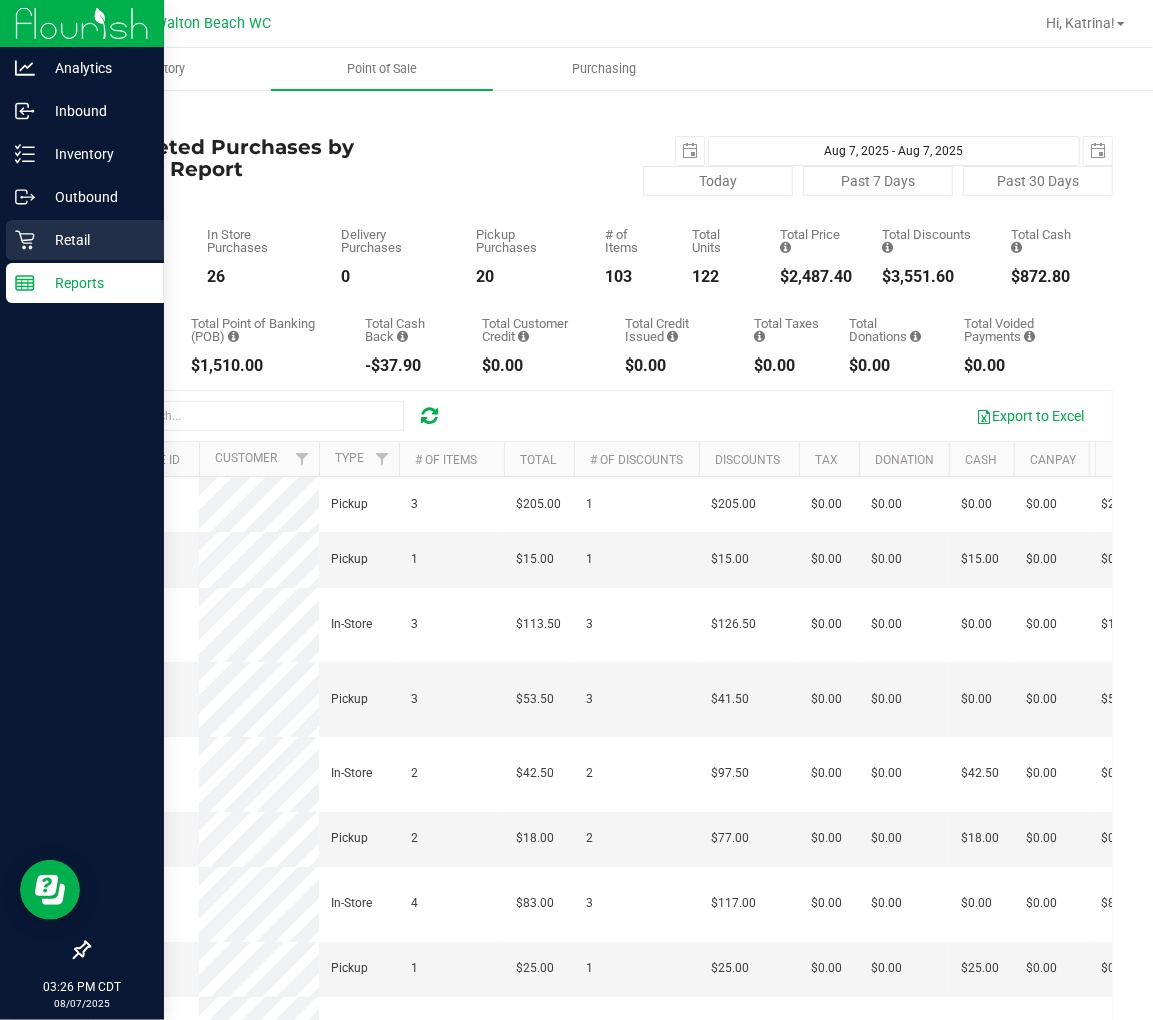 click 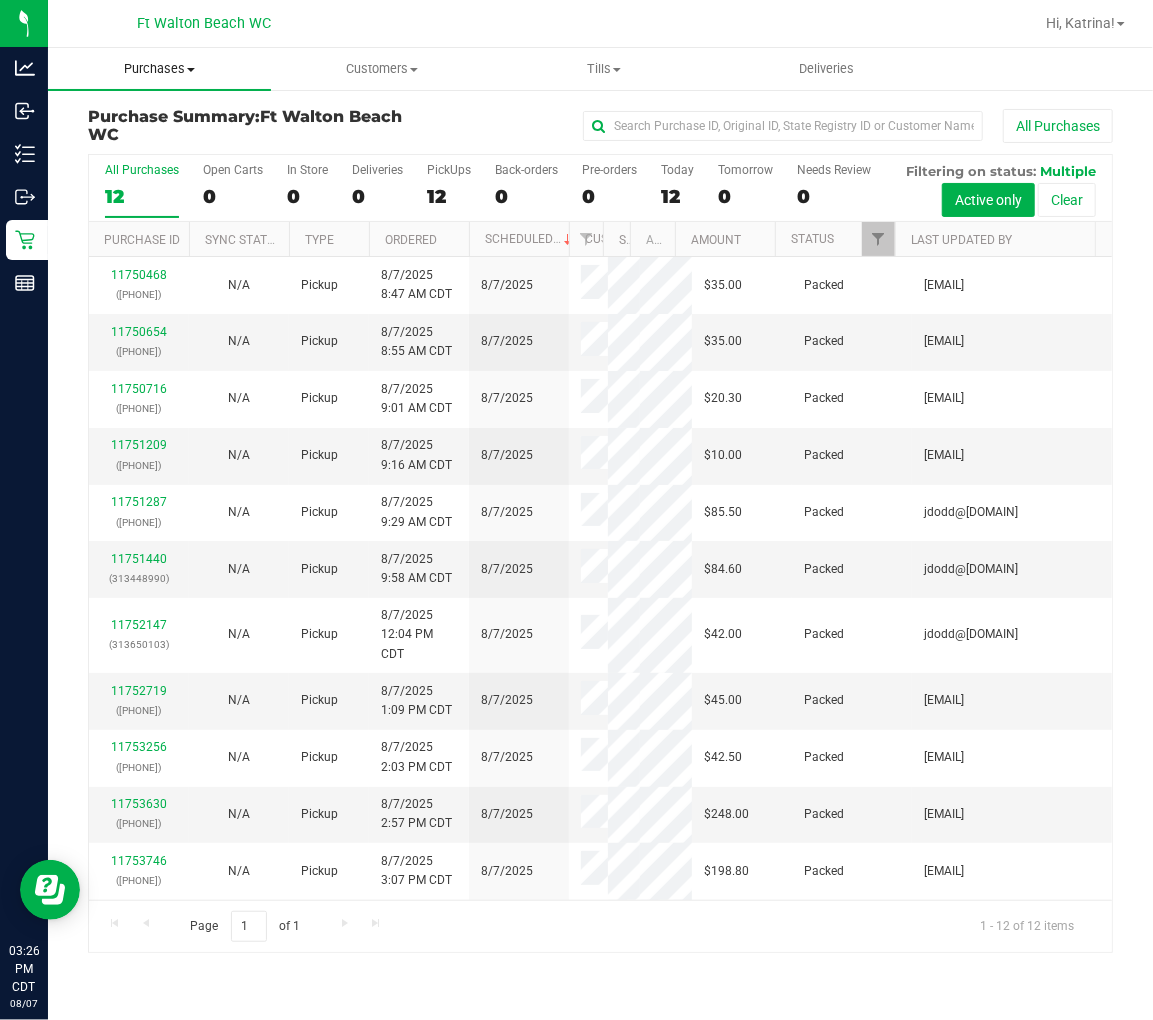 click on "Purchases" at bounding box center (159, 69) 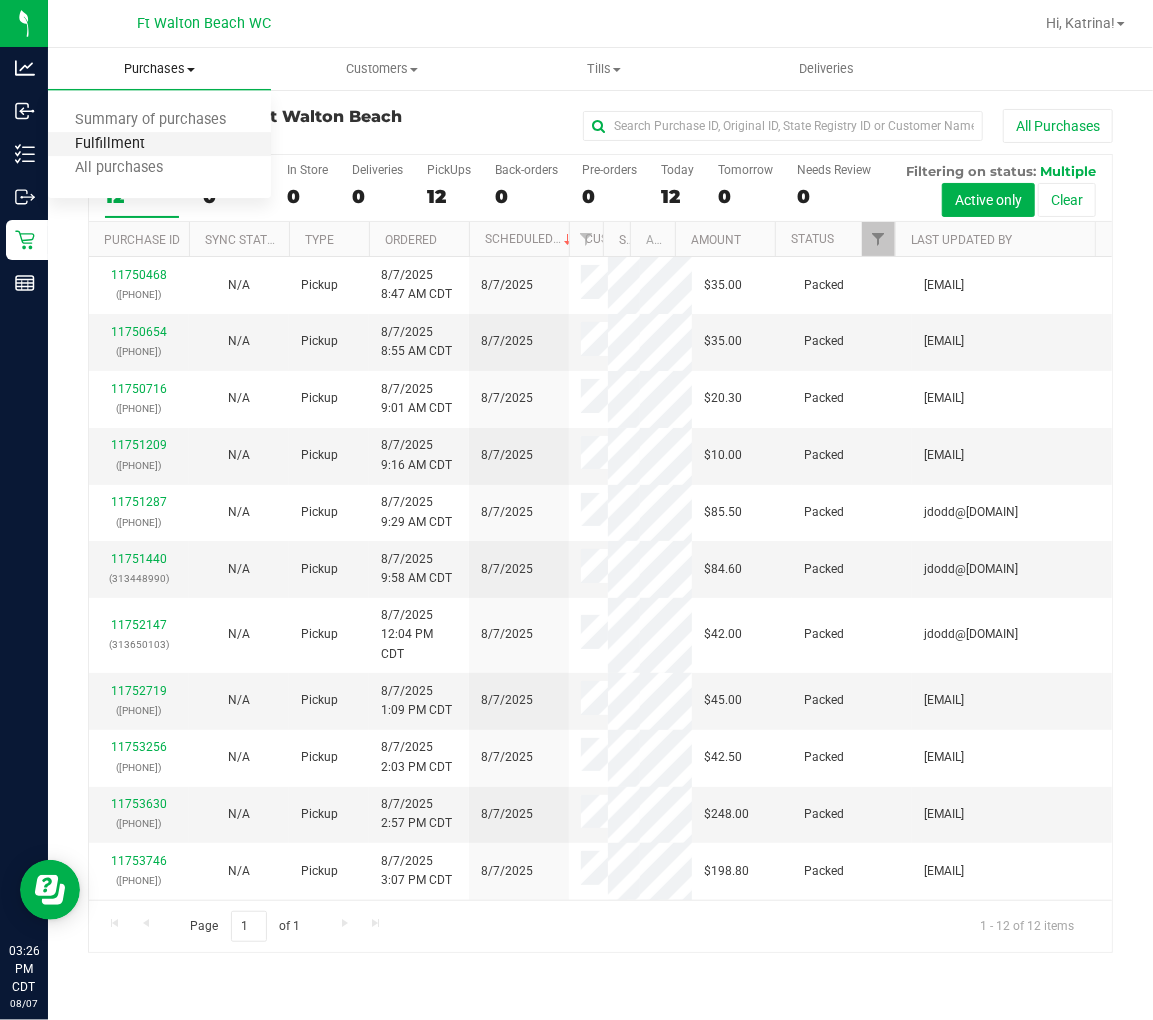 click on "Fulfillment" at bounding box center [110, 144] 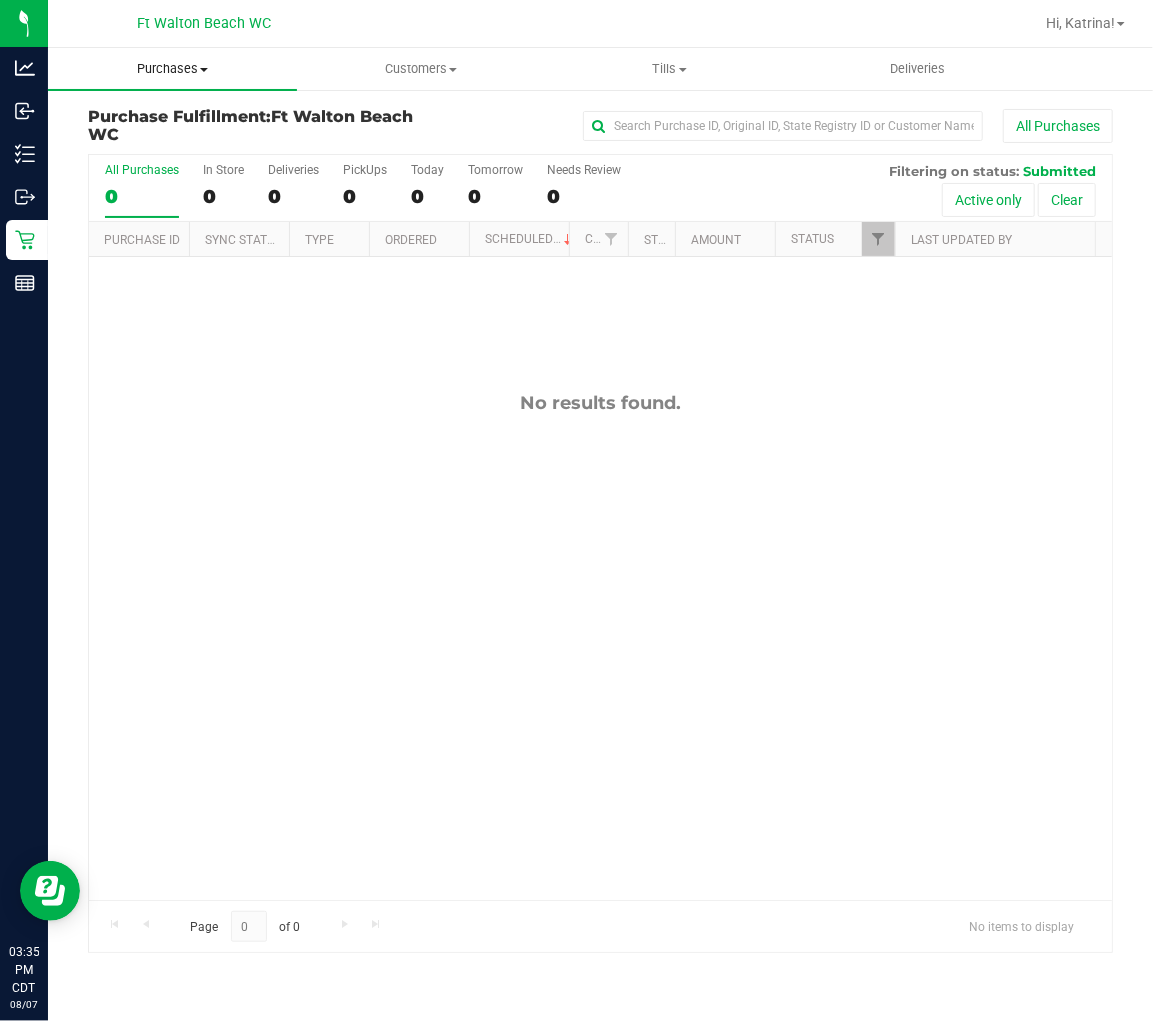 click on "Purchases" at bounding box center (172, 69) 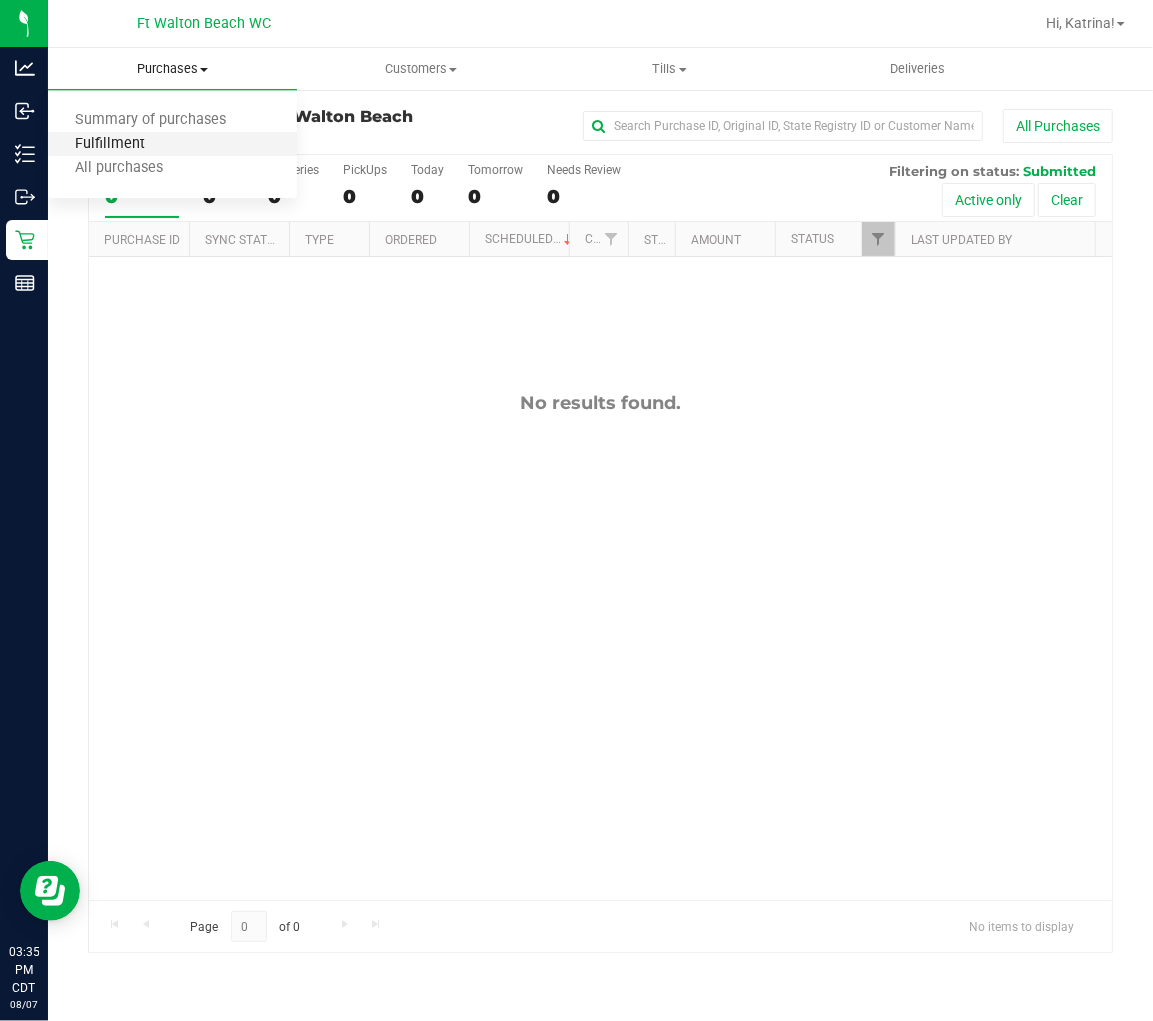 click on "Fulfillment" at bounding box center (110, 144) 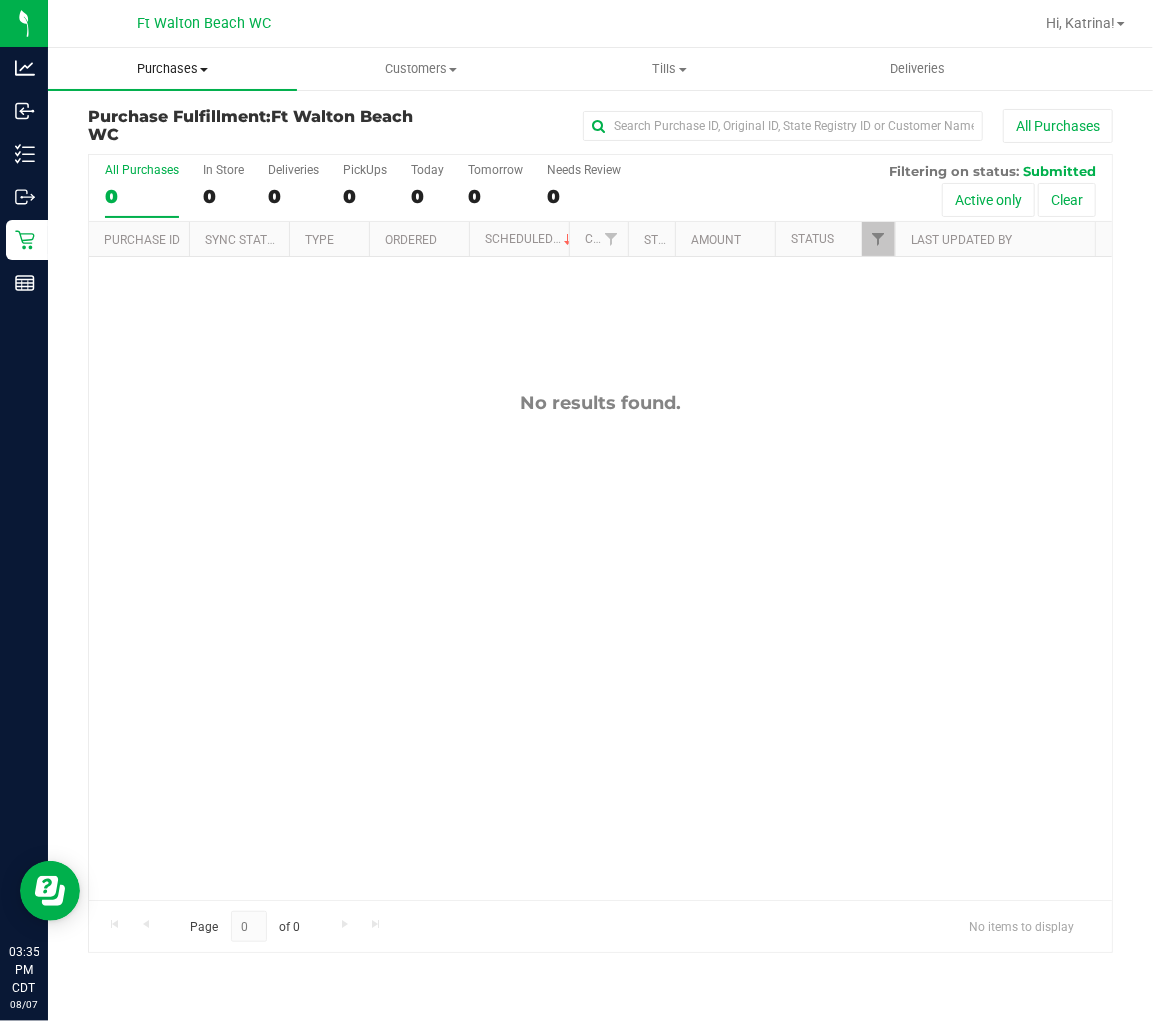 click on "Purchases" at bounding box center [172, 69] 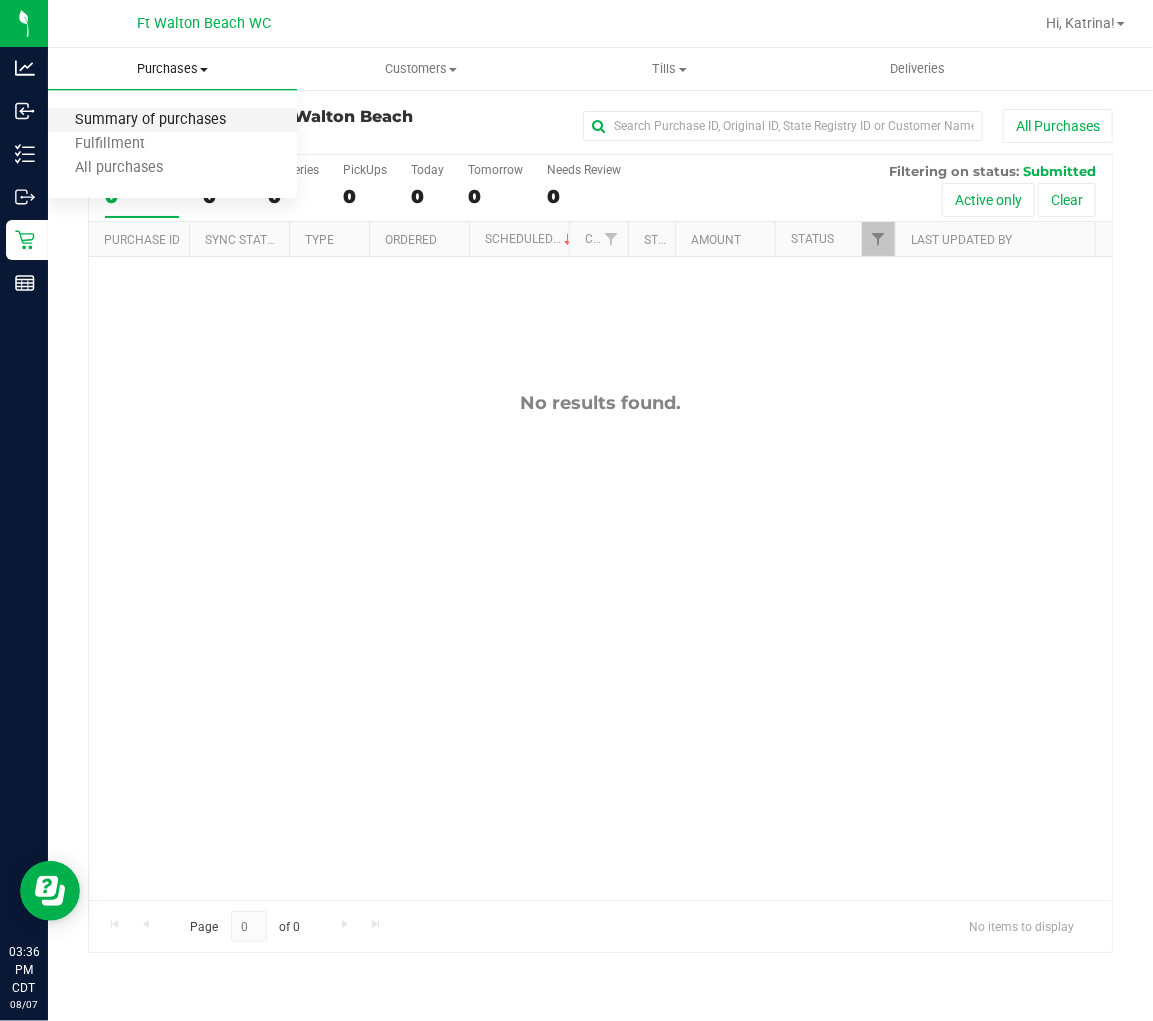 click on "Summary of purchases" at bounding box center [150, 120] 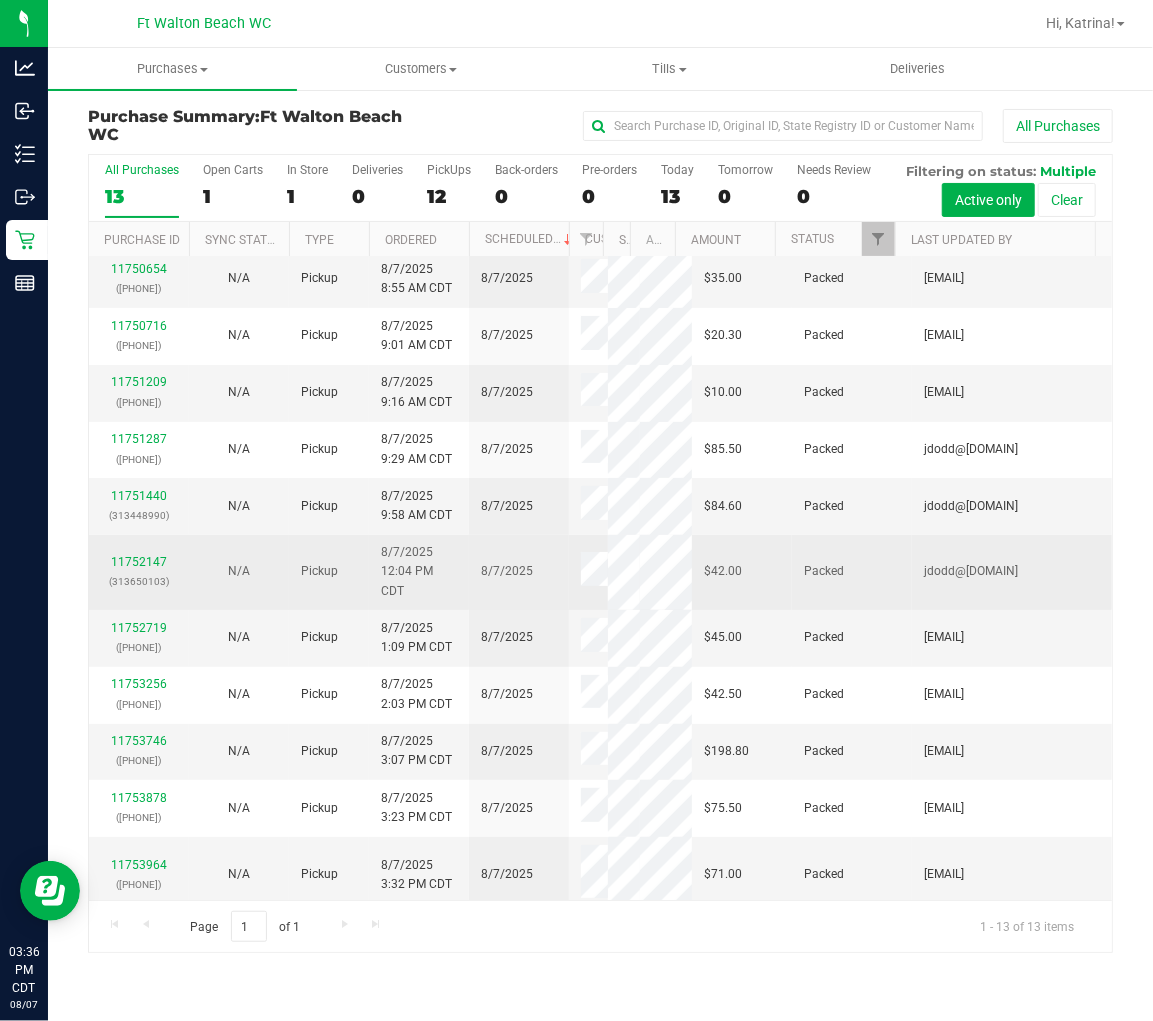 scroll, scrollTop: 114, scrollLeft: 0, axis: vertical 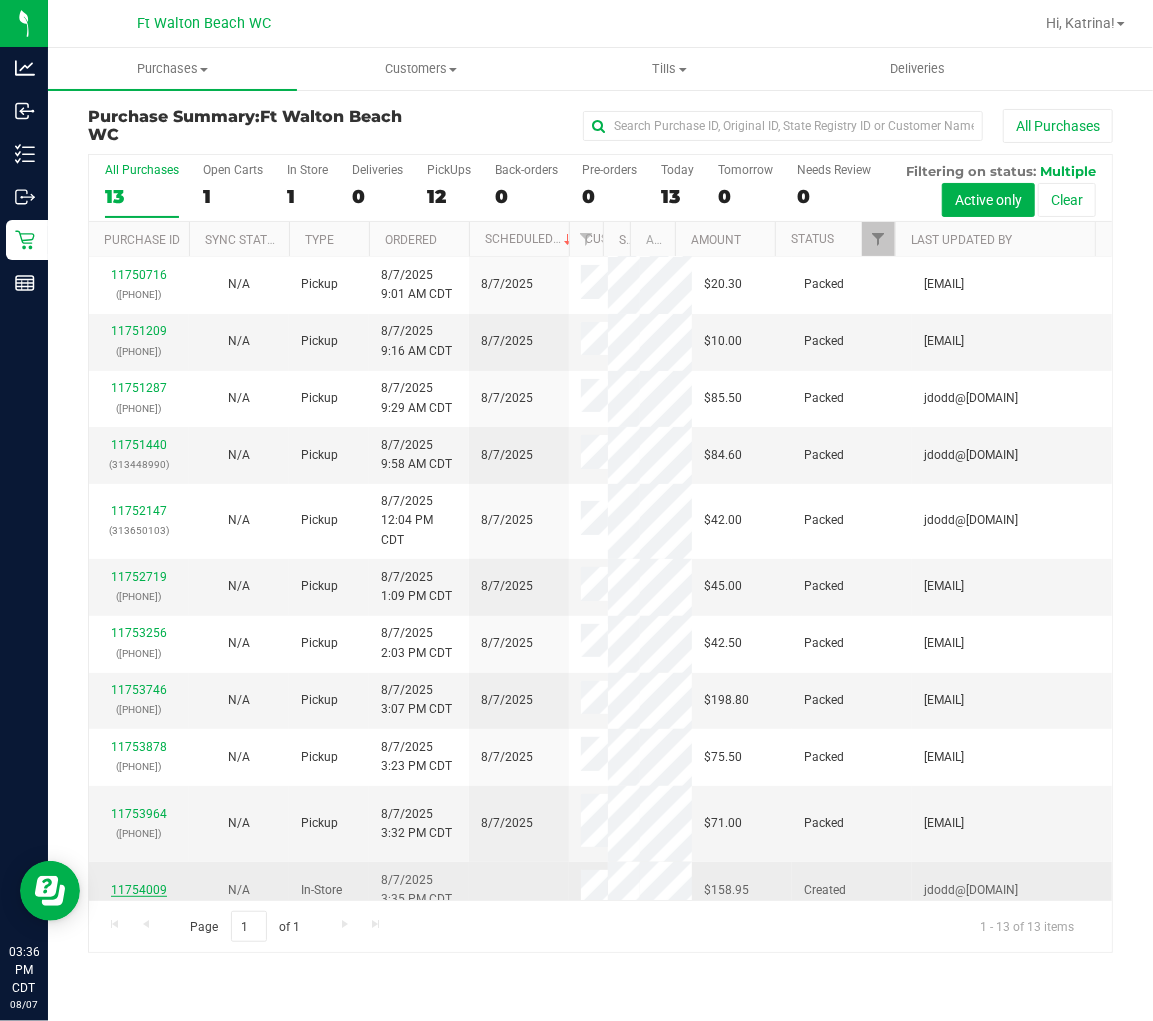 click on "11754009" at bounding box center [139, 890] 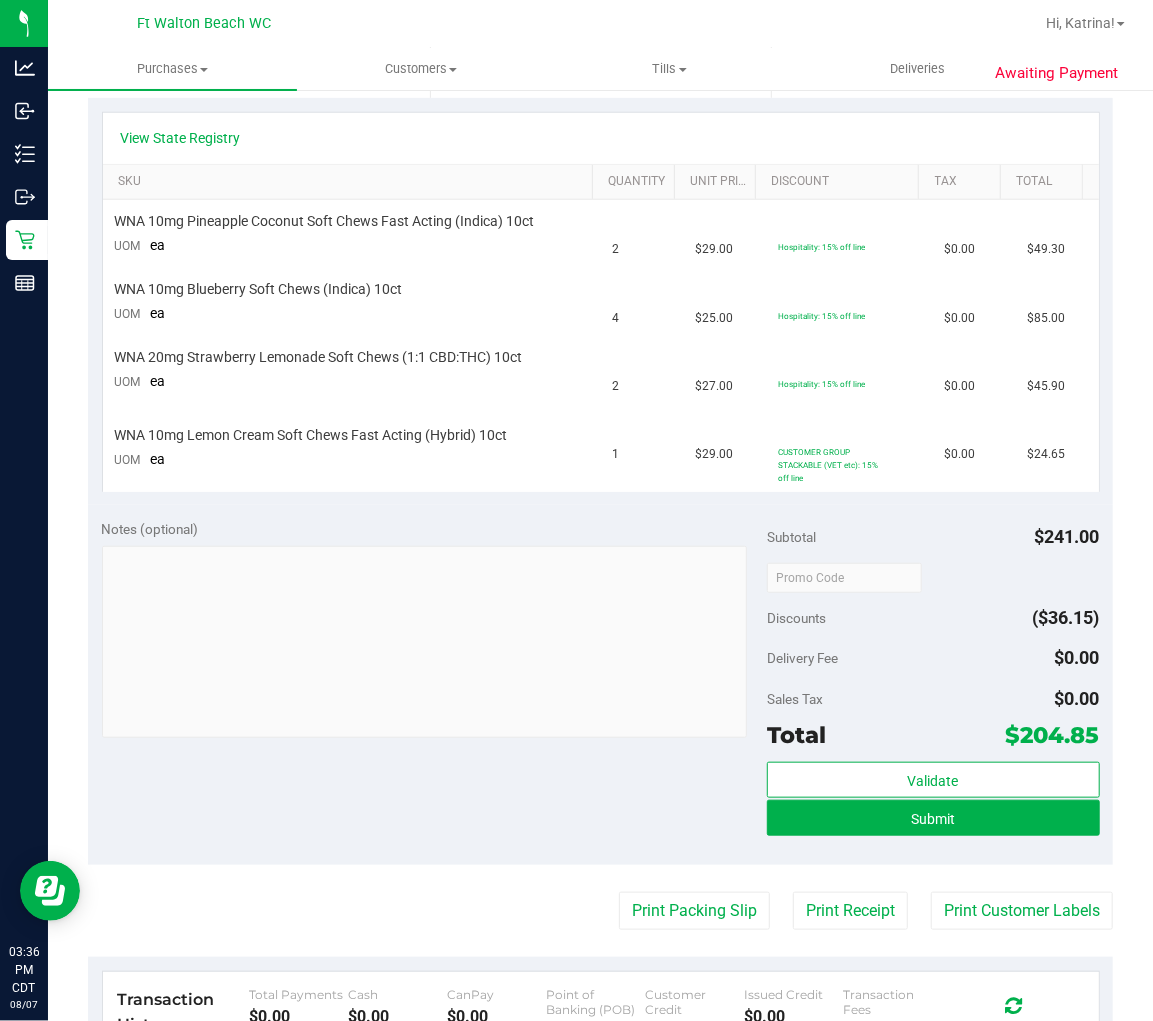 scroll, scrollTop: 444, scrollLeft: 0, axis: vertical 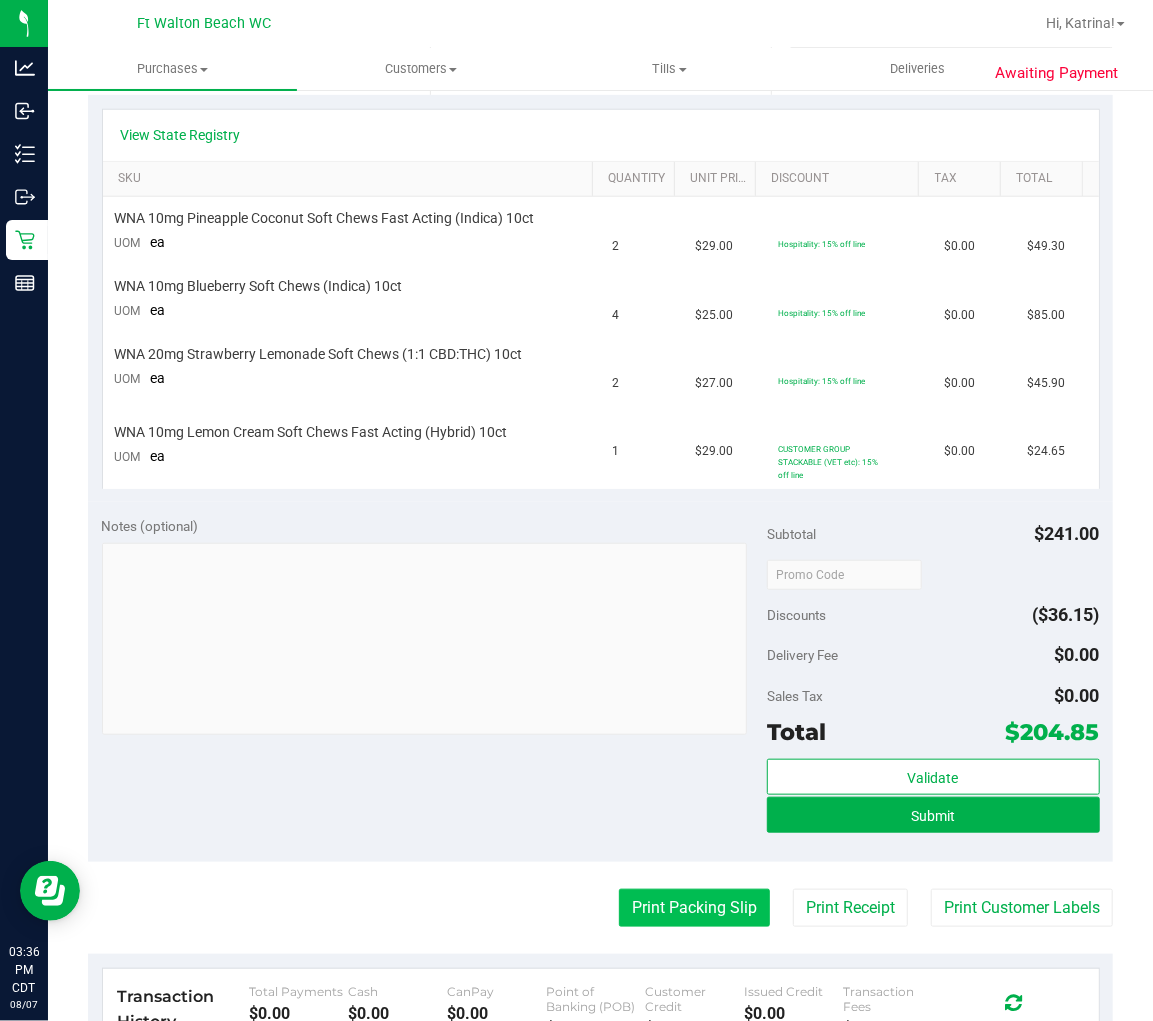 click on "Print Packing Slip" at bounding box center (694, 908) 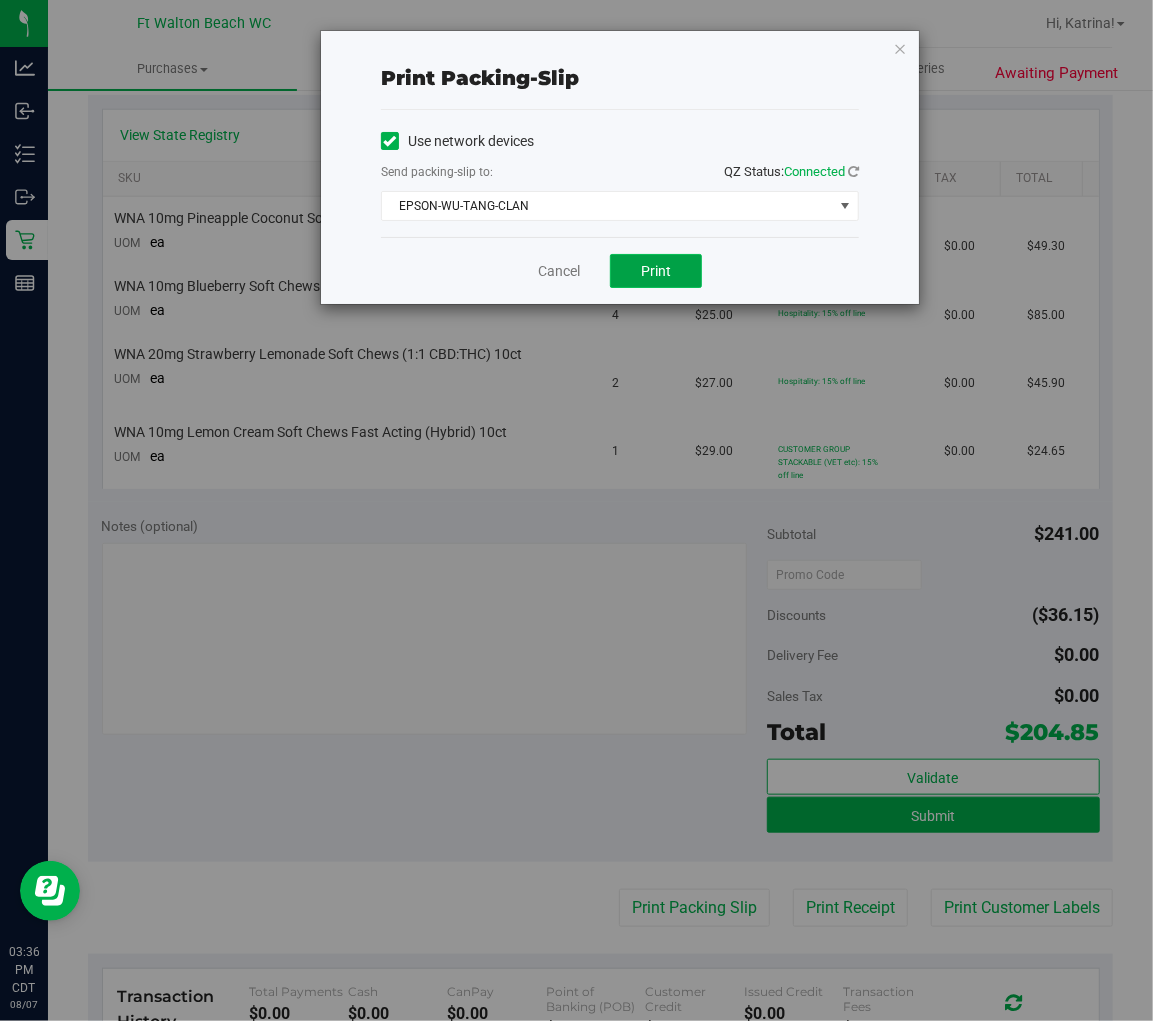 click on "Print" at bounding box center [656, 271] 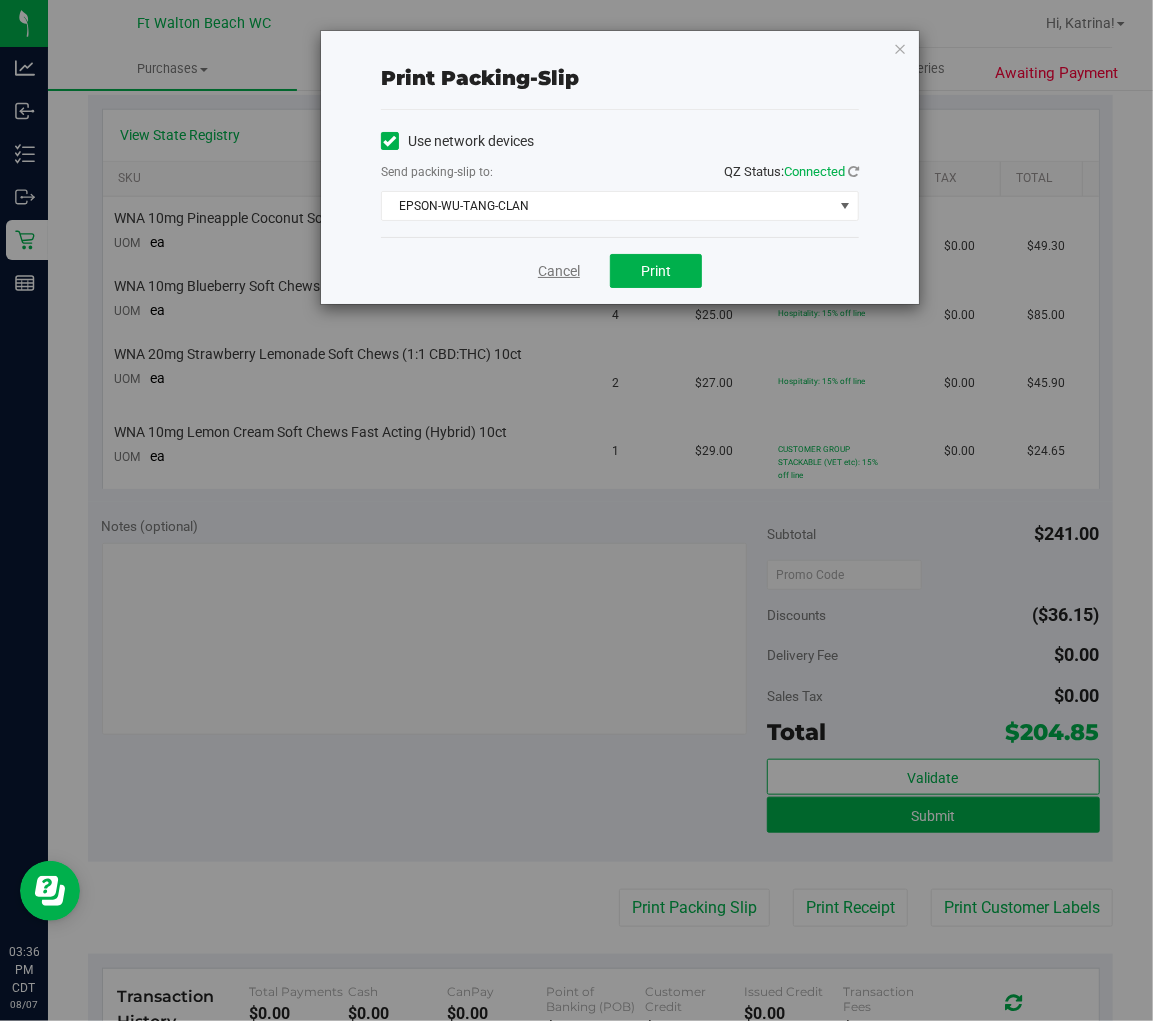 click on "Cancel" at bounding box center [559, 271] 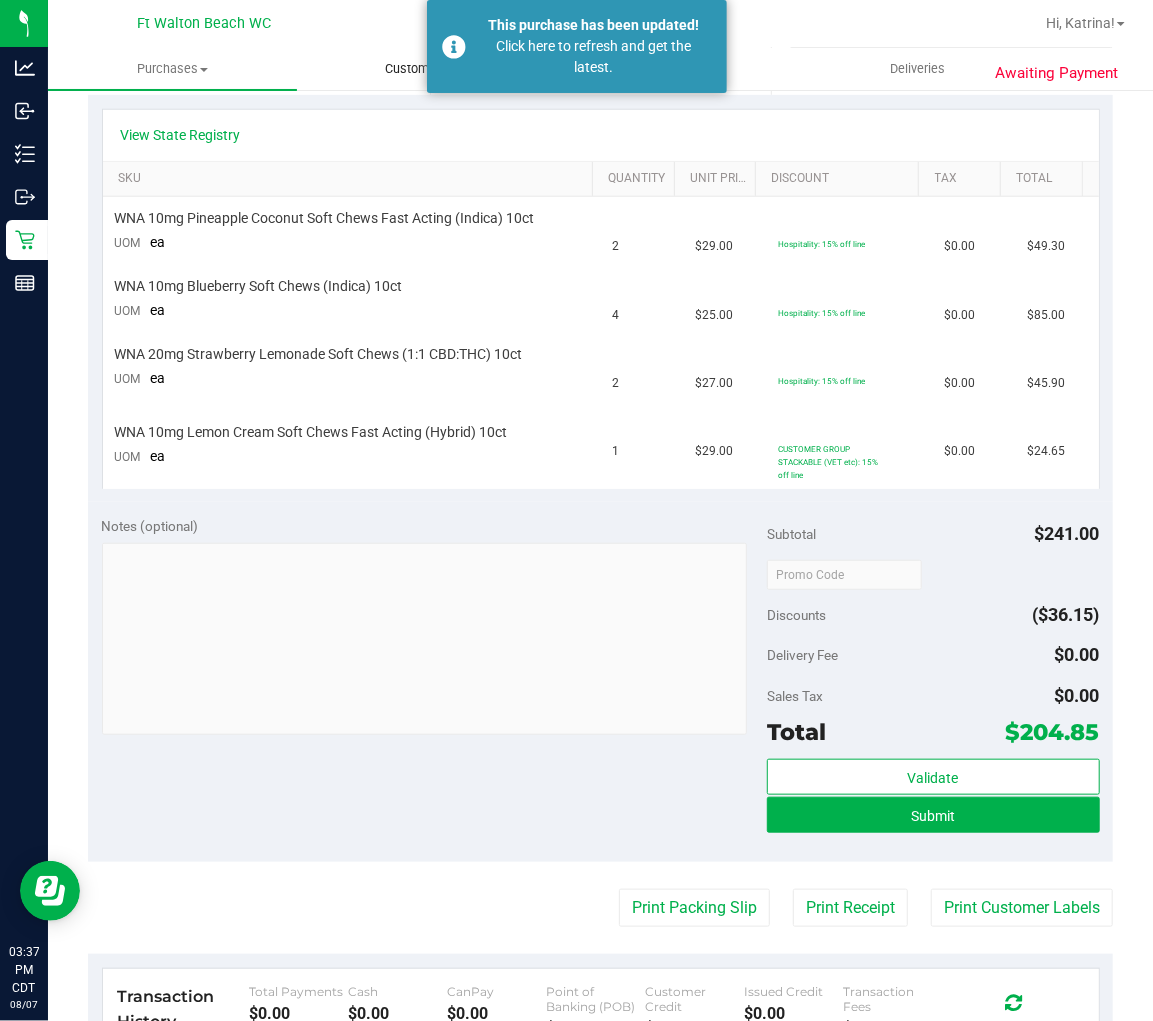 click on "Click here to refresh and get the latest." at bounding box center [594, 57] 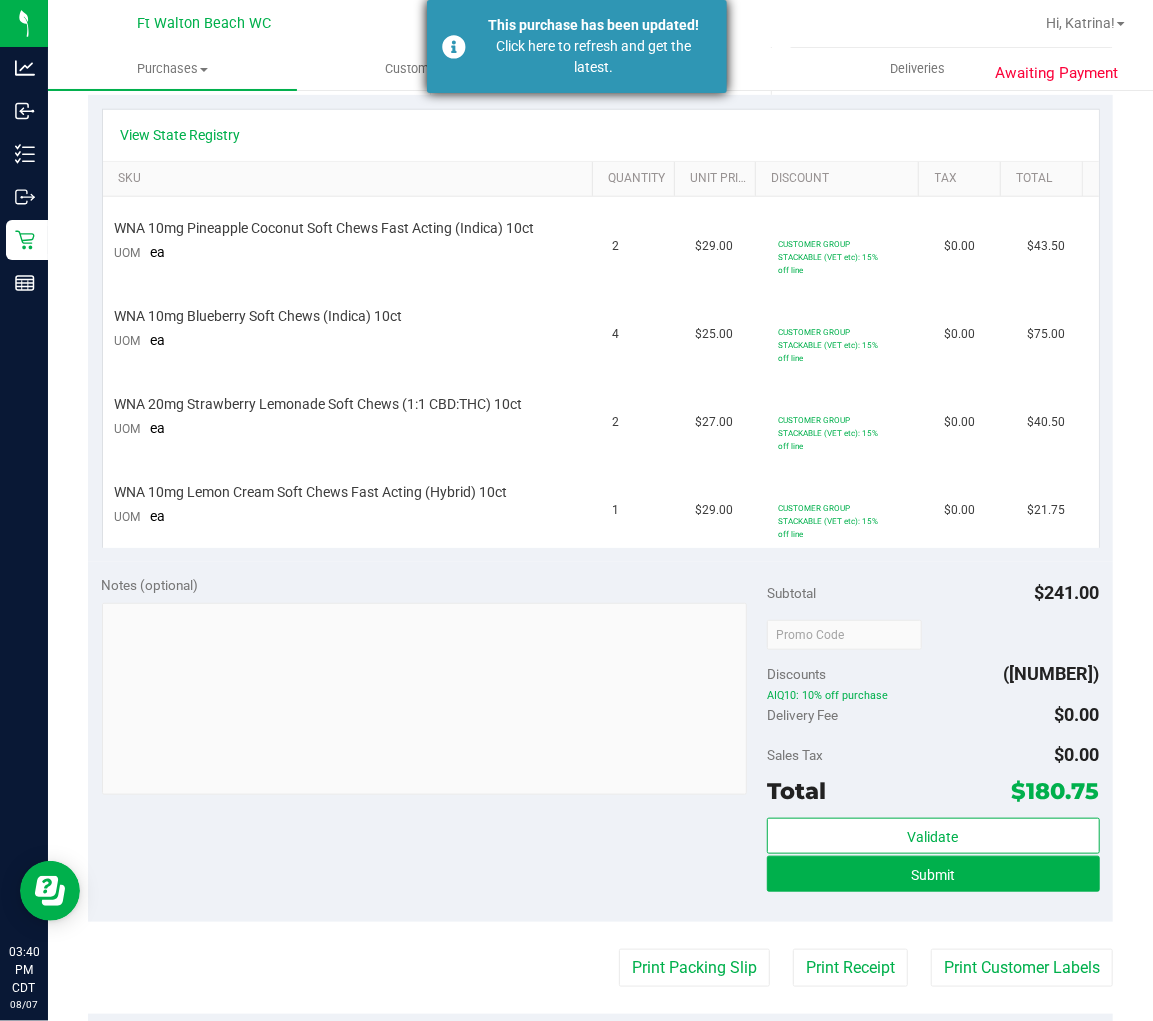 click on "This purchase has been updated!" at bounding box center (594, 25) 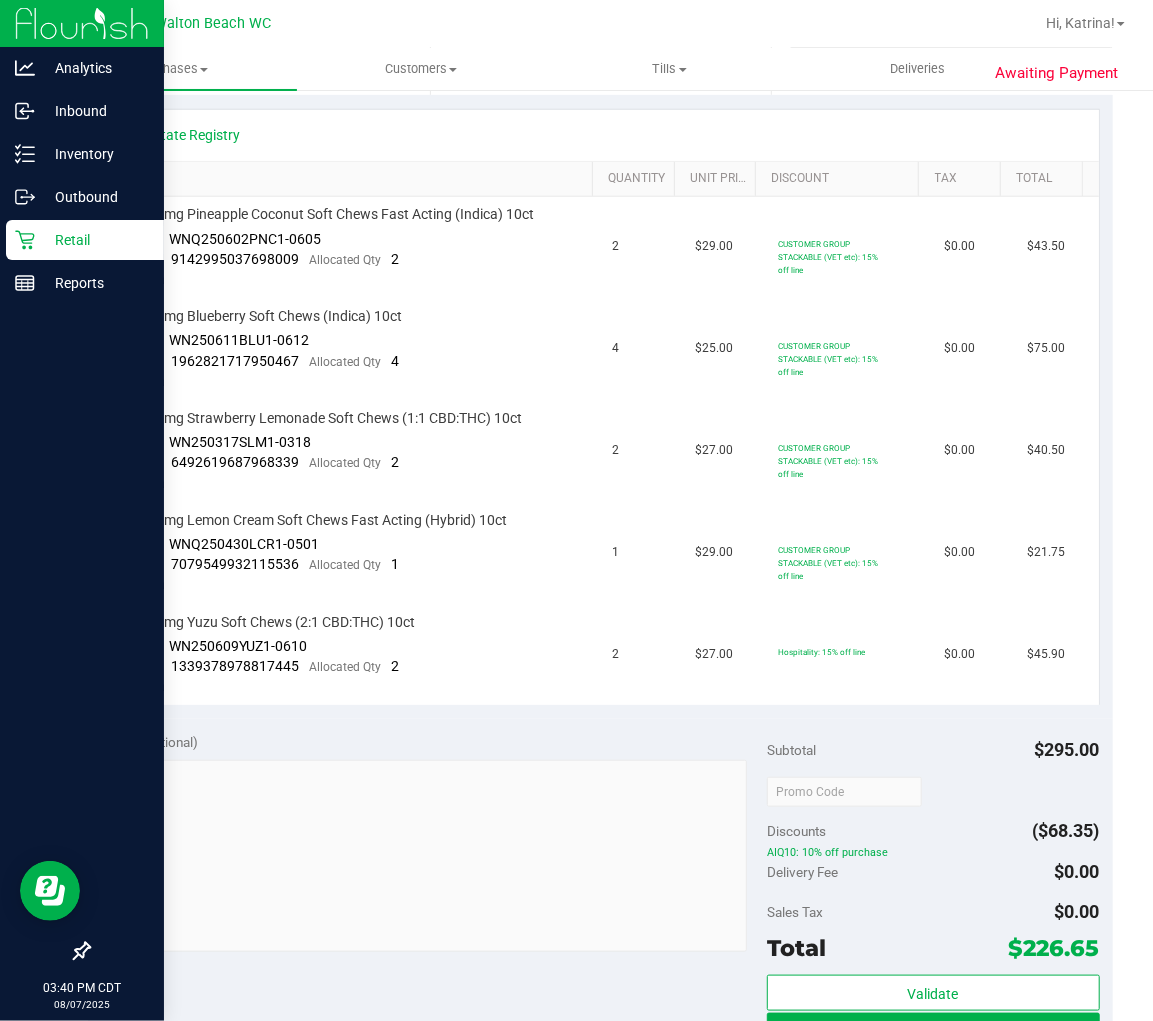 click on "Retail" at bounding box center [95, 240] 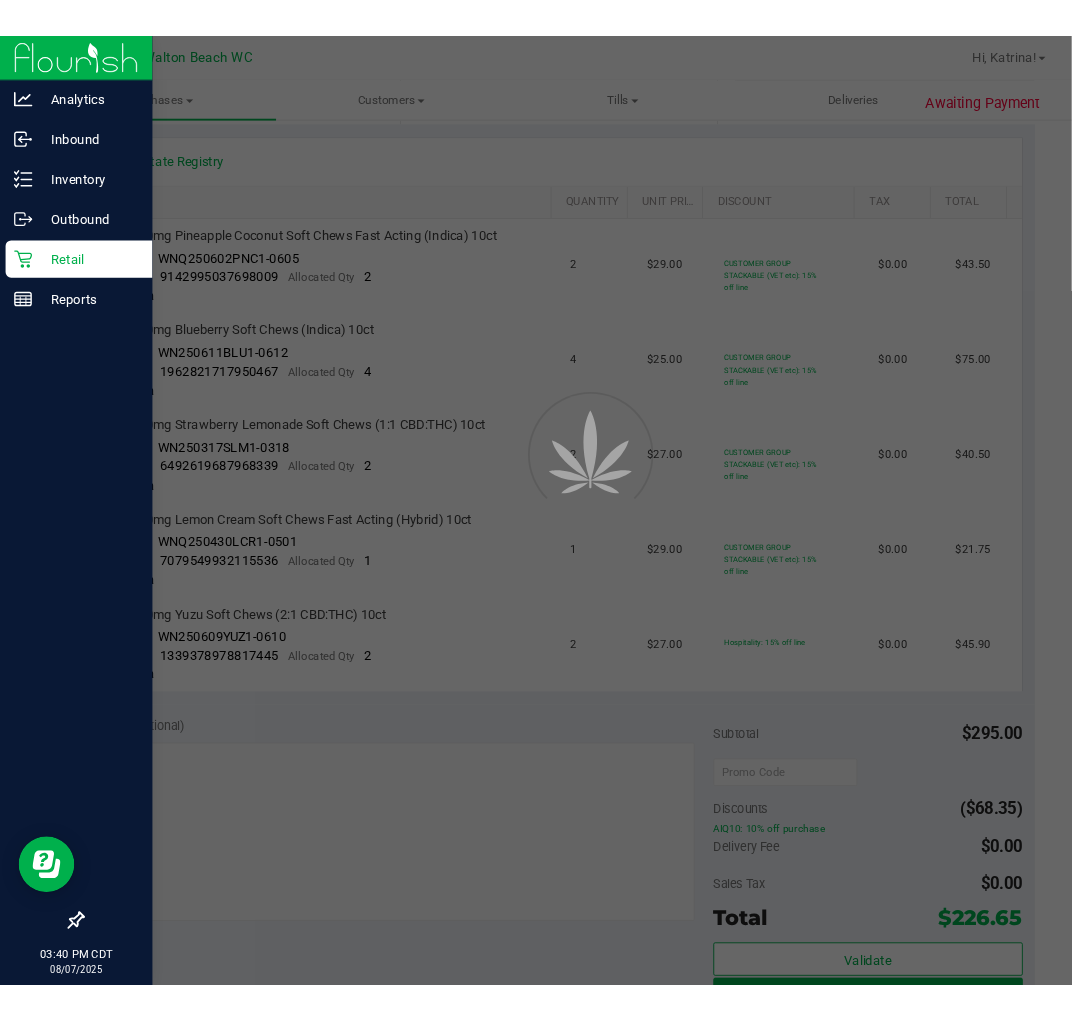 scroll, scrollTop: 0, scrollLeft: 0, axis: both 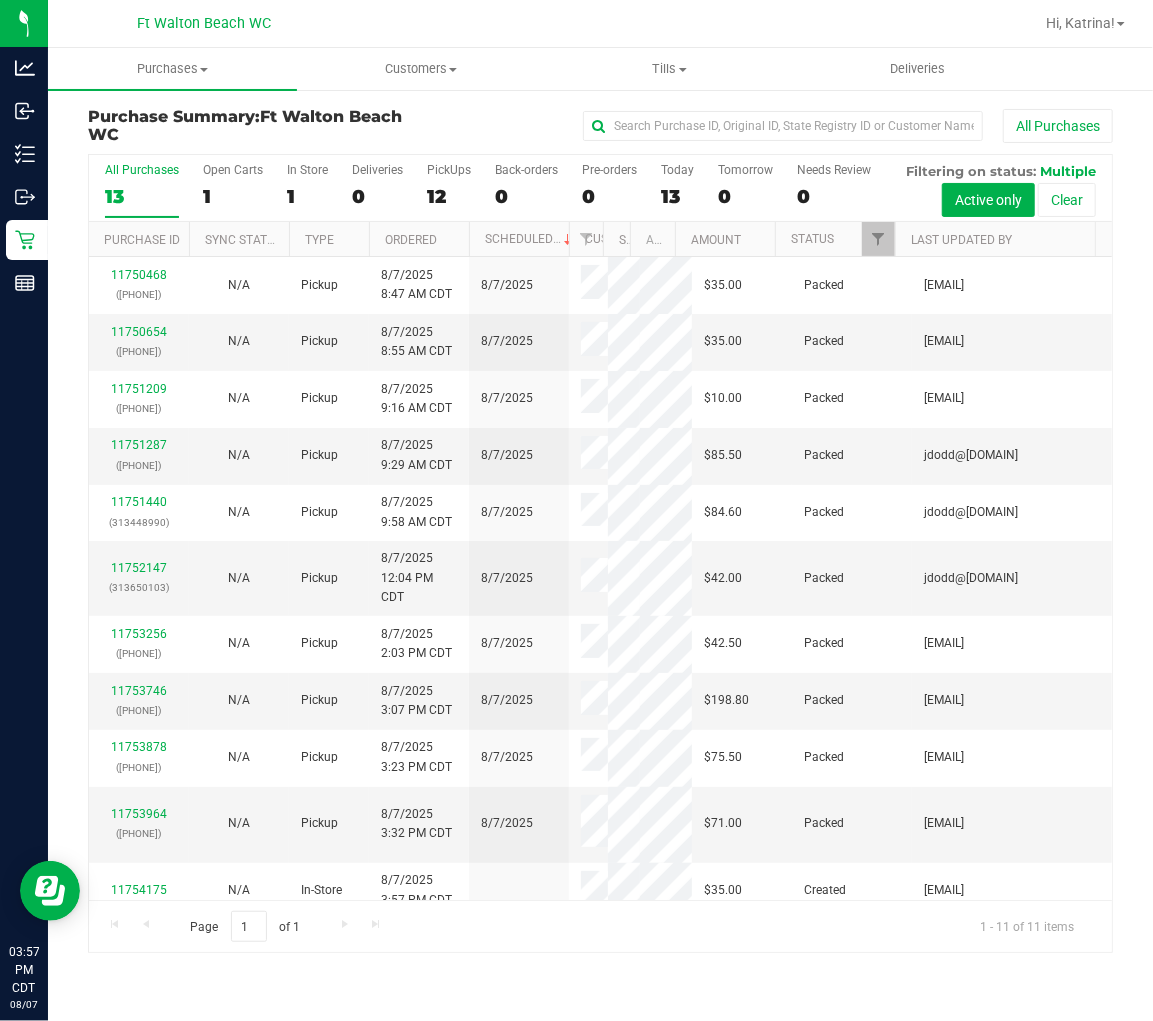 click on "Purchases
Summary of purchases
Fulfillment
All purchases" at bounding box center (172, 69) 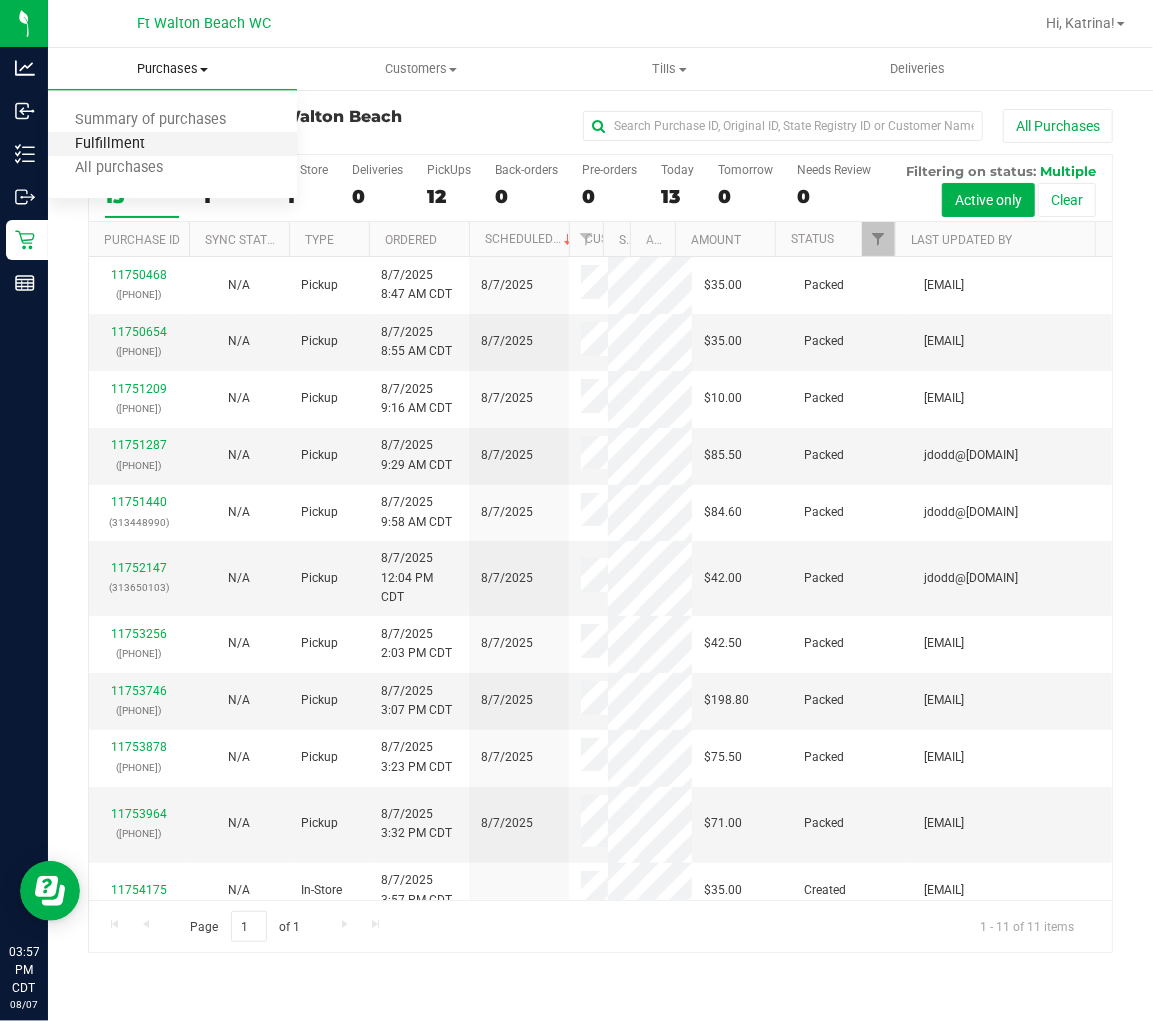 click on "Fulfillment" at bounding box center (110, 144) 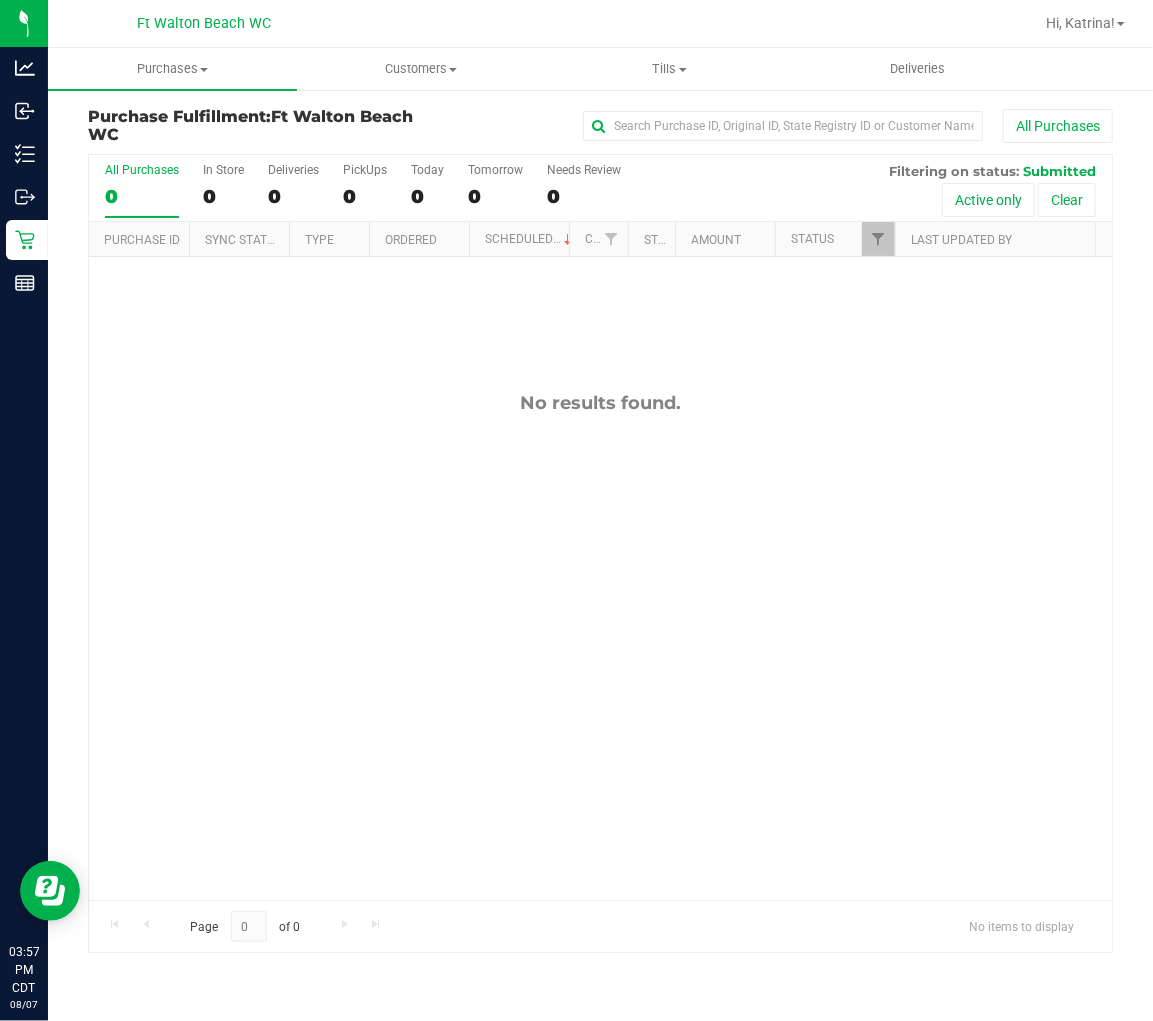 click on "No results found." at bounding box center (600, 646) 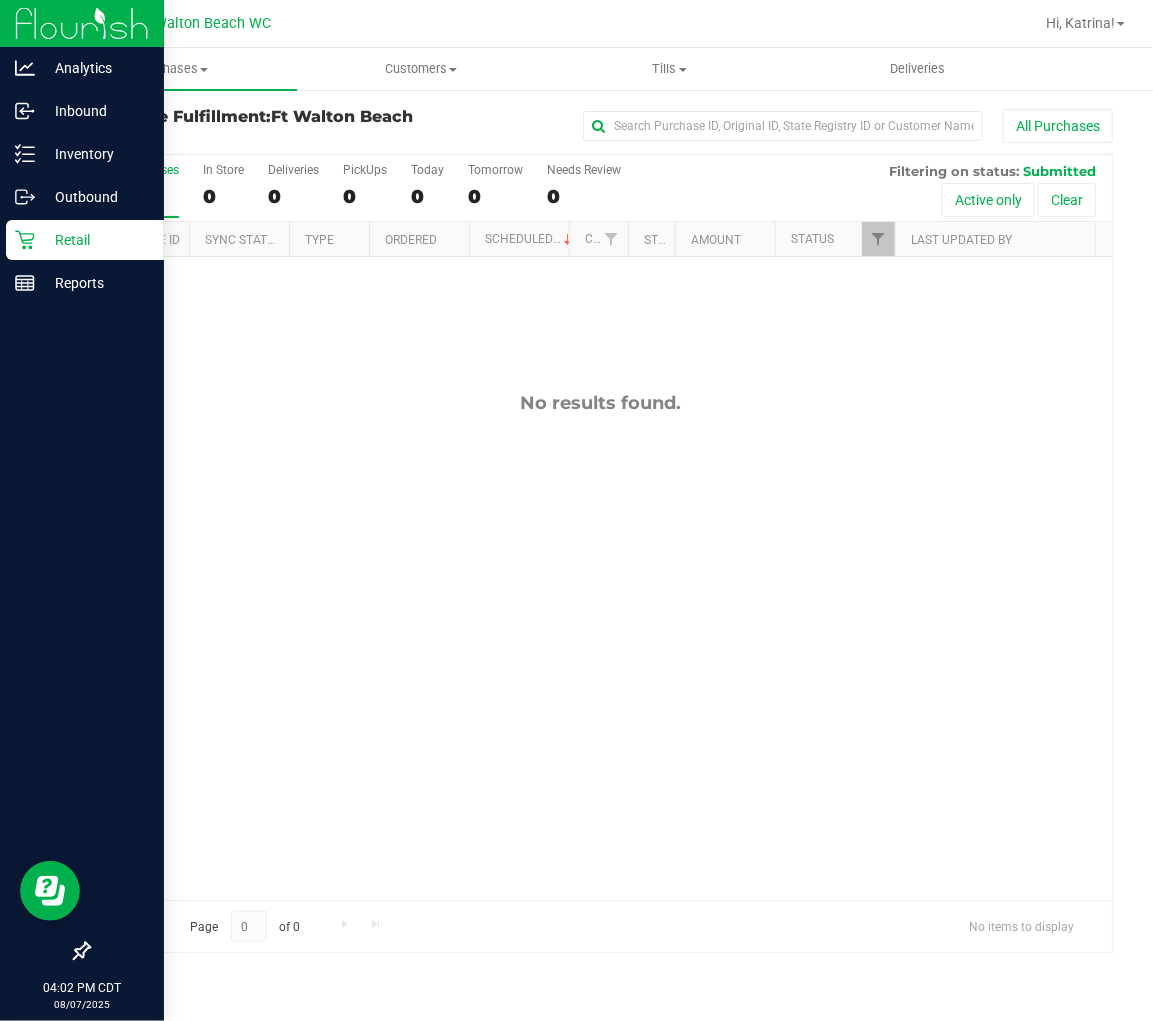 drag, startPoint x: 0, startPoint y: 368, endPoint x: 86, endPoint y: 383, distance: 87.29834 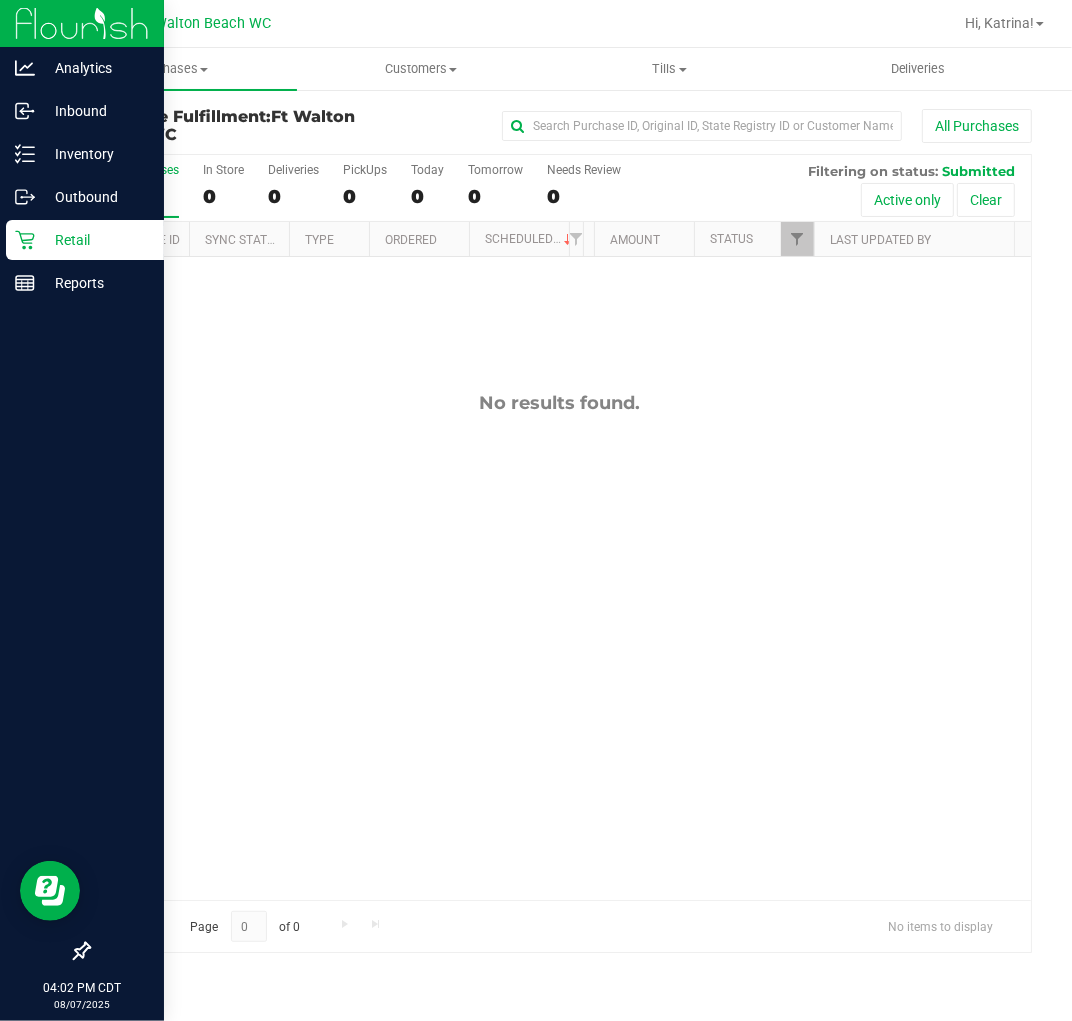 click on "Retail" at bounding box center (95, 240) 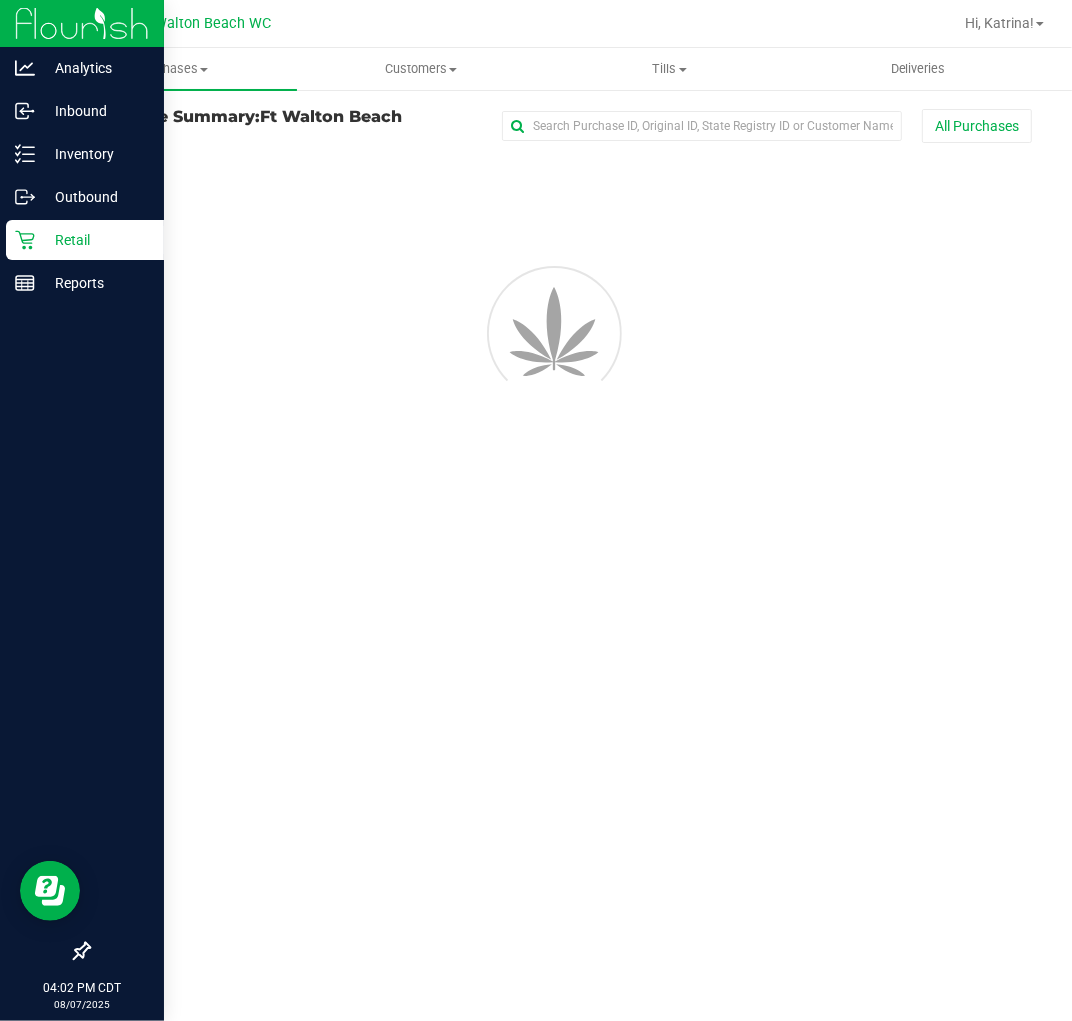 click on "Retail" at bounding box center (95, 240) 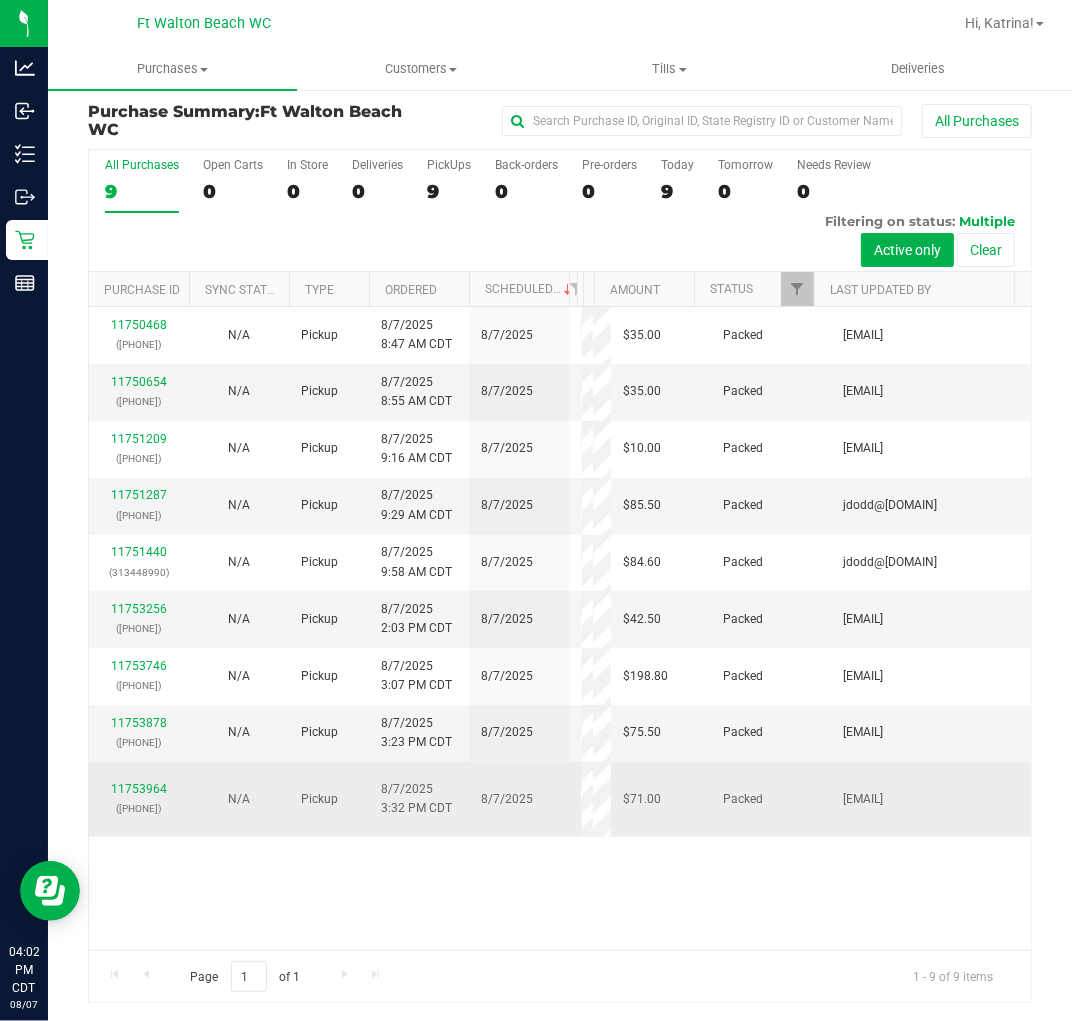 scroll, scrollTop: 6, scrollLeft: 0, axis: vertical 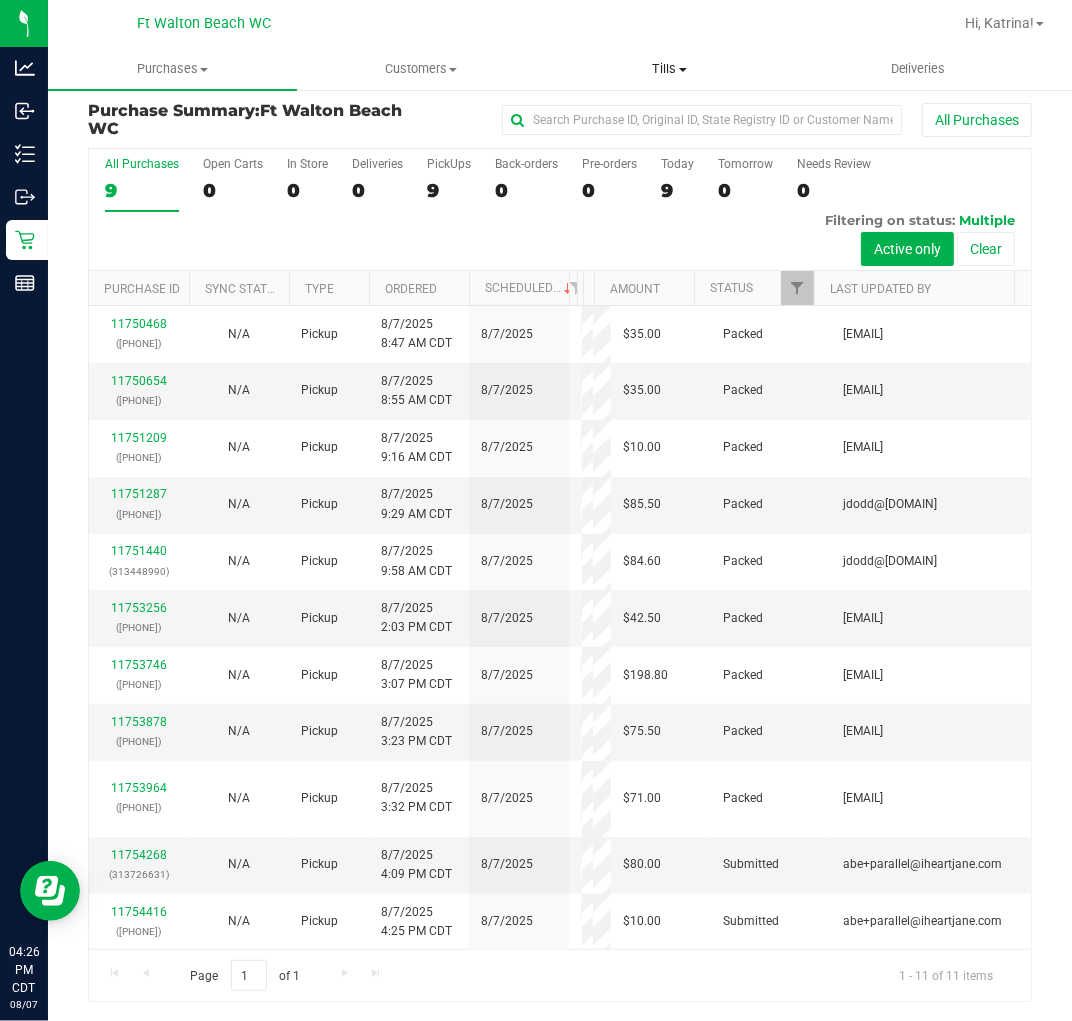 drag, startPoint x: 666, startPoint y: 74, endPoint x: 652, endPoint y: 104, distance: 33.105892 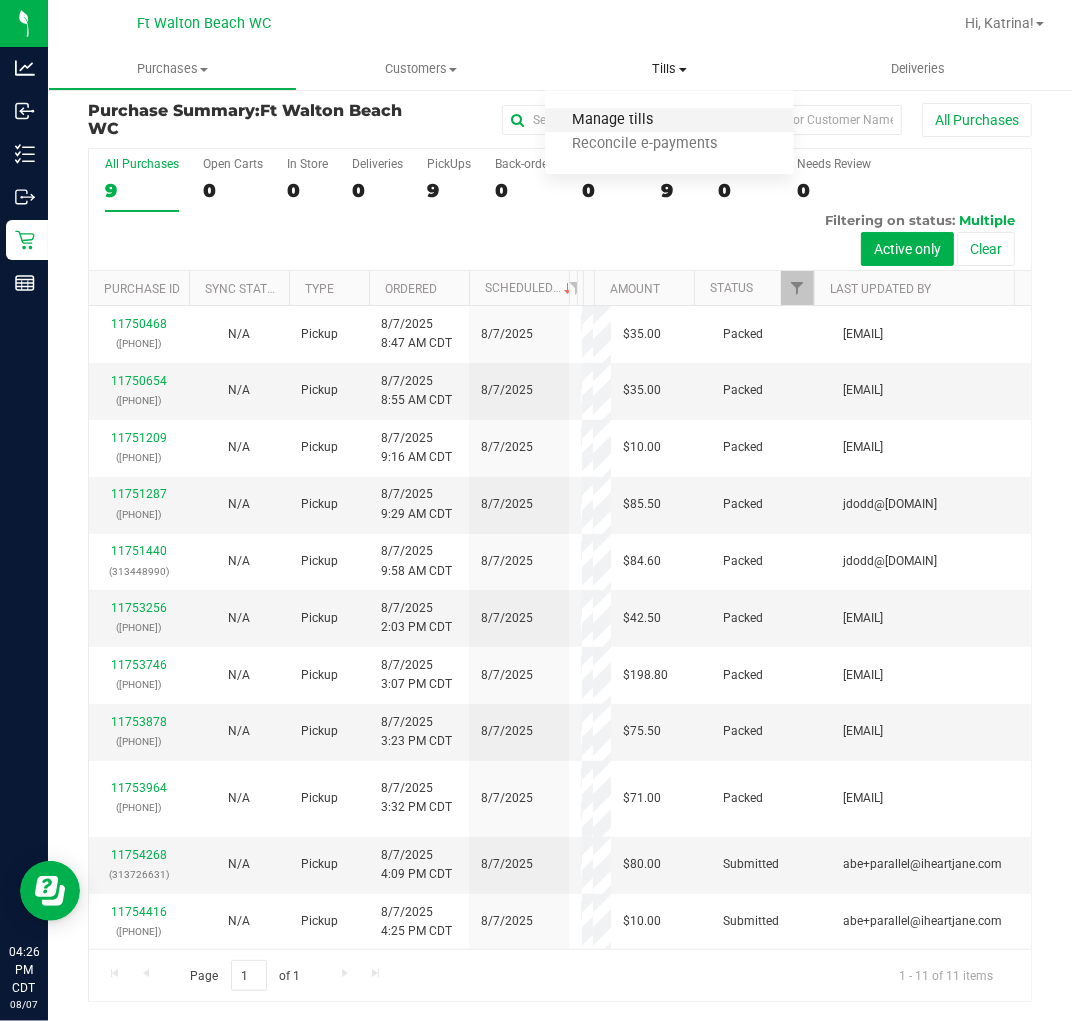 click on "Manage tills" at bounding box center (612, 120) 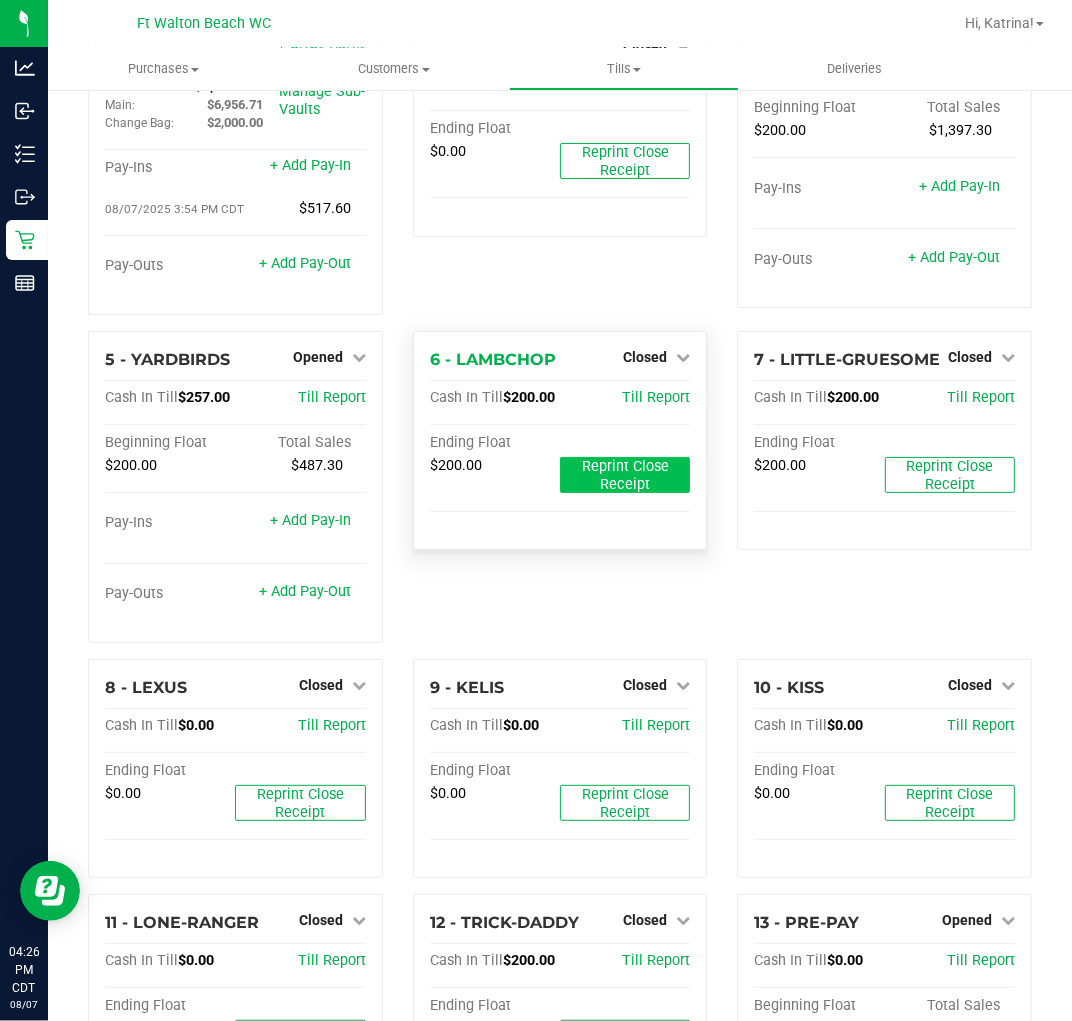 scroll, scrollTop: 0, scrollLeft: 0, axis: both 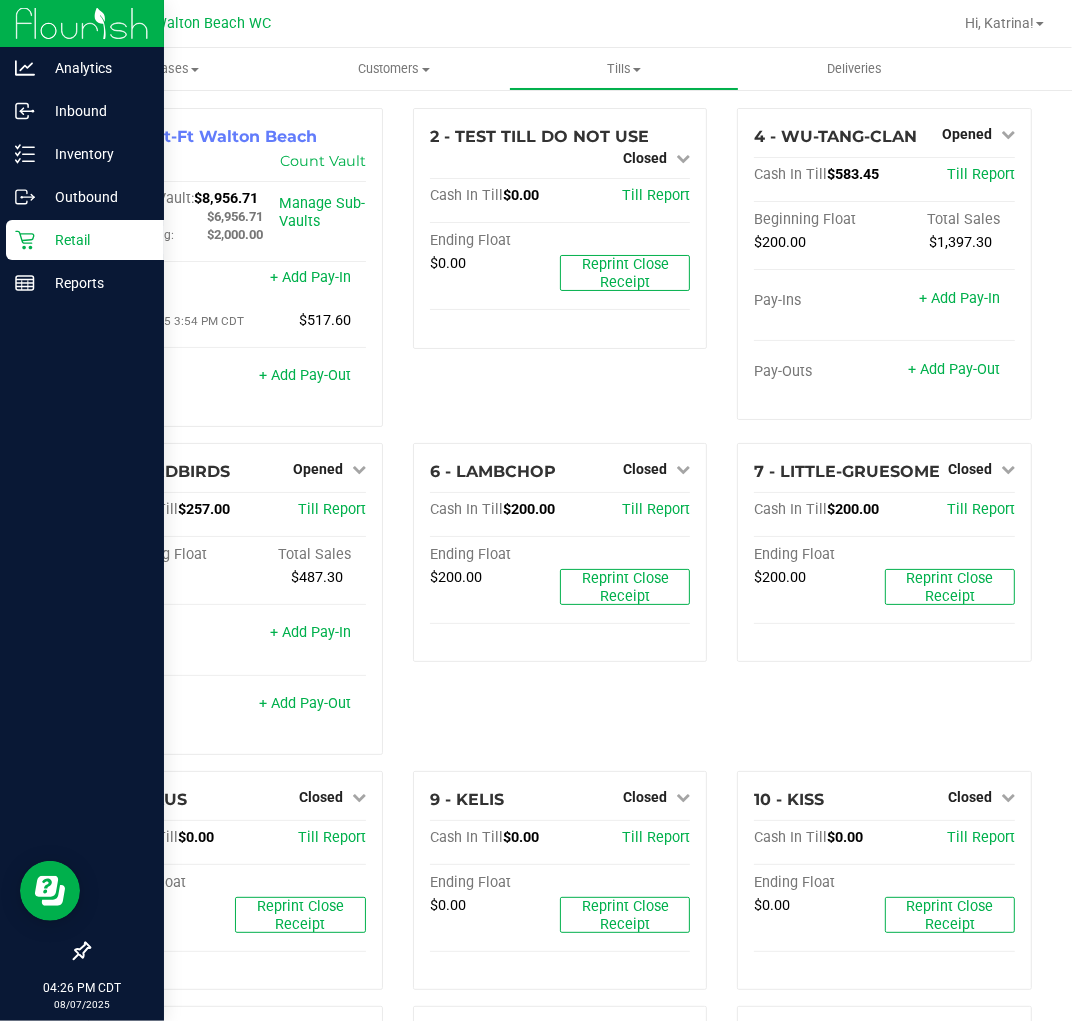 click on "Retail" at bounding box center [85, 240] 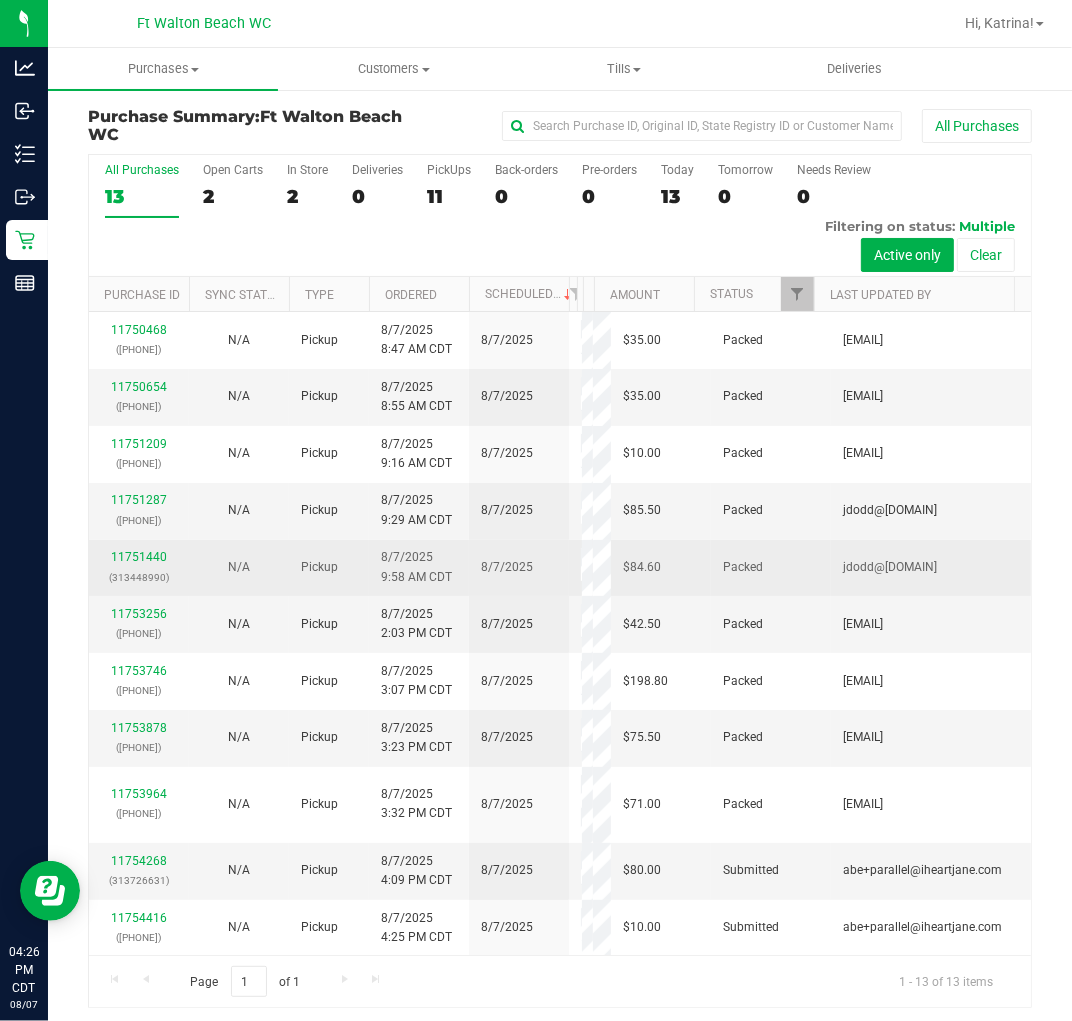 scroll, scrollTop: 95, scrollLeft: 0, axis: vertical 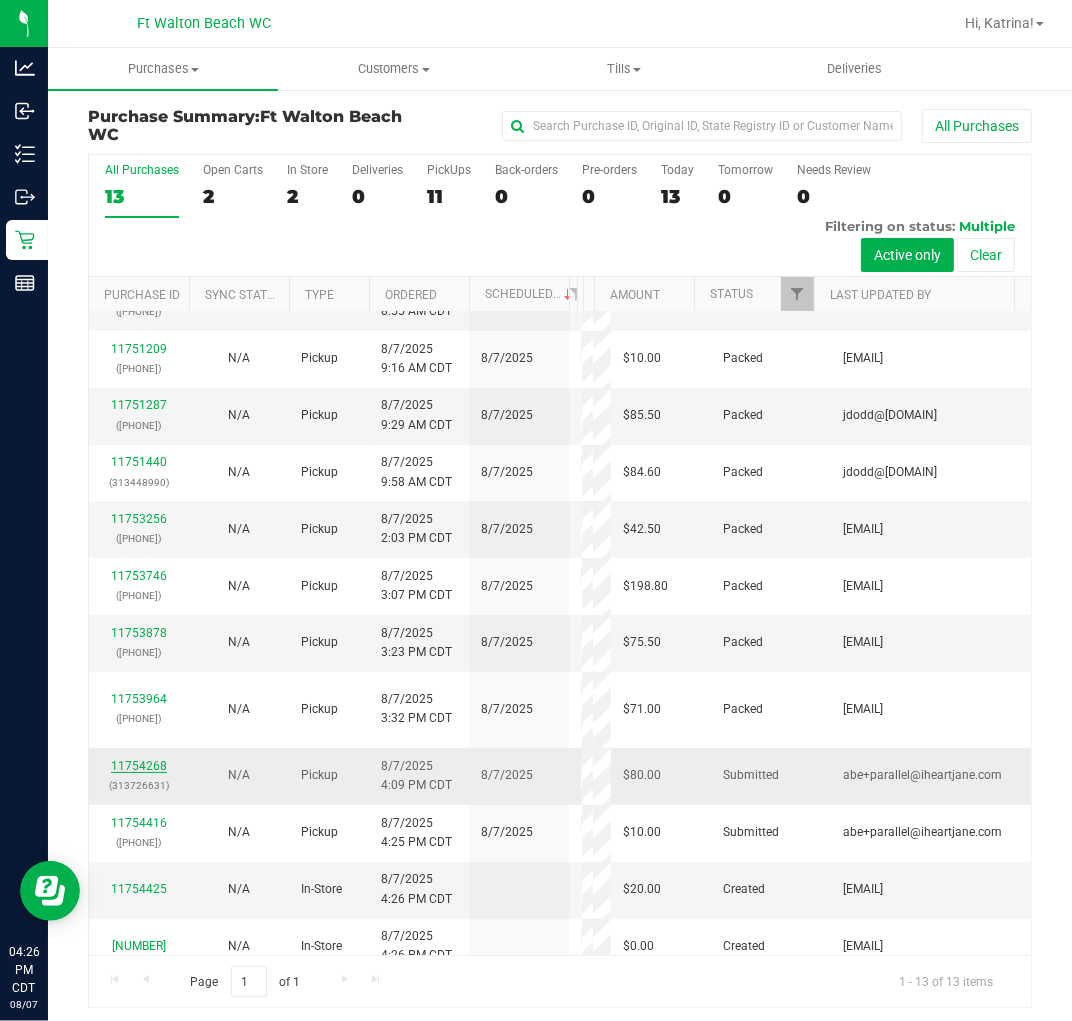 click on "11754268" at bounding box center (139, 766) 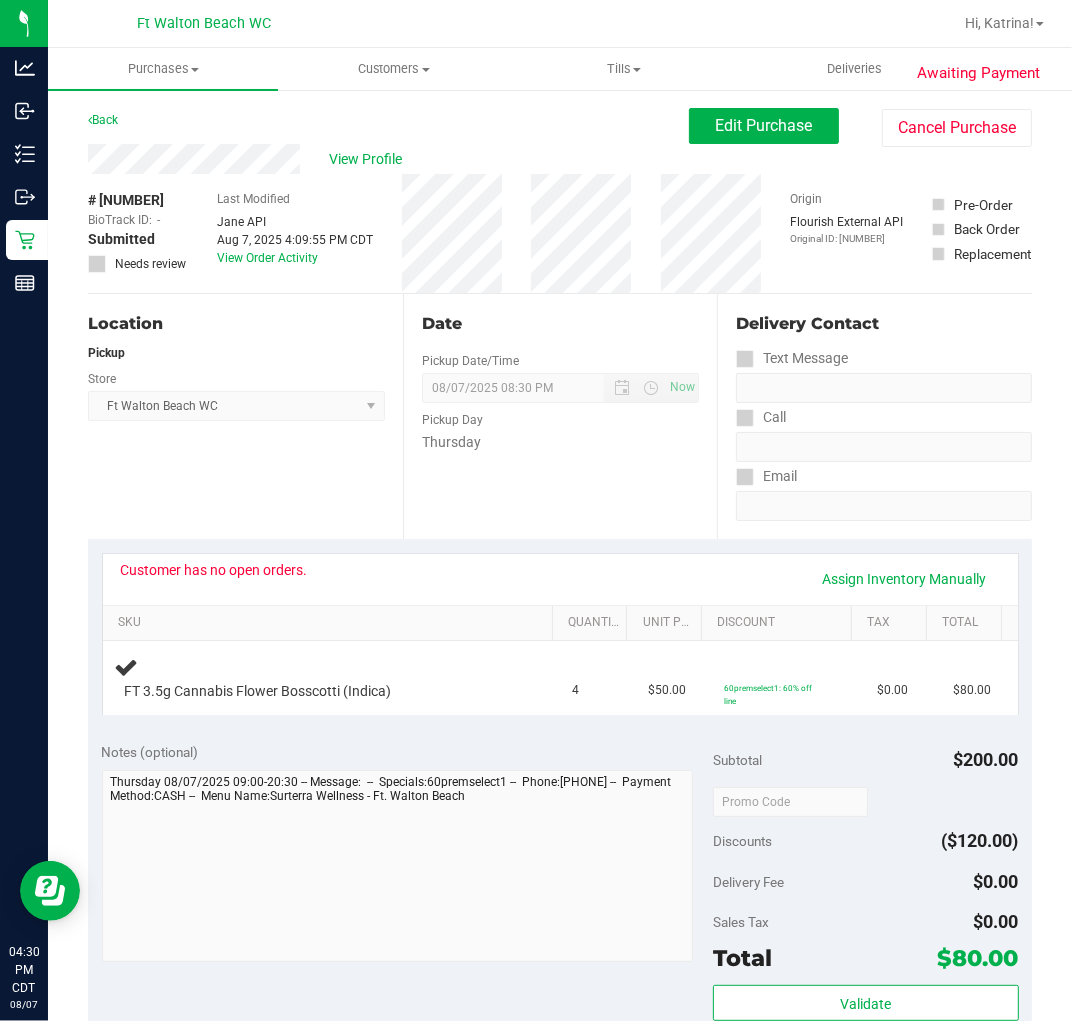 click on "# 11754268
BioTrack ID:
-
Submitted
Needs review
Last Modified
[FIRST] [LAST]
Aug 7, 2025 4:09:55 PM CDT
View Order Activity
Origin
Flourish External API
Original ID: 313726631" at bounding box center (560, 233) 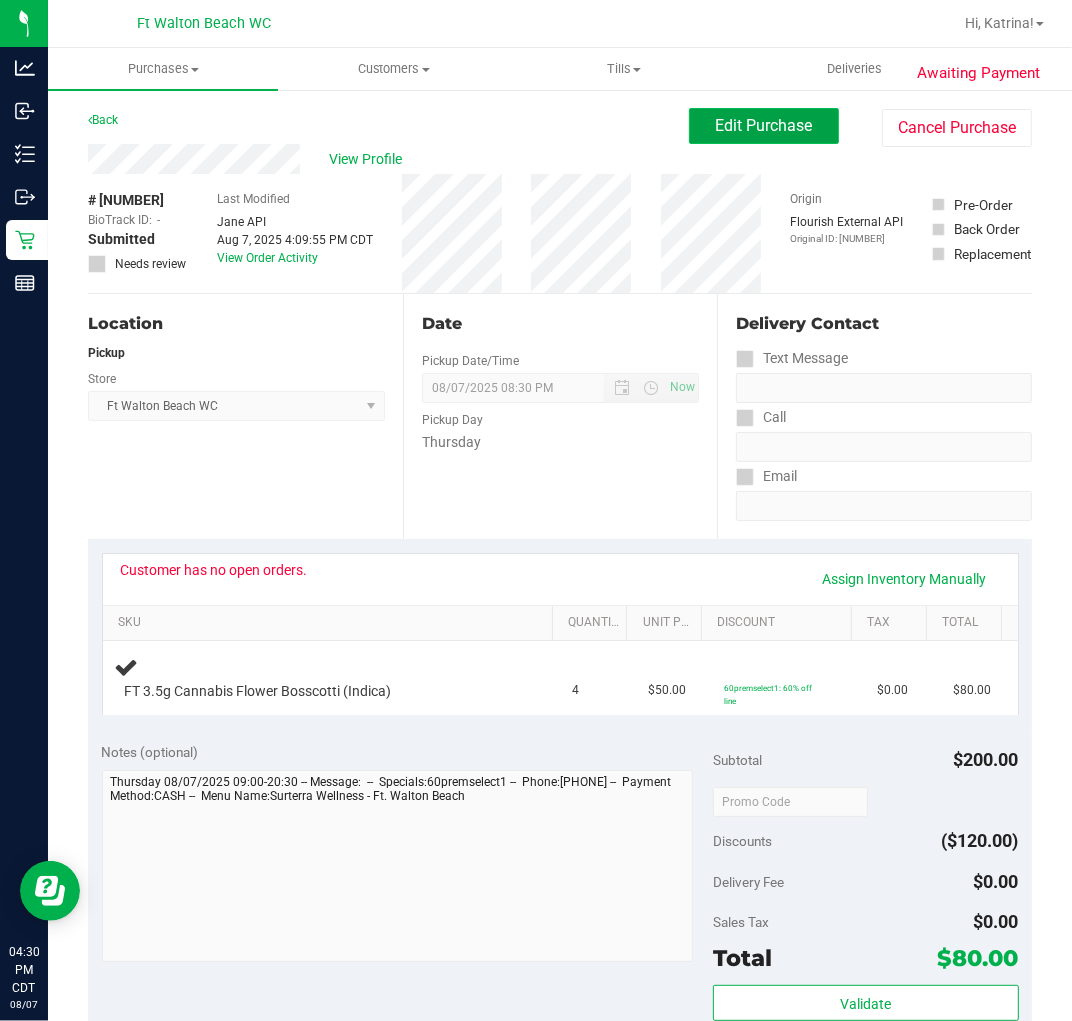 click on "Edit Purchase" at bounding box center (764, 125) 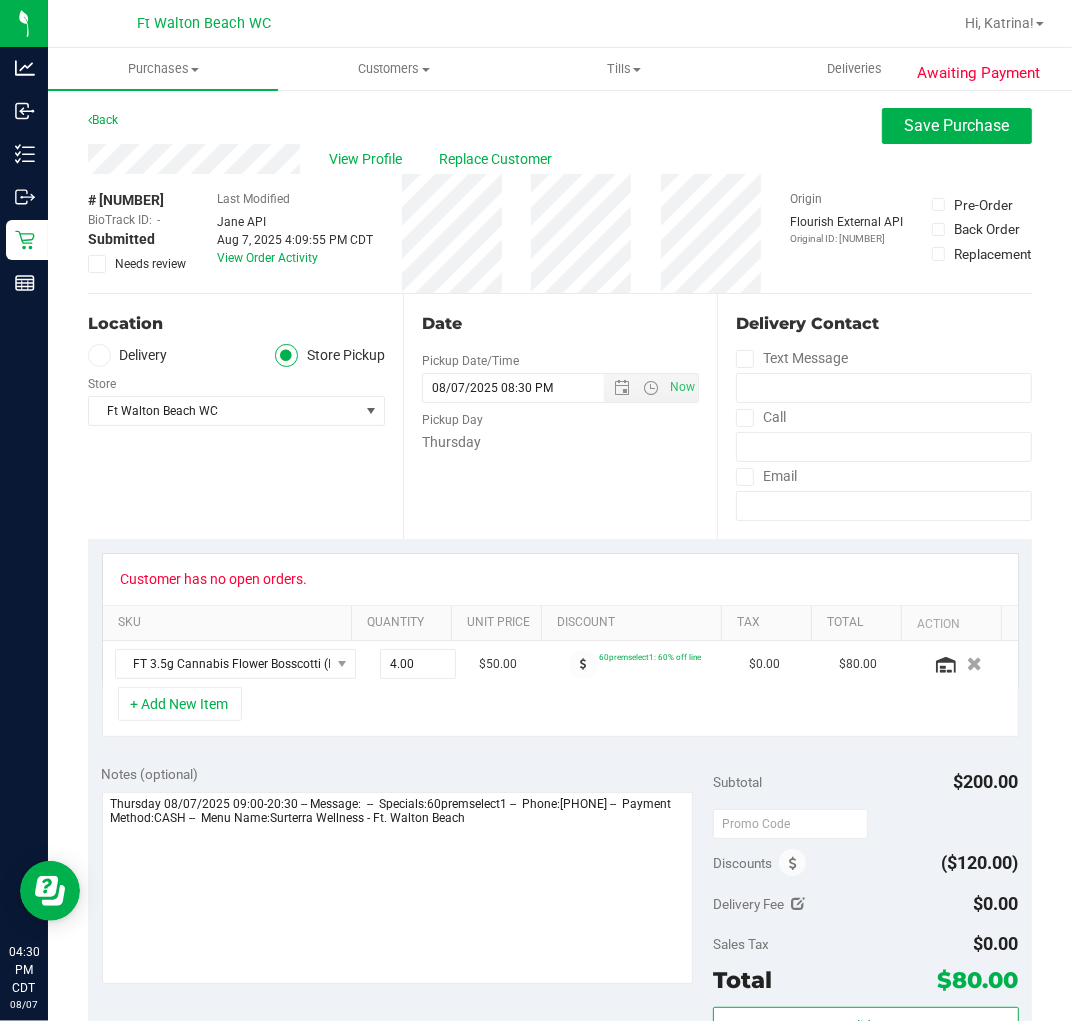 click at bounding box center [97, 264] 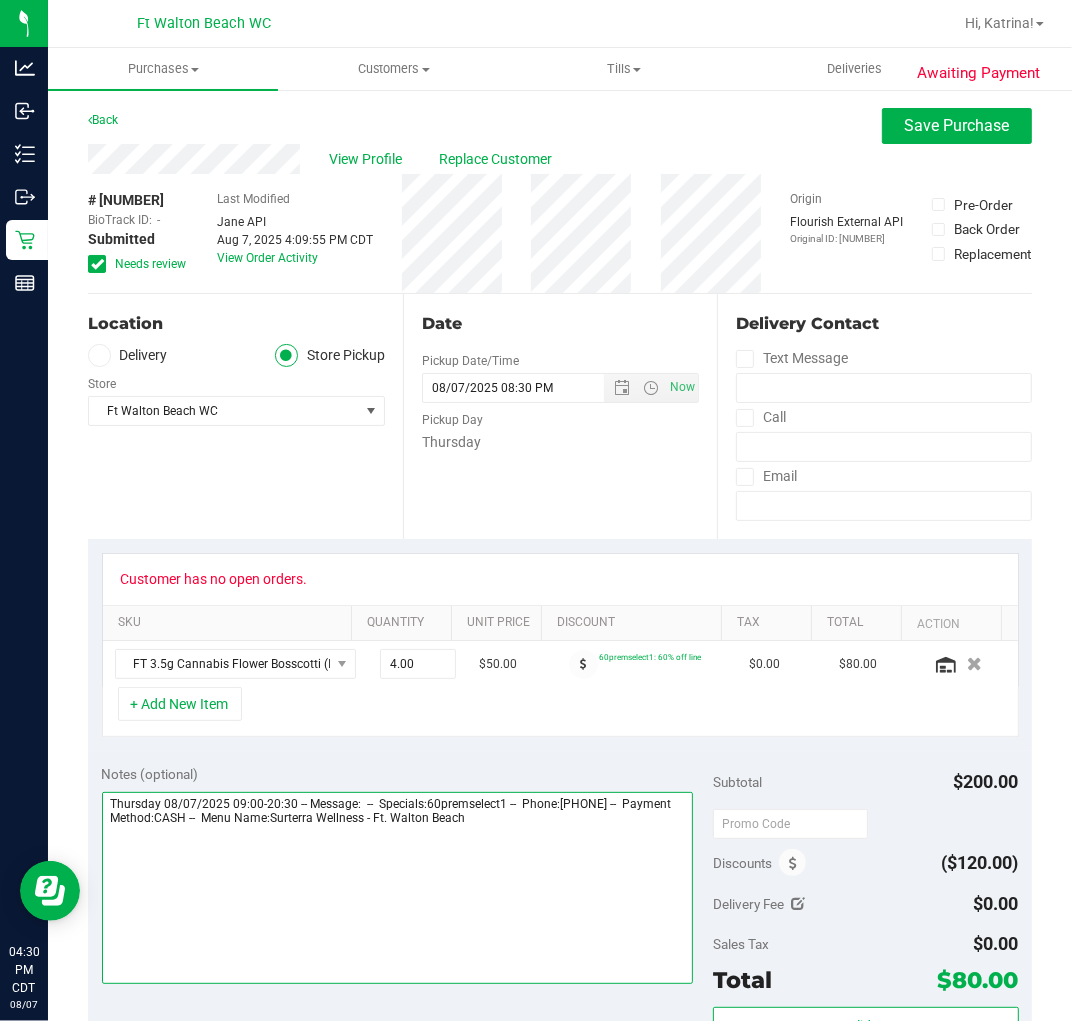 click at bounding box center (397, 888) 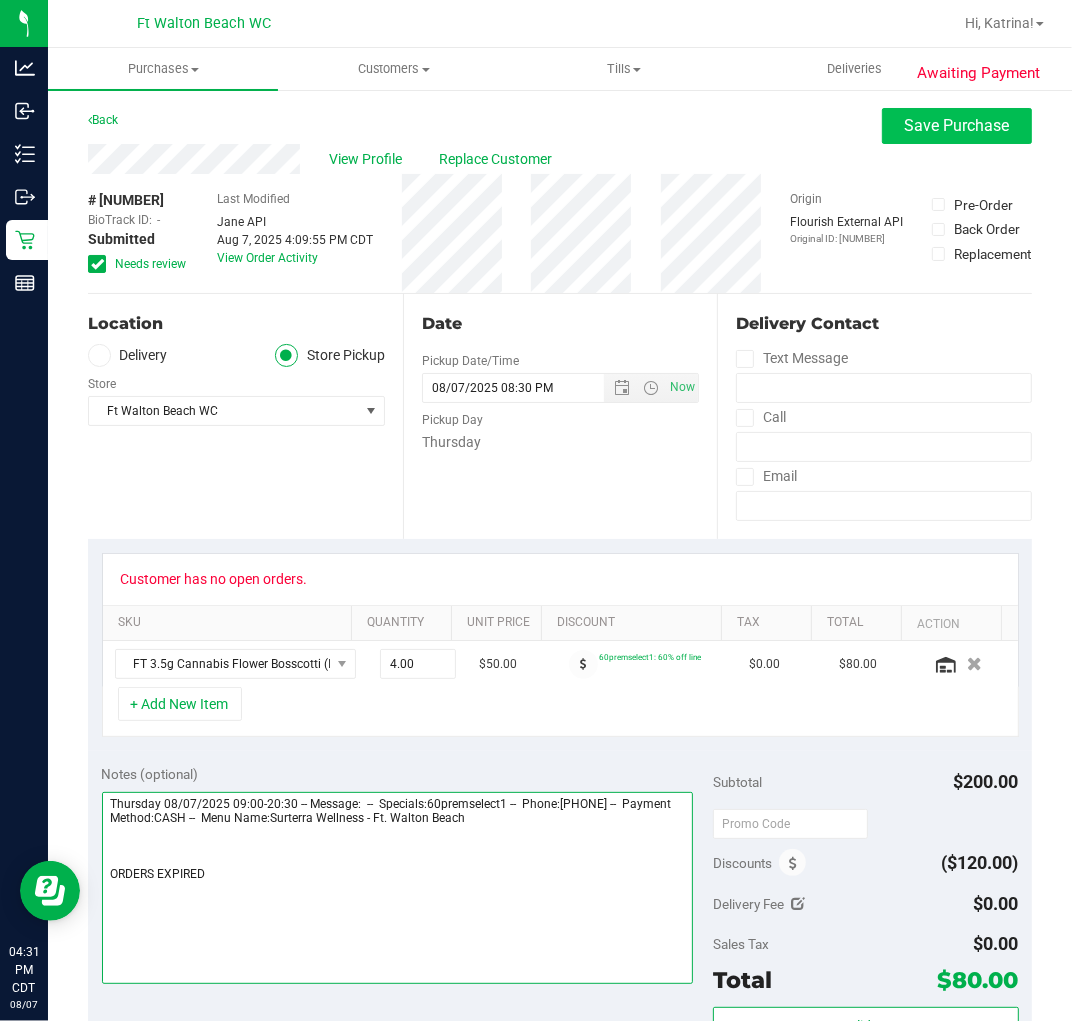 type on "Thursday 08/07/2025 09:00-20:30 -- Message:  --  Specials:60premselect1 --  Phone:[PHONE] --  Payment Method:CASH --  Menu Name:Surterra Wellness - Ft. Walton Beach
ORDERS EXPIRED" 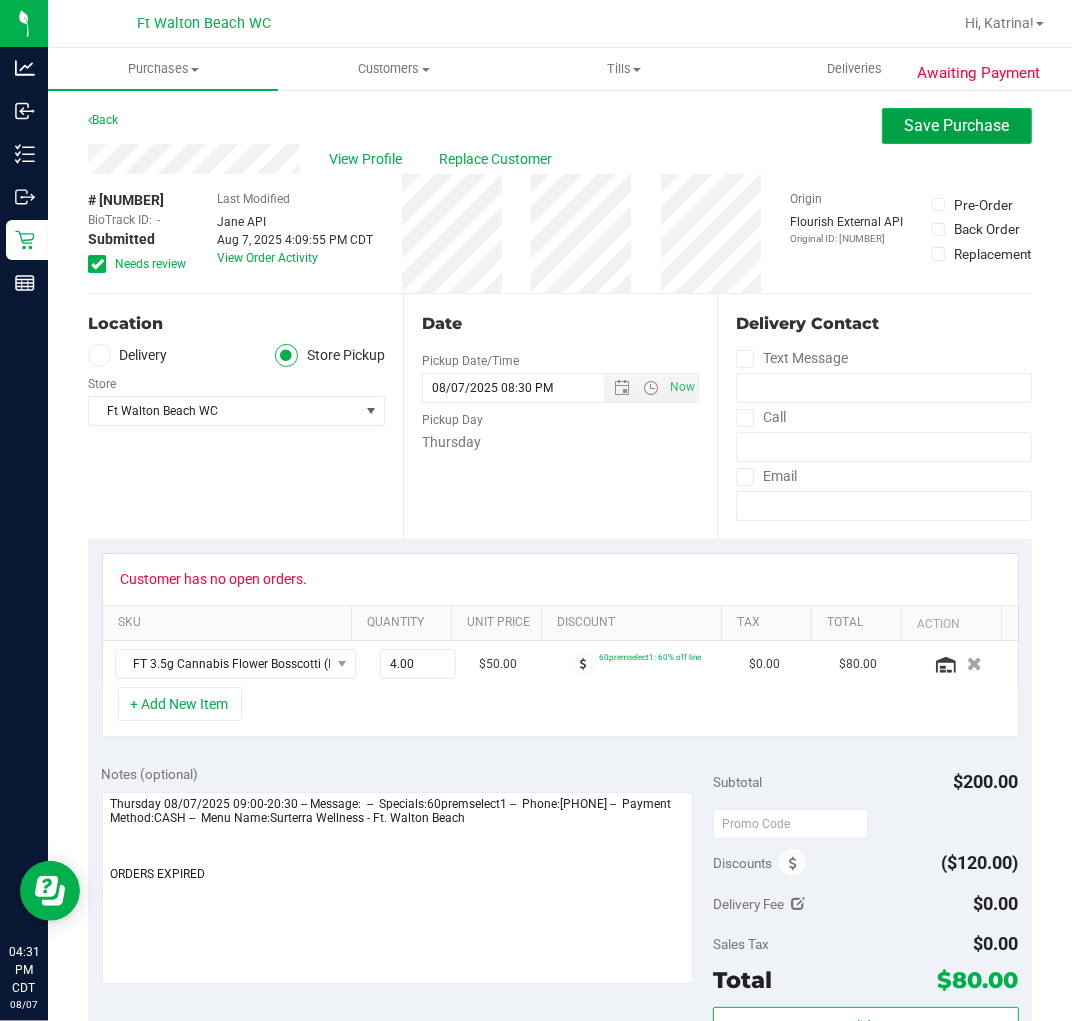 click on "Save Purchase" at bounding box center (957, 126) 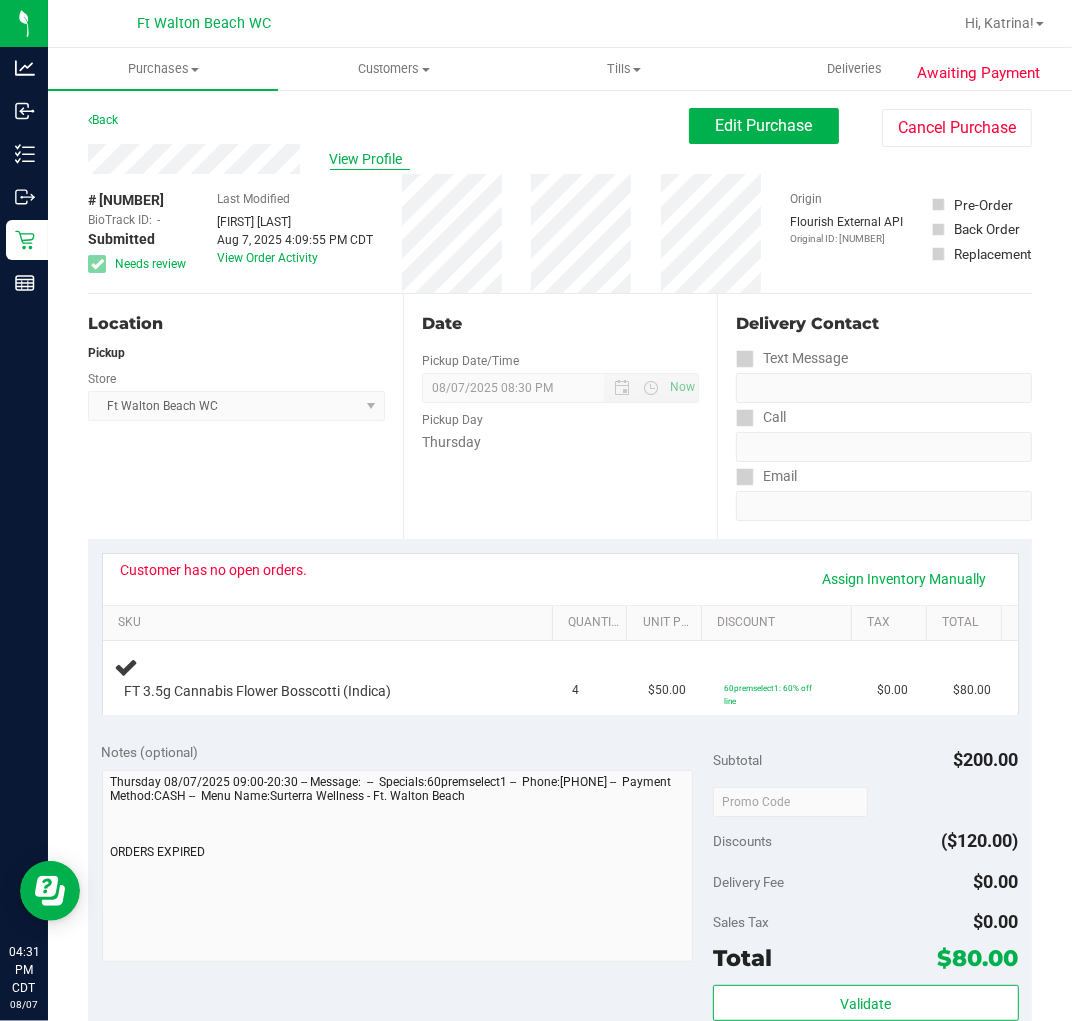 click on "View Profile" at bounding box center [370, 159] 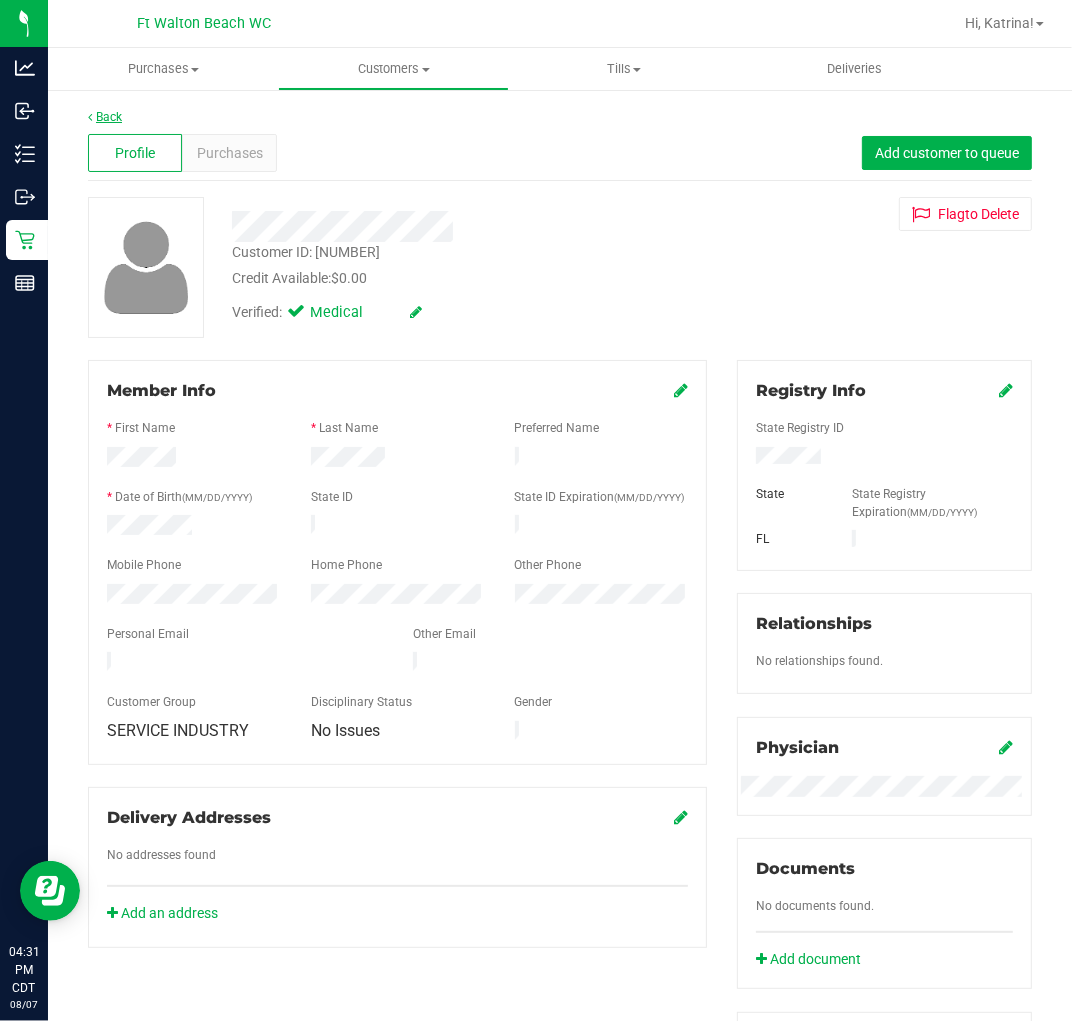 click on "Back" at bounding box center (105, 117) 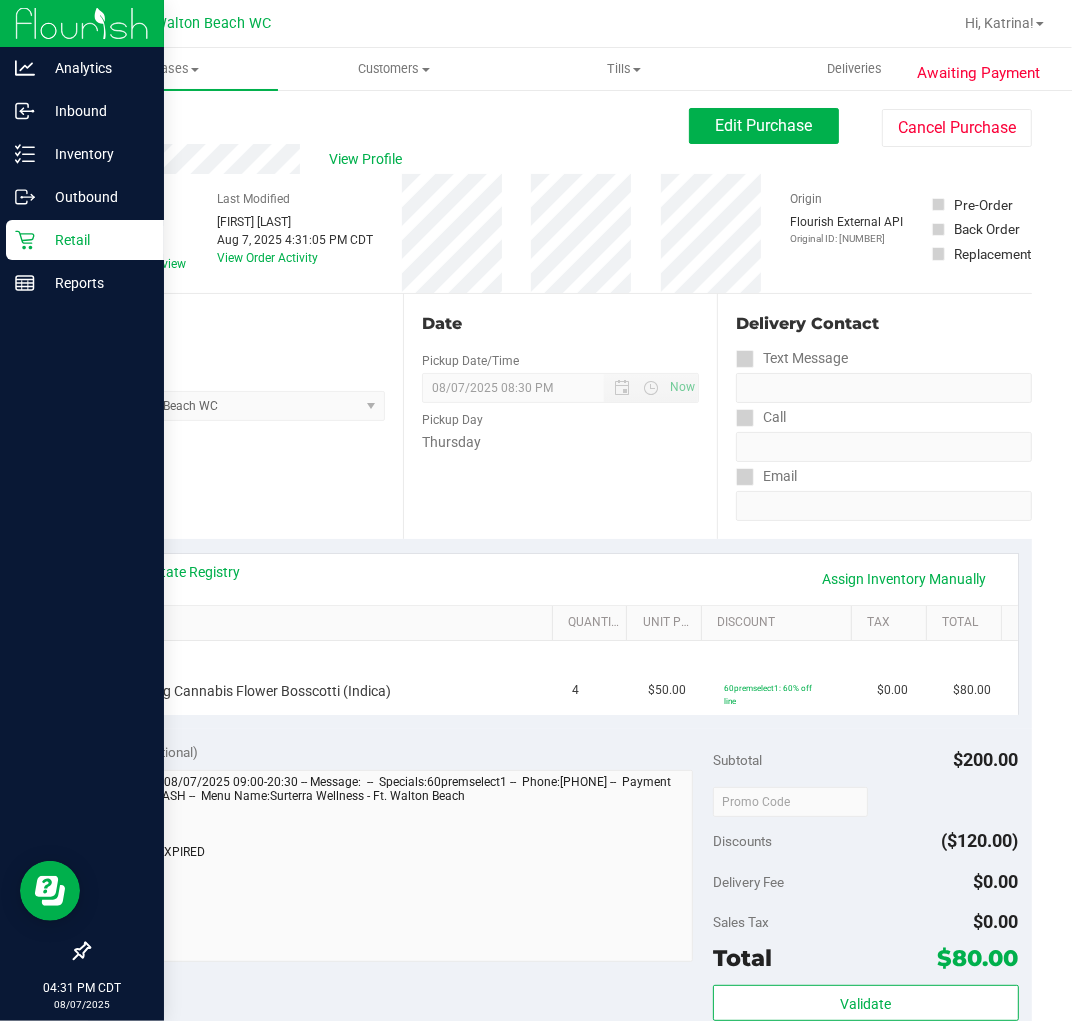 click 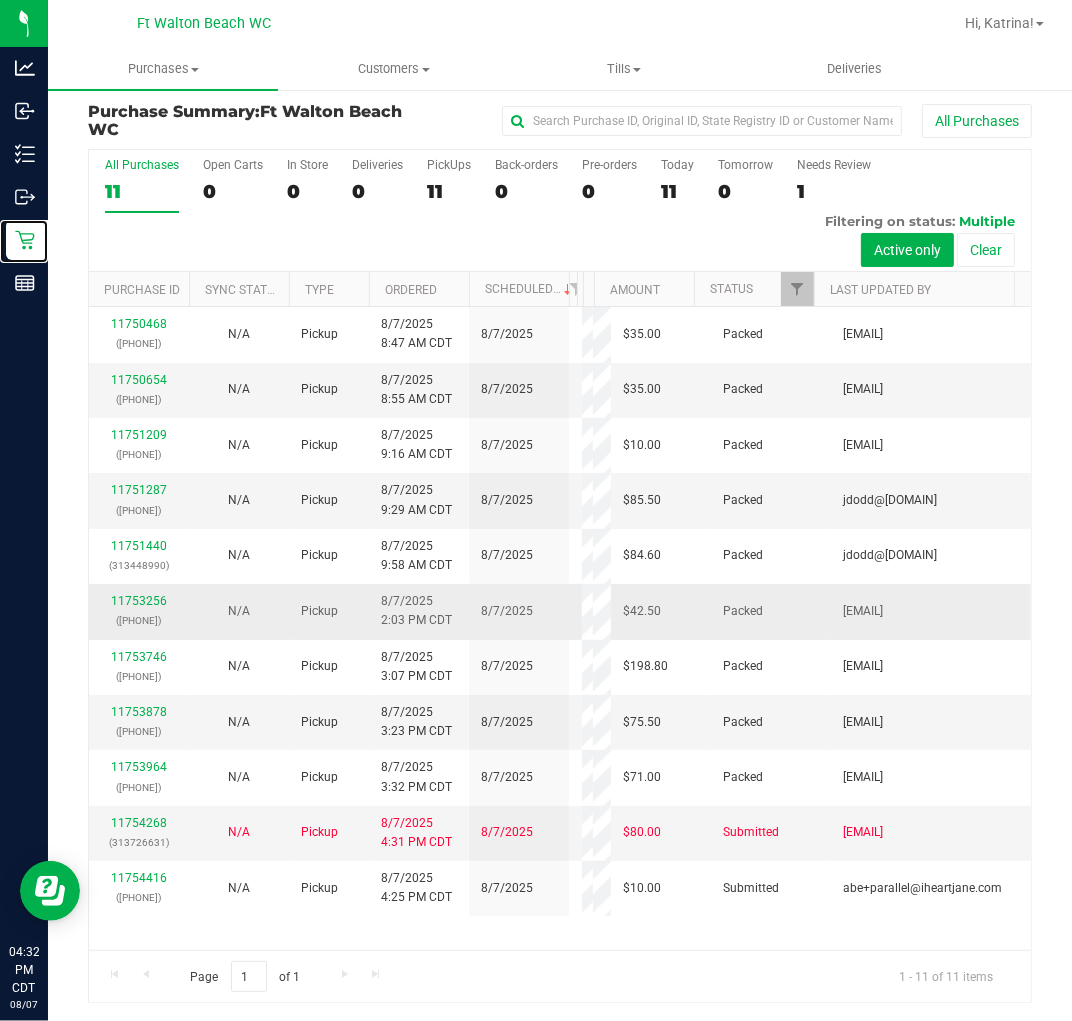 scroll, scrollTop: 6, scrollLeft: 0, axis: vertical 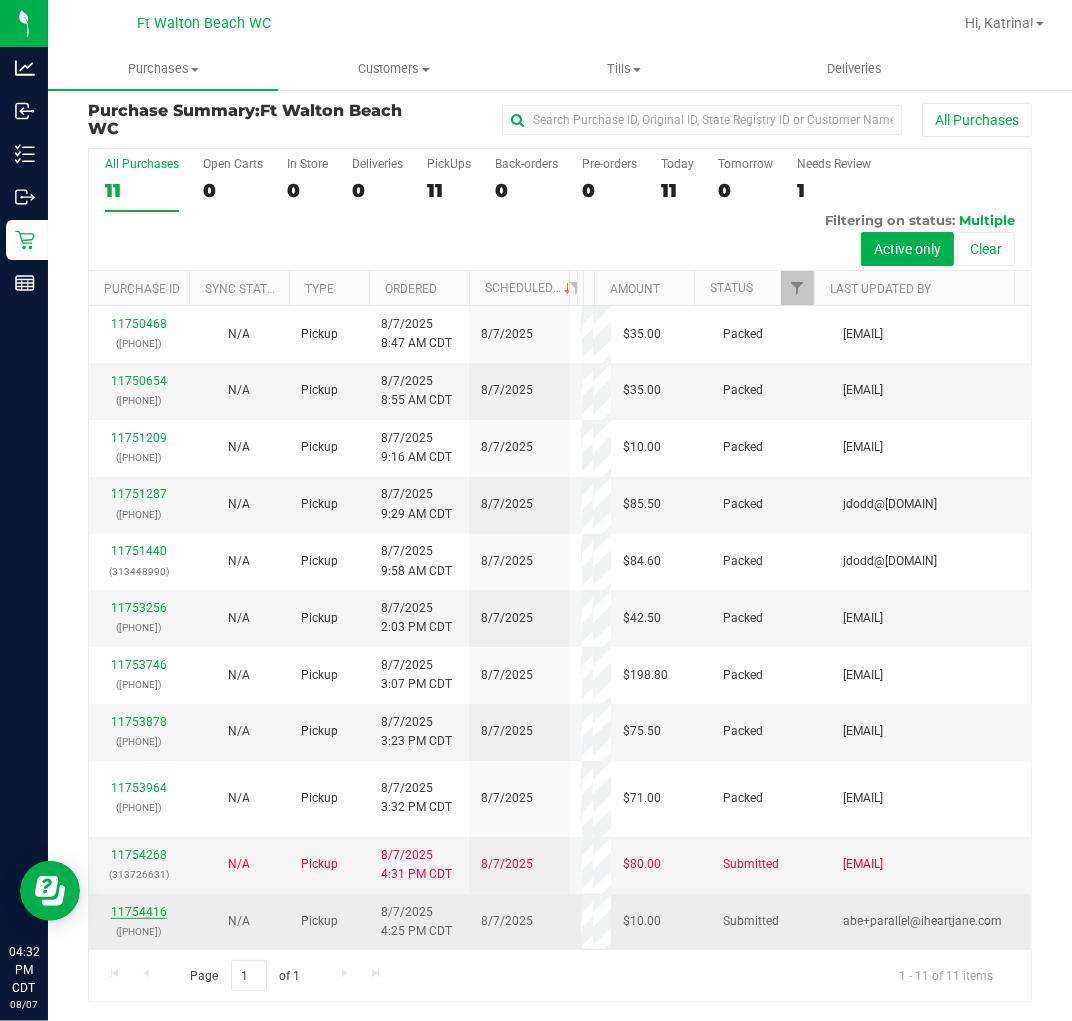 click on "11754416" at bounding box center (139, 912) 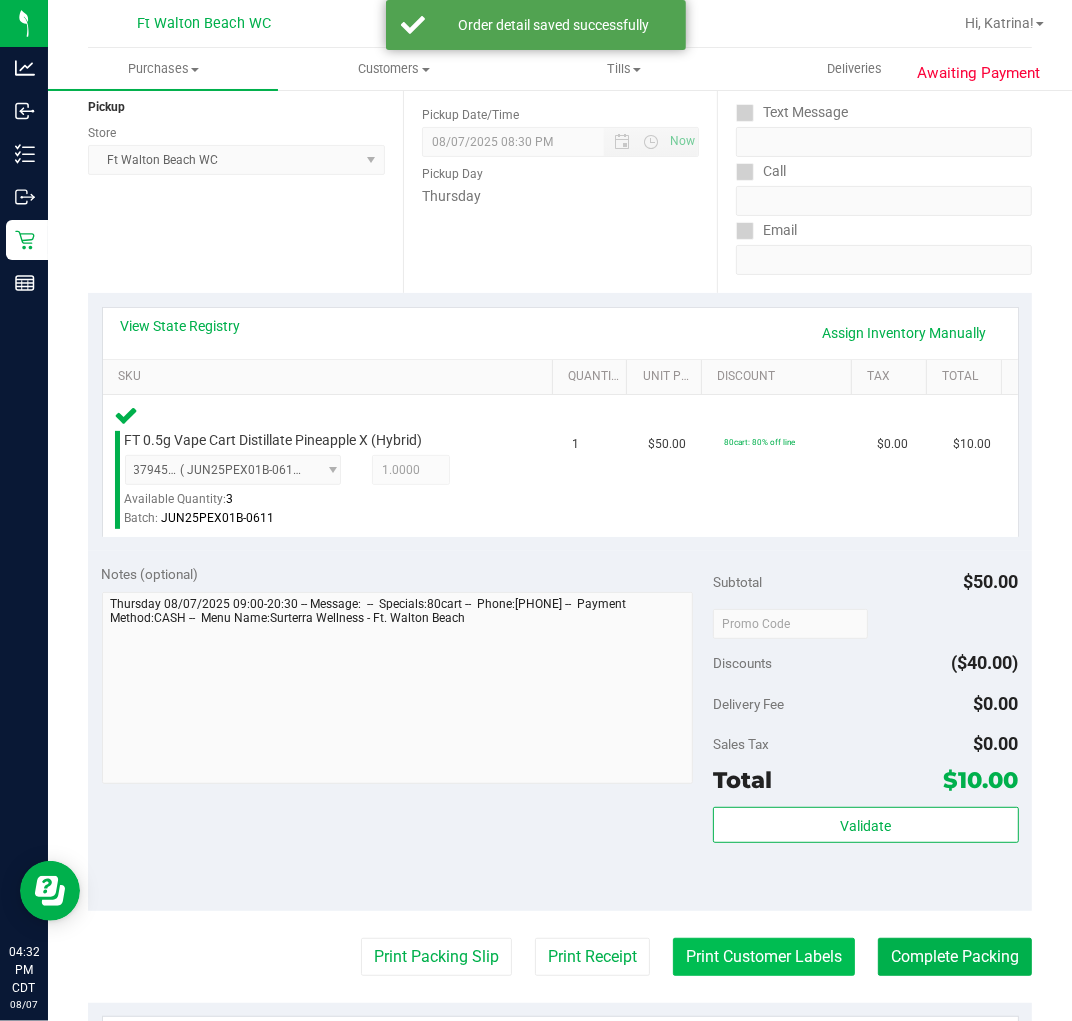 scroll, scrollTop: 451, scrollLeft: 0, axis: vertical 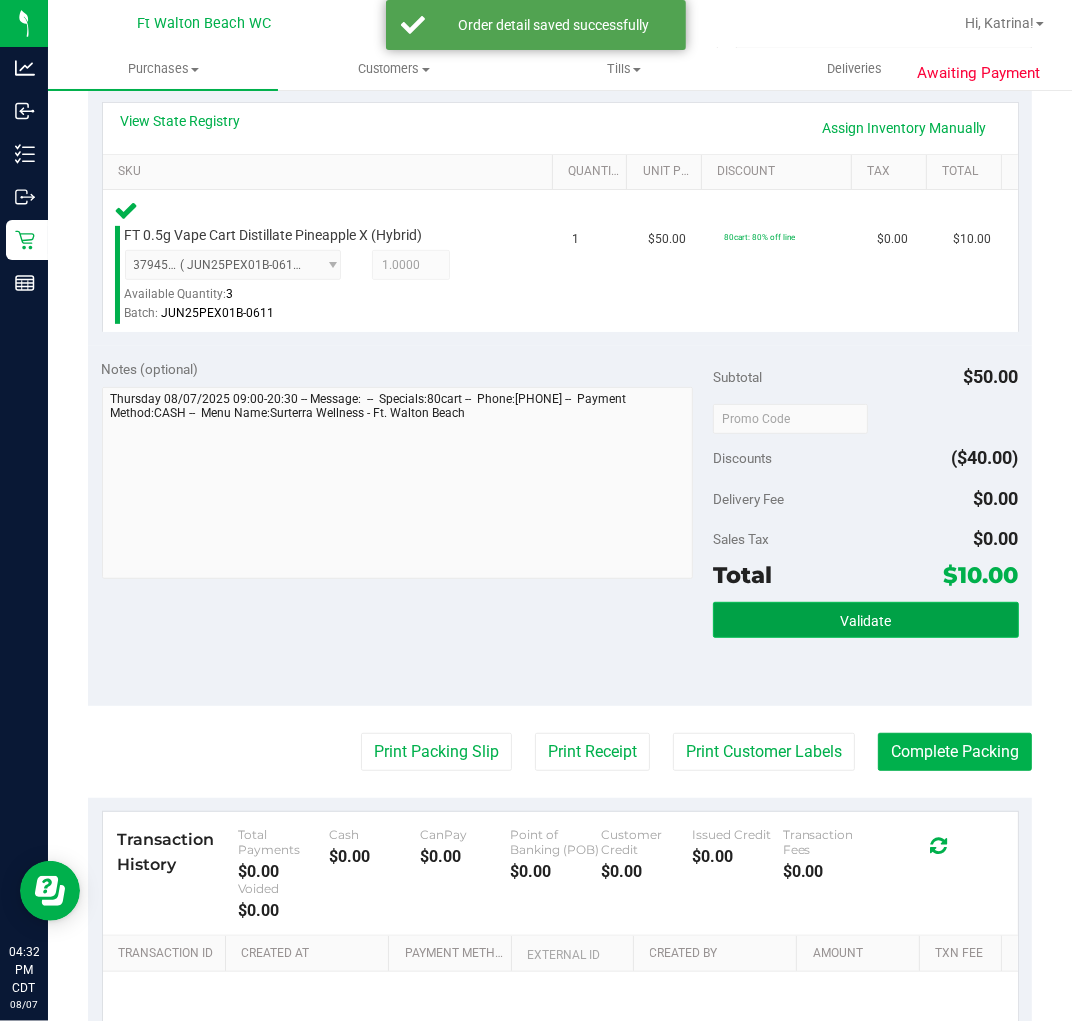 click on "Validate" at bounding box center [865, 621] 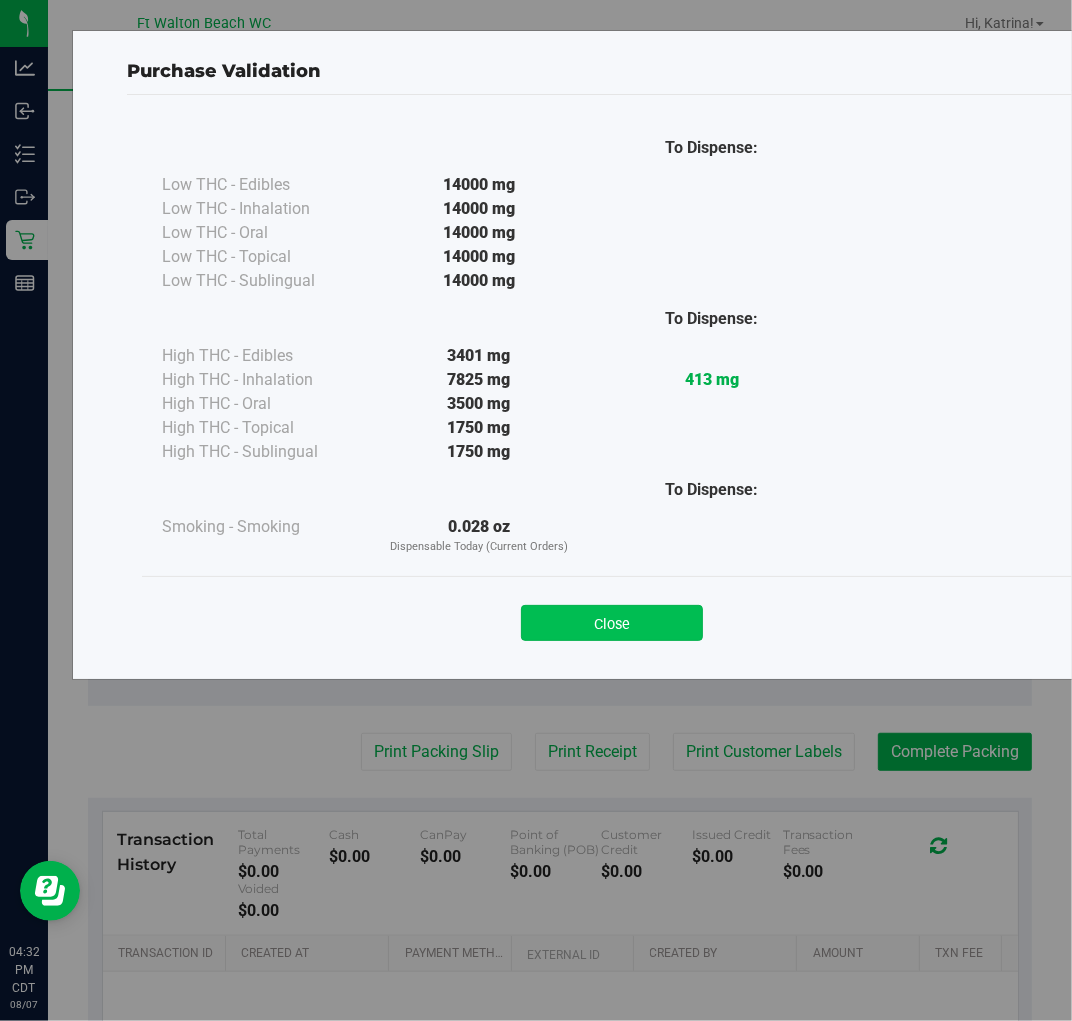 click on "Close" at bounding box center (612, 623) 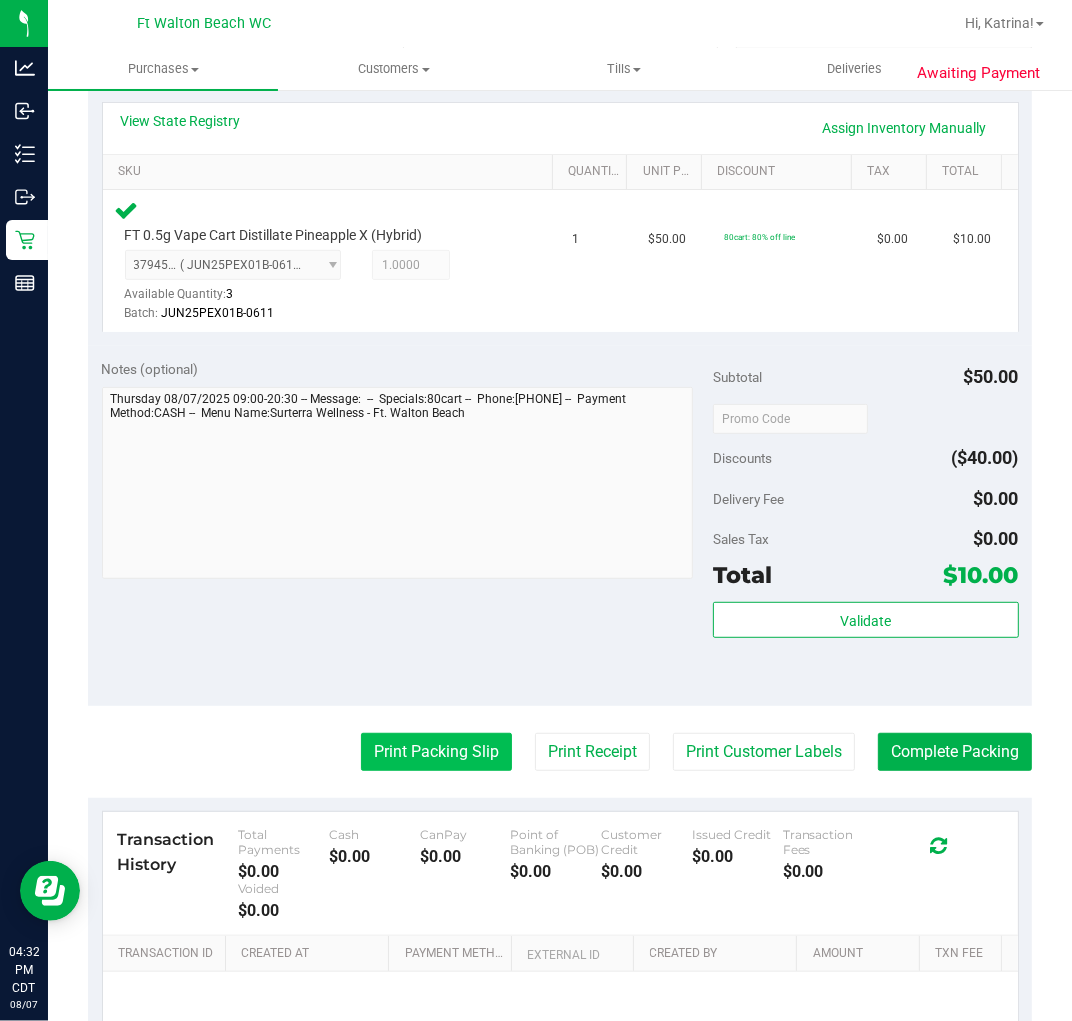 click on "Print Packing Slip" at bounding box center (436, 752) 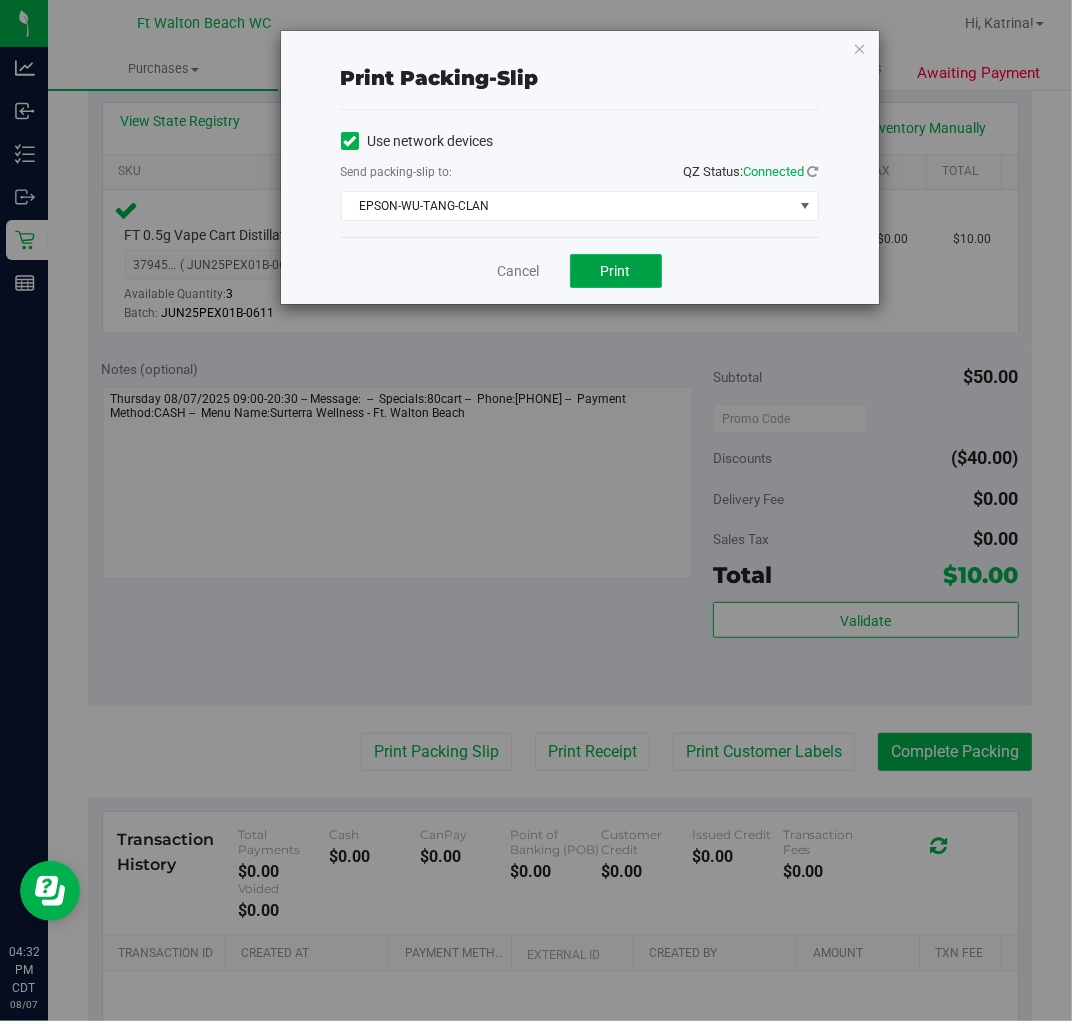 click on "Print" at bounding box center [616, 271] 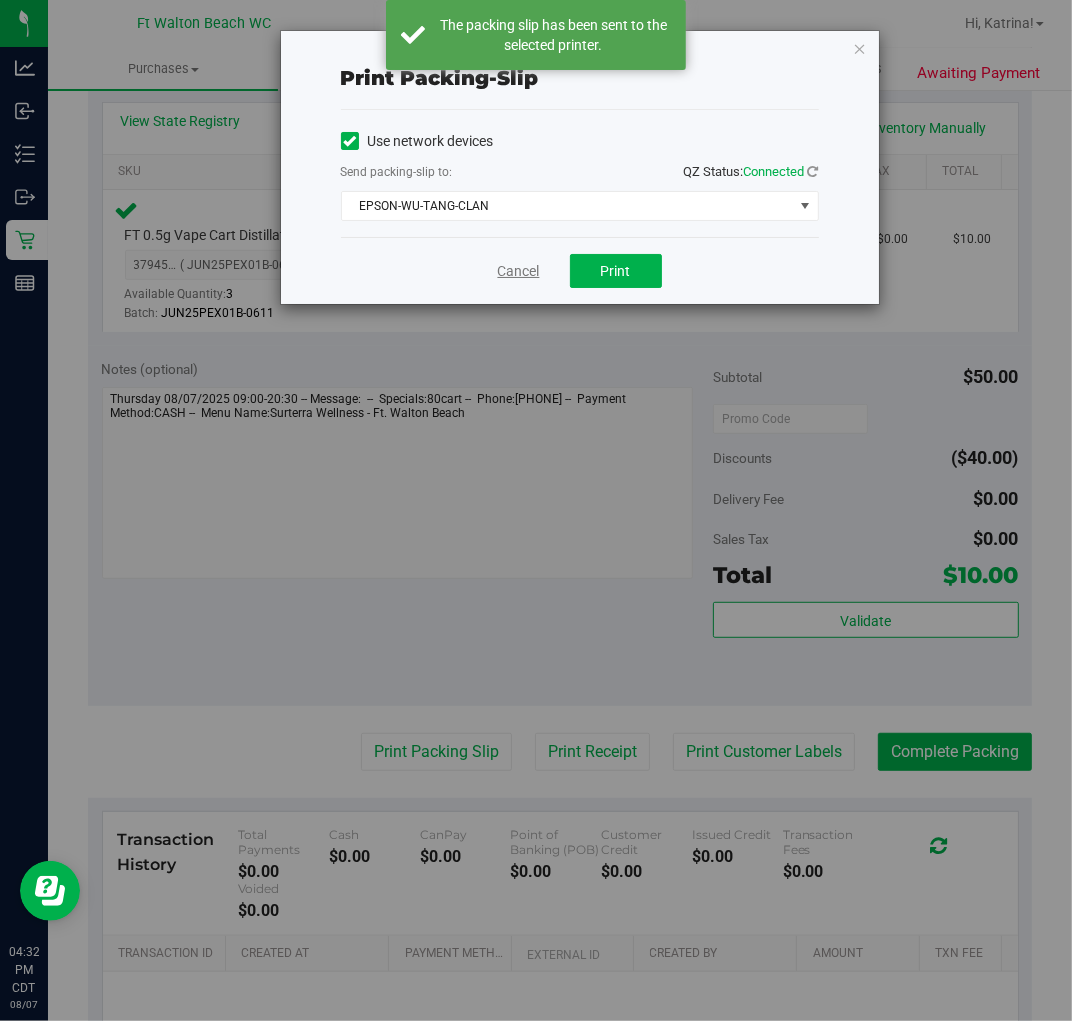 click on "Cancel" at bounding box center (519, 271) 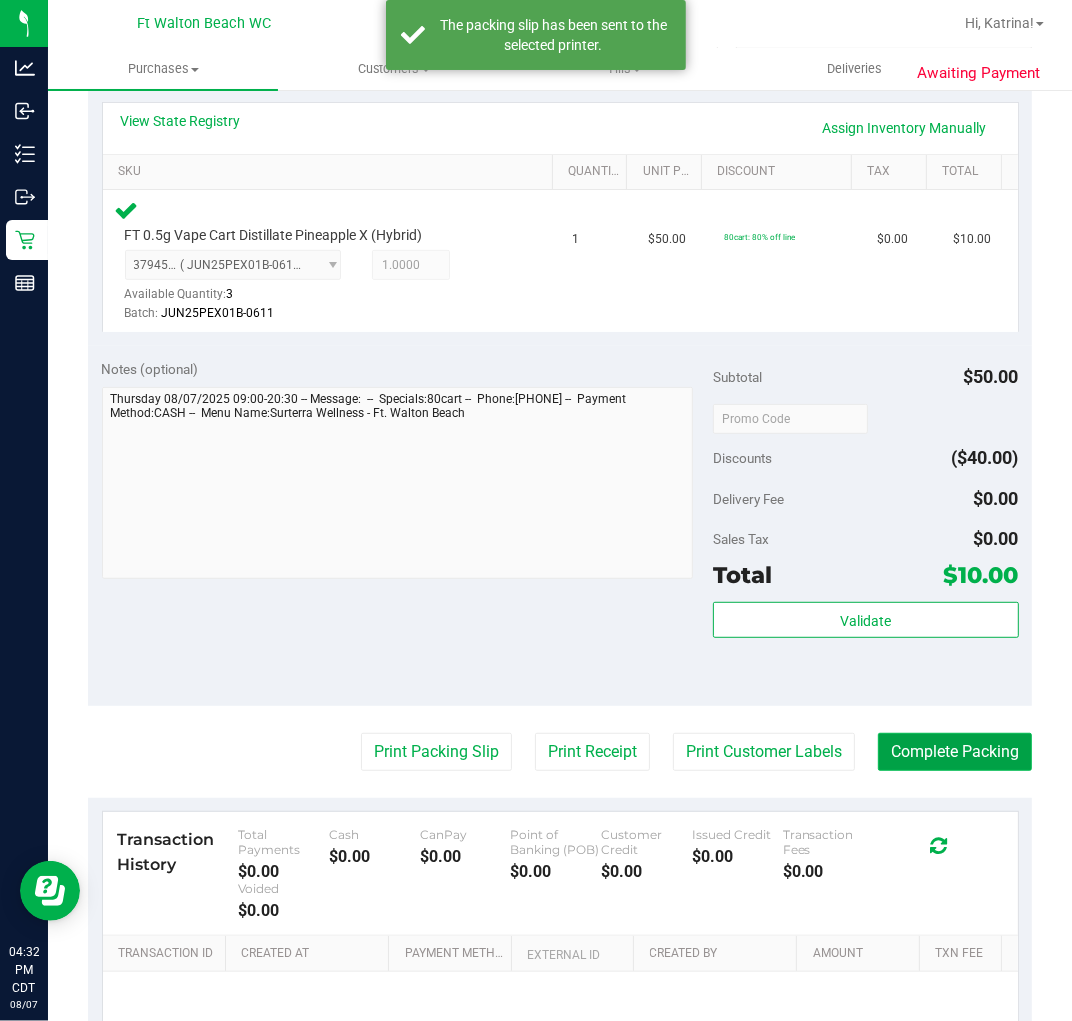 click on "Complete Packing" at bounding box center [955, 752] 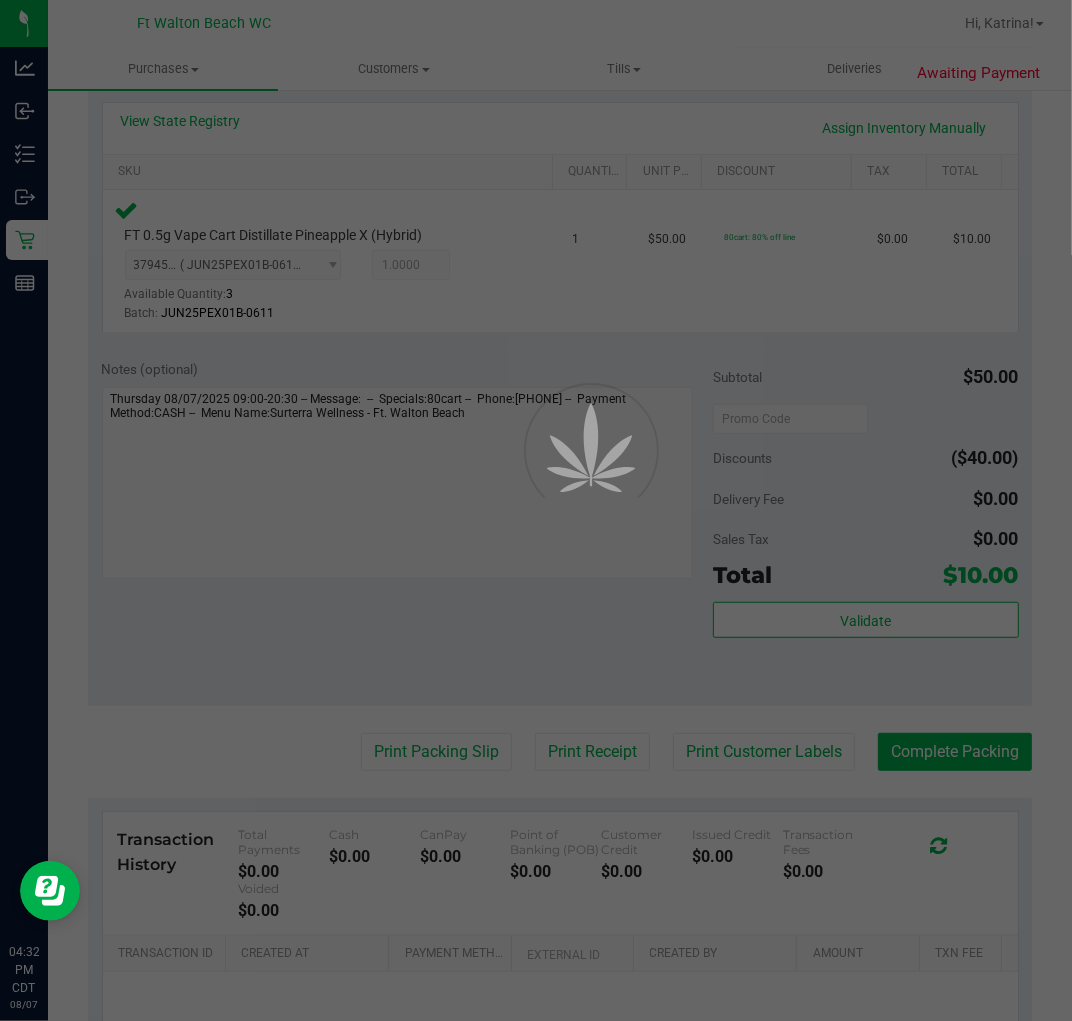 scroll, scrollTop: 0, scrollLeft: 0, axis: both 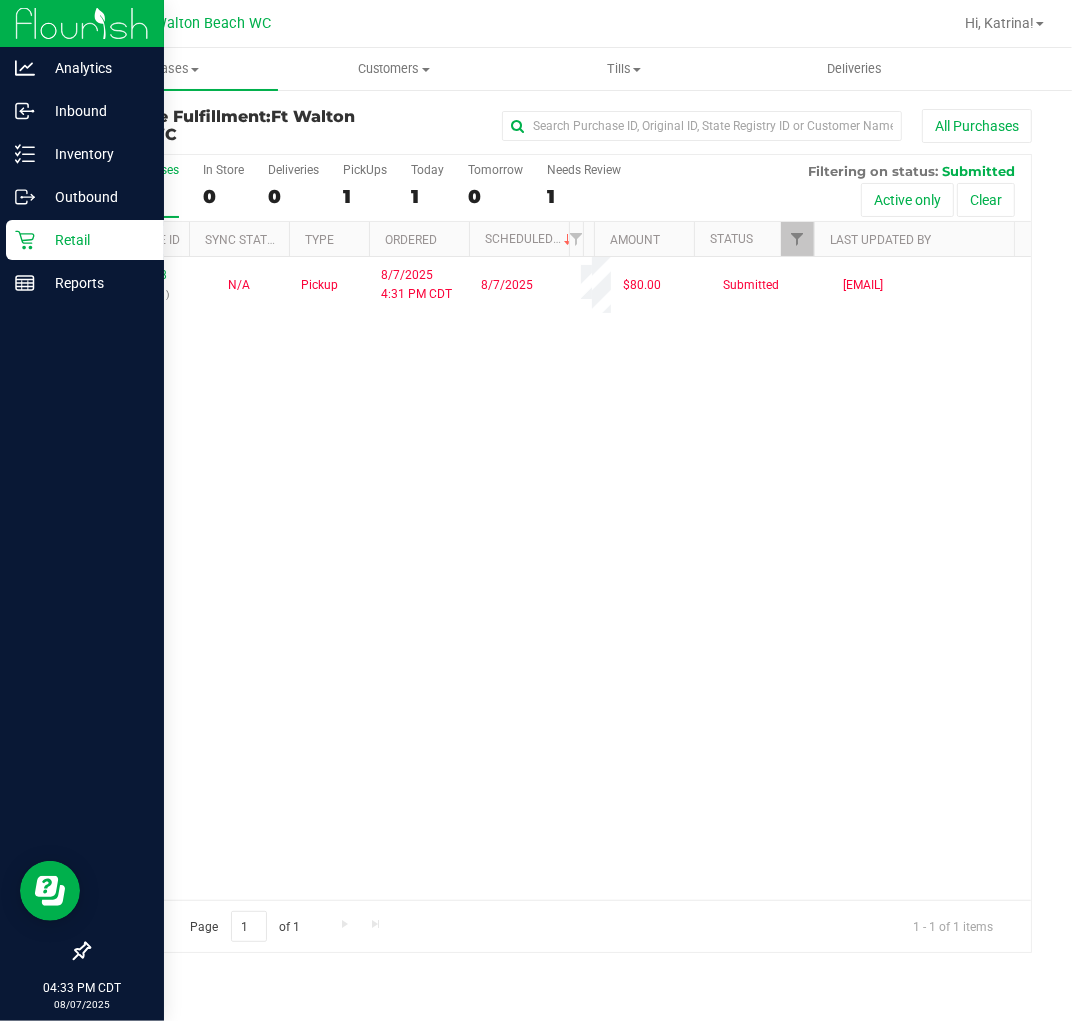 click on "Retail" at bounding box center (85, 240) 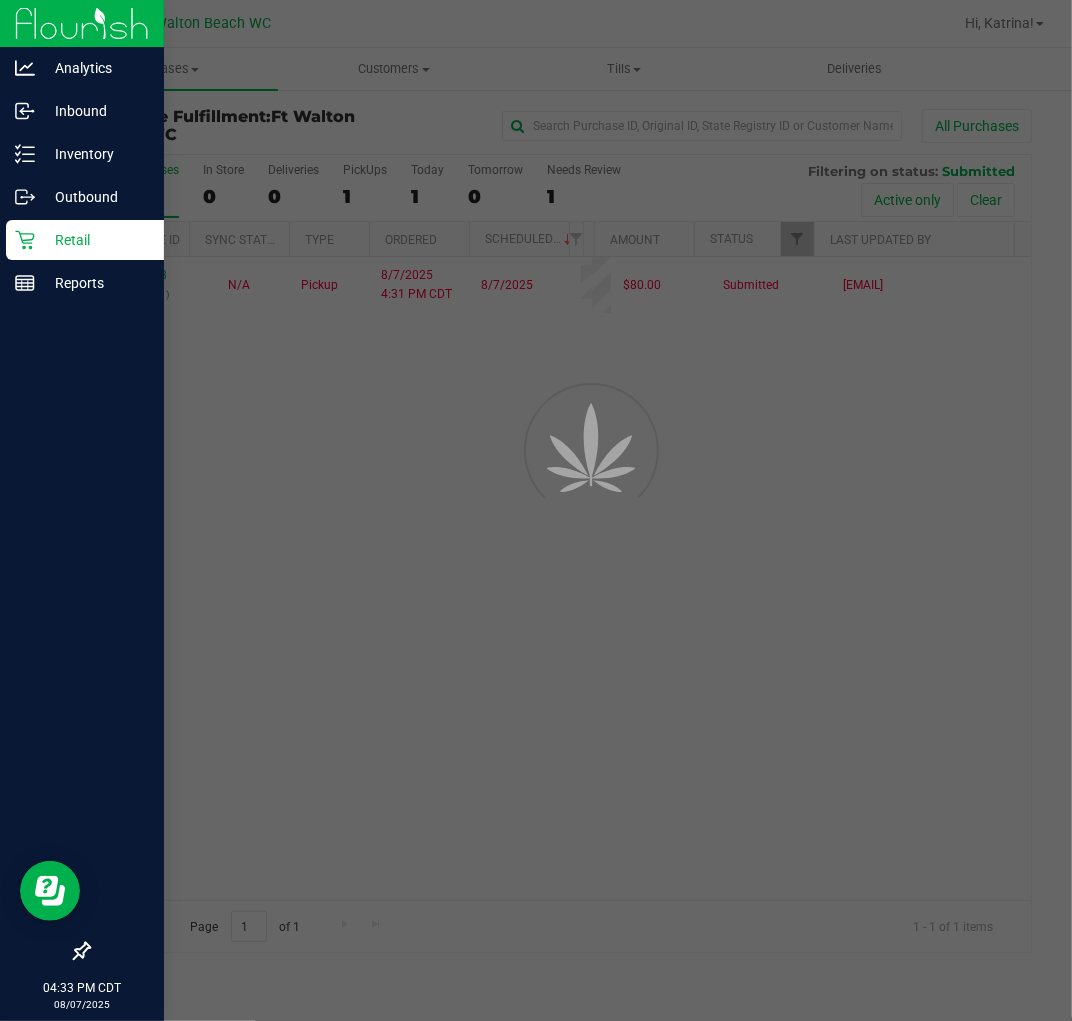 click on "Retail" at bounding box center [85, 240] 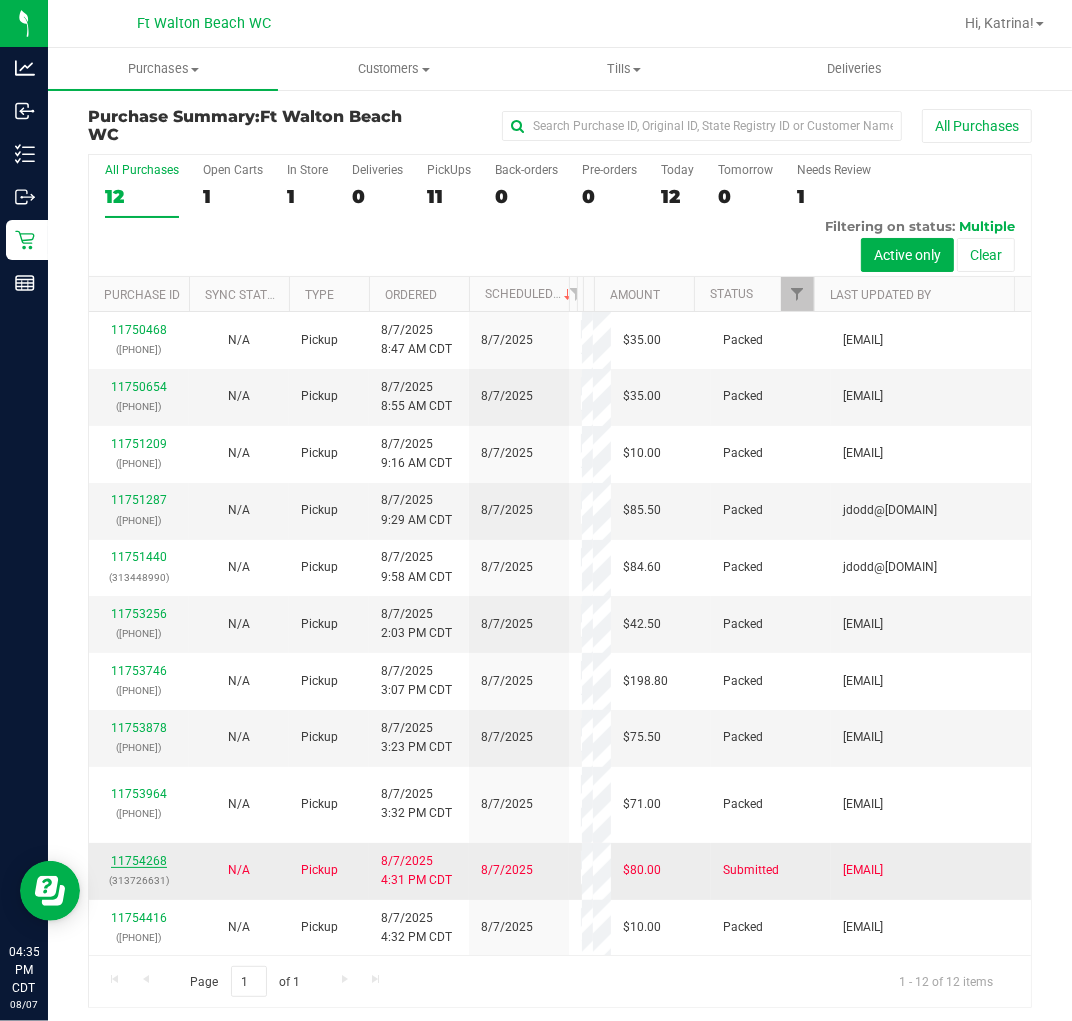 click on "11754268" at bounding box center [139, 861] 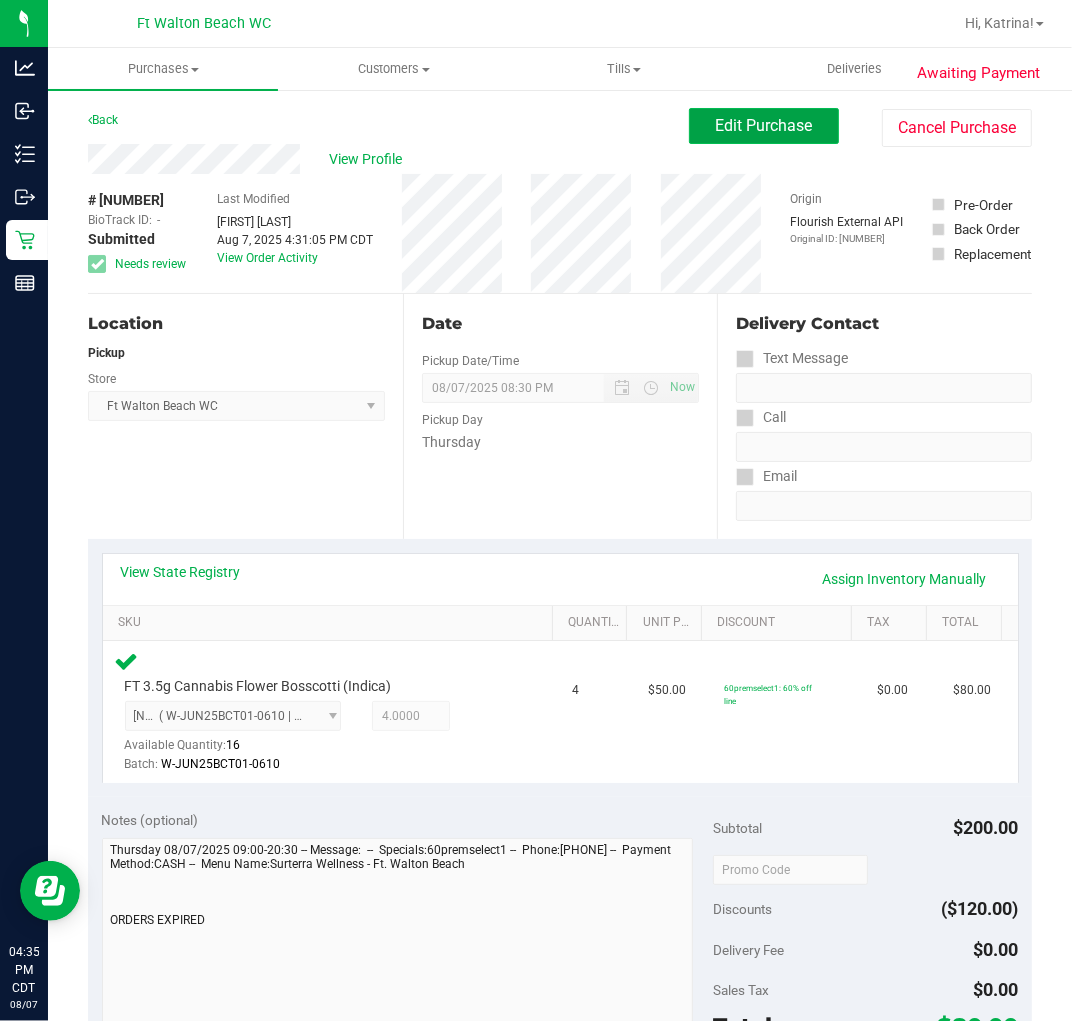 click on "Edit Purchase" at bounding box center [764, 126] 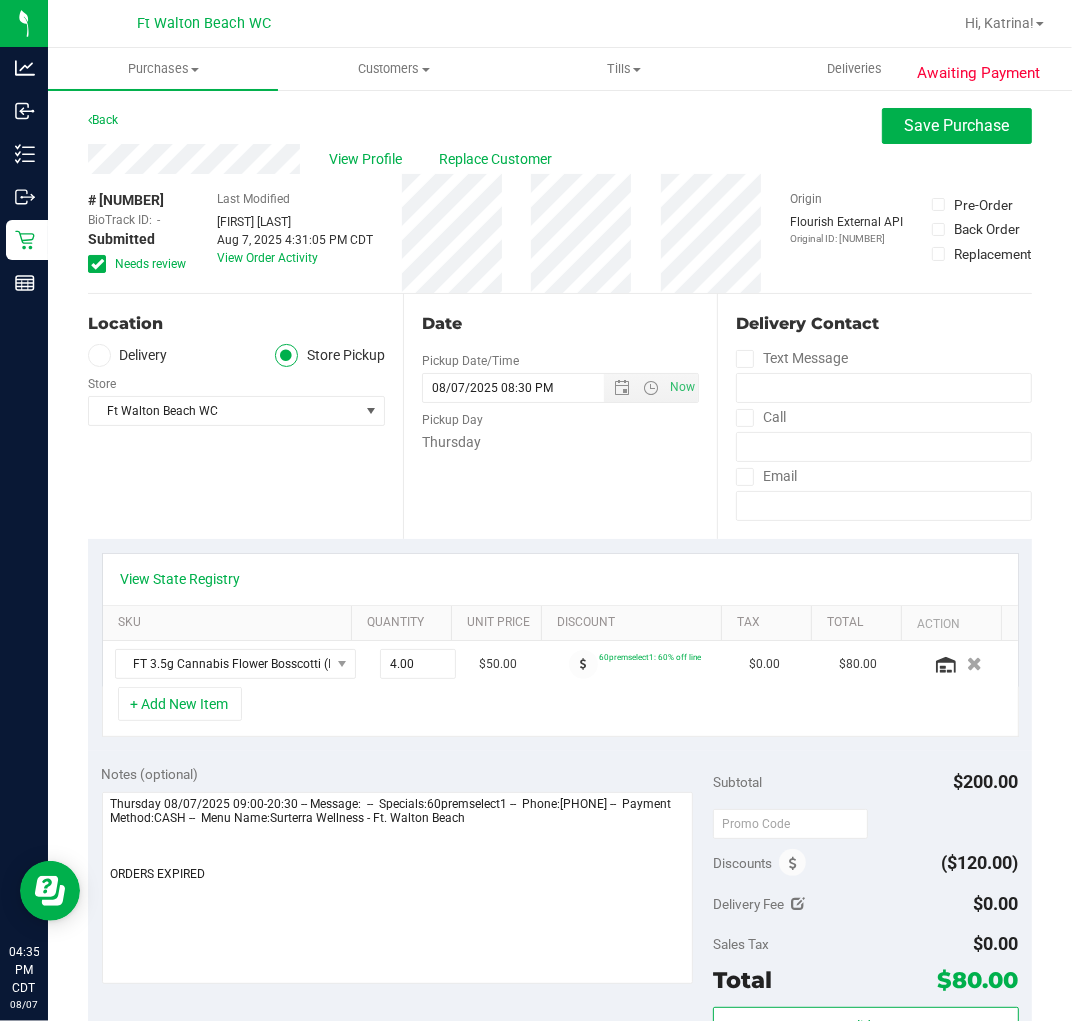 click at bounding box center [97, 264] 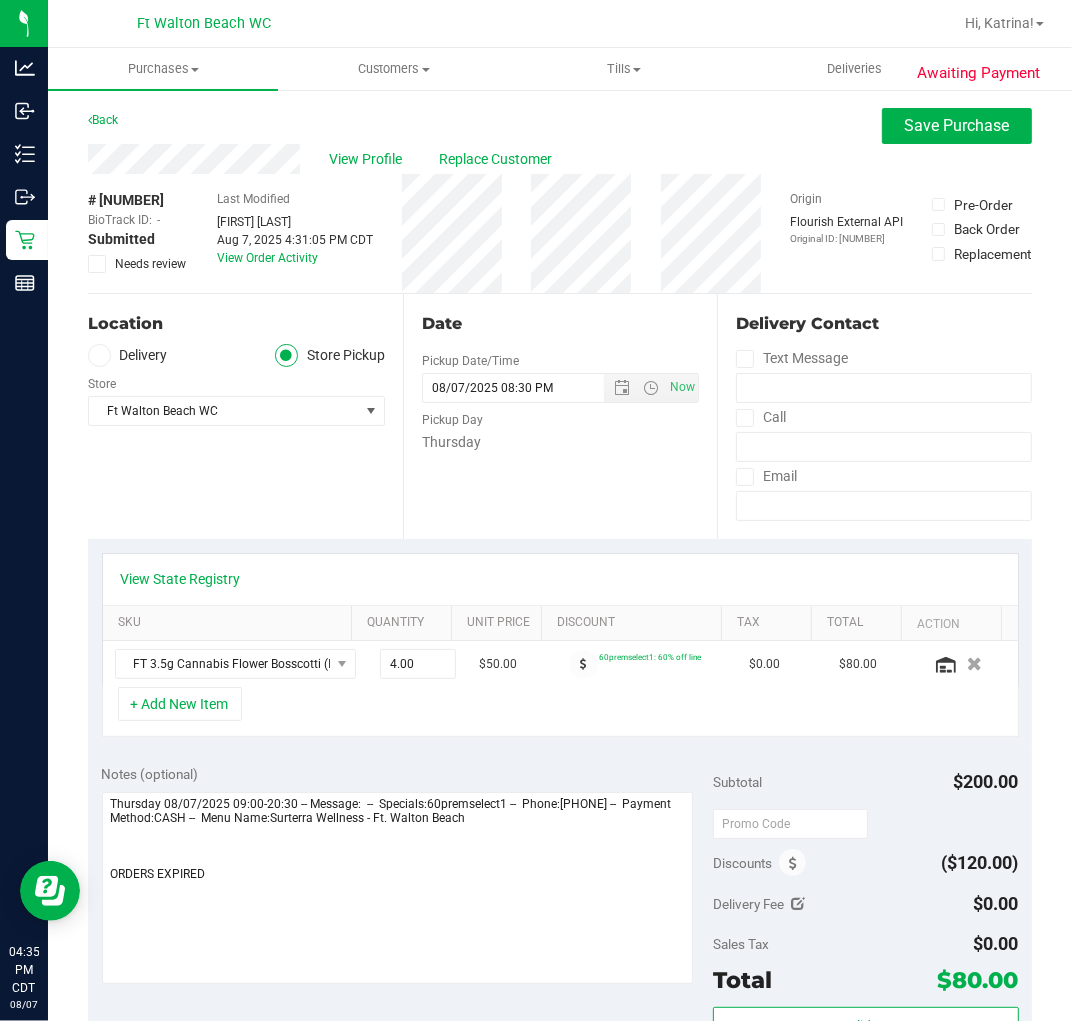 click on "# [NUMBER]
-
Submitted
Needs review" at bounding box center [138, 231] 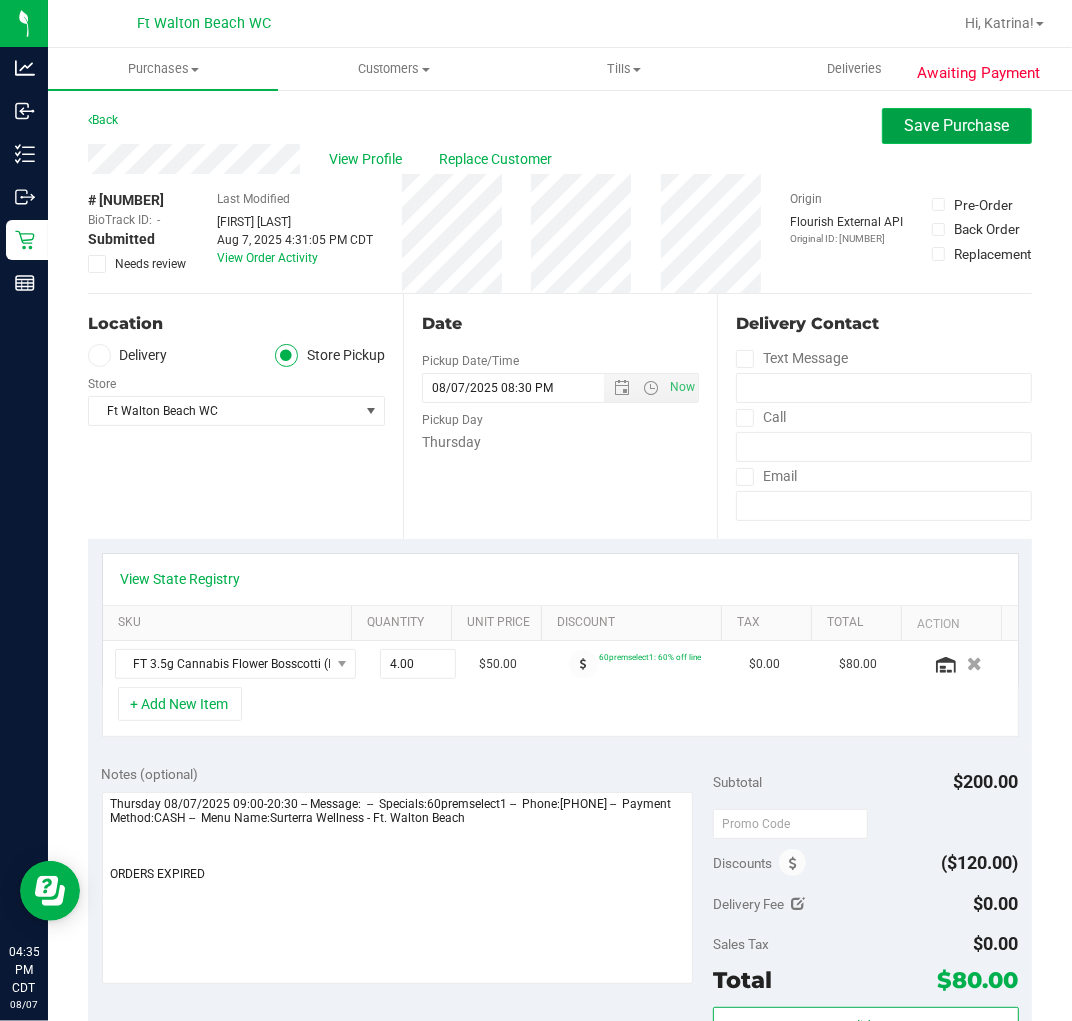 click on "Save Purchase" at bounding box center (957, 126) 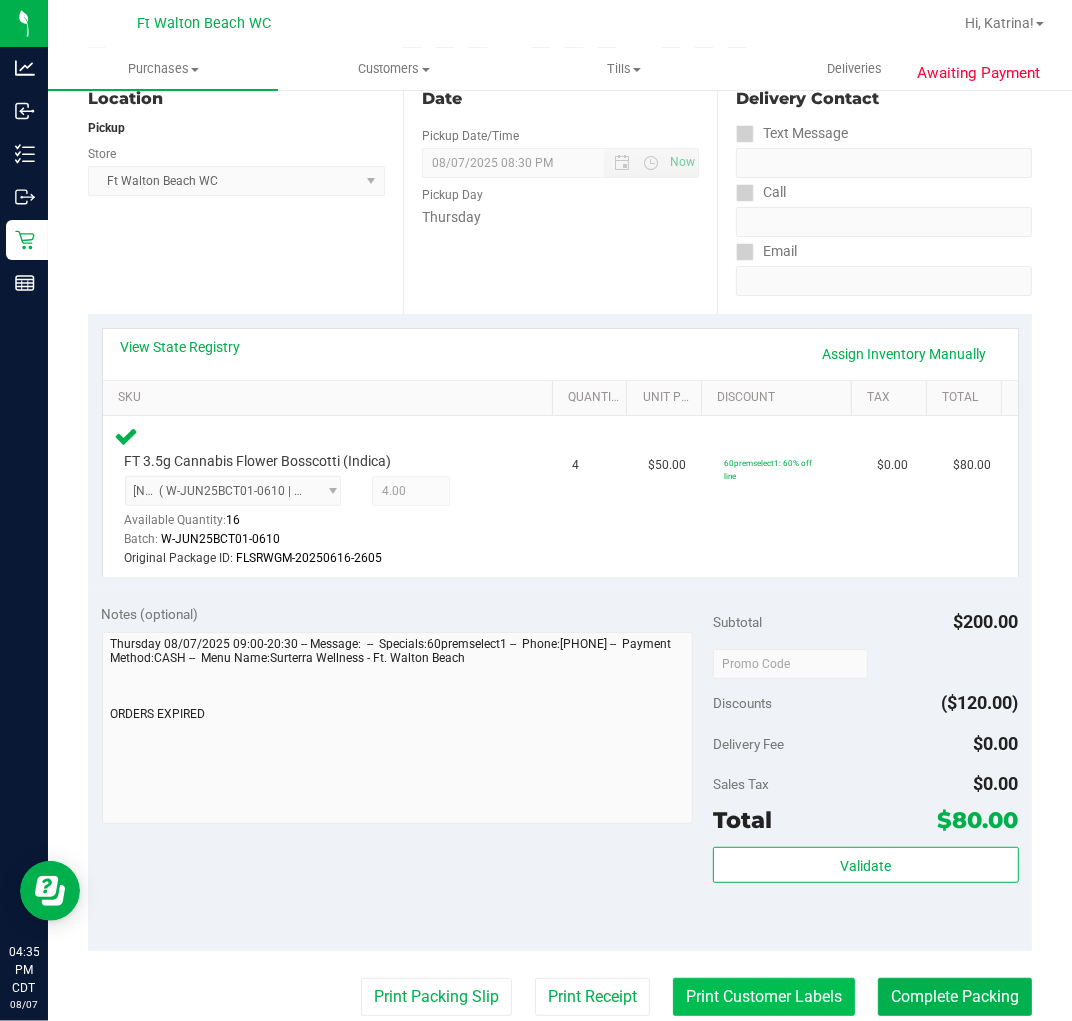 scroll, scrollTop: 555, scrollLeft: 0, axis: vertical 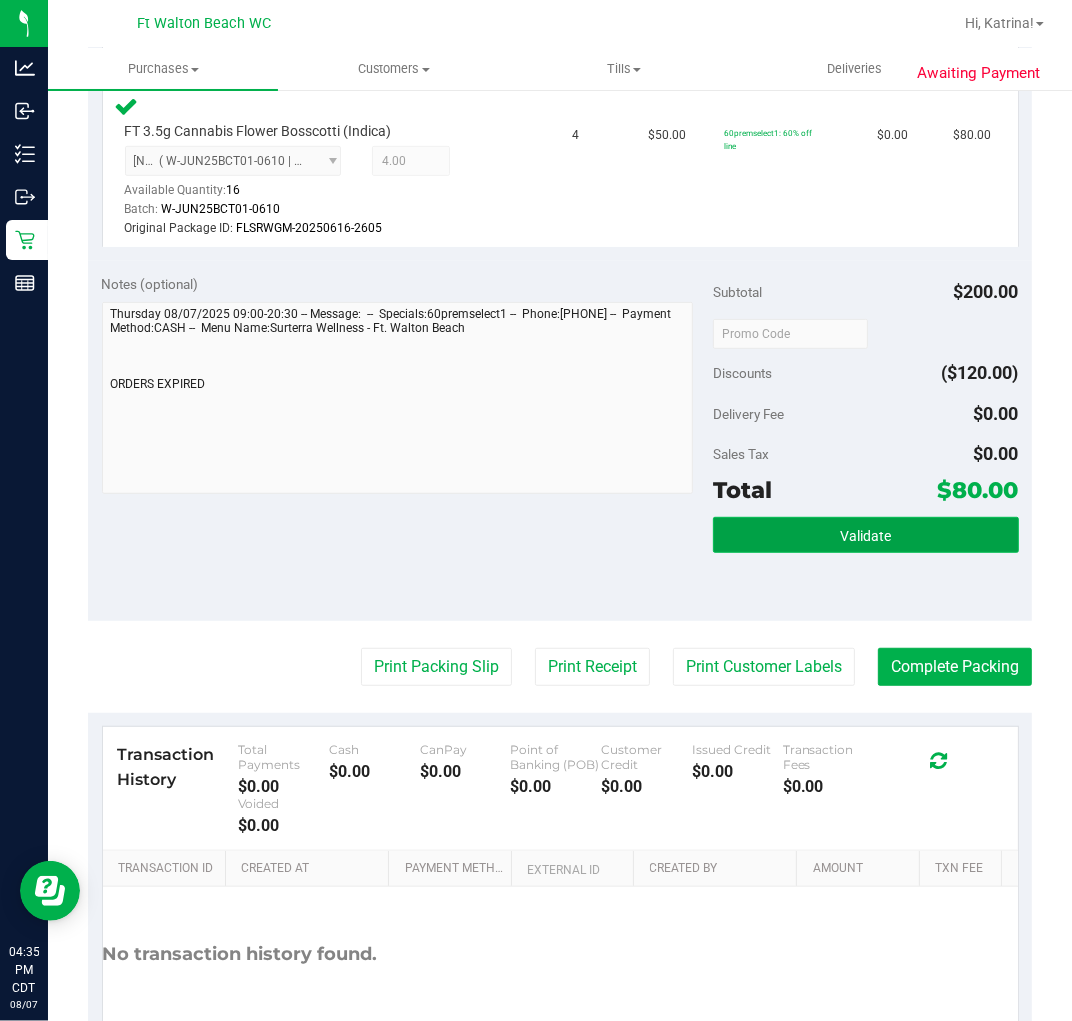 click on "Validate" at bounding box center [866, 535] 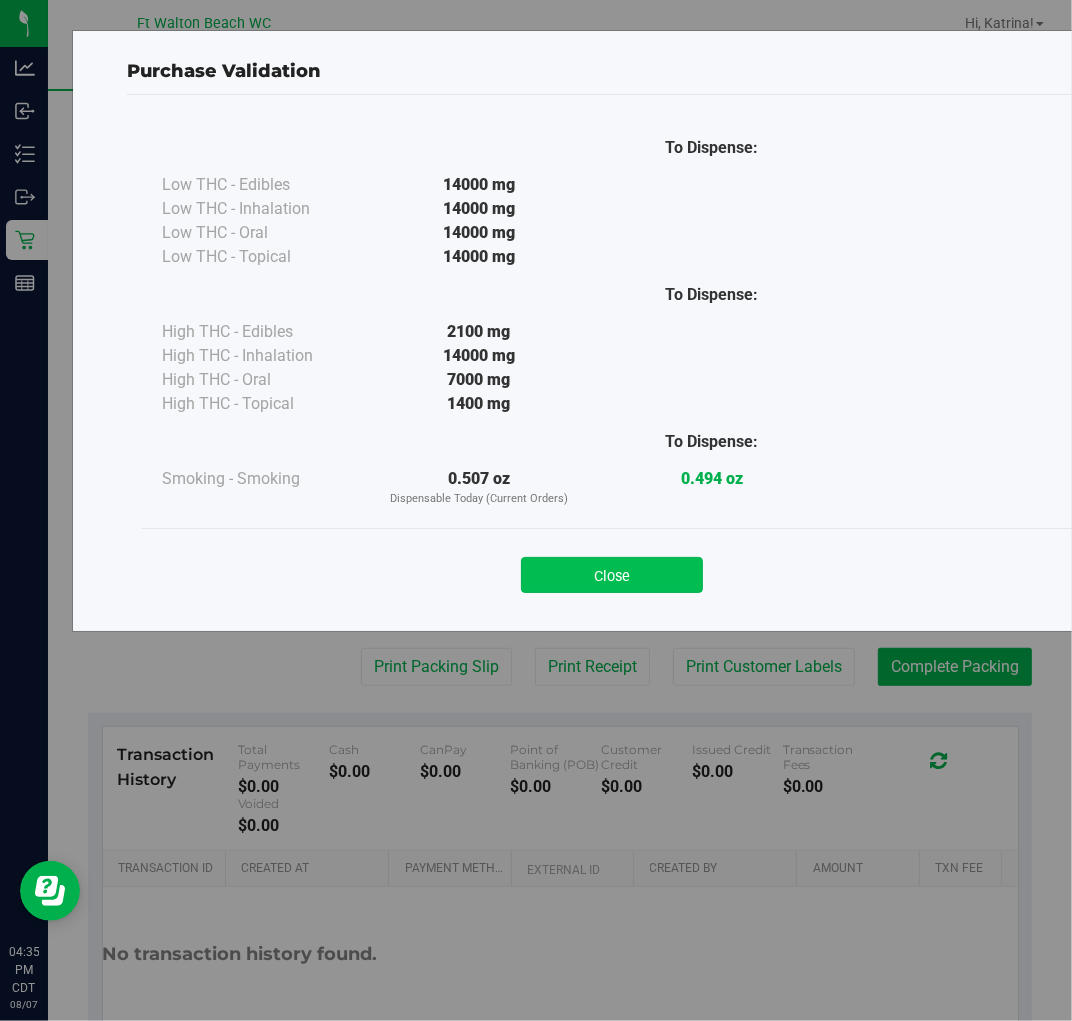 click on "Close" at bounding box center [612, 575] 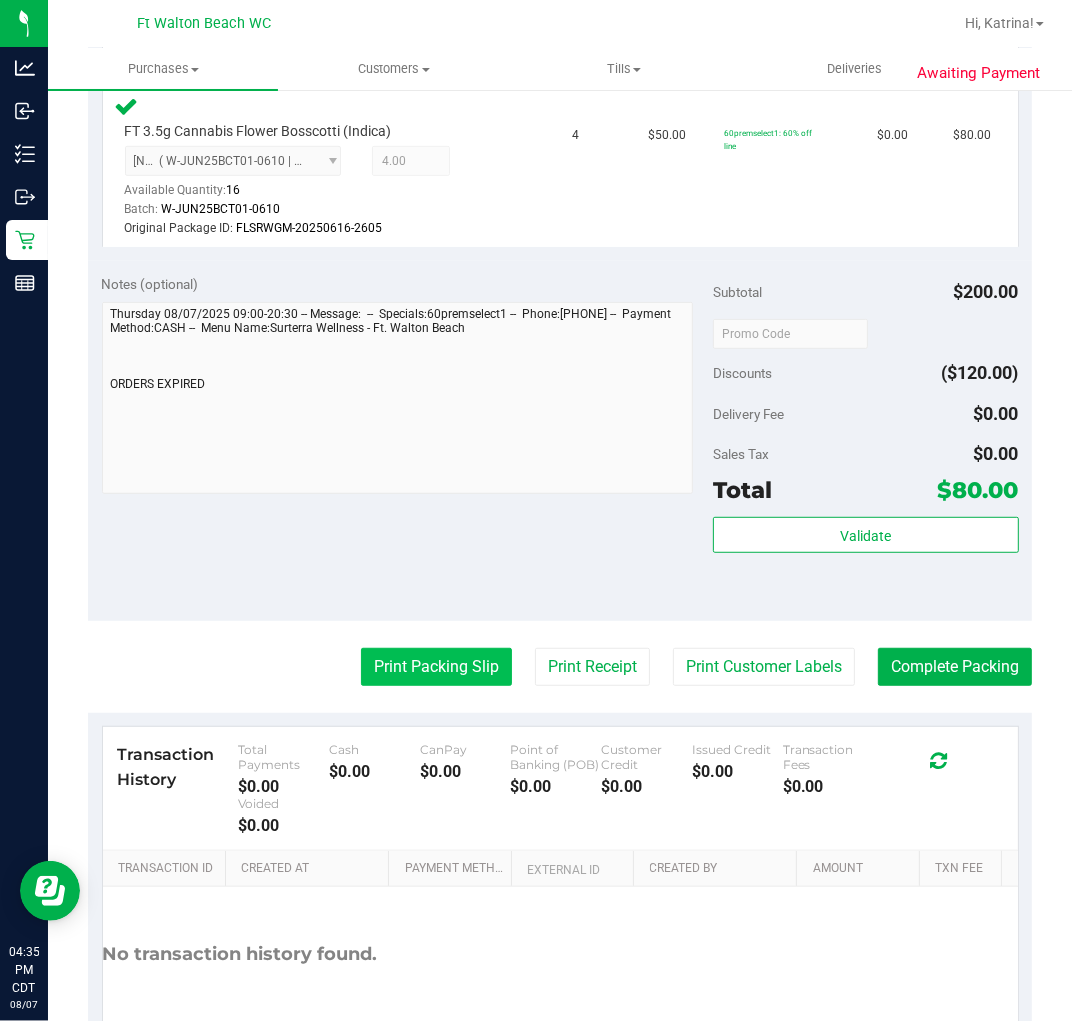 click on "Print Packing Slip" at bounding box center [436, 667] 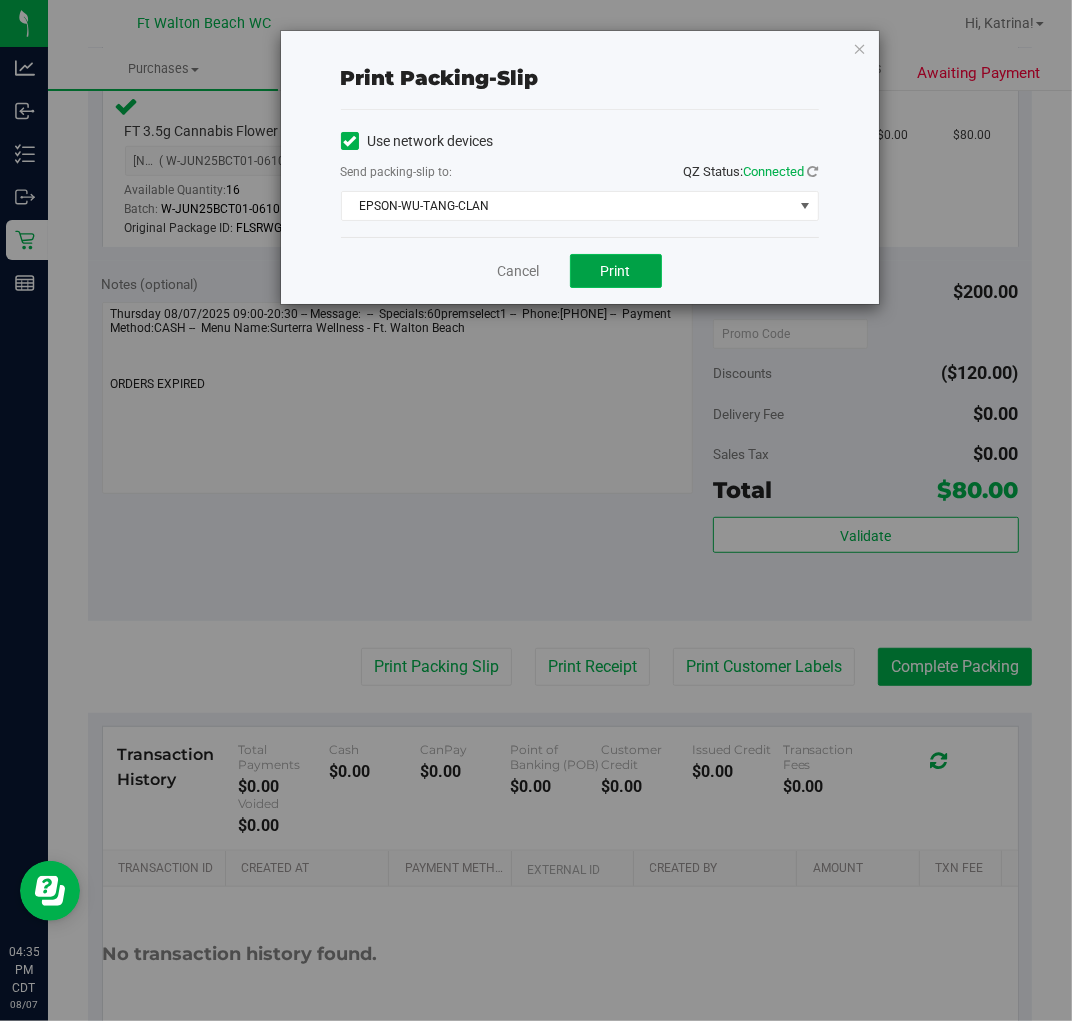 click on "Print" at bounding box center (616, 271) 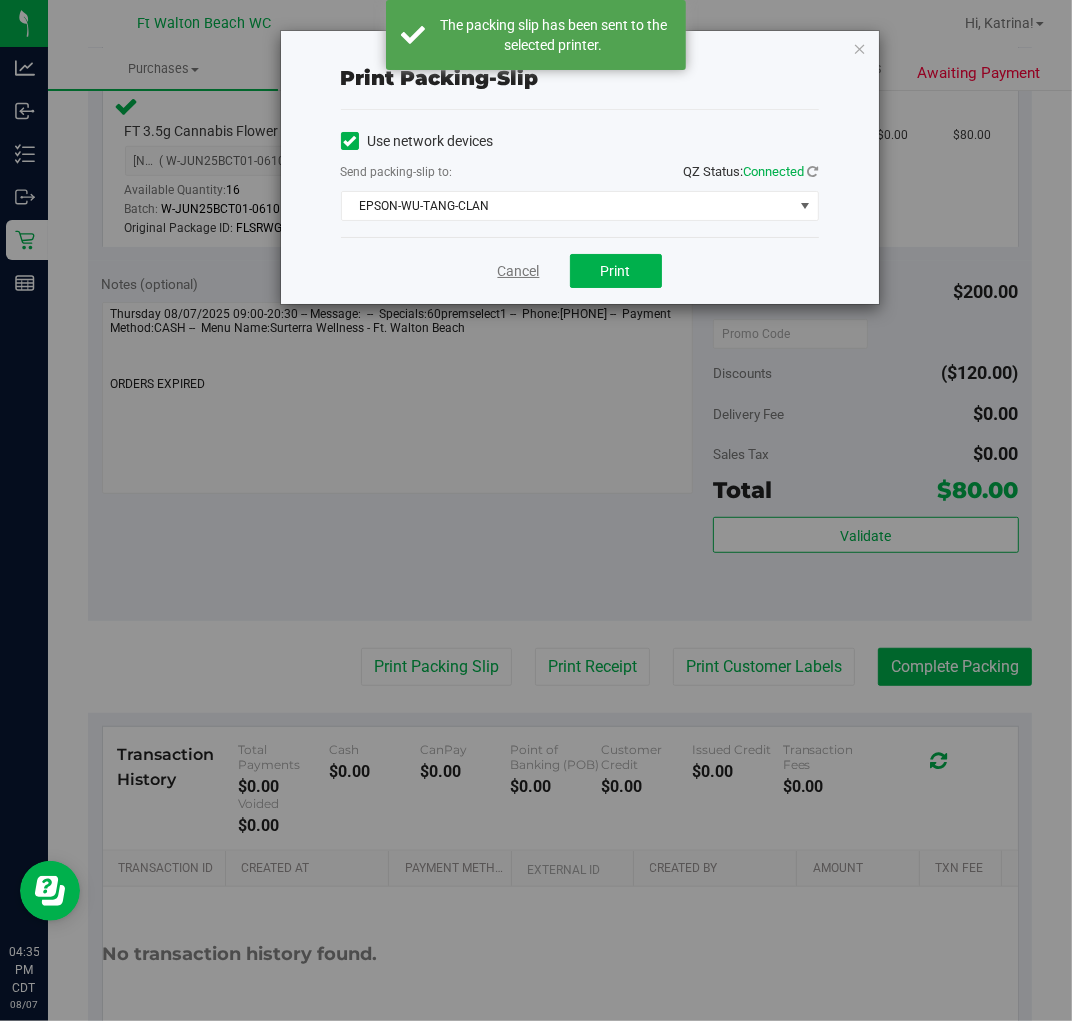 click on "Cancel" at bounding box center [519, 271] 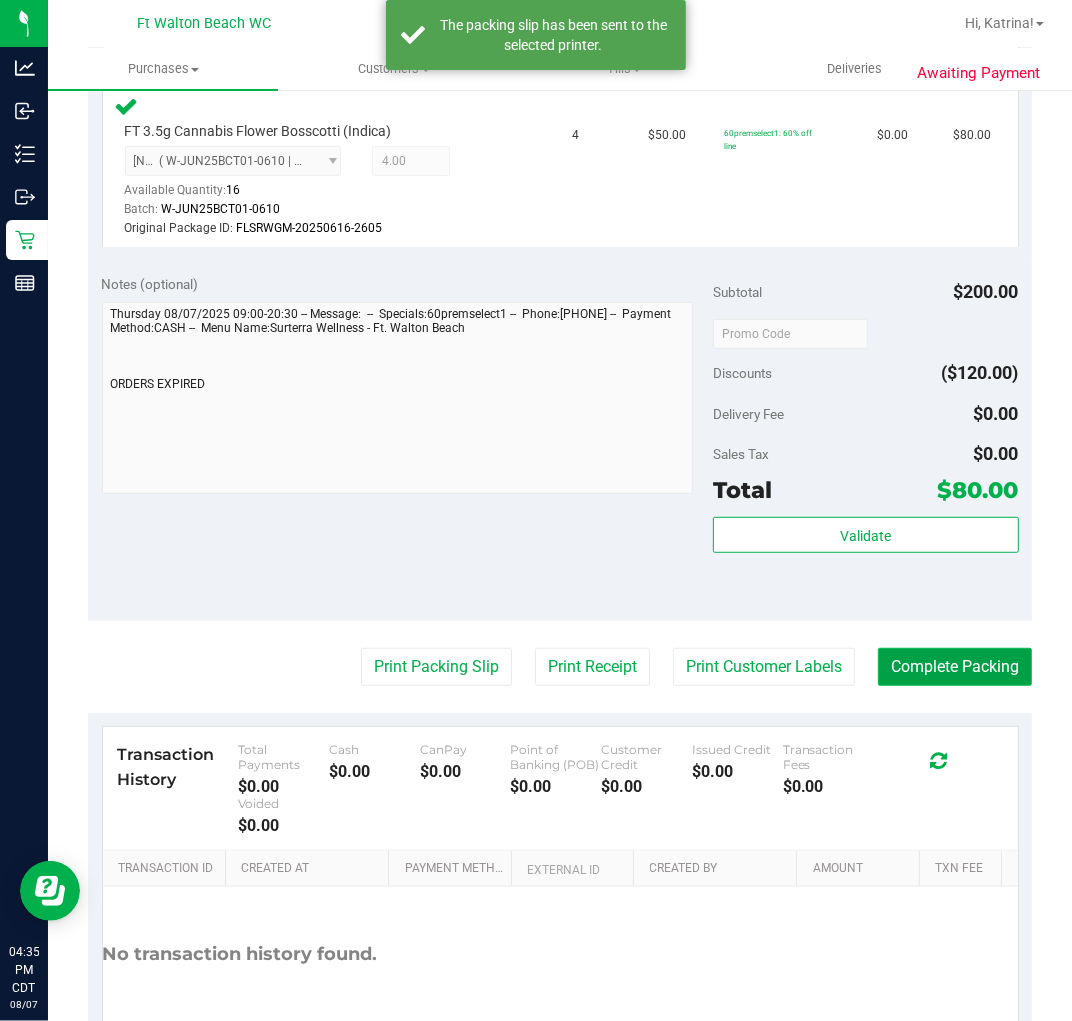 click on "Complete Packing" at bounding box center [955, 667] 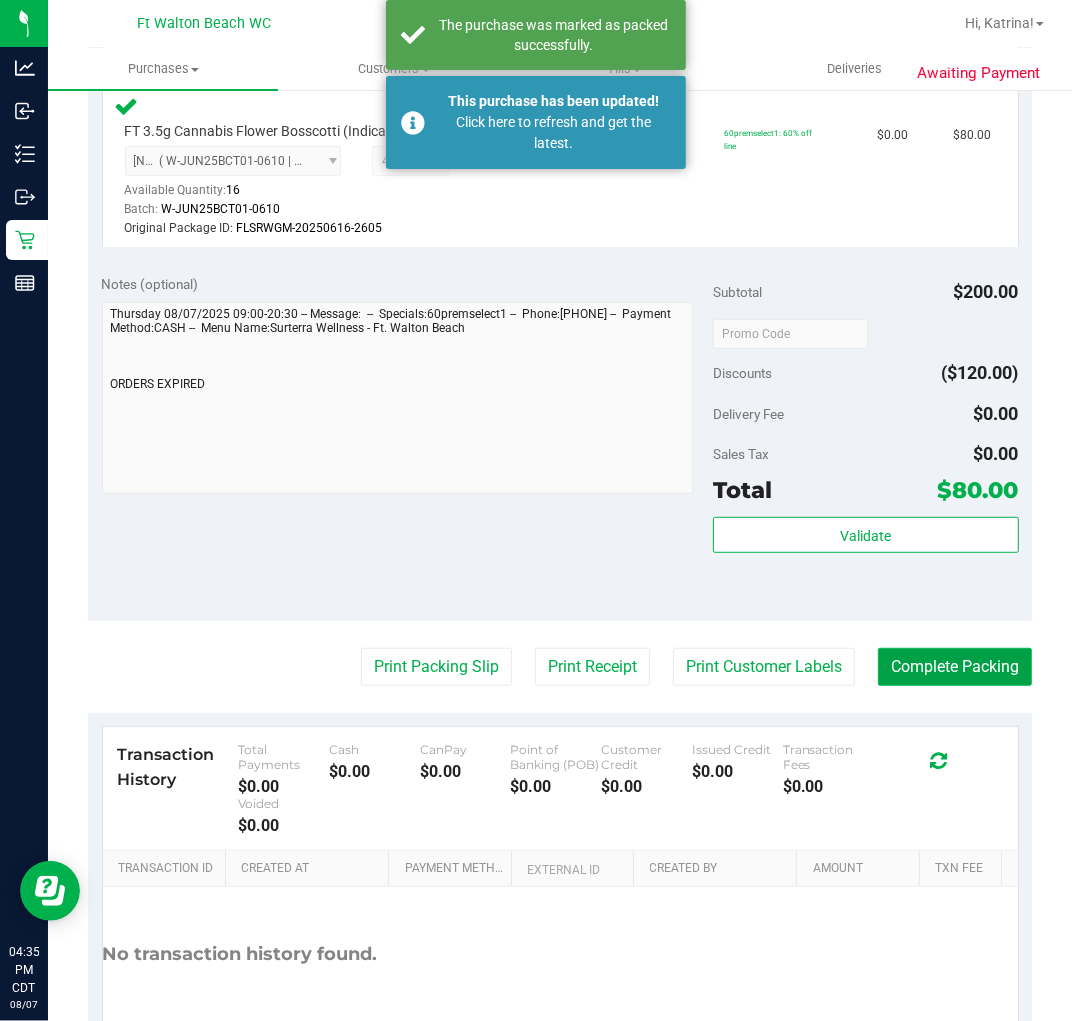 type 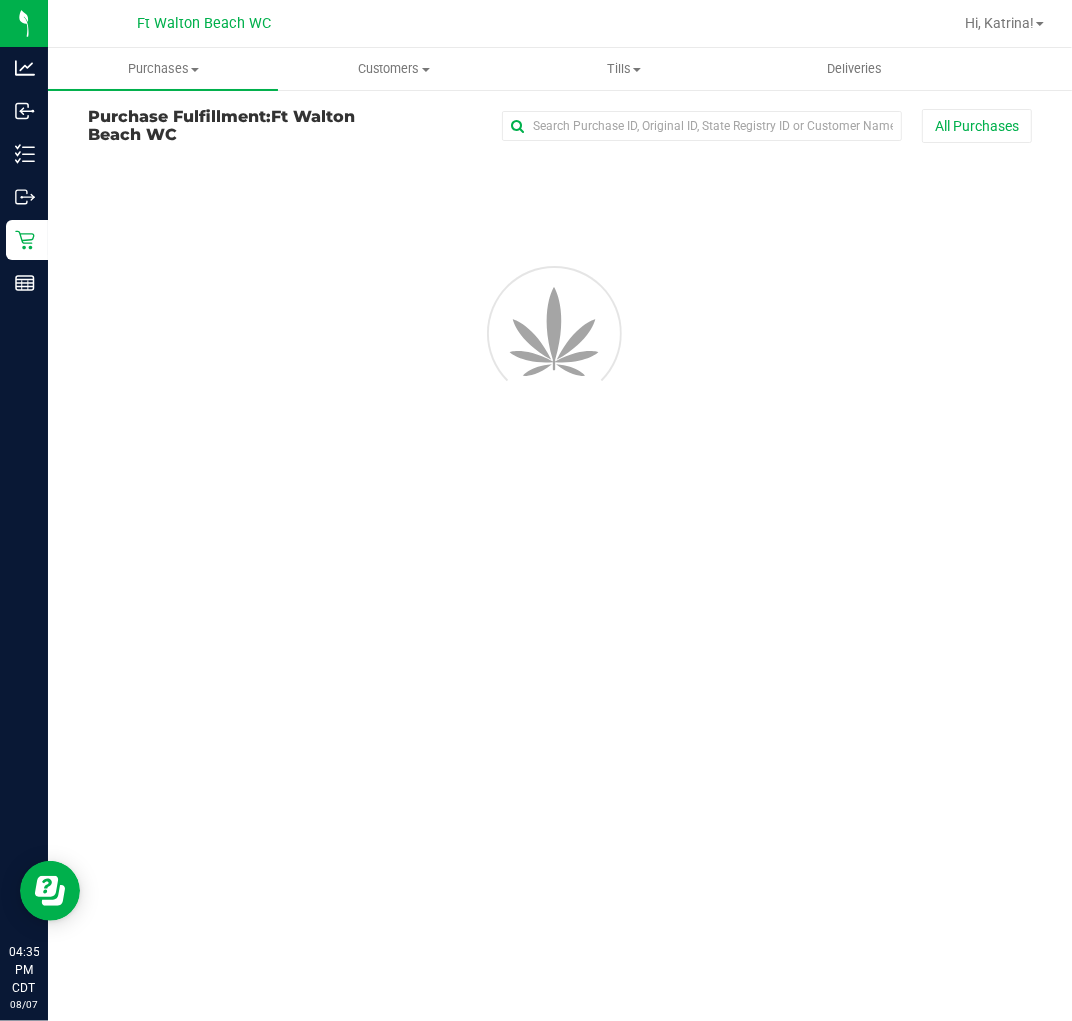 scroll, scrollTop: 0, scrollLeft: 0, axis: both 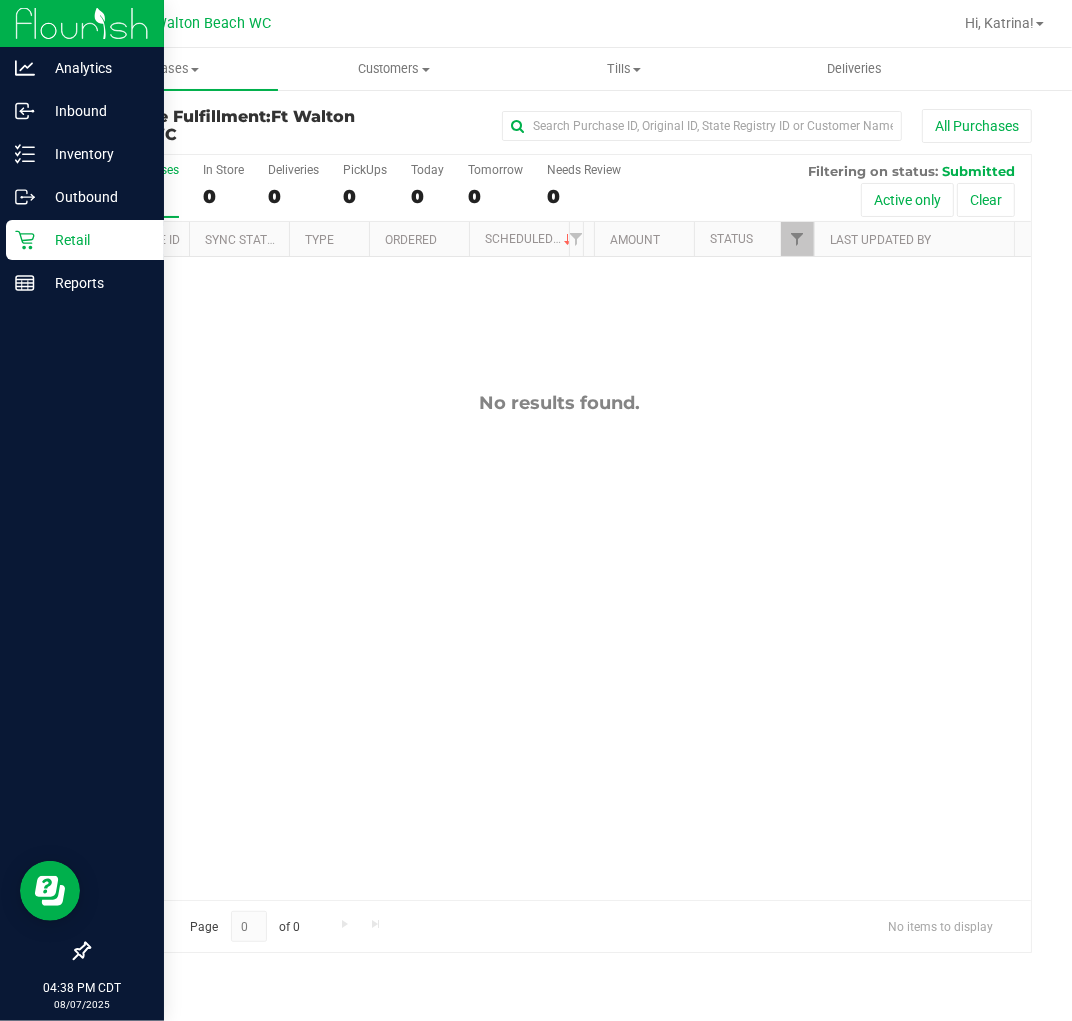 click on "Retail" at bounding box center (95, 240) 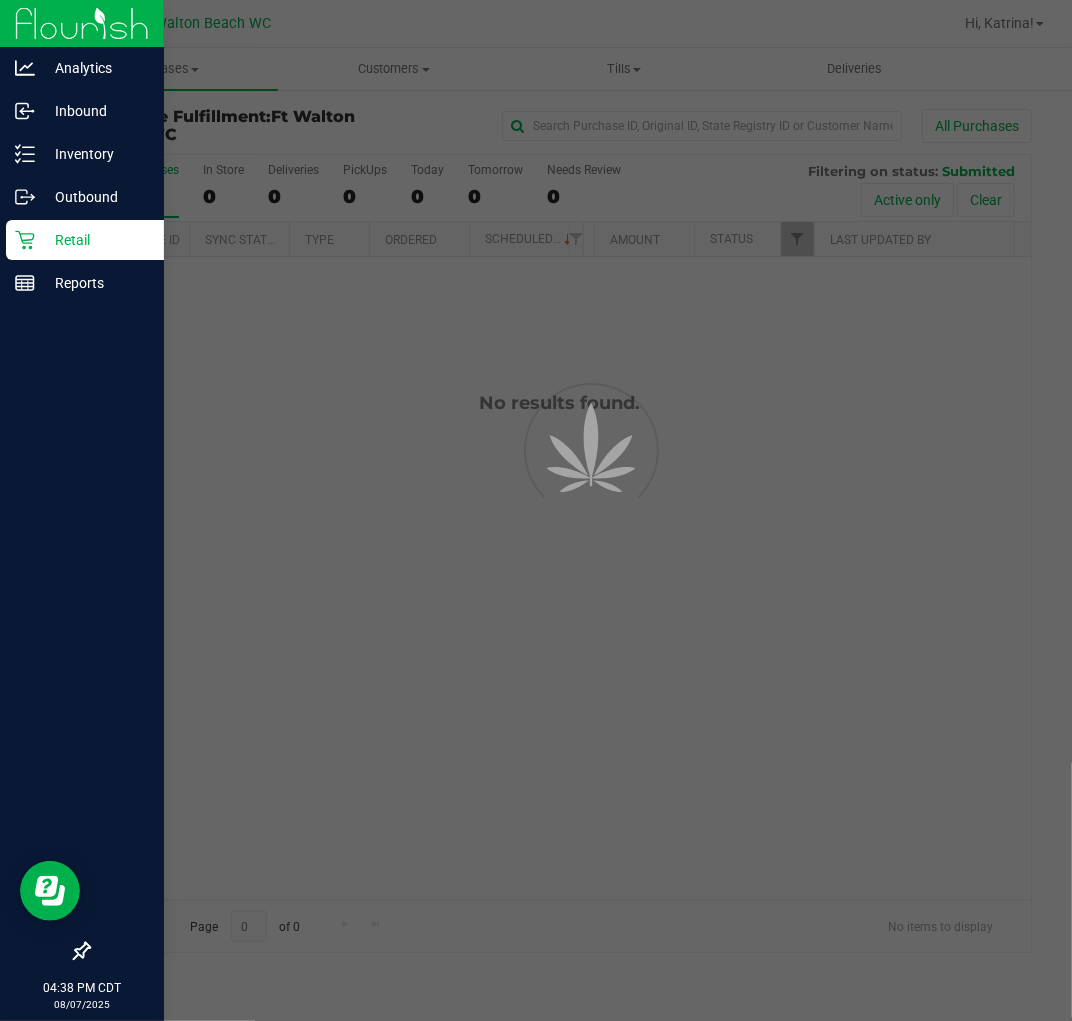 click on "Retail" at bounding box center [95, 240] 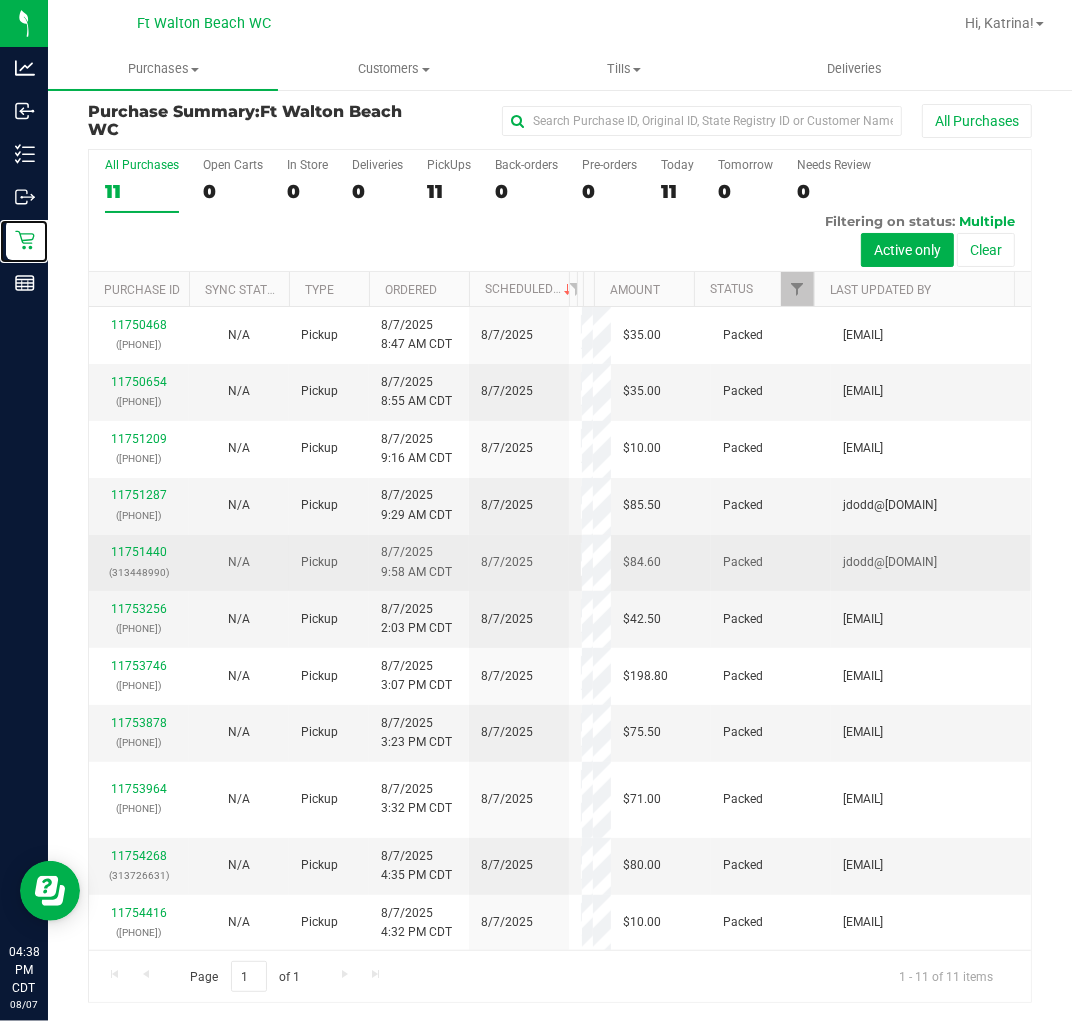 scroll, scrollTop: 6, scrollLeft: 0, axis: vertical 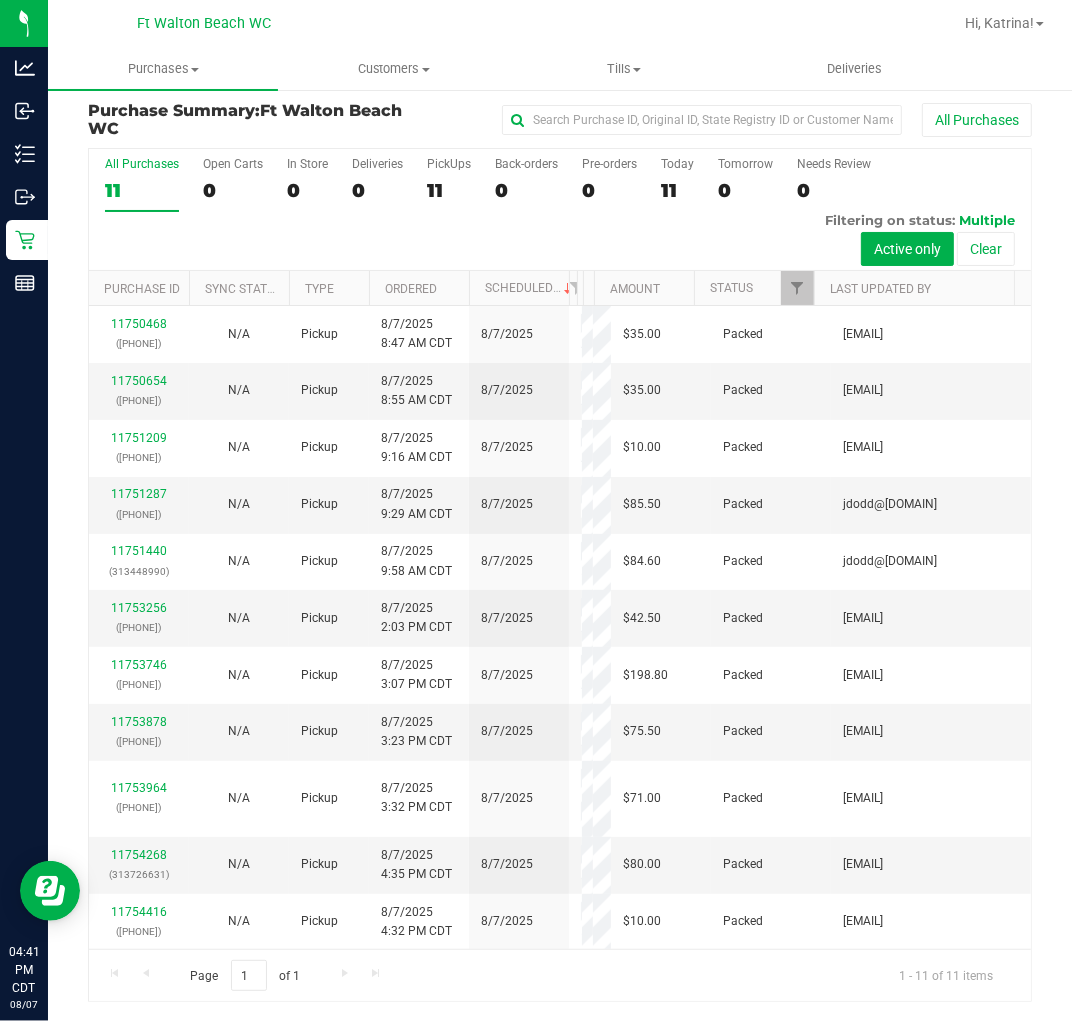 click on "Purchase Summary:
[CITY] [STATE]
All Purchases
All Purchases
11
Open Carts
0
In Store
0
Deliveries
0
PickUps
11
Back-orders
0" at bounding box center [560, 552] 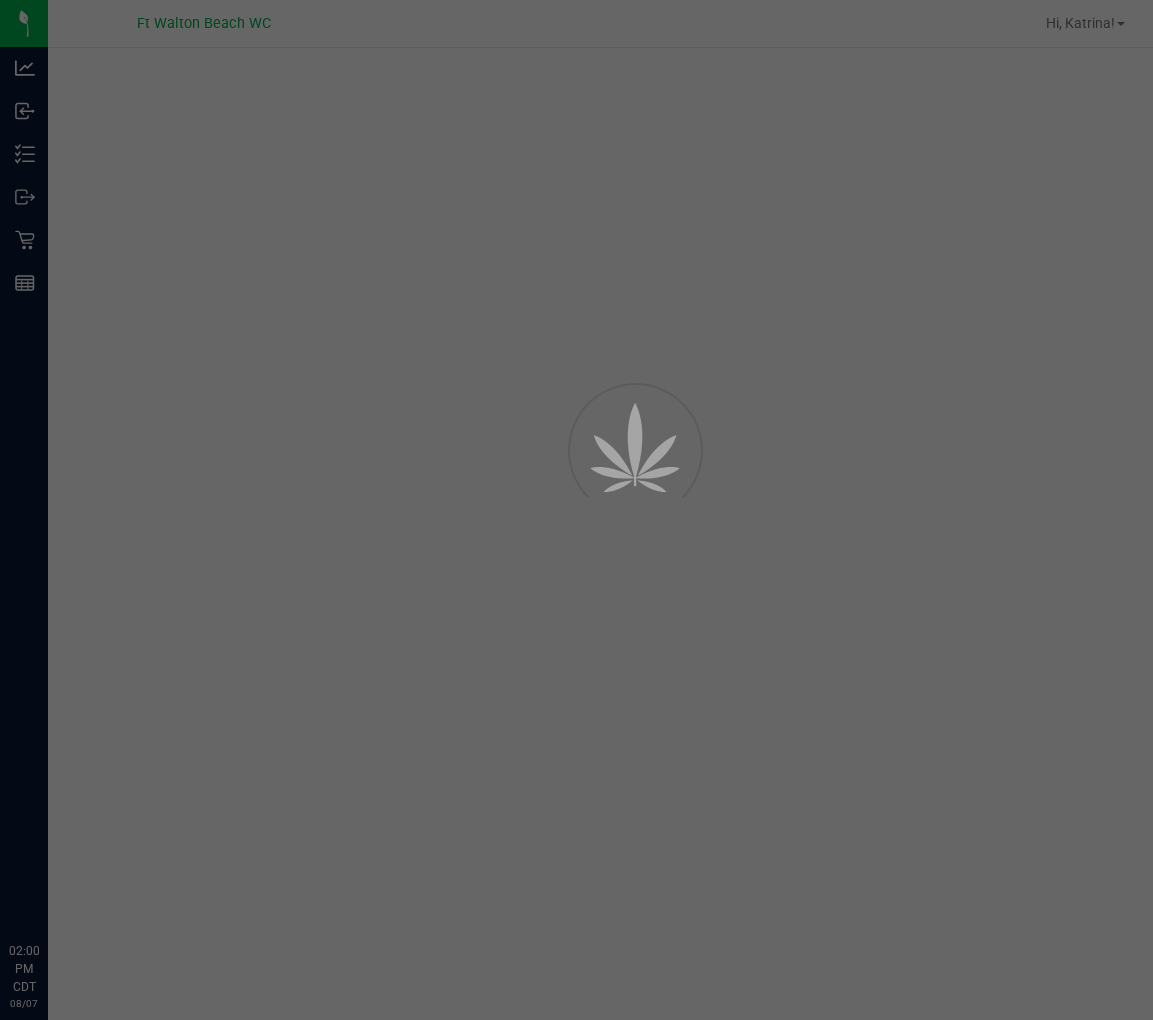 scroll, scrollTop: 0, scrollLeft: 0, axis: both 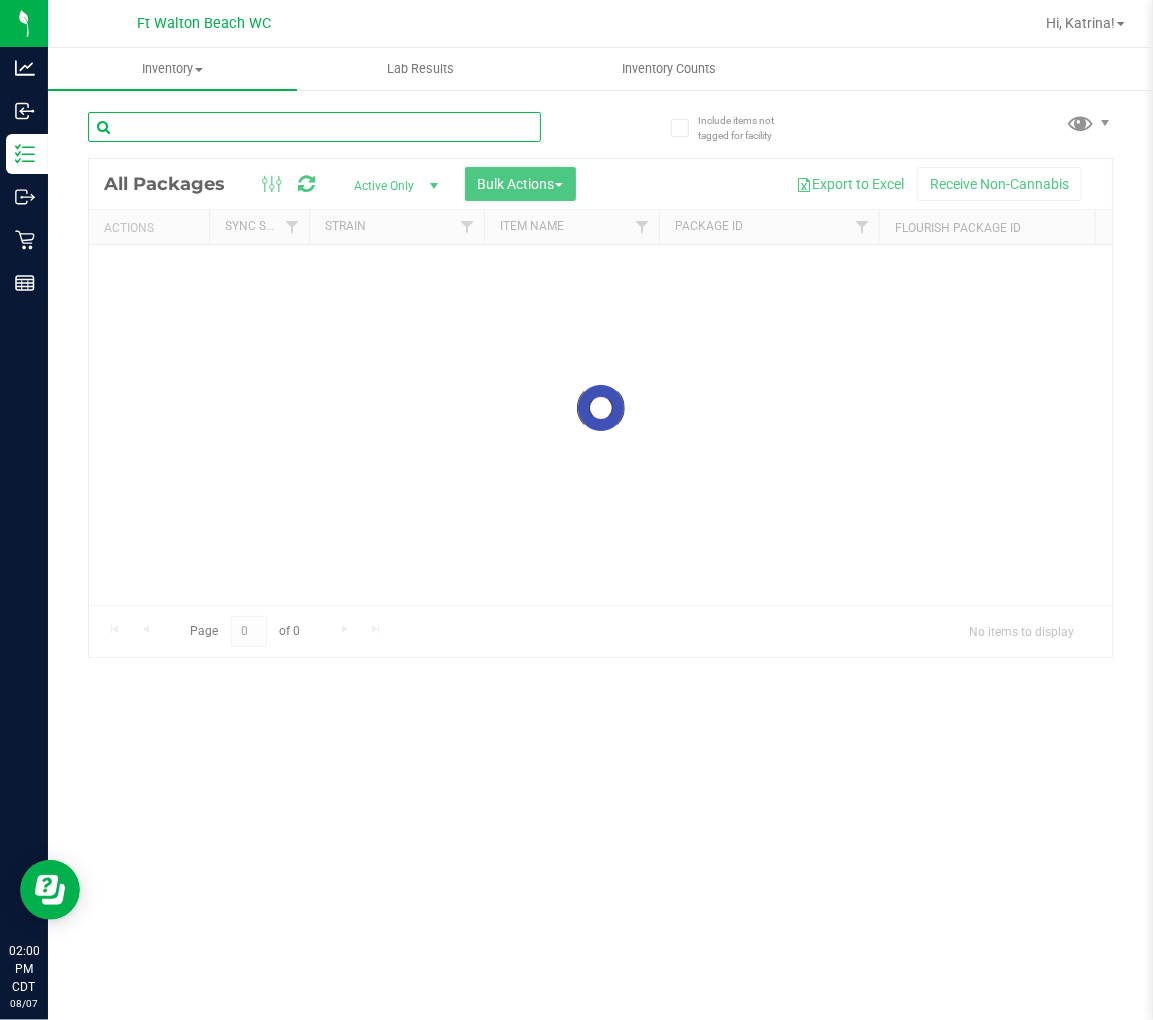 click at bounding box center (314, 127) 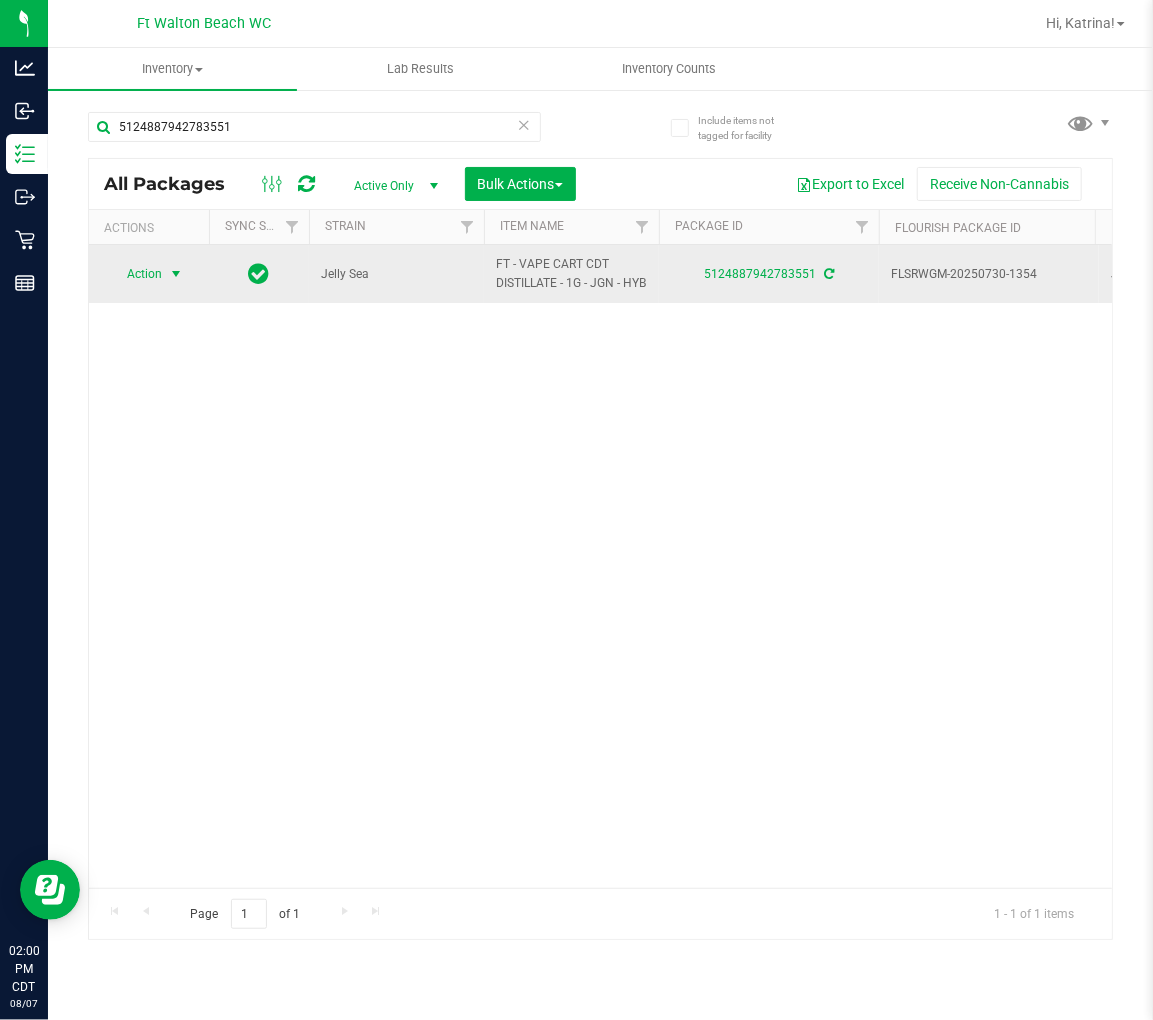 click on "Action" at bounding box center (136, 274) 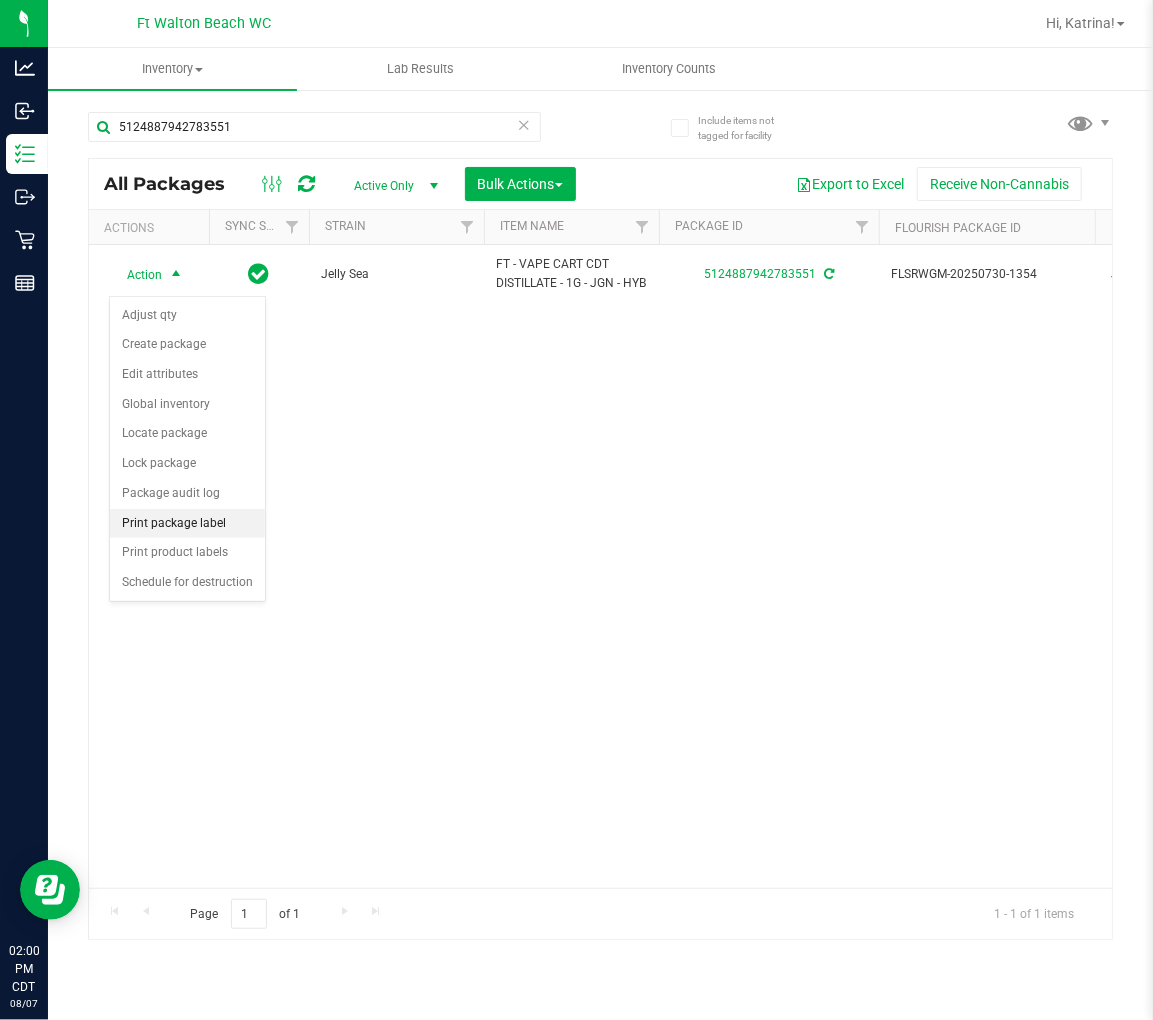 click on "Print package label" at bounding box center (187, 524) 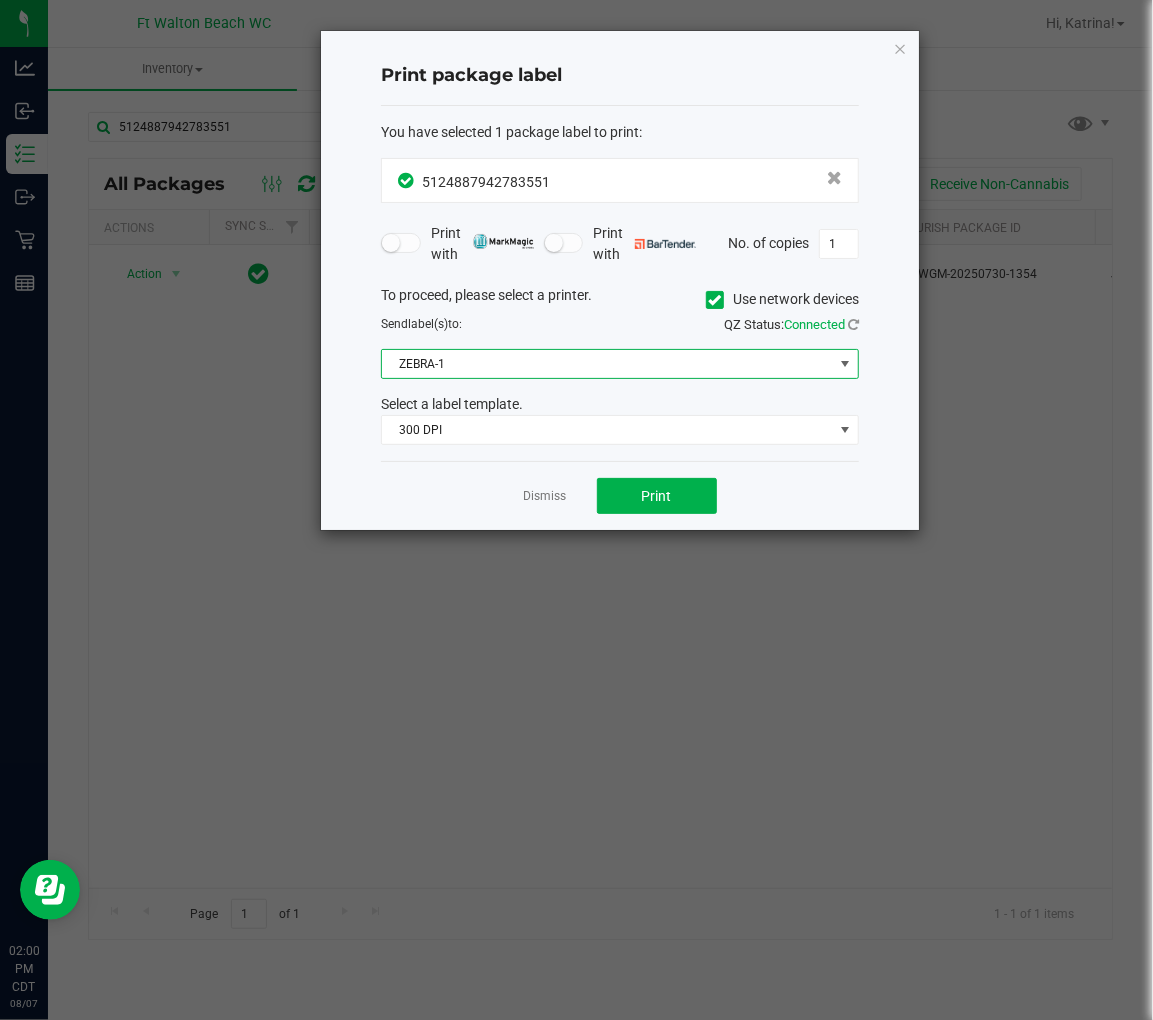 click on "ZEBRA-1" at bounding box center [607, 364] 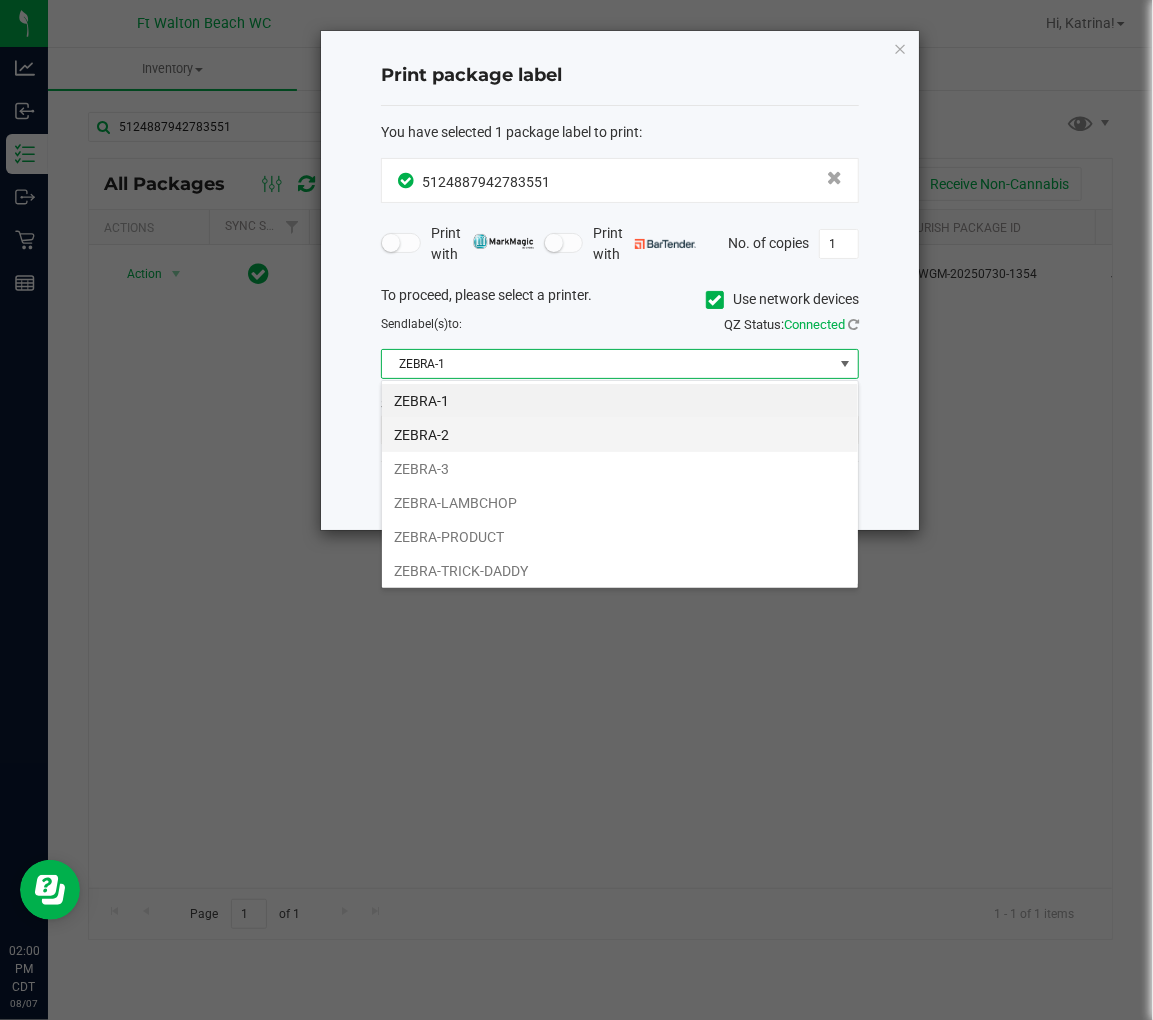 scroll, scrollTop: 99970, scrollLeft: 99522, axis: both 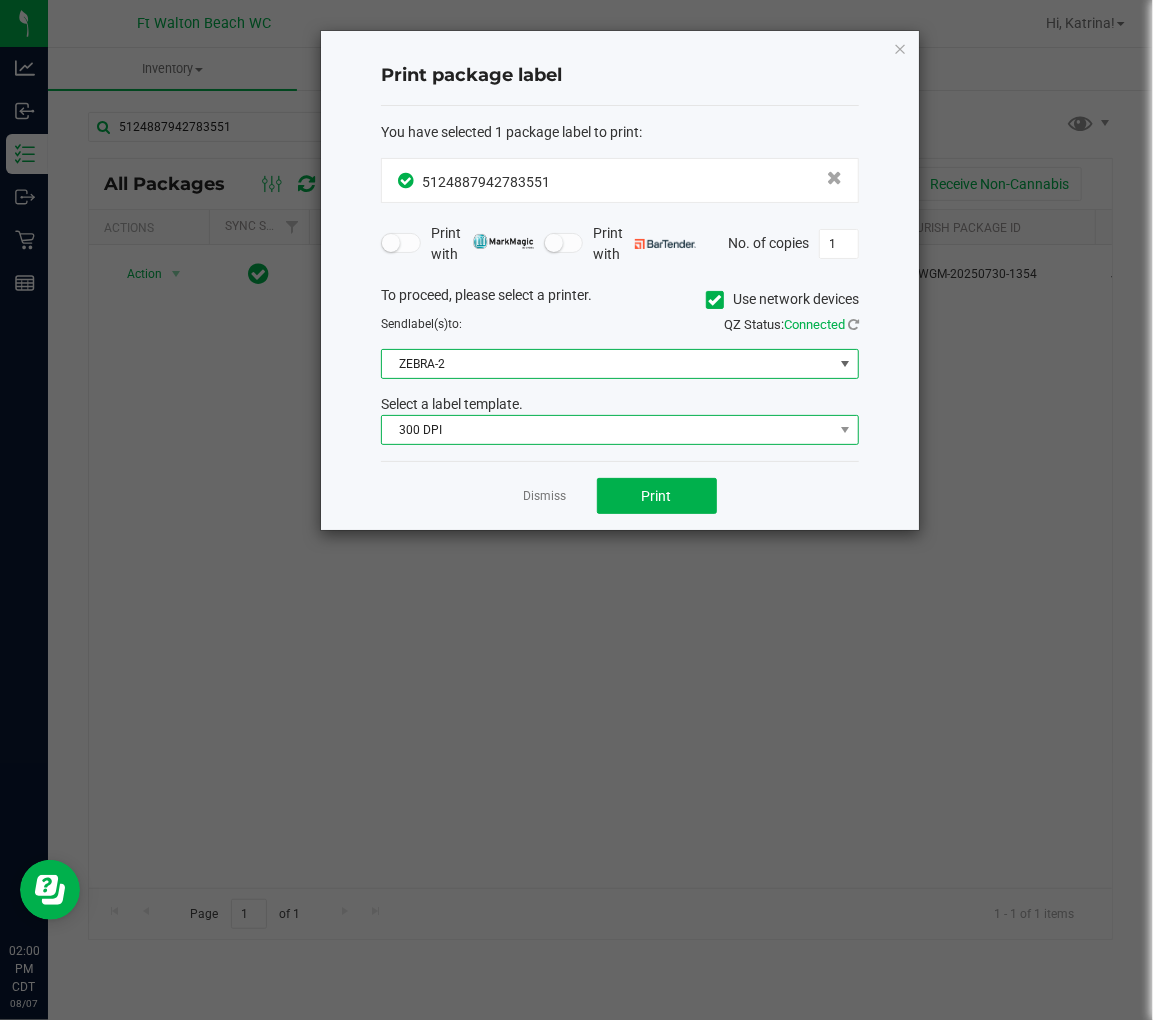 click on "300 DPI" at bounding box center [607, 430] 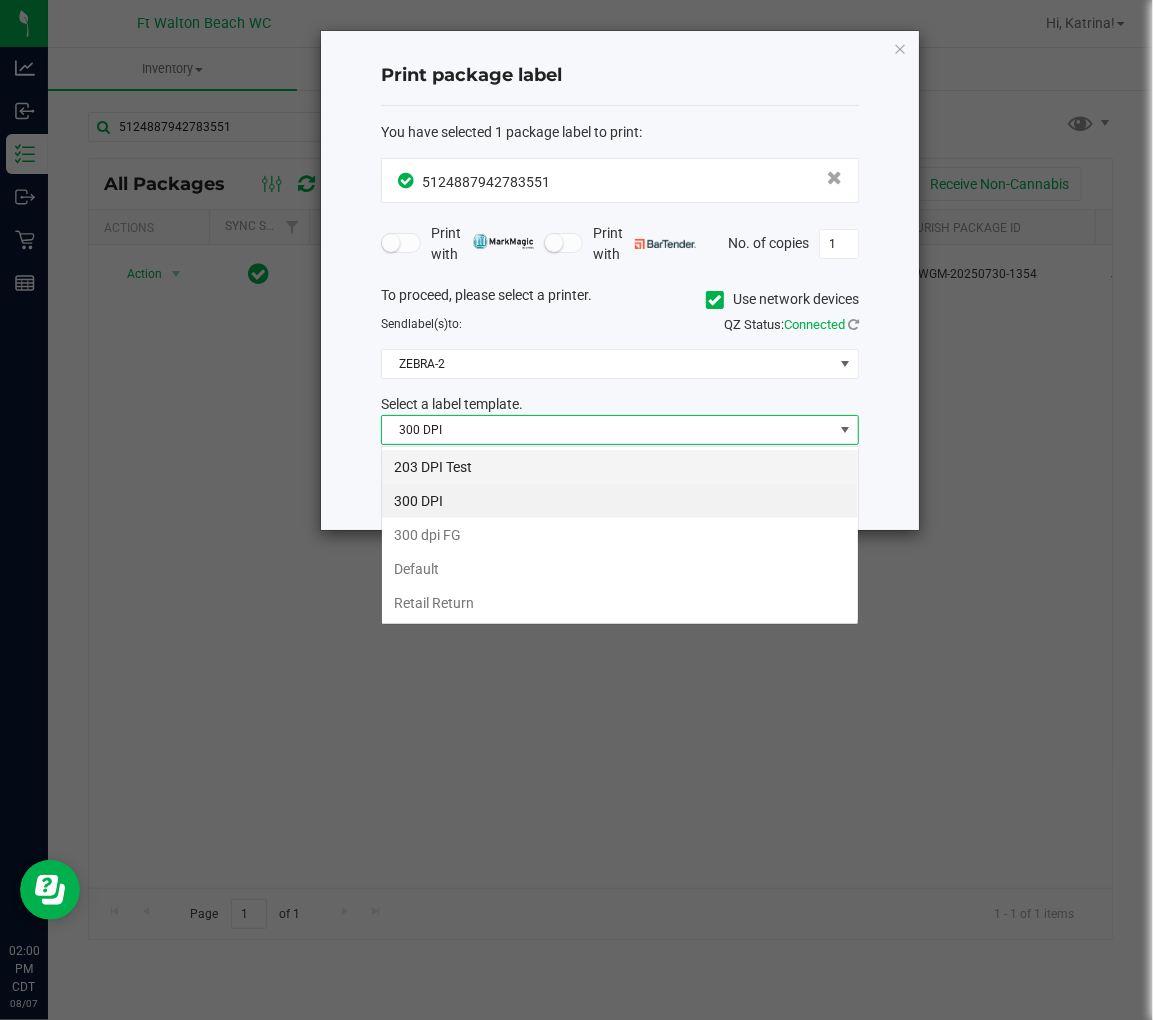 scroll, scrollTop: 99970, scrollLeft: 99522, axis: both 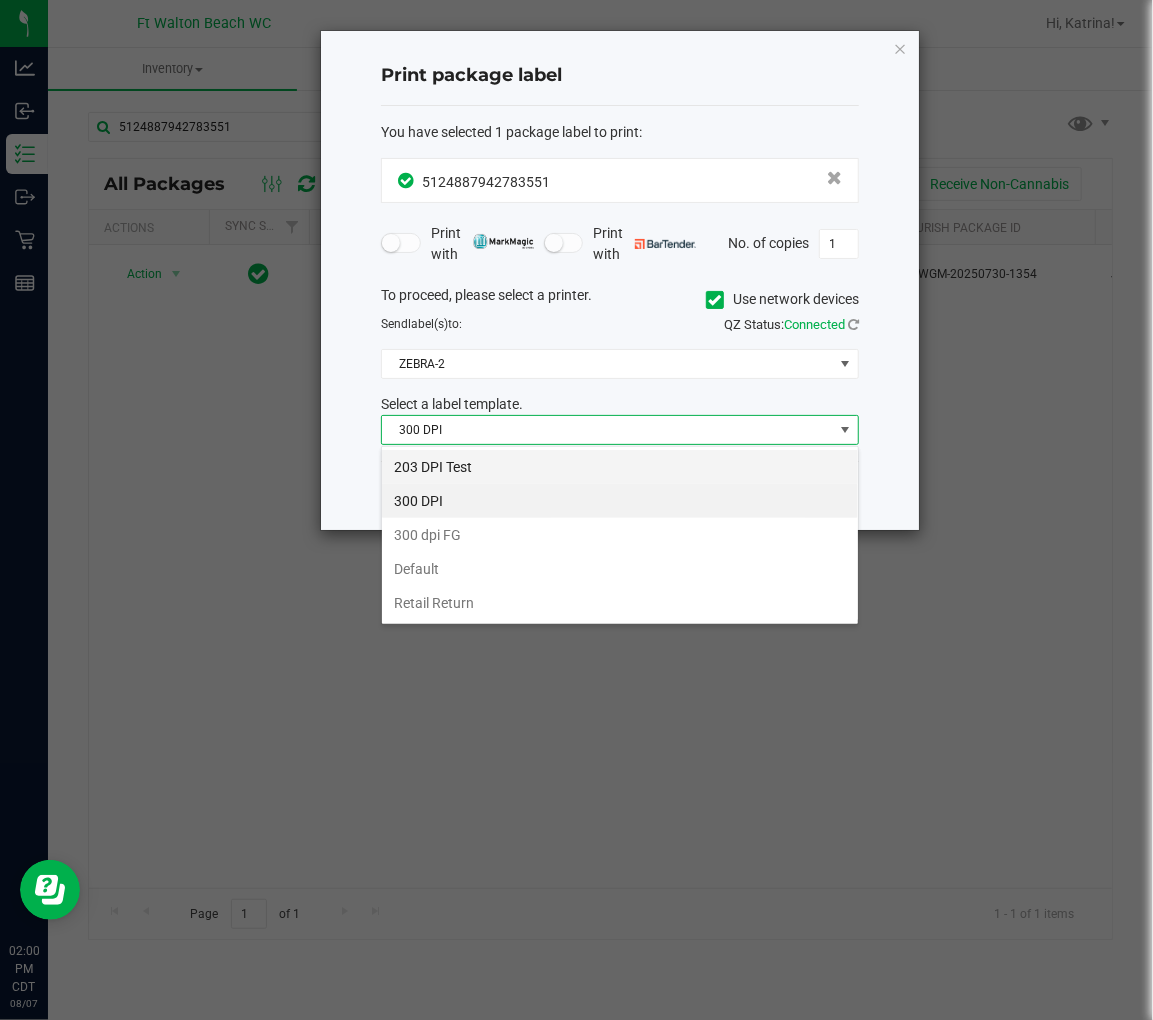 click on "203 DPI Test" at bounding box center [620, 467] 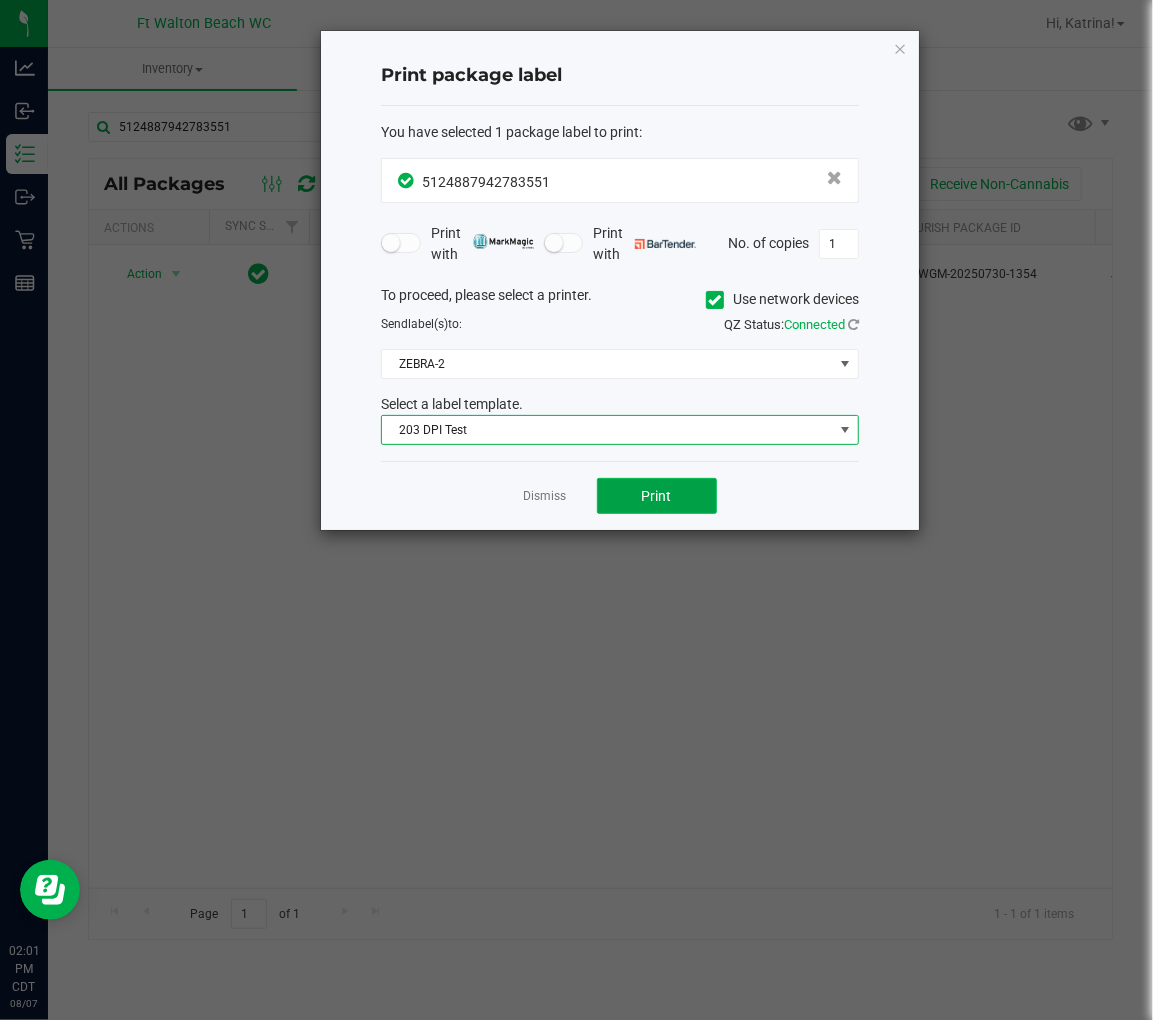 click on "Print" 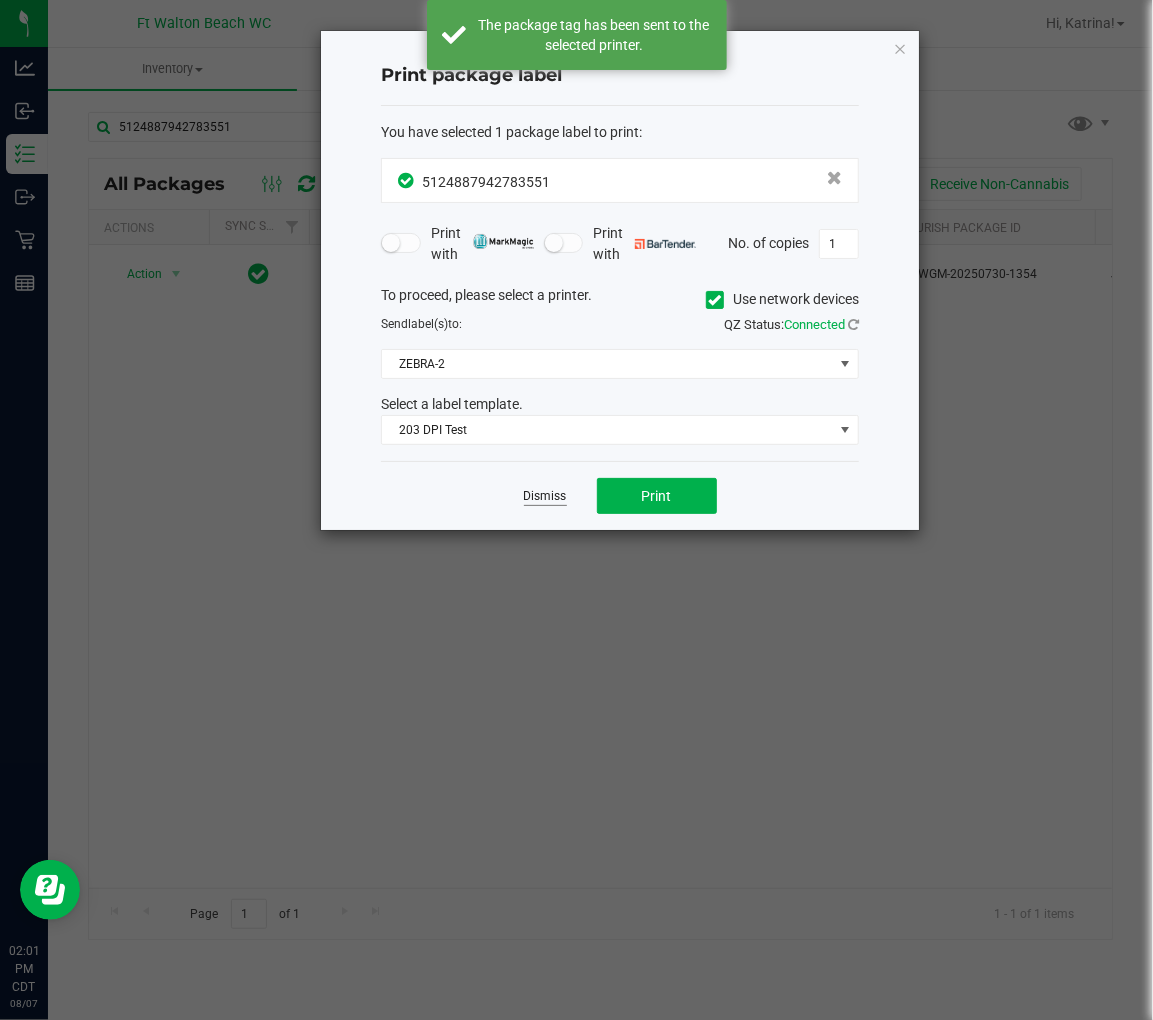 click on "Dismiss" 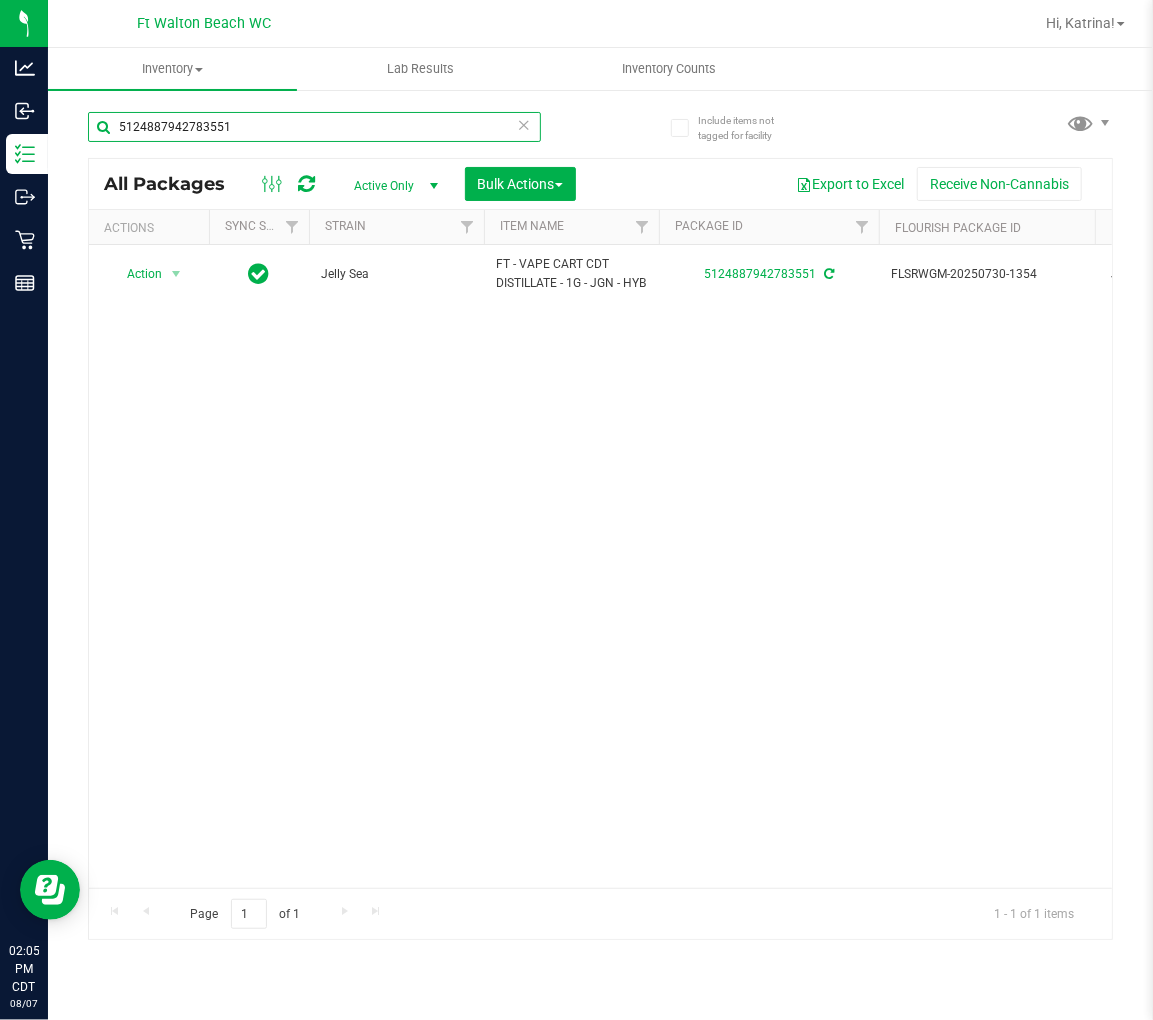 click on "5124887942783551" at bounding box center [314, 127] 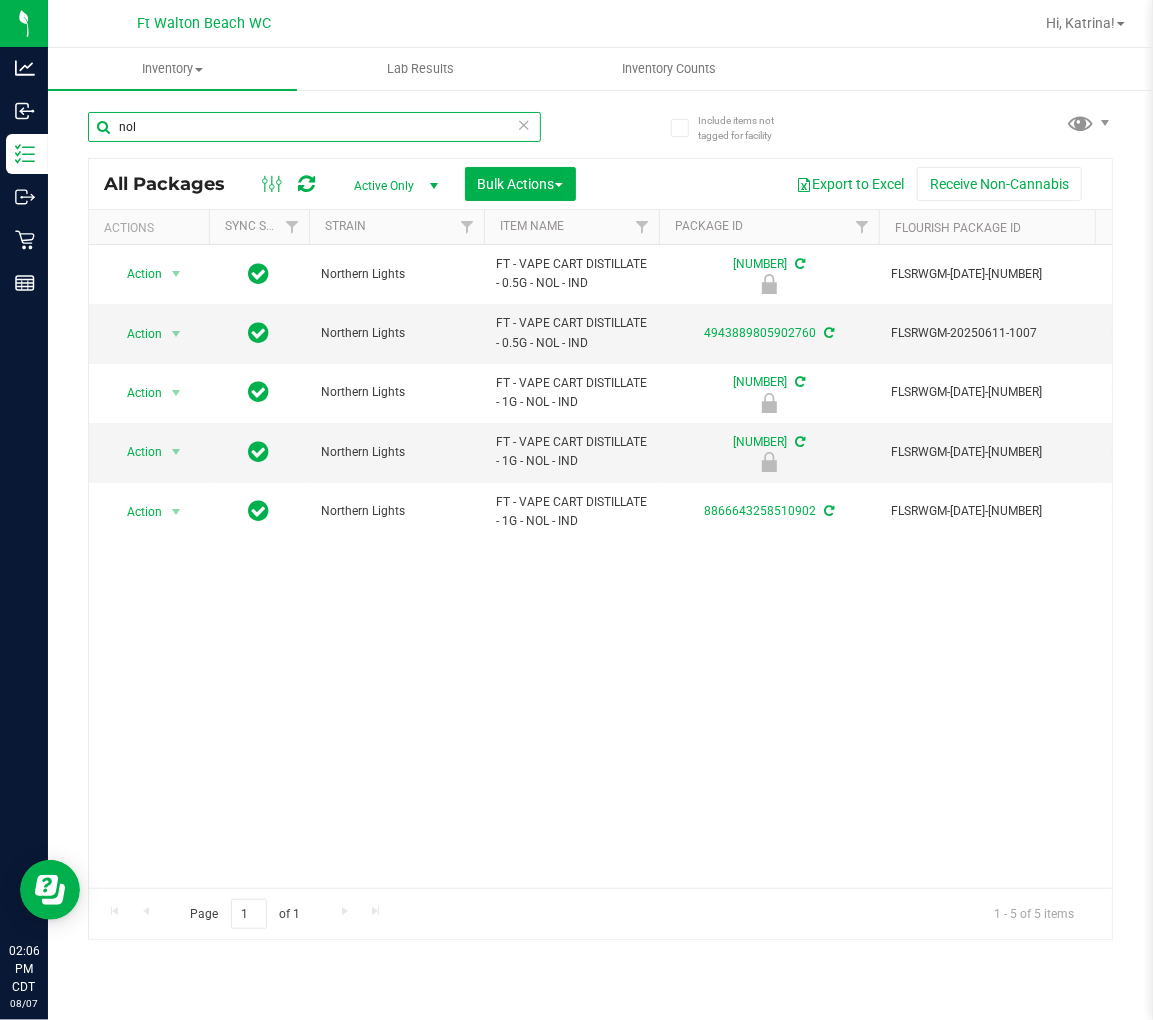 scroll, scrollTop: 0, scrollLeft: 76, axis: horizontal 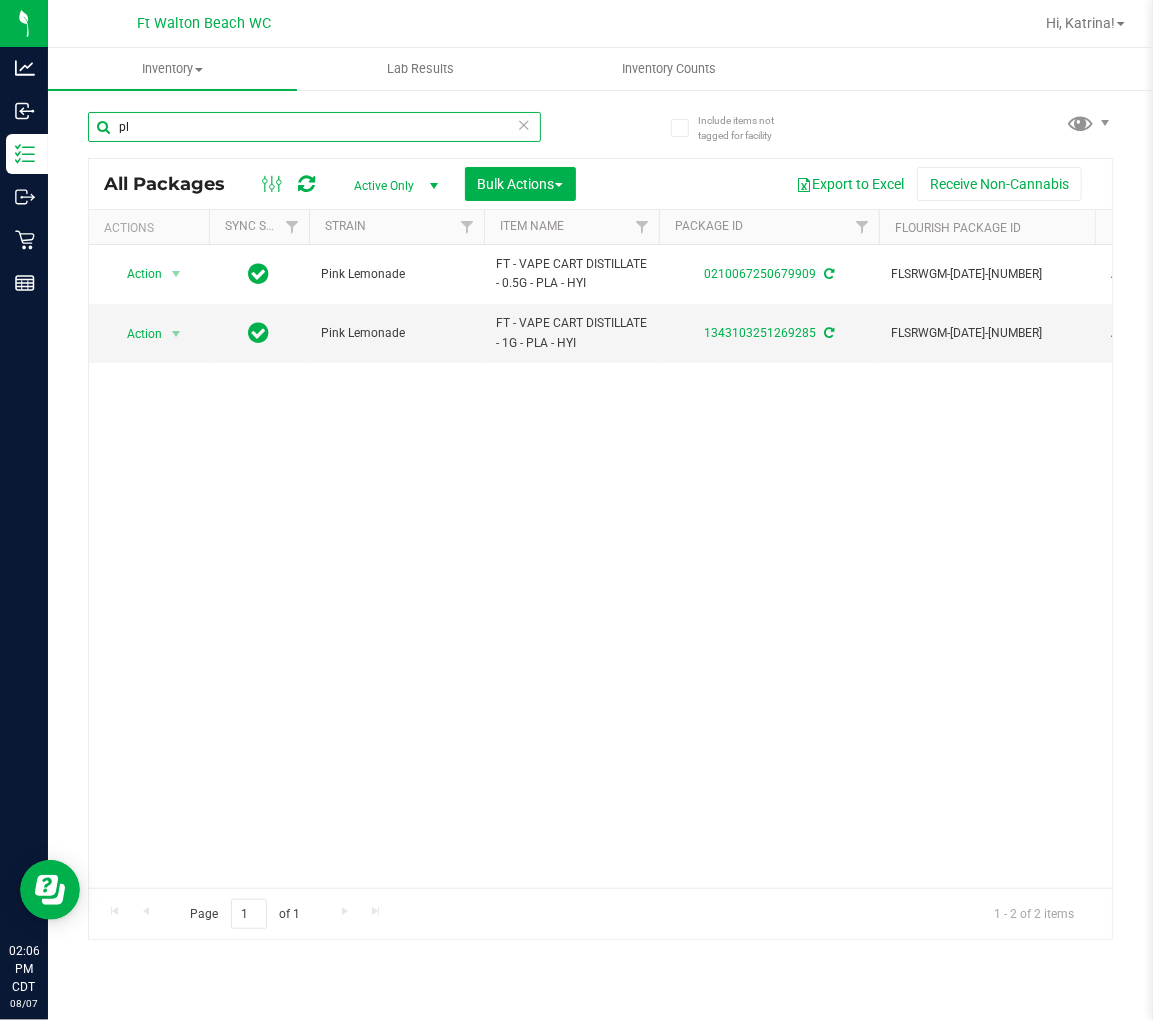 type on "p" 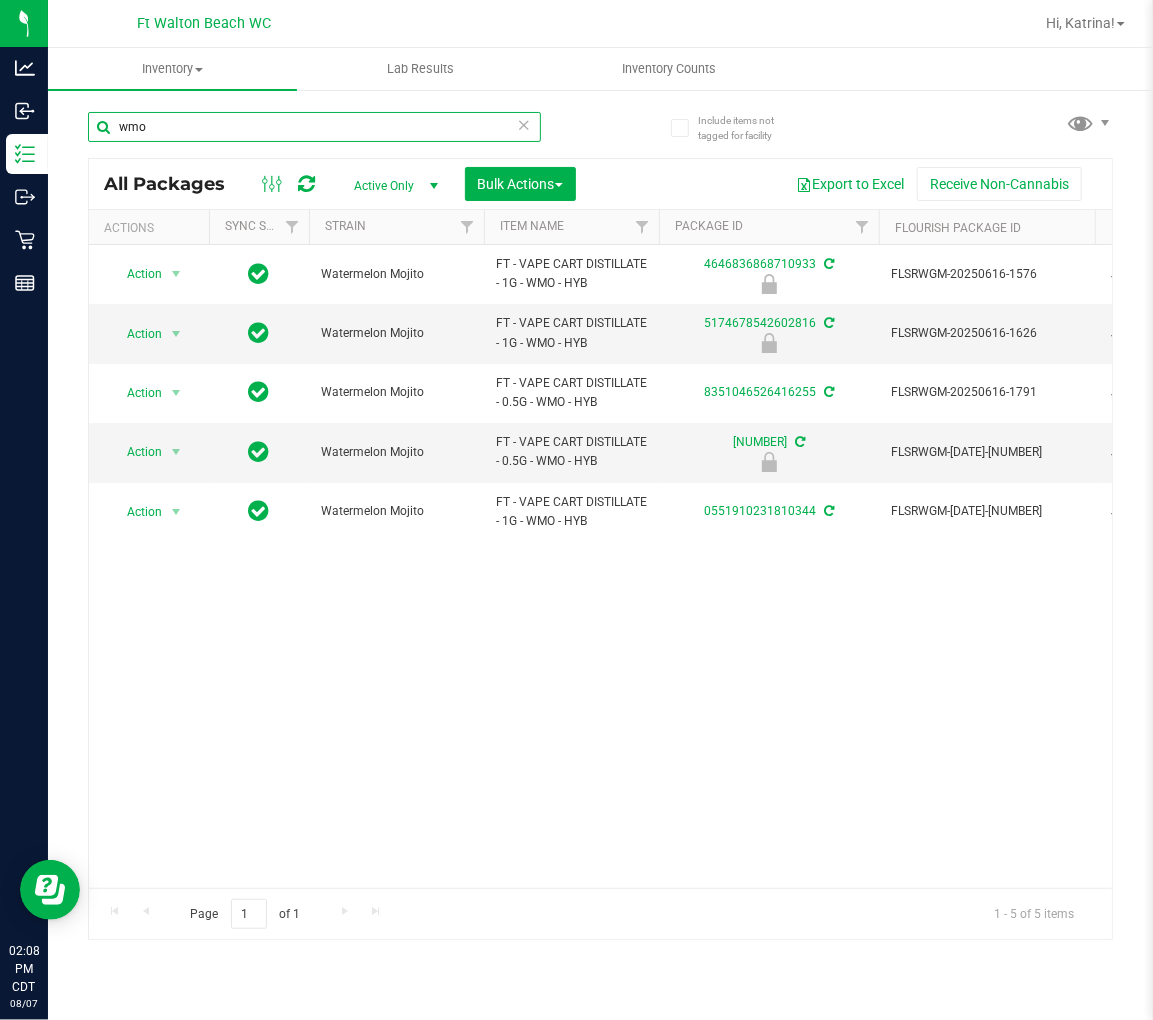 click on "wmo" at bounding box center (314, 127) 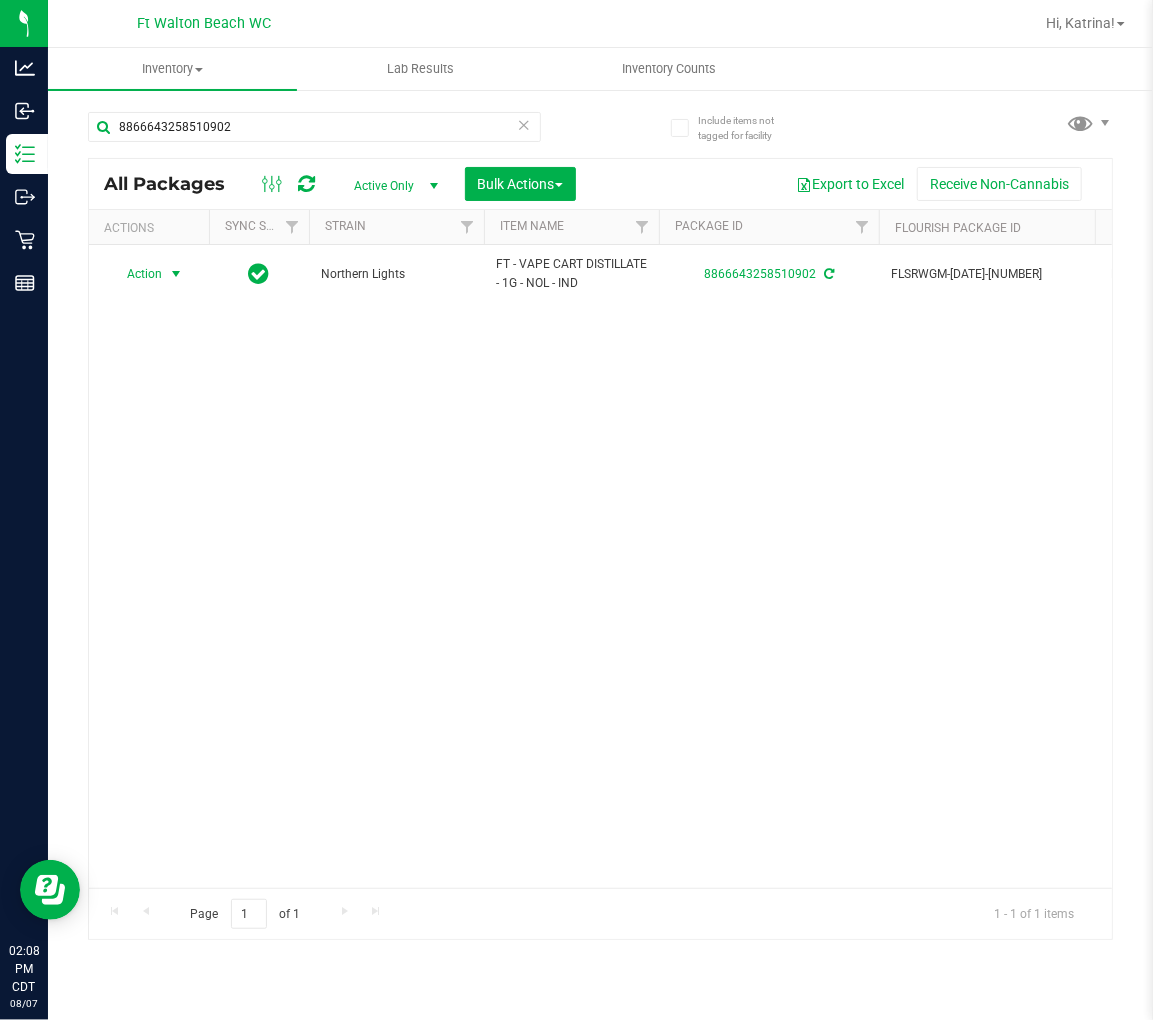 click on "Action" at bounding box center (136, 274) 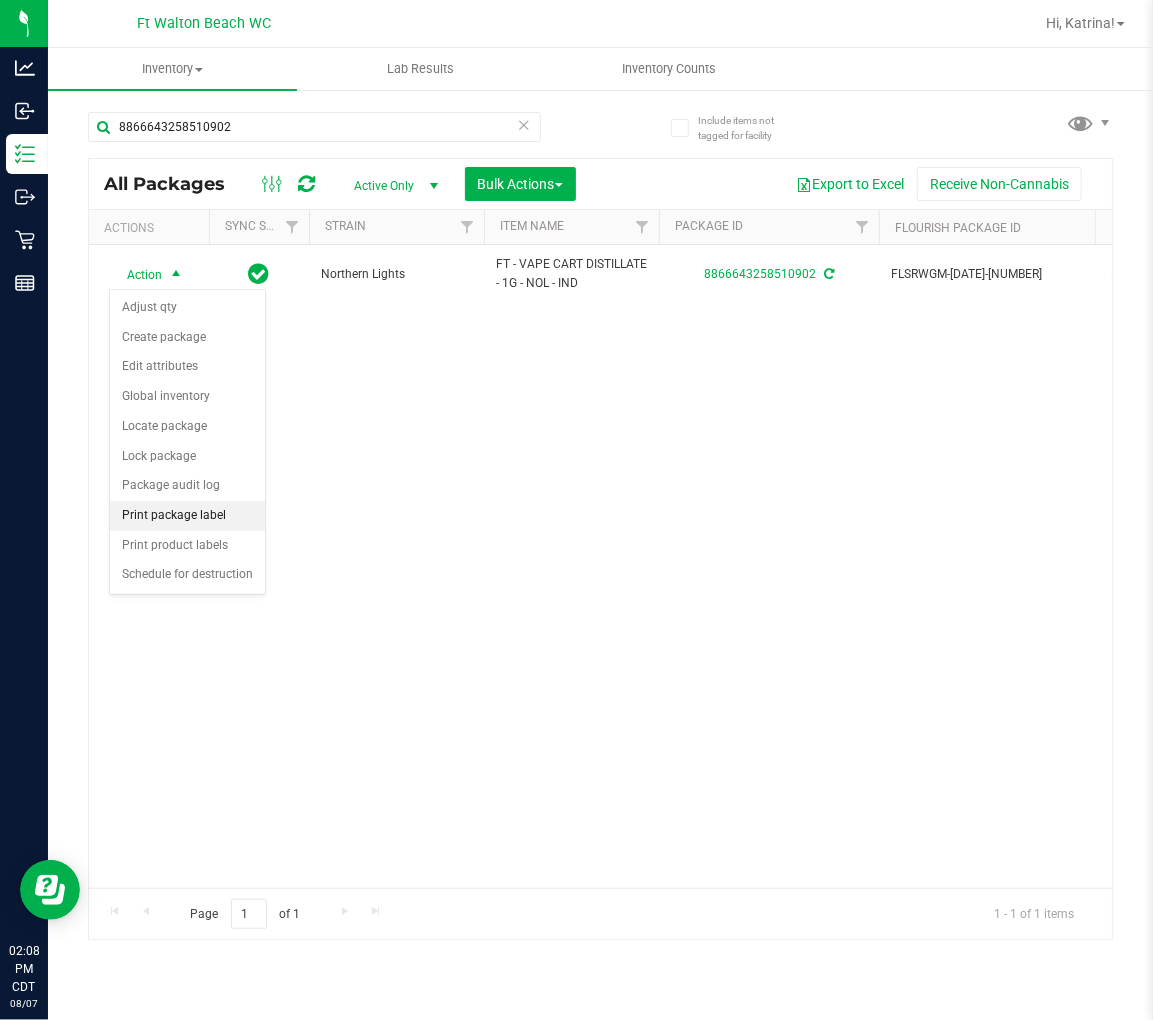 click on "Print package label" at bounding box center (187, 516) 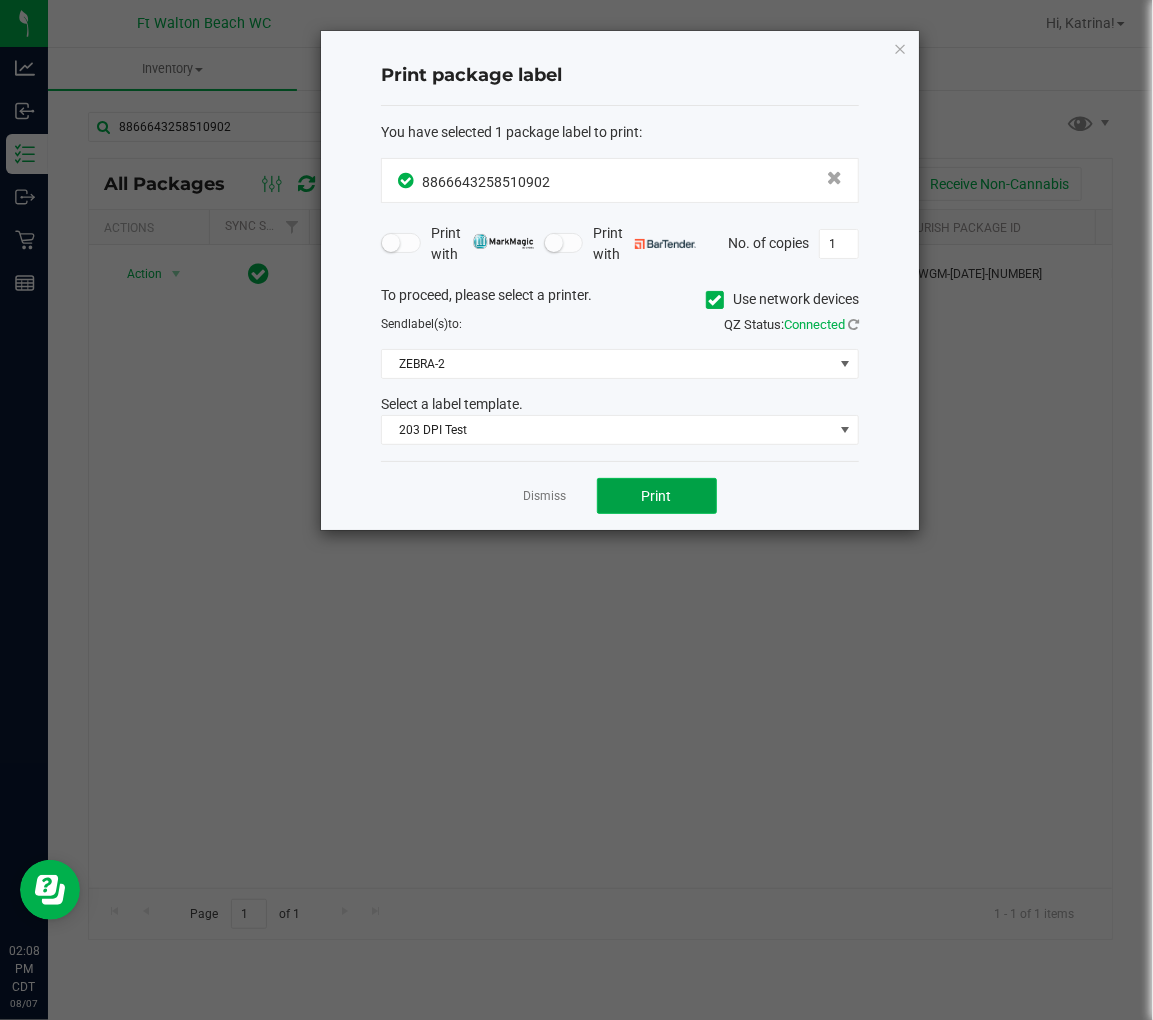 click on "Print" 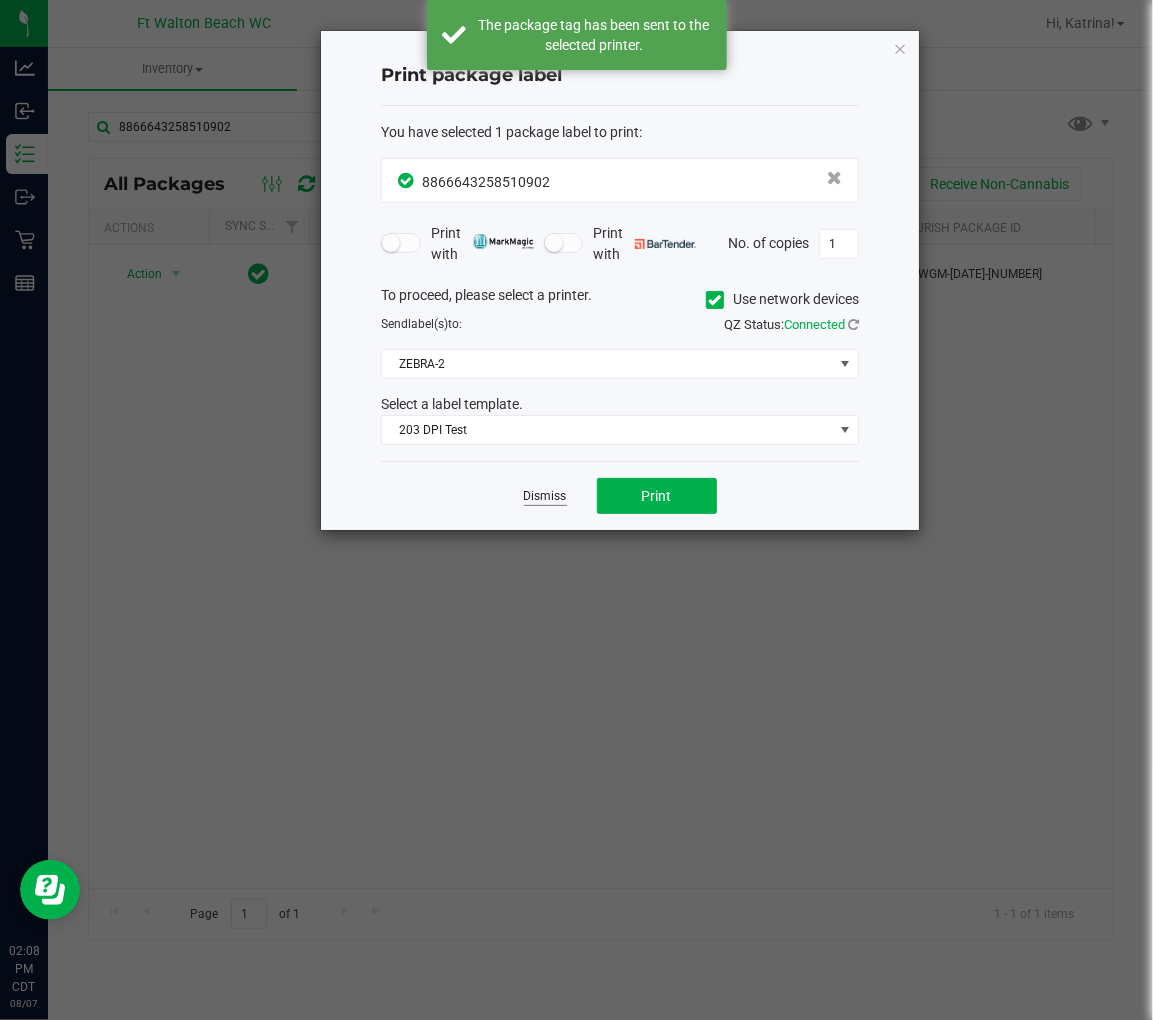 click on "Dismiss" 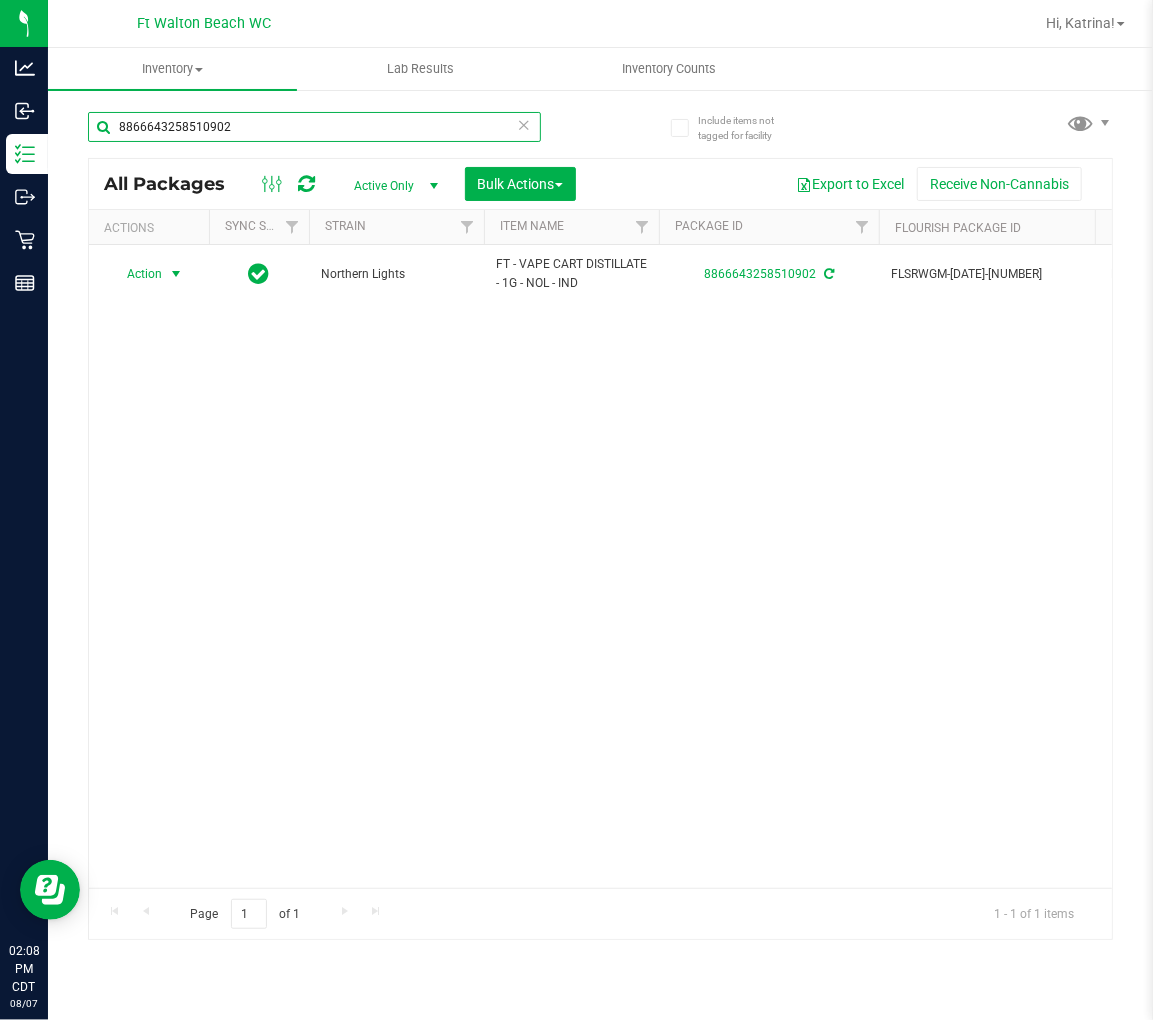 click on "8866643258510902" at bounding box center (314, 127) 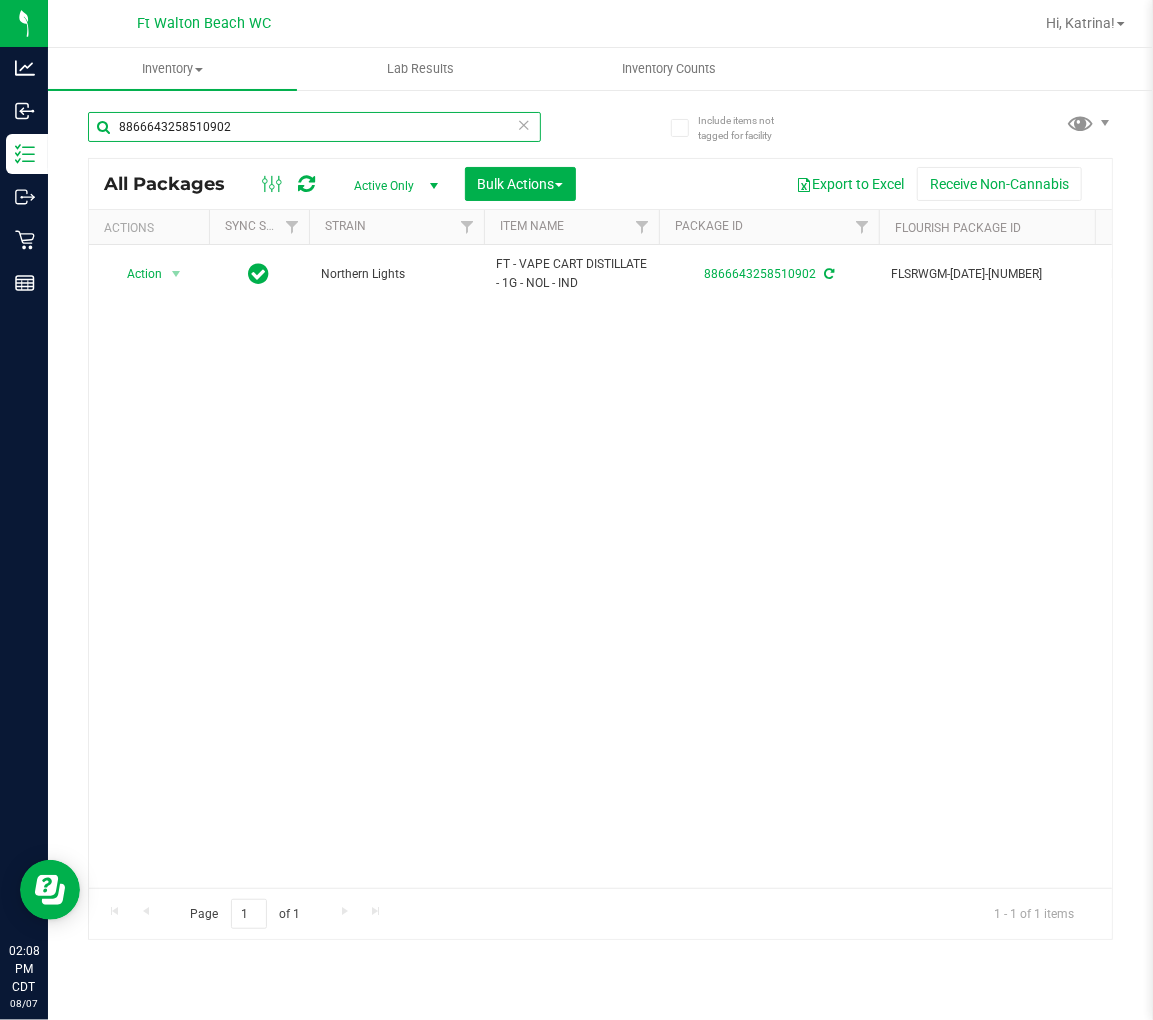 click on "8866643258510902" at bounding box center (314, 127) 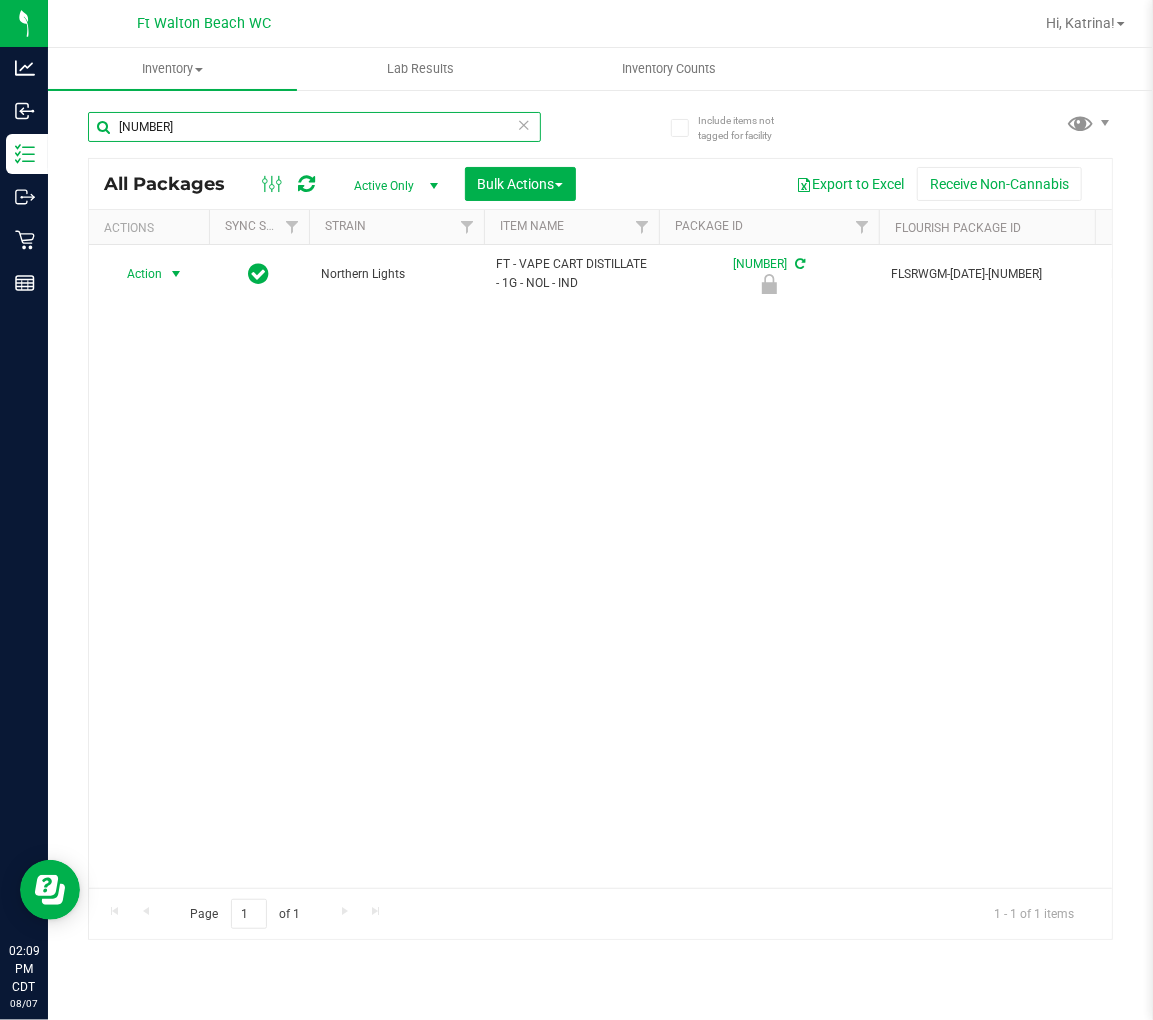 type on "5540415564448424" 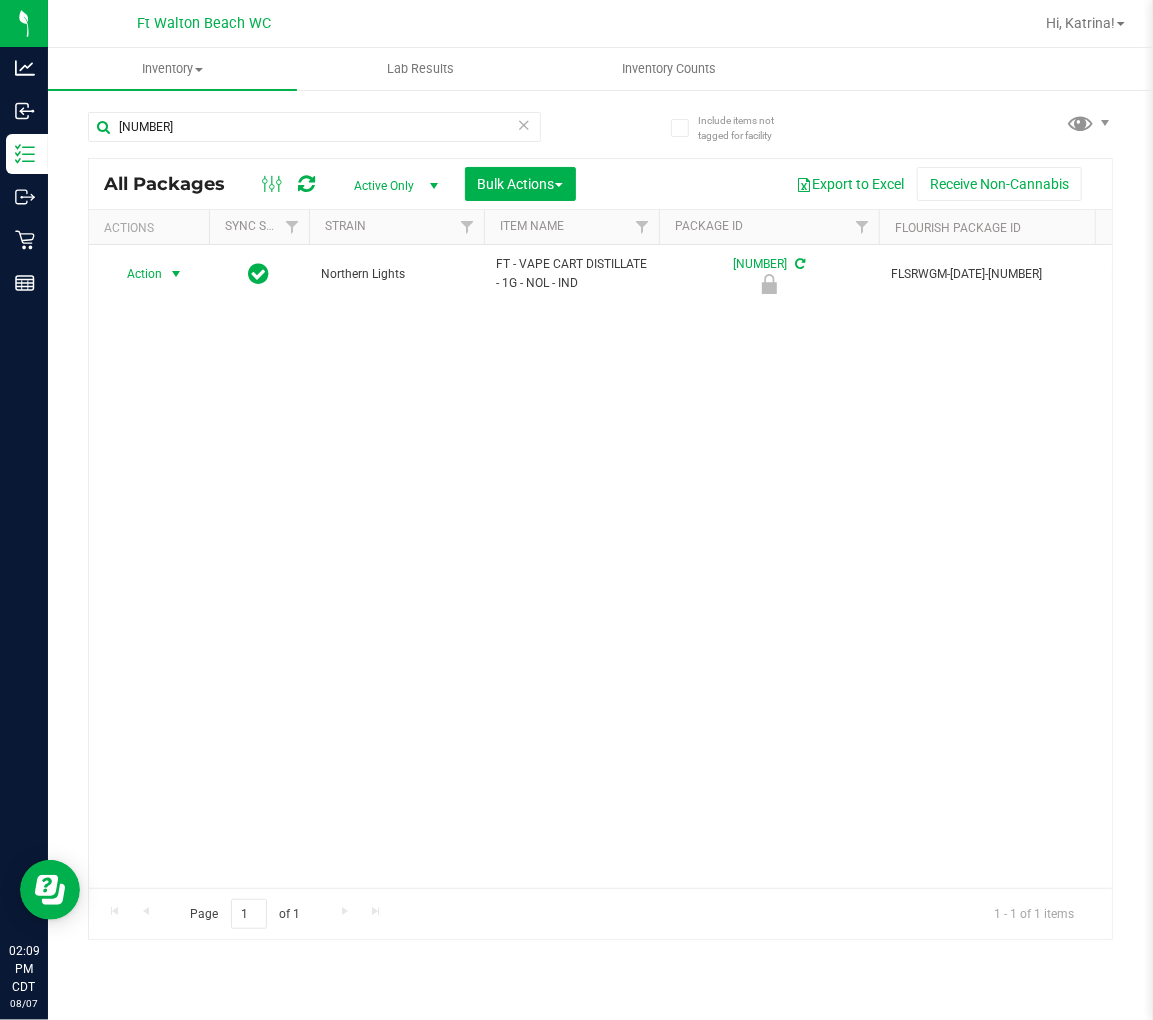 click on "Action" at bounding box center [136, 274] 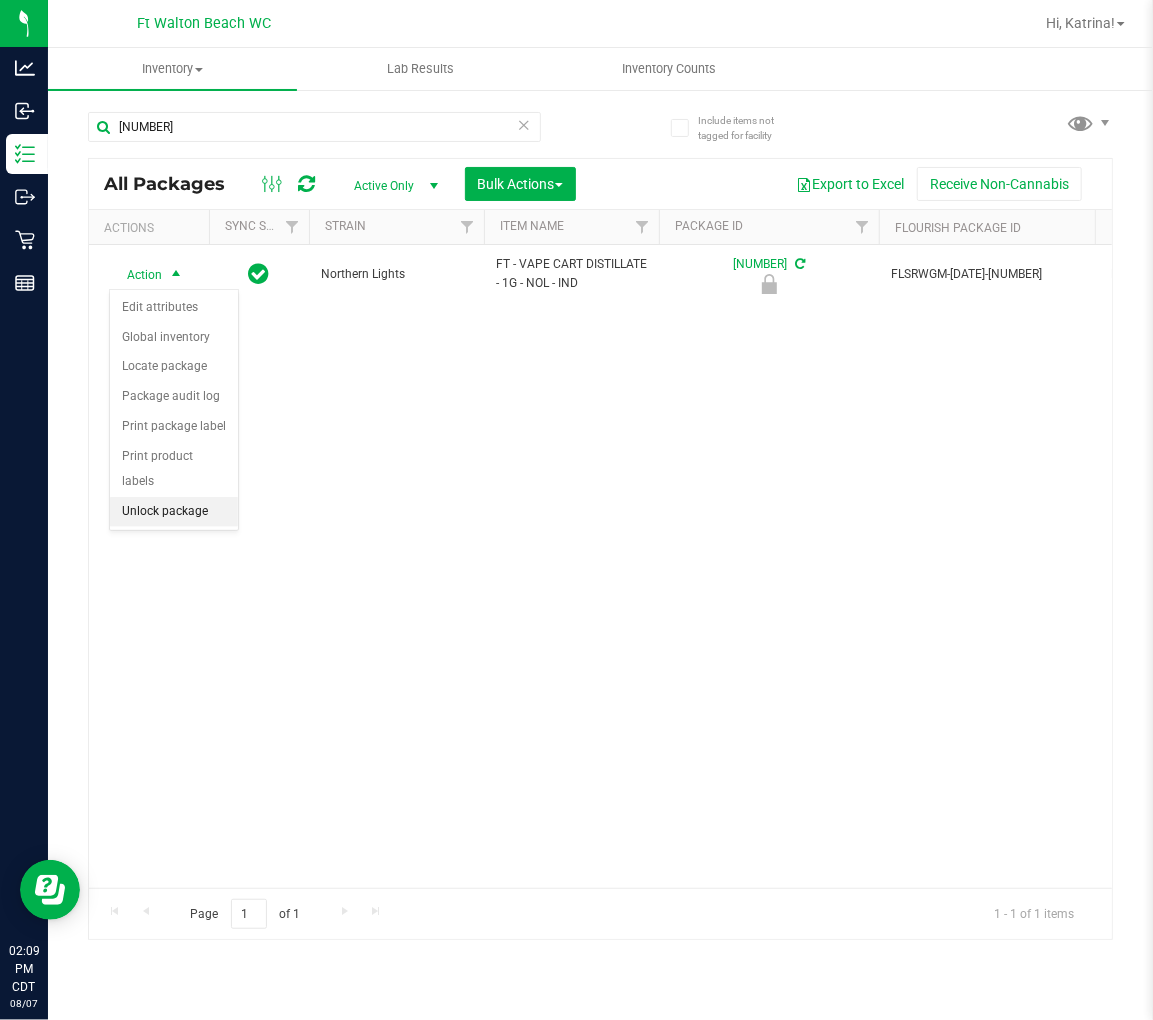 click on "Unlock package" at bounding box center [174, 512] 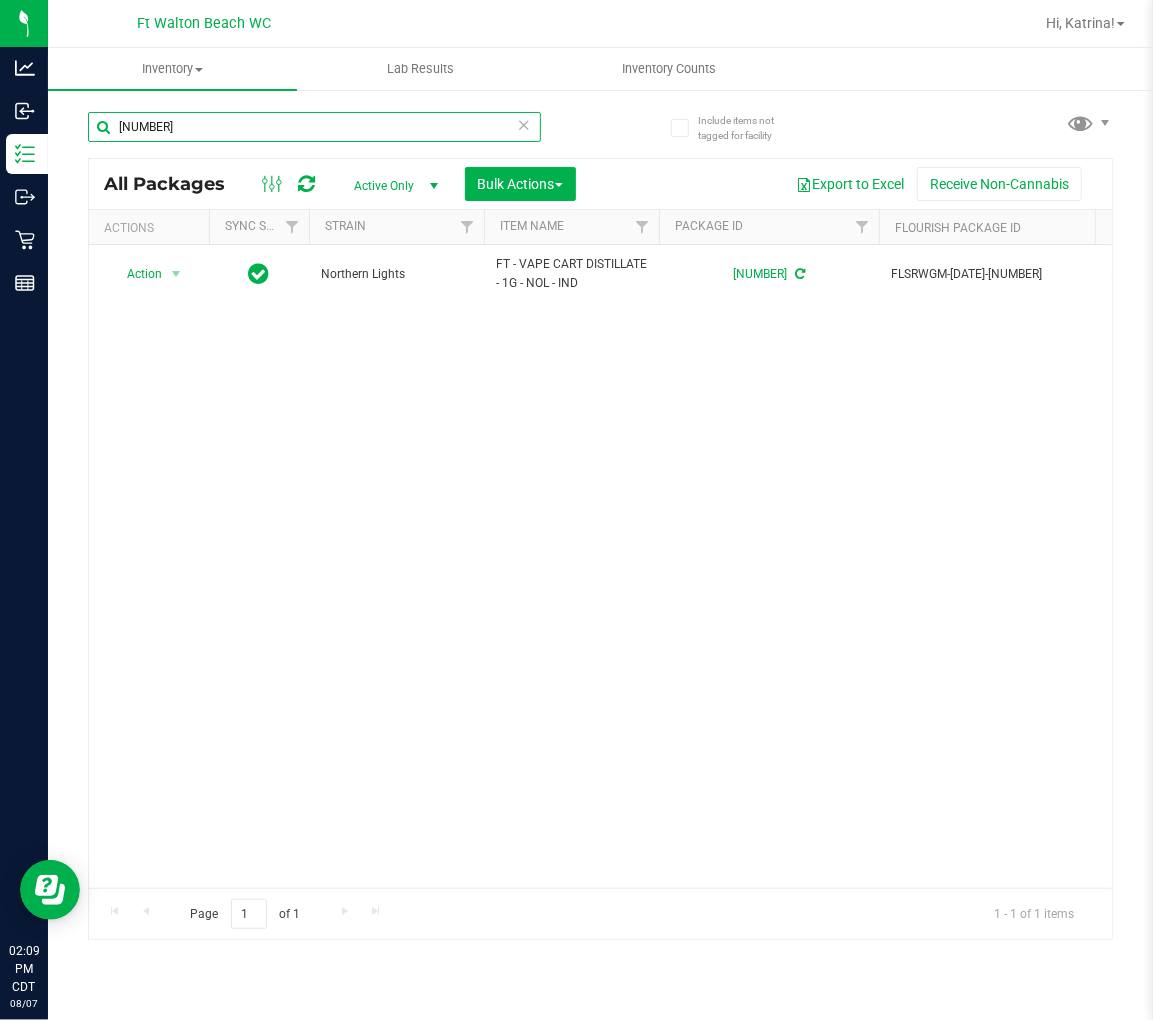click on "5540415564448424" at bounding box center (314, 127) 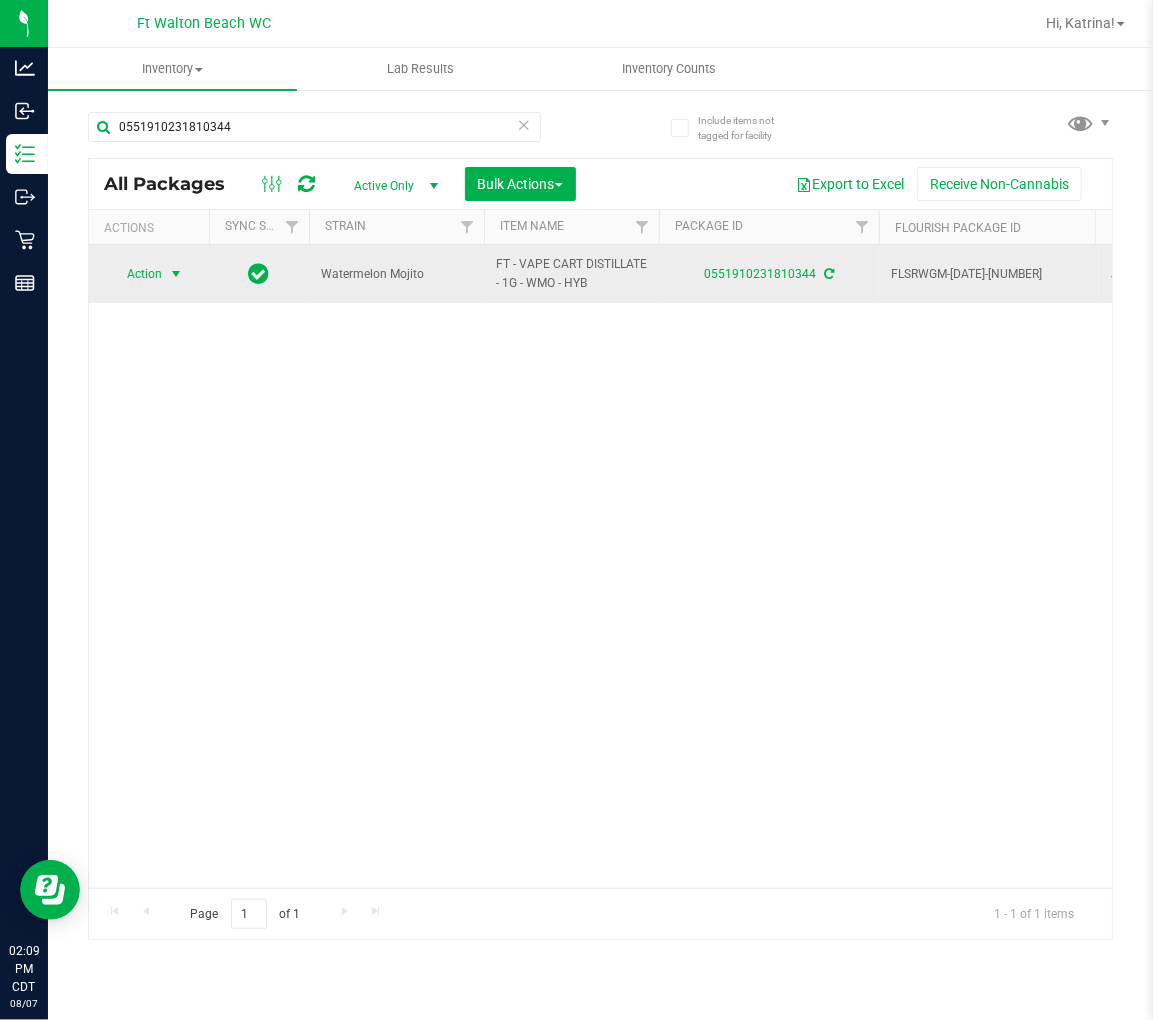 click at bounding box center [176, 274] 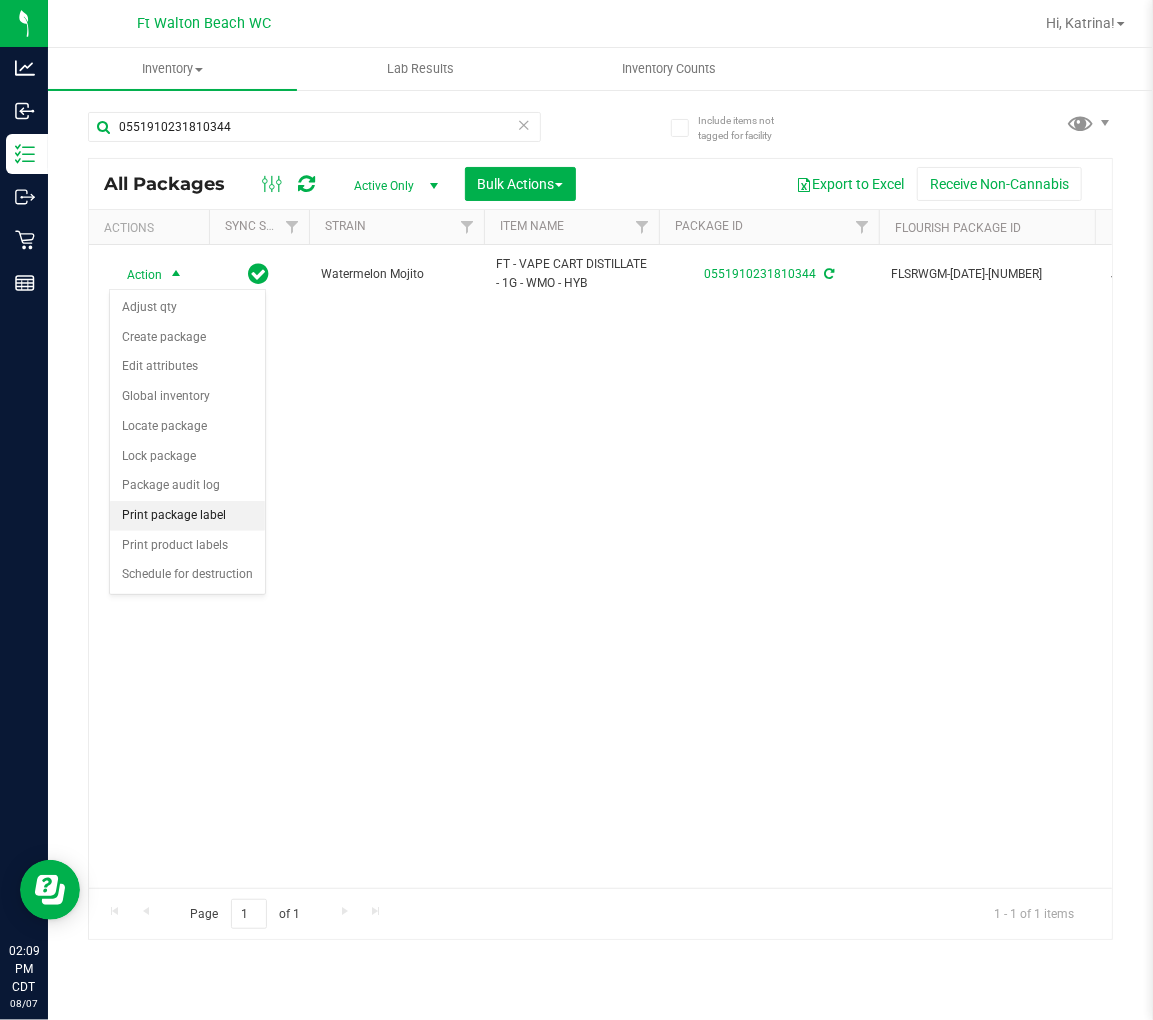 click on "Print package label" at bounding box center [187, 516] 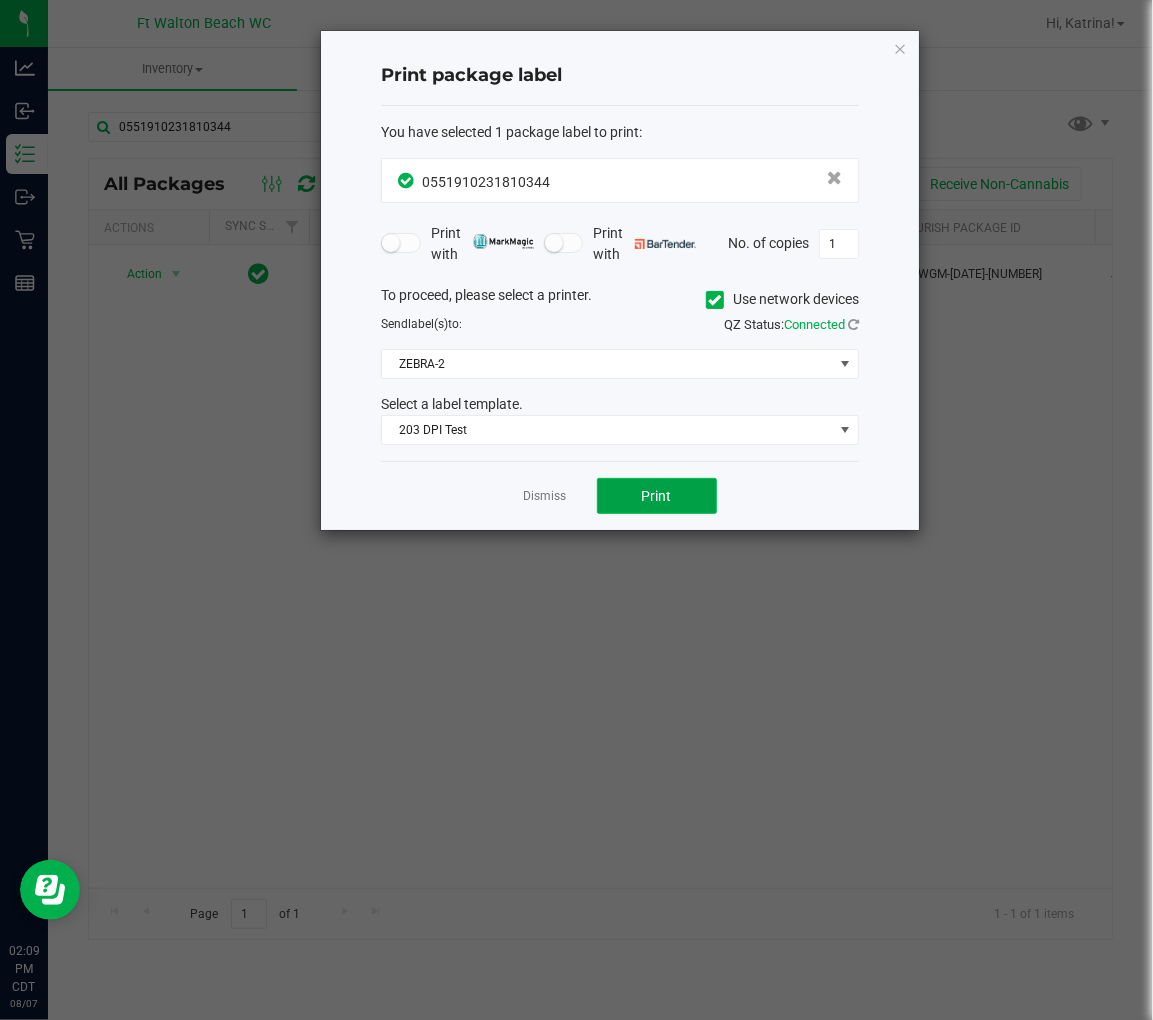 click on "Print" 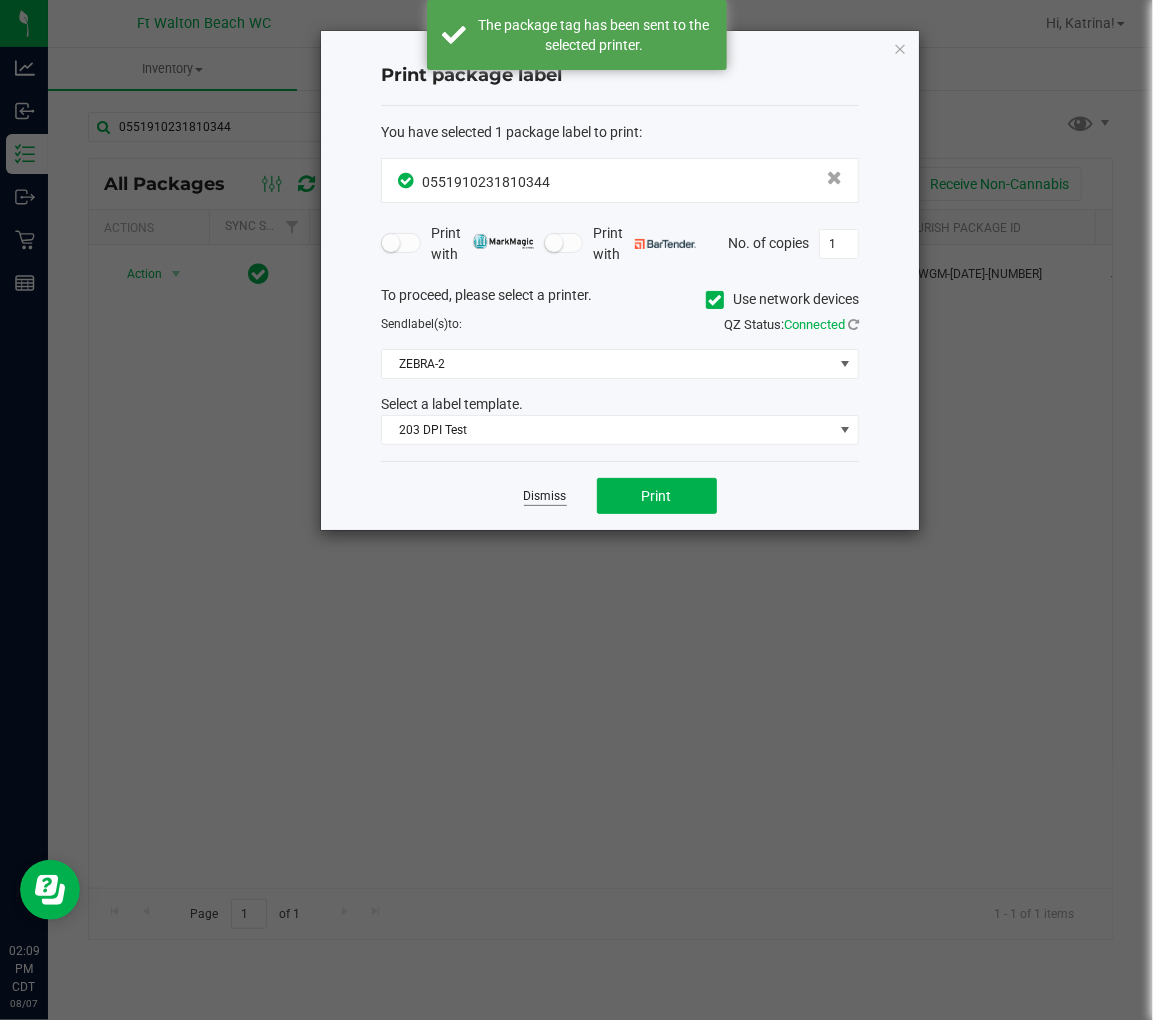 click on "Dismiss" 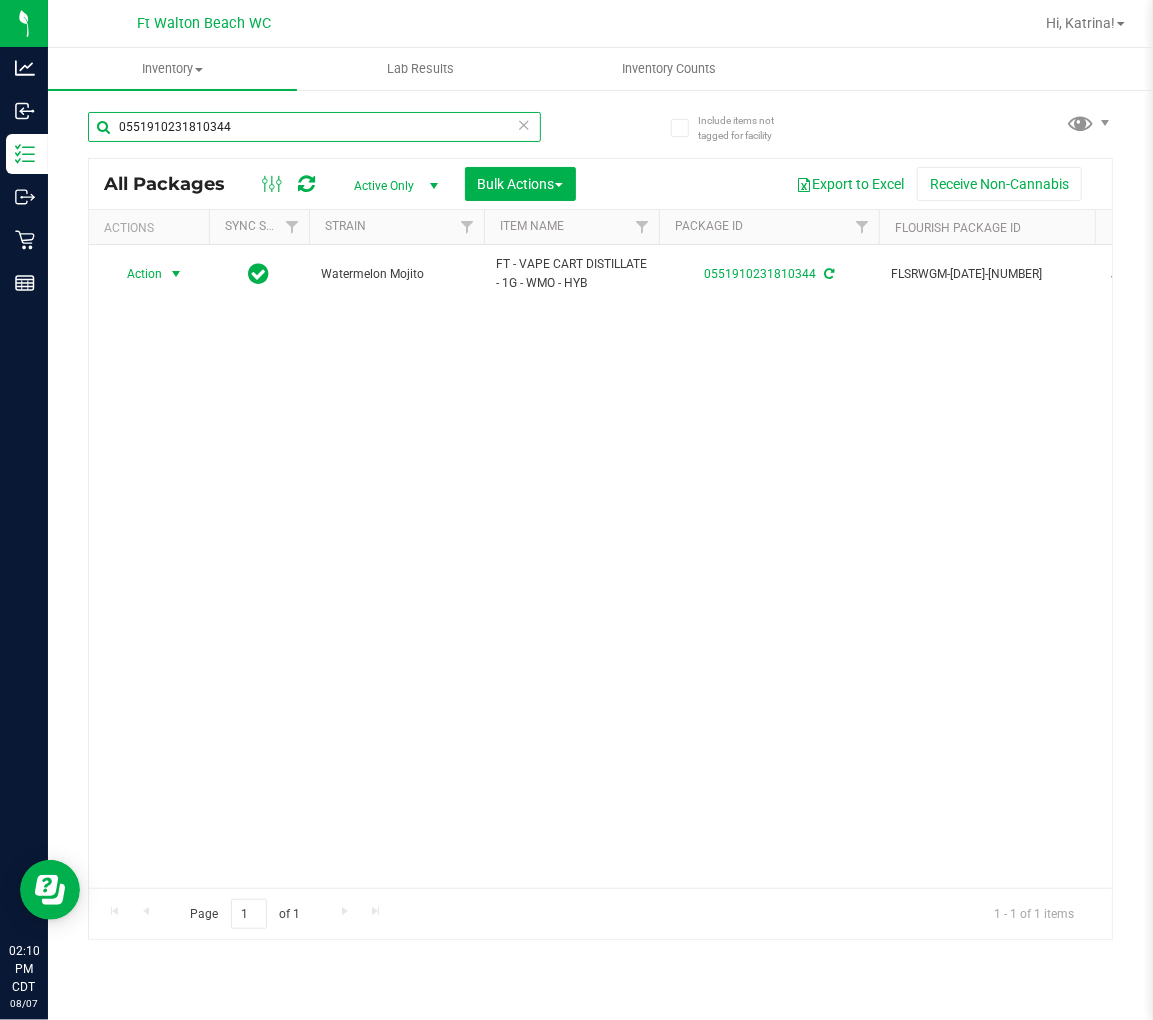 click on "0551910231810344" at bounding box center (314, 127) 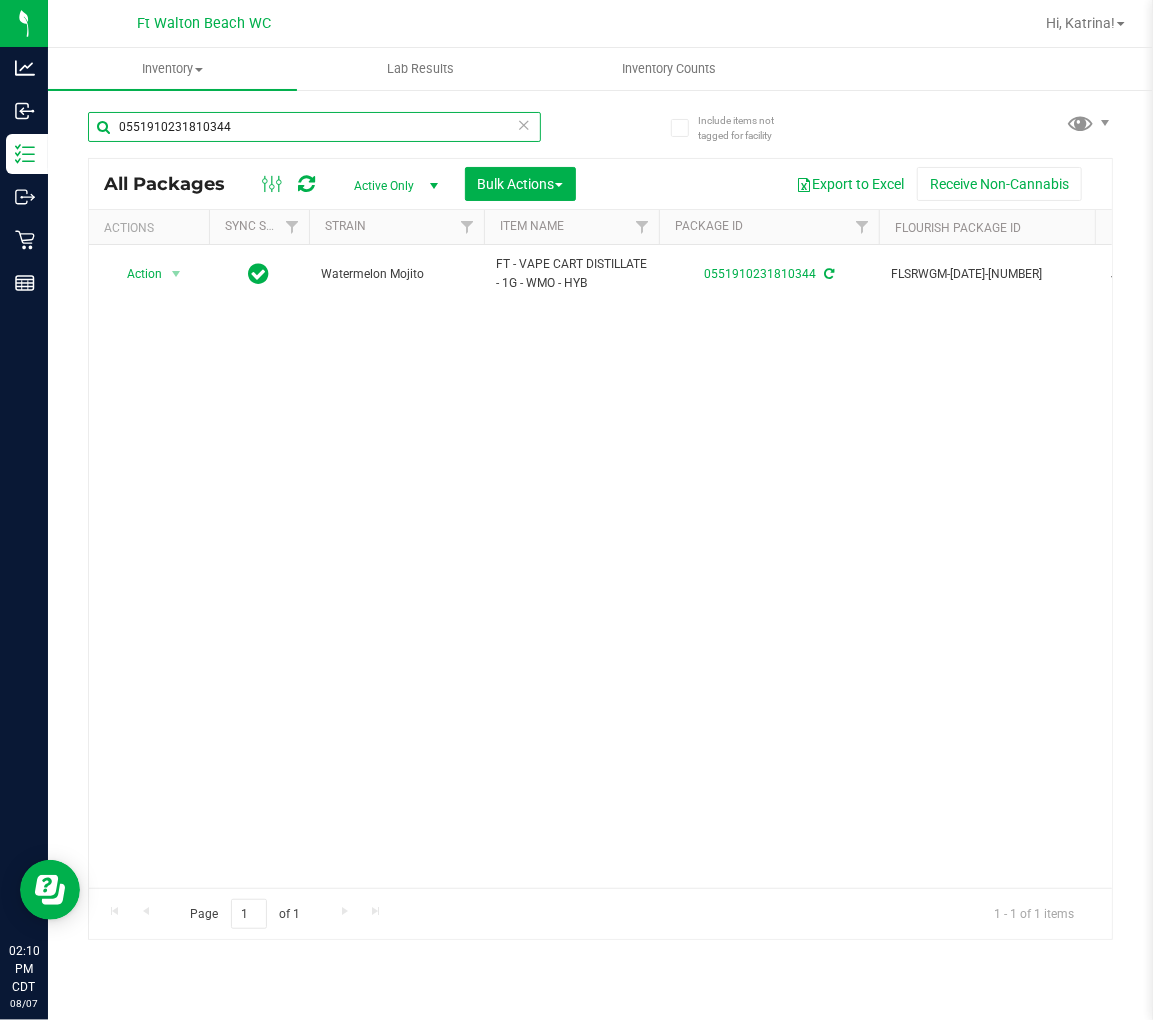 click on "0551910231810344" at bounding box center [314, 127] 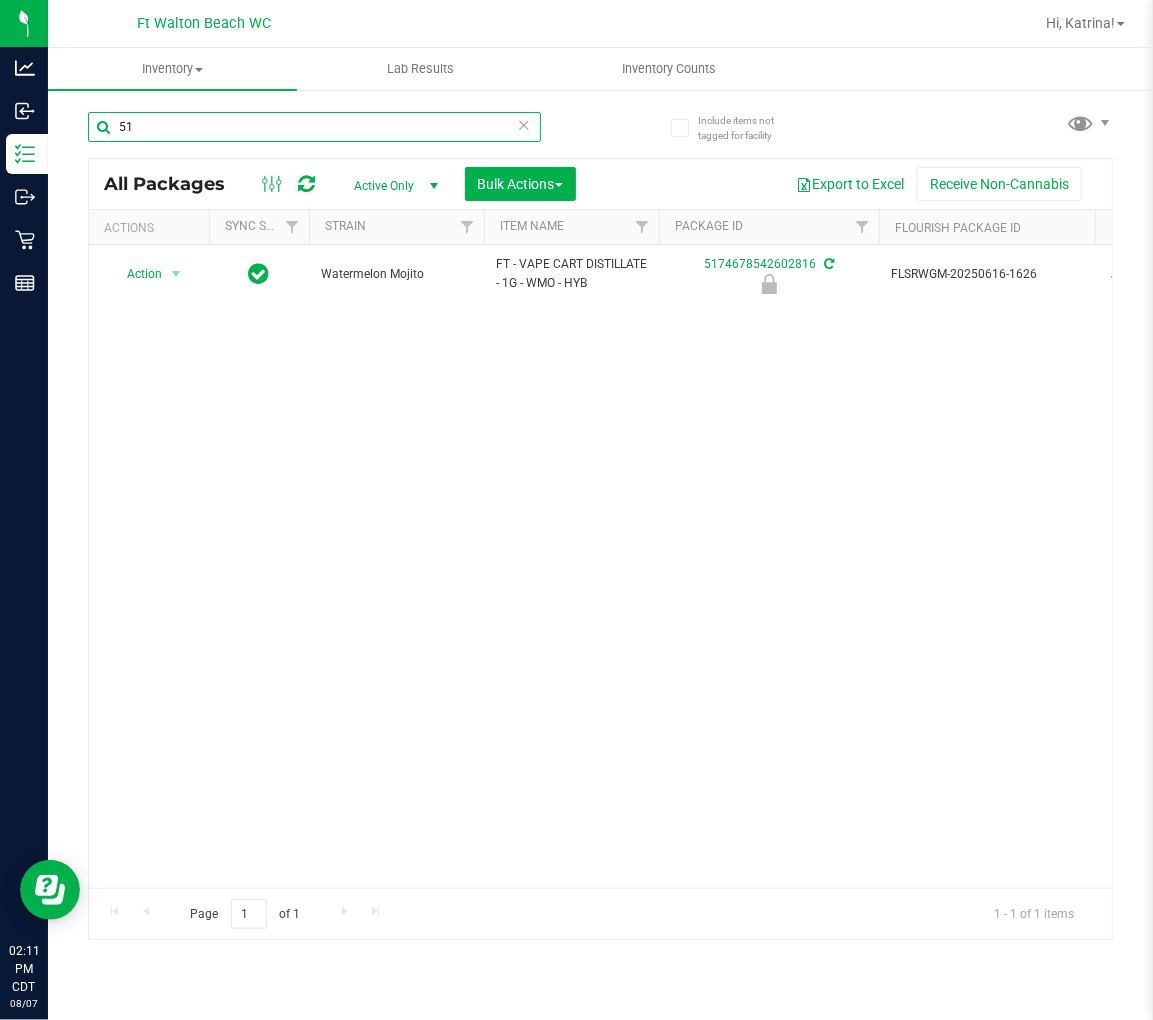 type on "5" 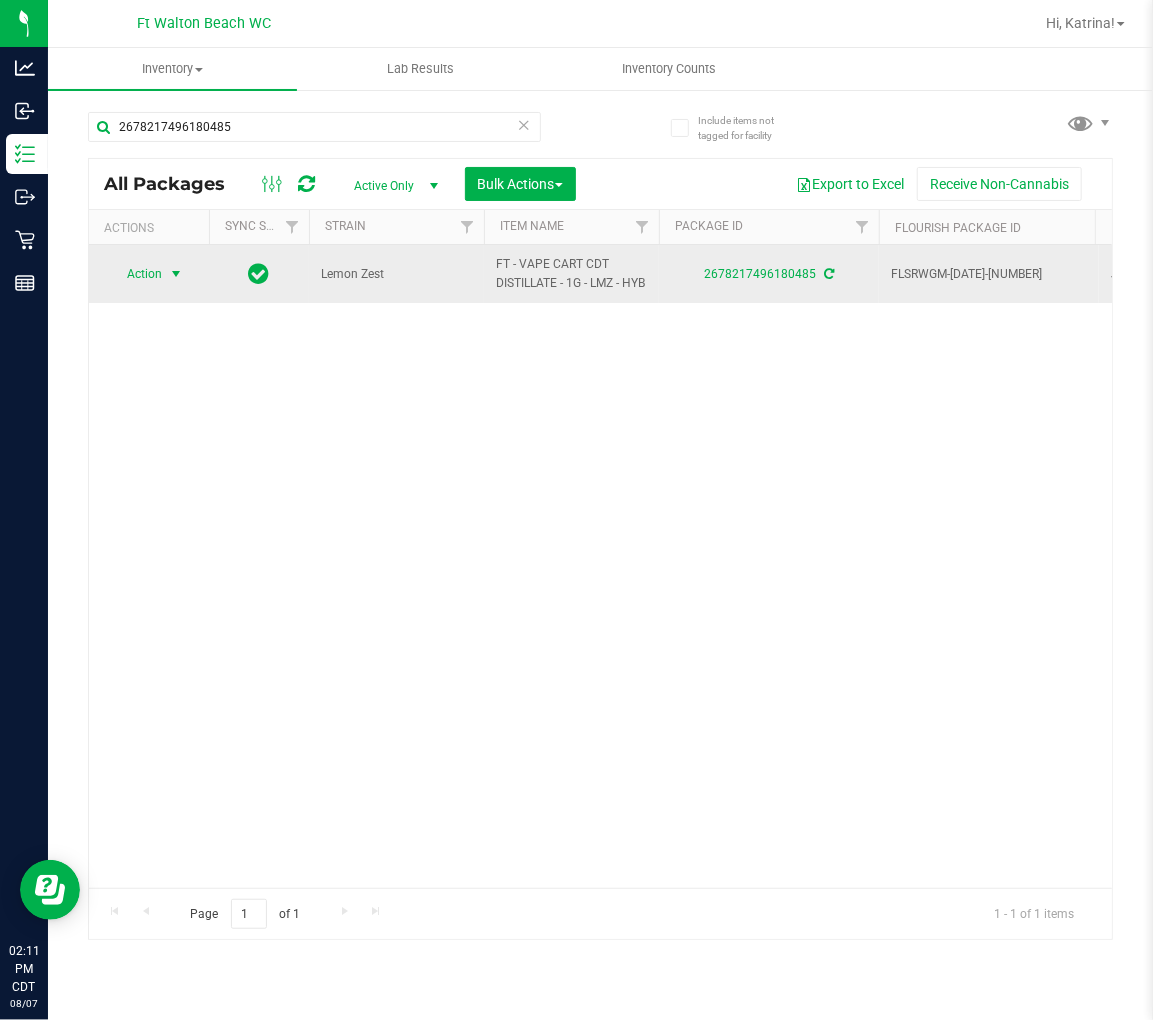 click on "Action" at bounding box center [136, 274] 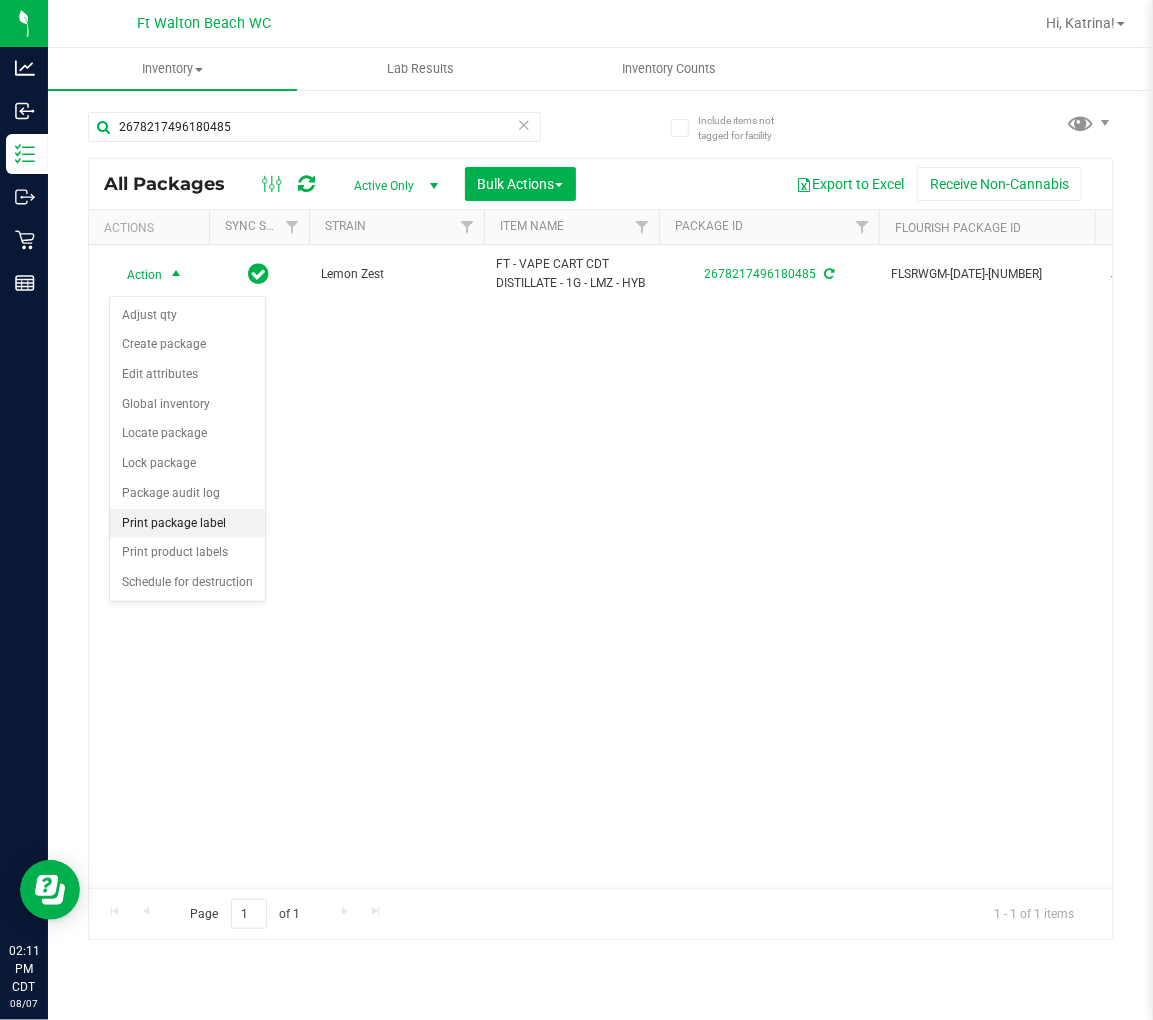 click on "Print package label" at bounding box center (187, 524) 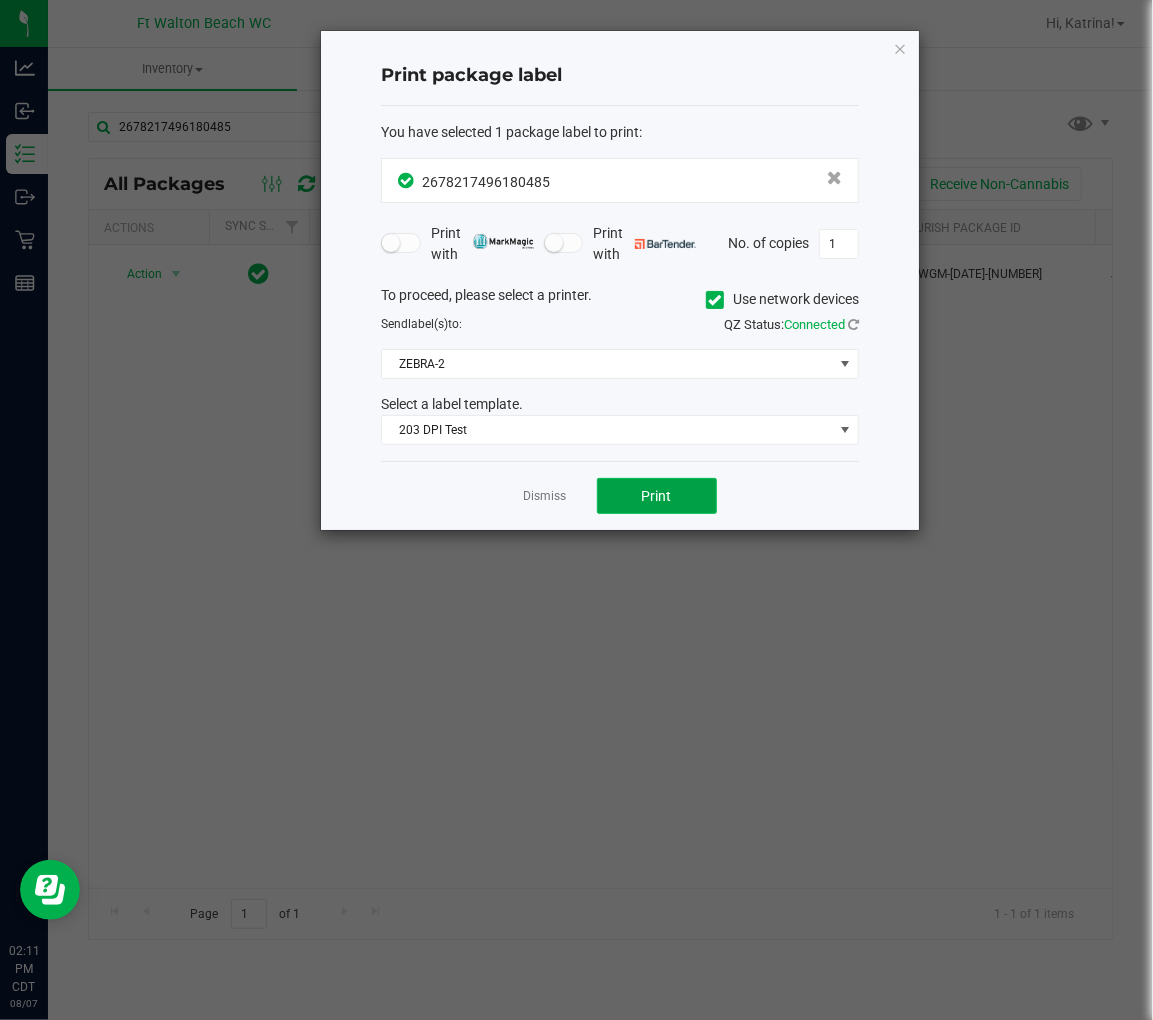 click on "Print" 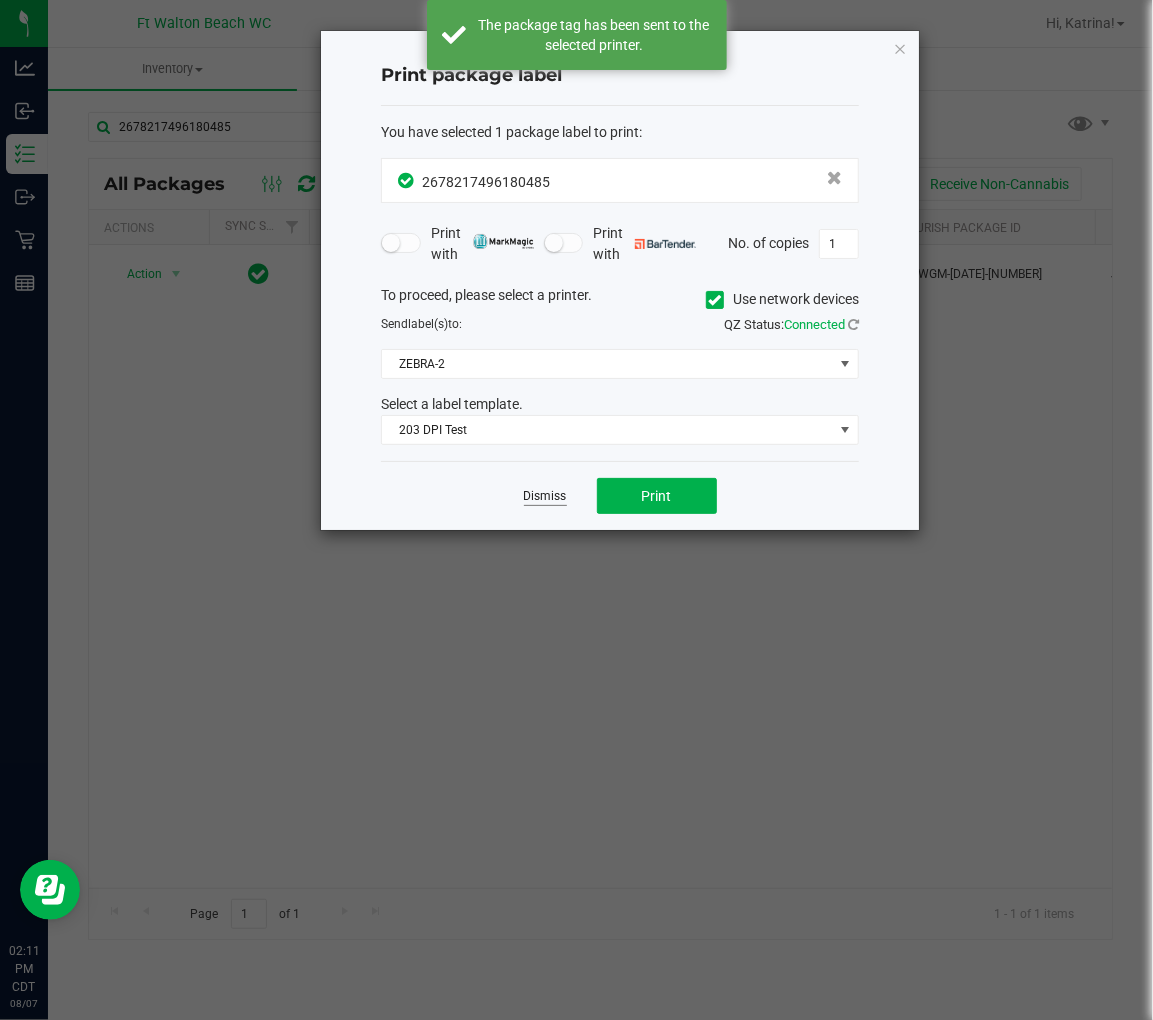 click on "Dismiss" 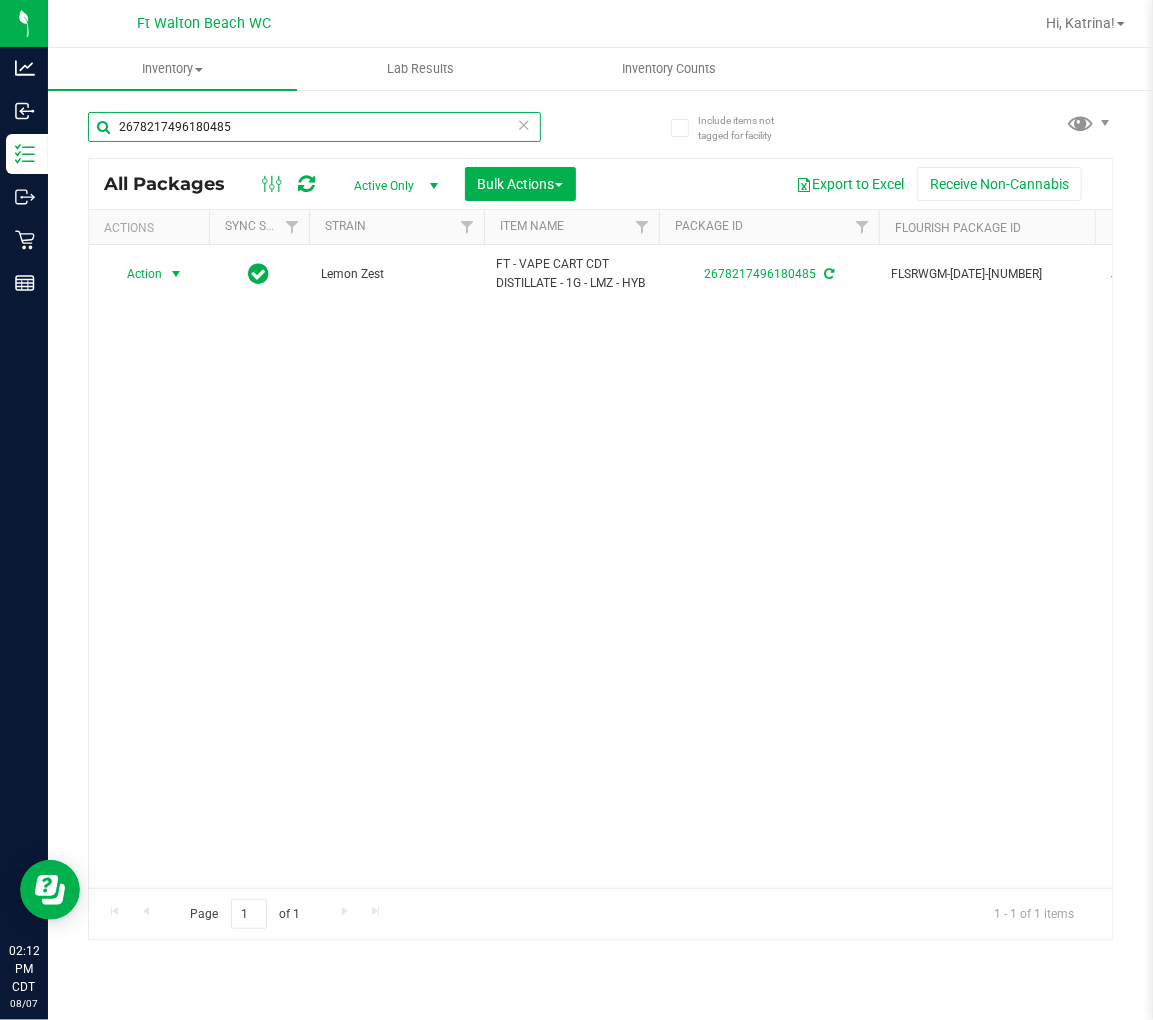 click on "2678217496180485" at bounding box center [314, 127] 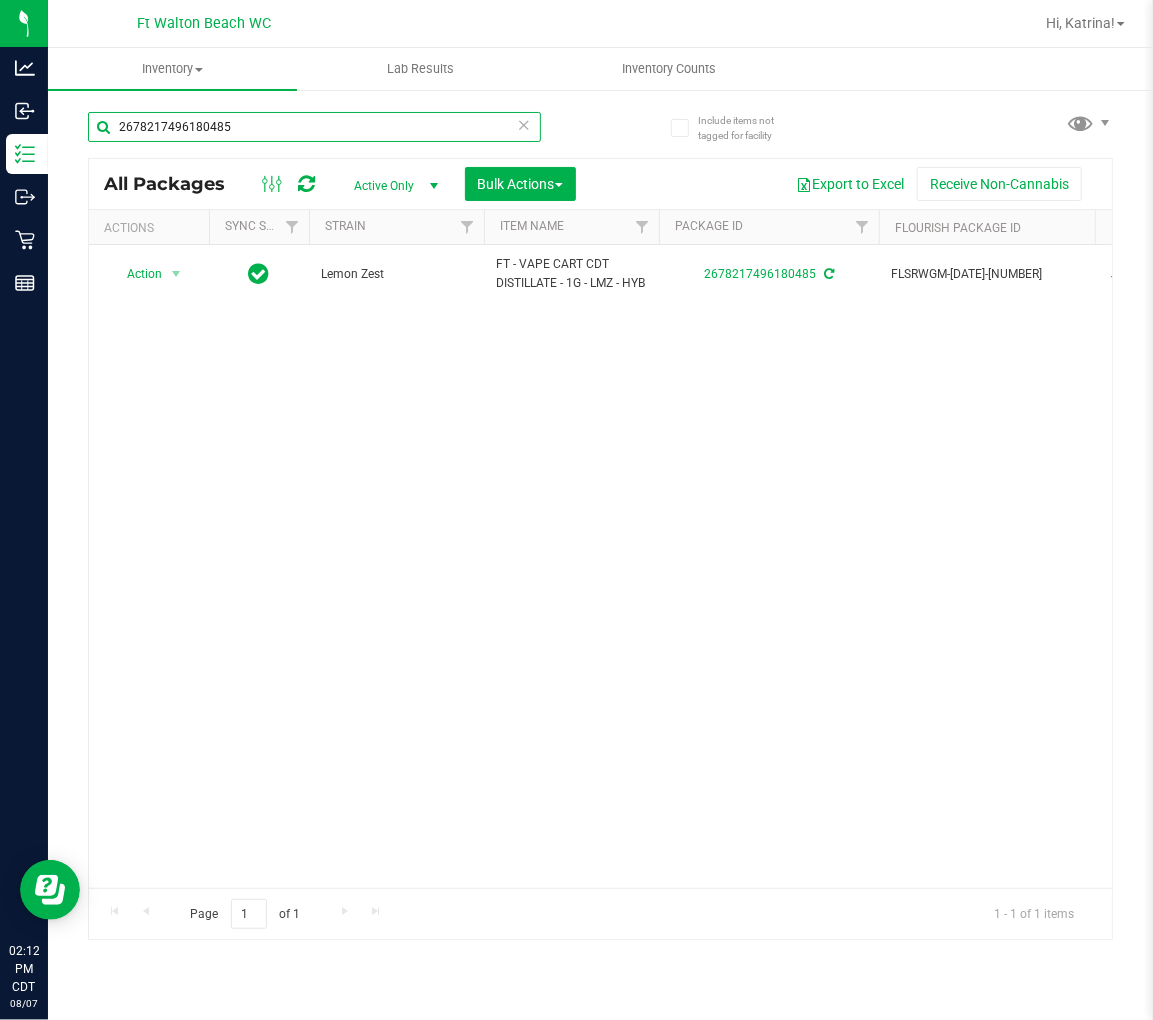 click on "2678217496180485" at bounding box center (314, 127) 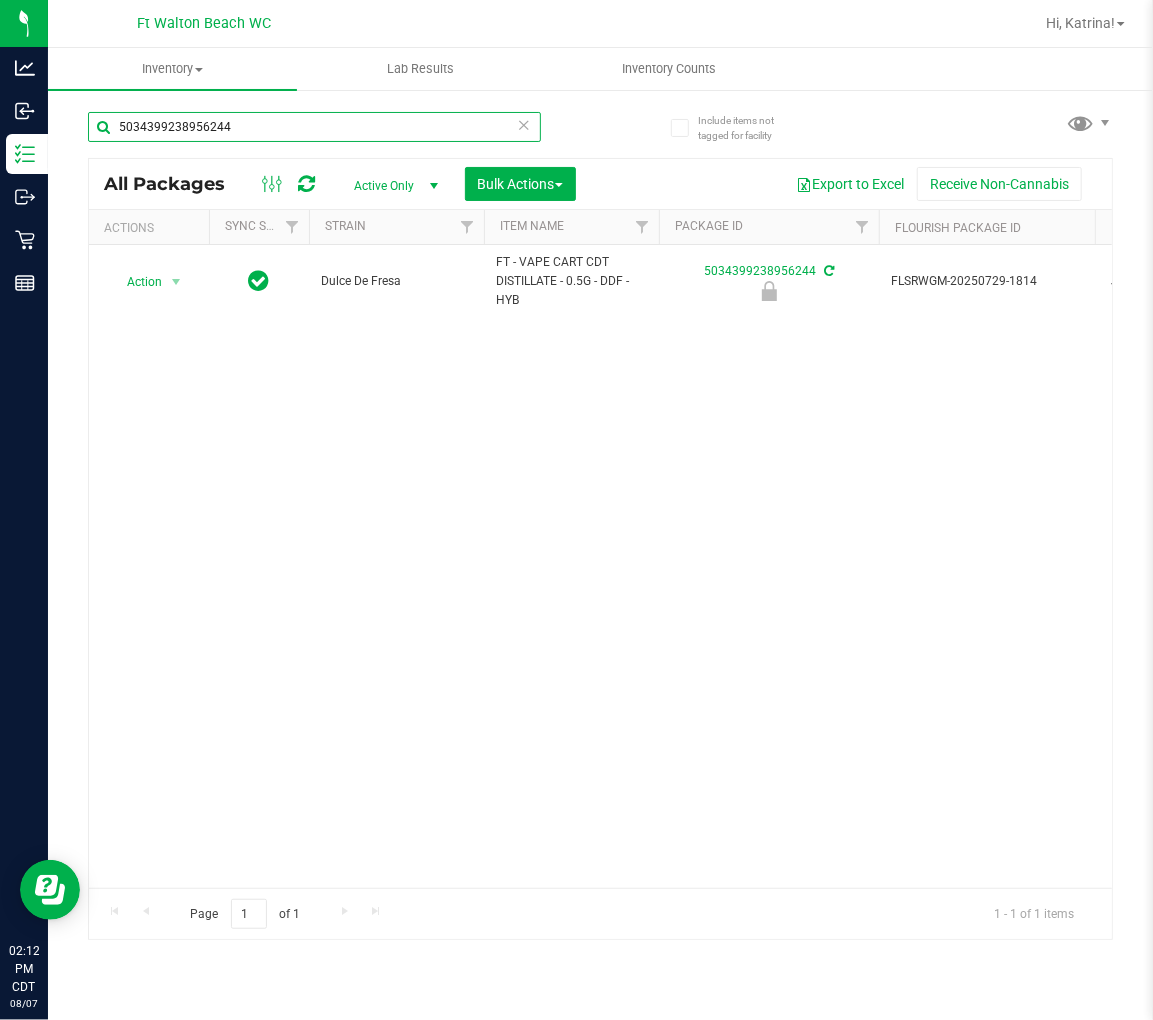scroll, scrollTop: 0, scrollLeft: 377, axis: horizontal 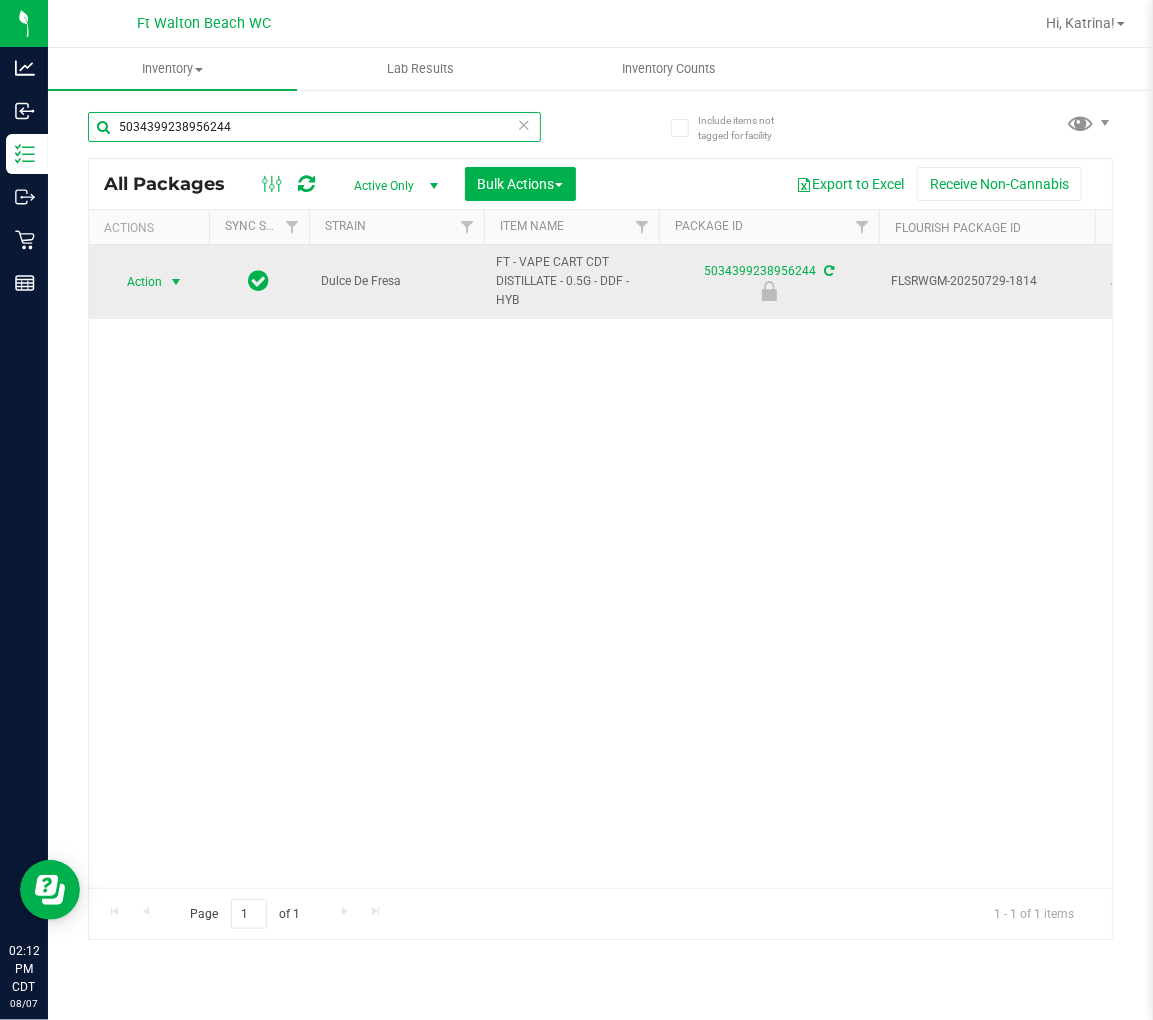 type on "5034399238956244" 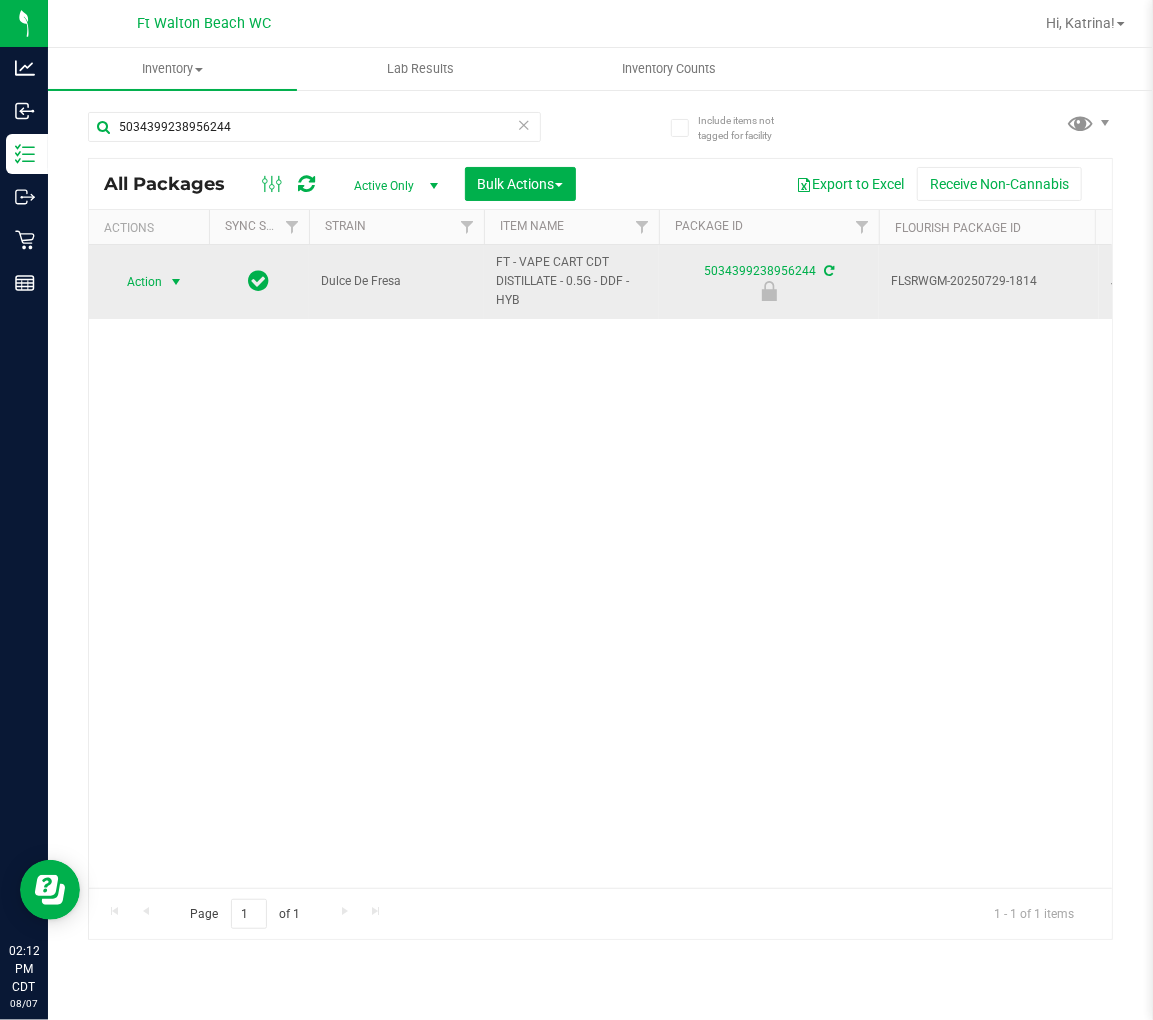click on "Action" at bounding box center [136, 282] 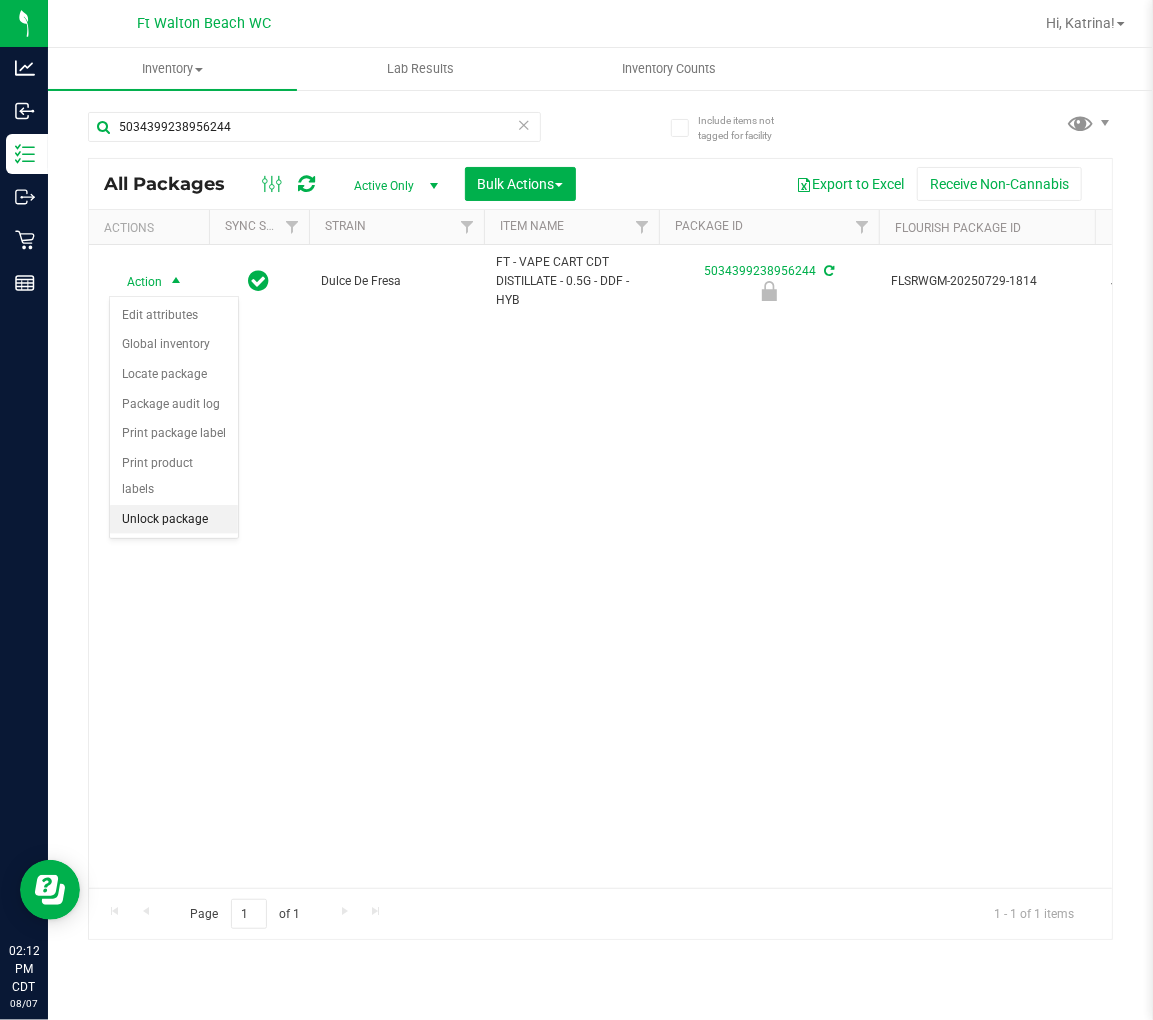 click on "Unlock package" at bounding box center (174, 520) 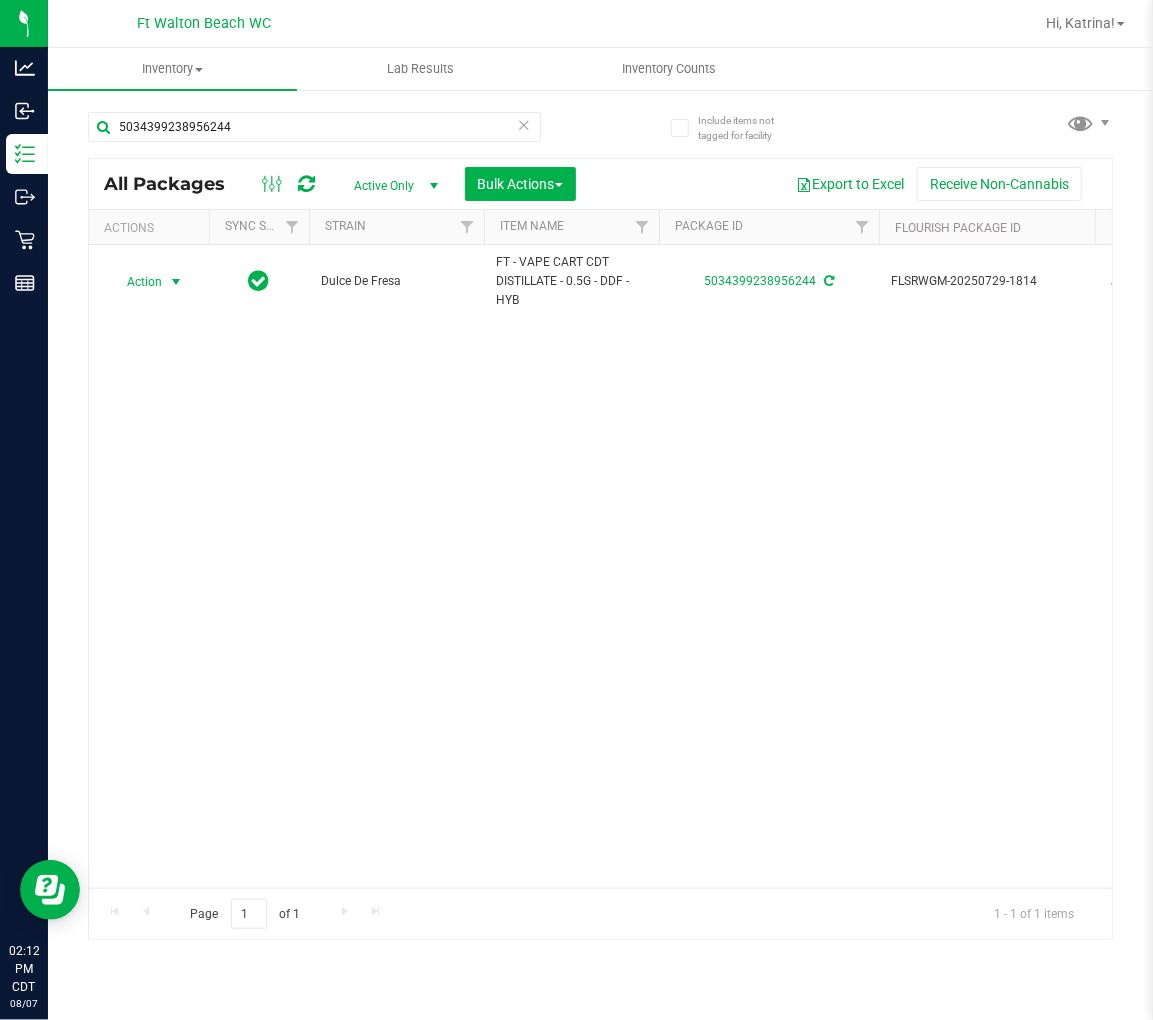 click on "Action" at bounding box center (136, 282) 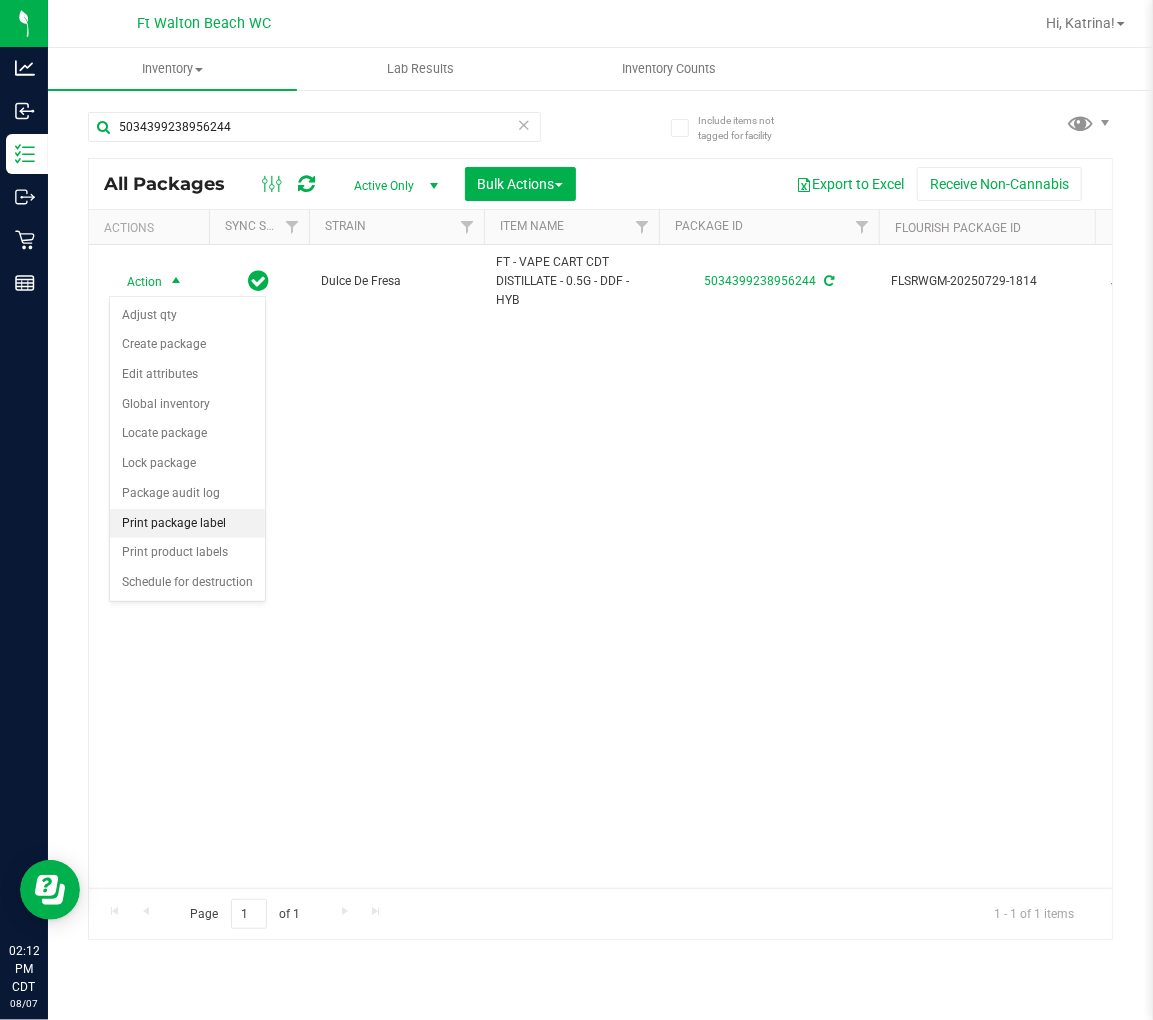 click on "Print package label" at bounding box center [187, 524] 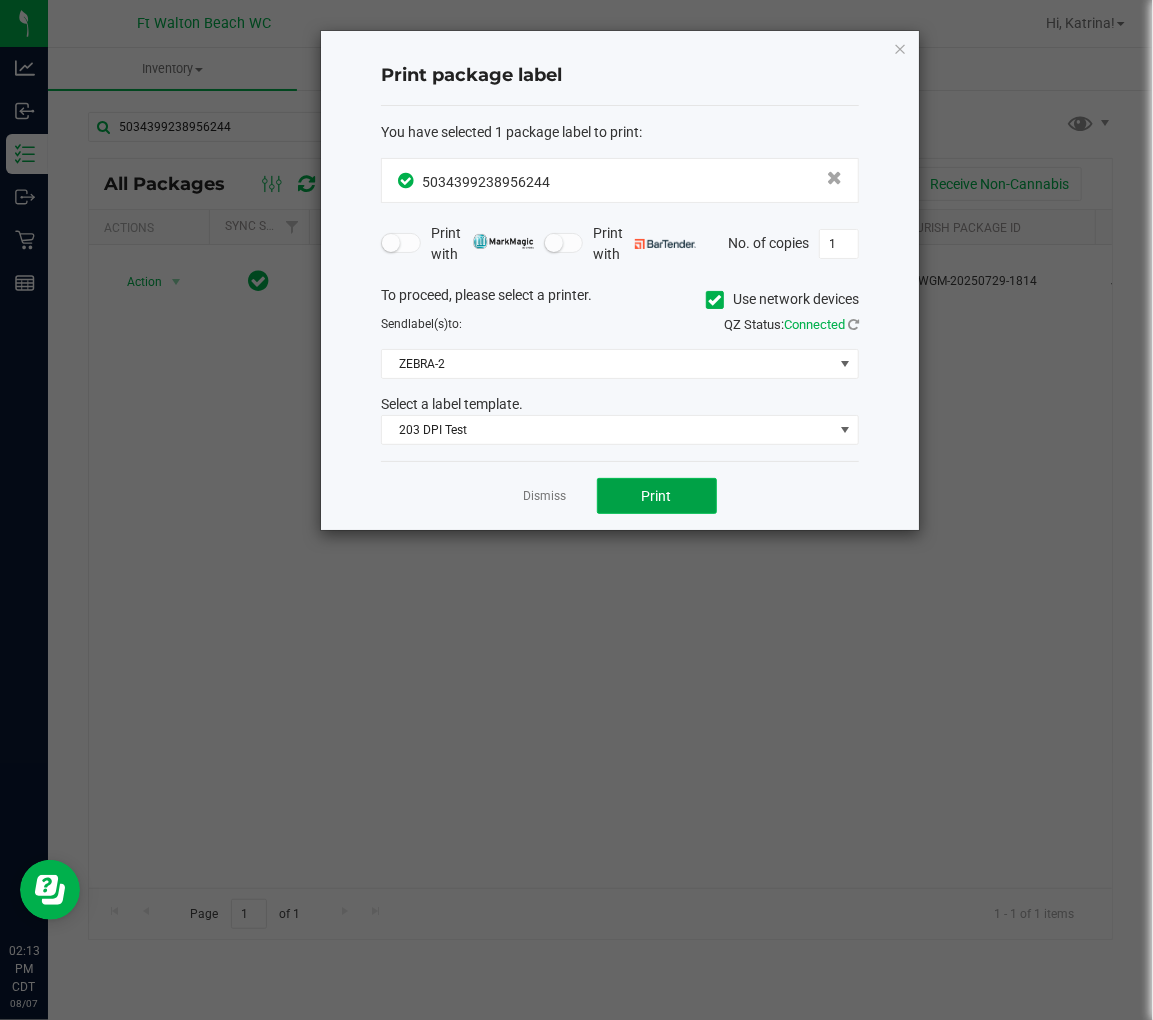 click on "Print" 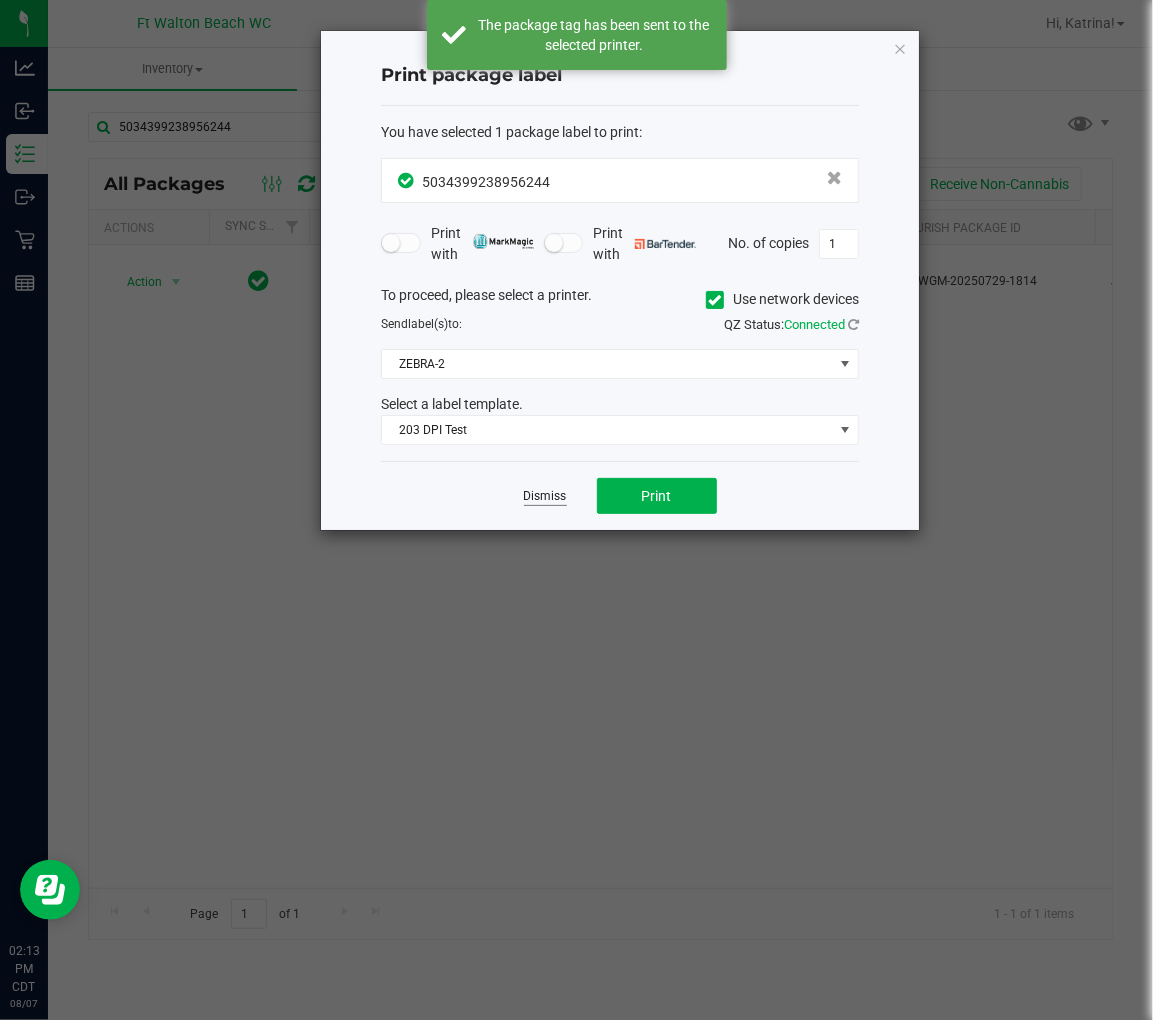 click on "Dismiss" 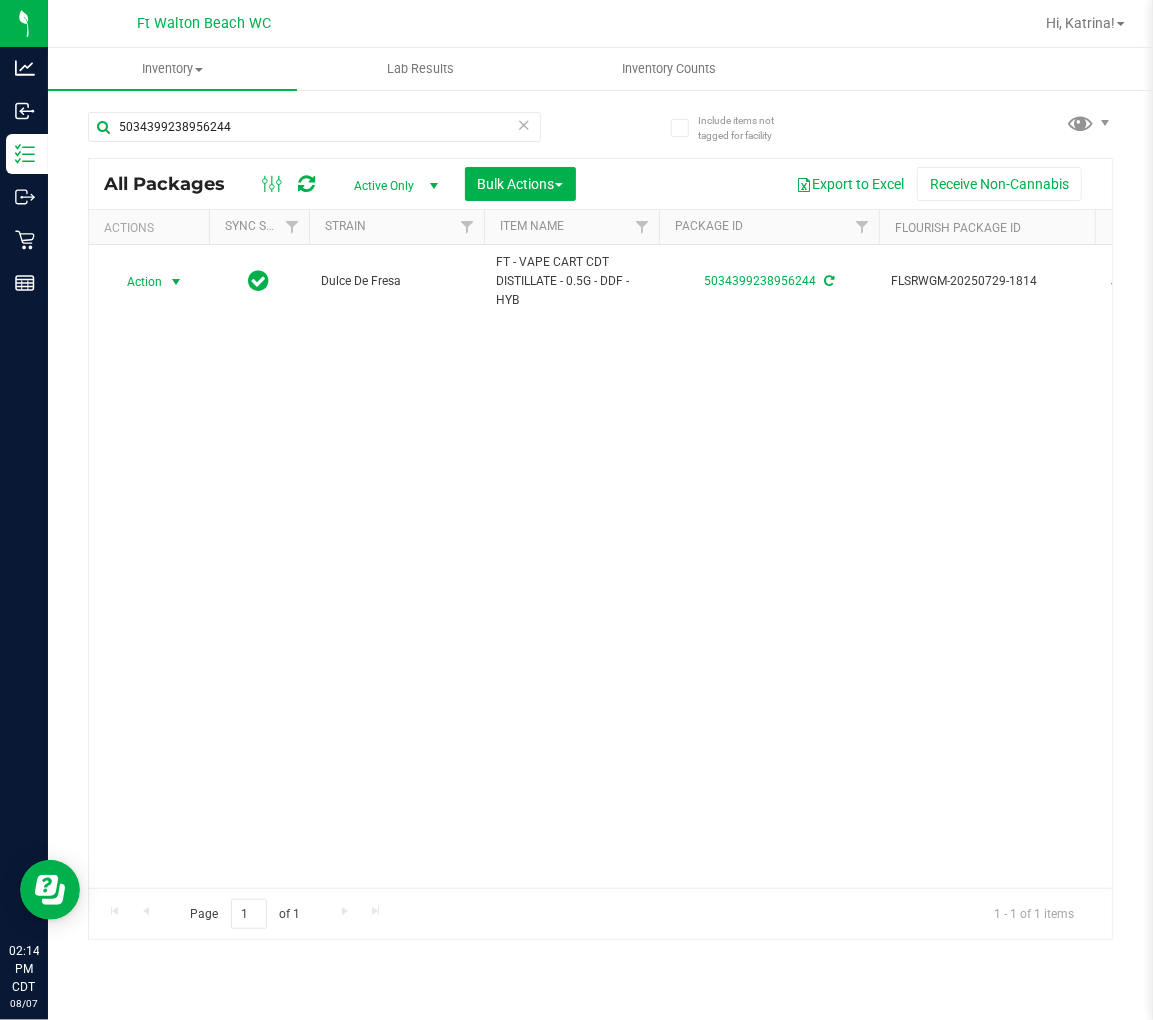 click at bounding box center [524, 124] 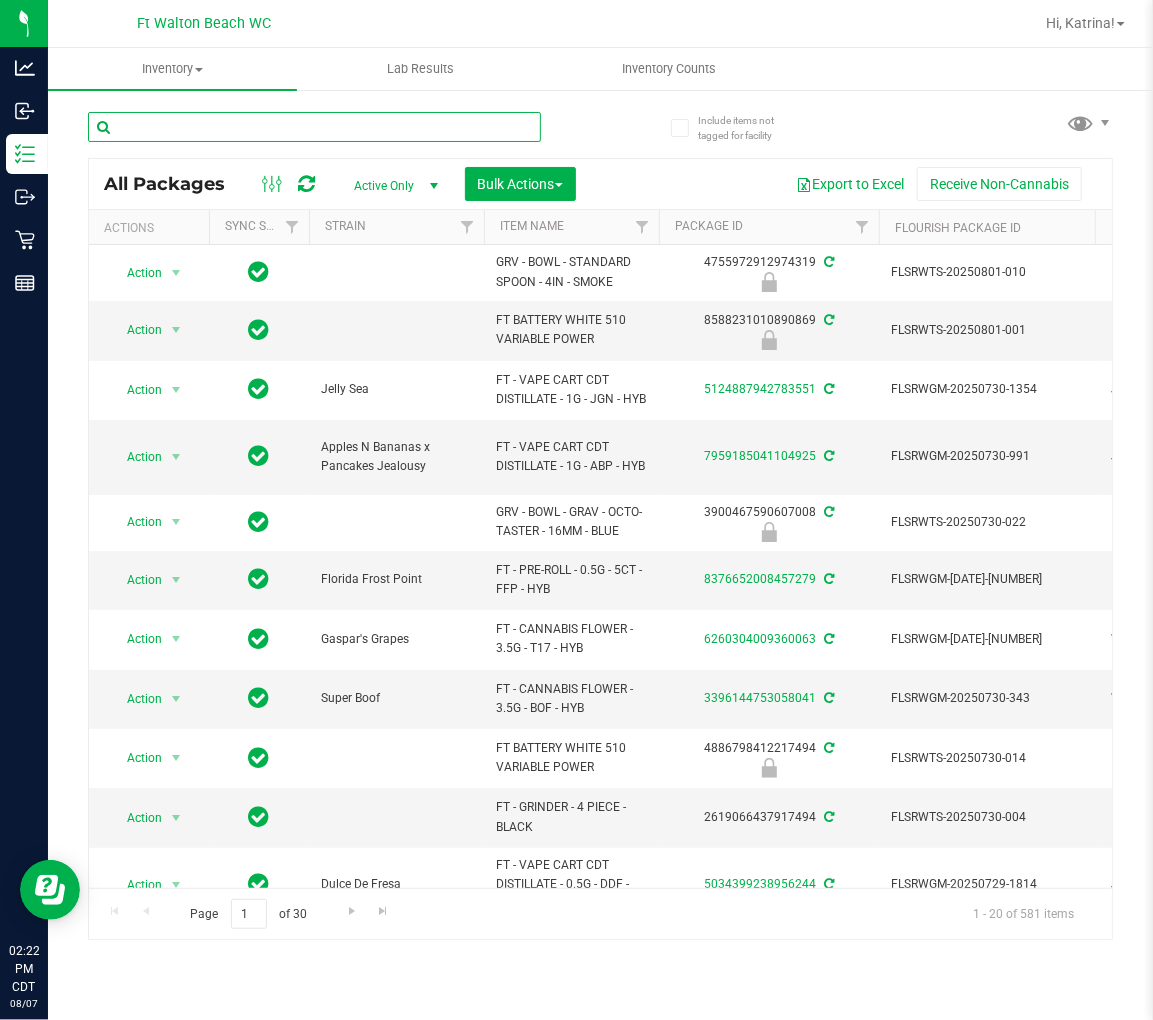 click at bounding box center (314, 127) 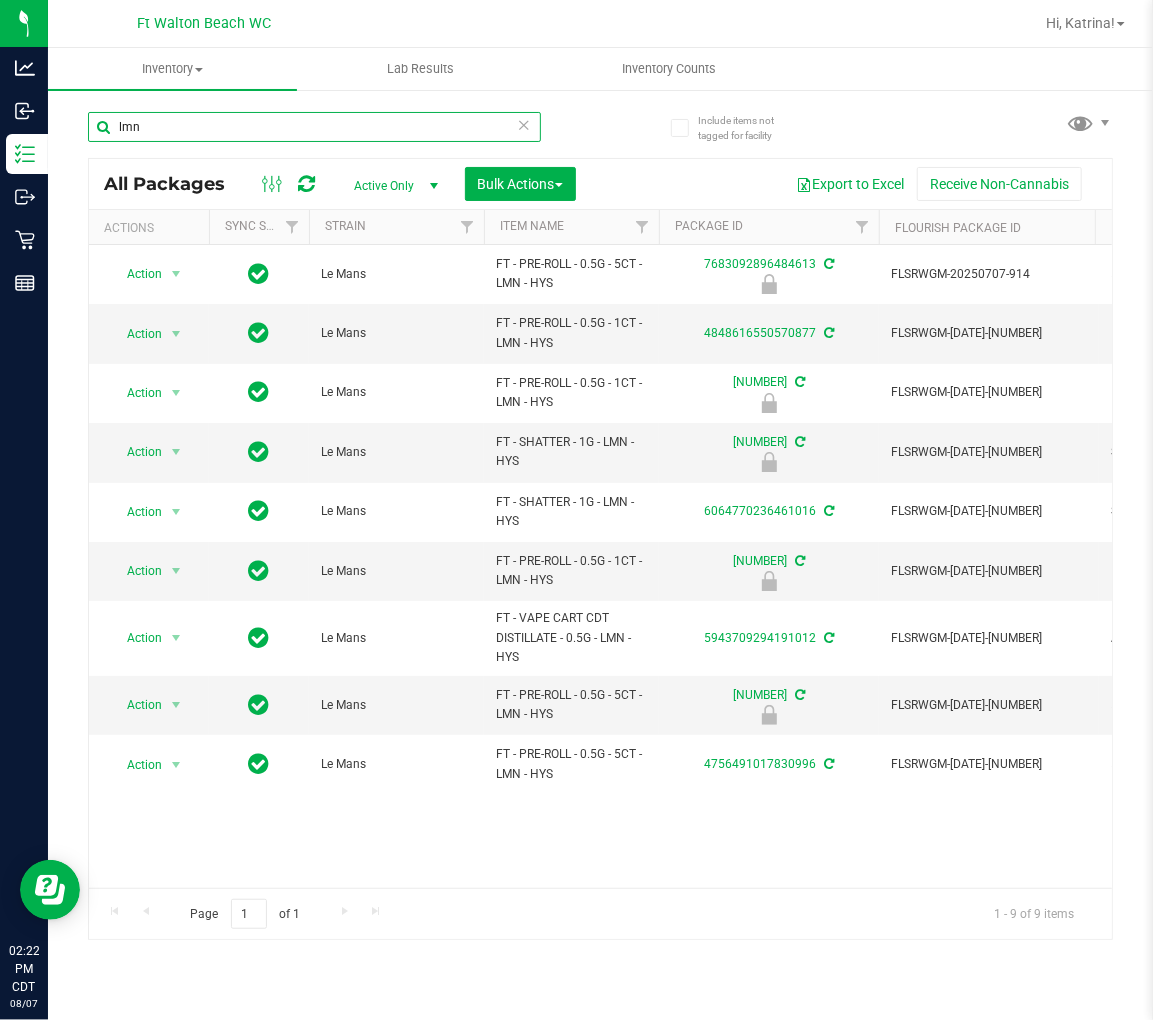 type on "lmn" 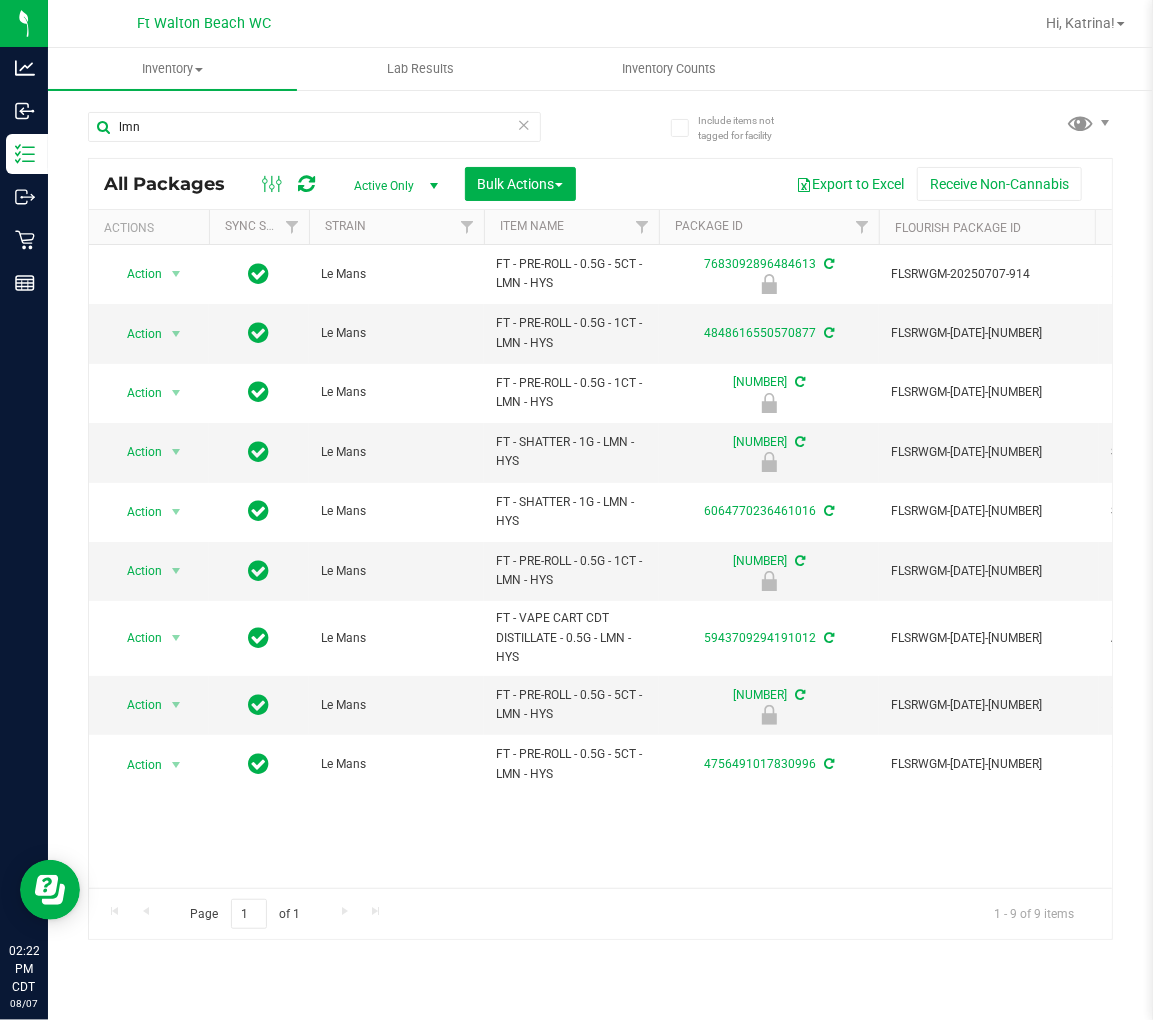 click at bounding box center [524, 124] 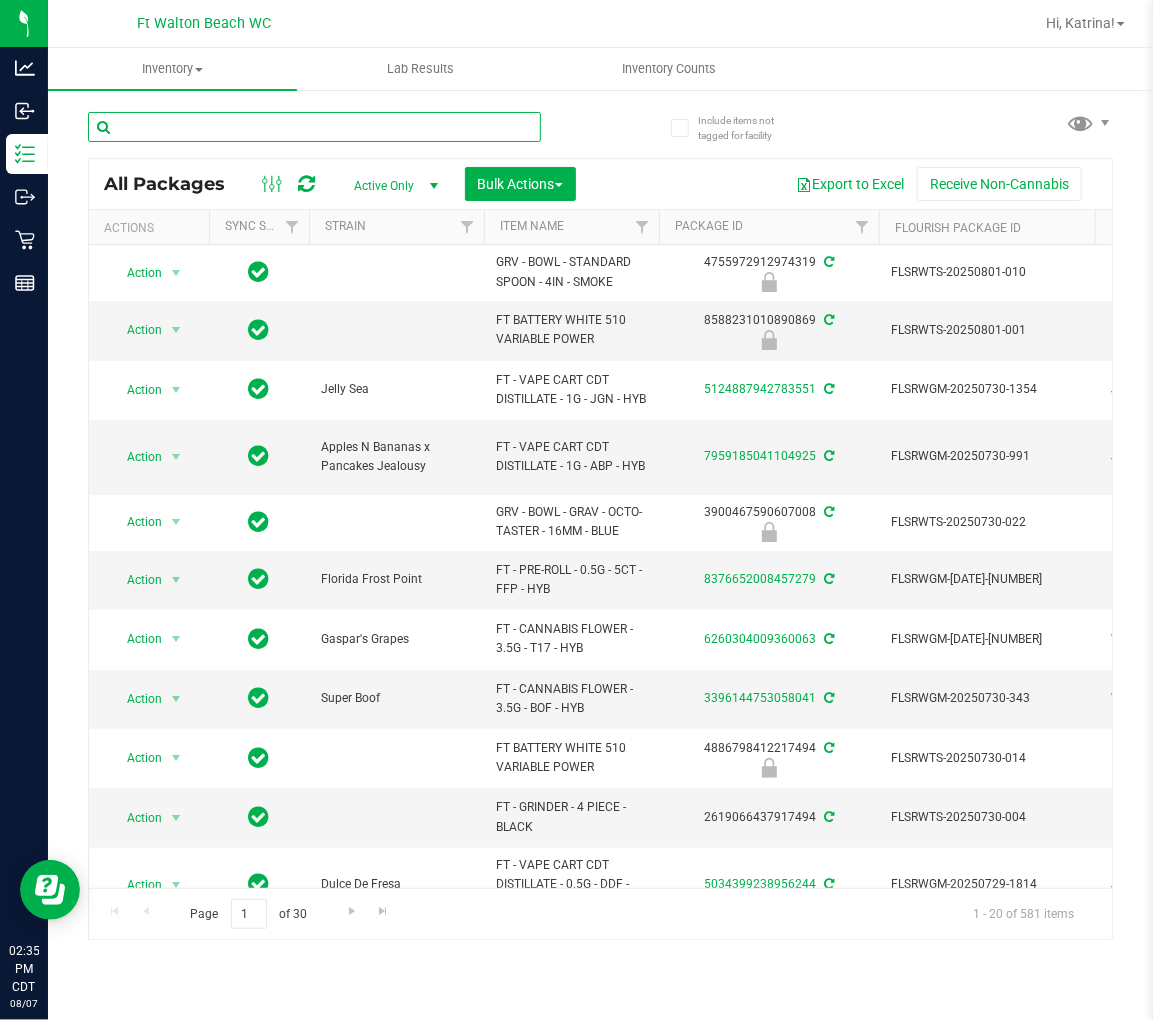 click at bounding box center [314, 127] 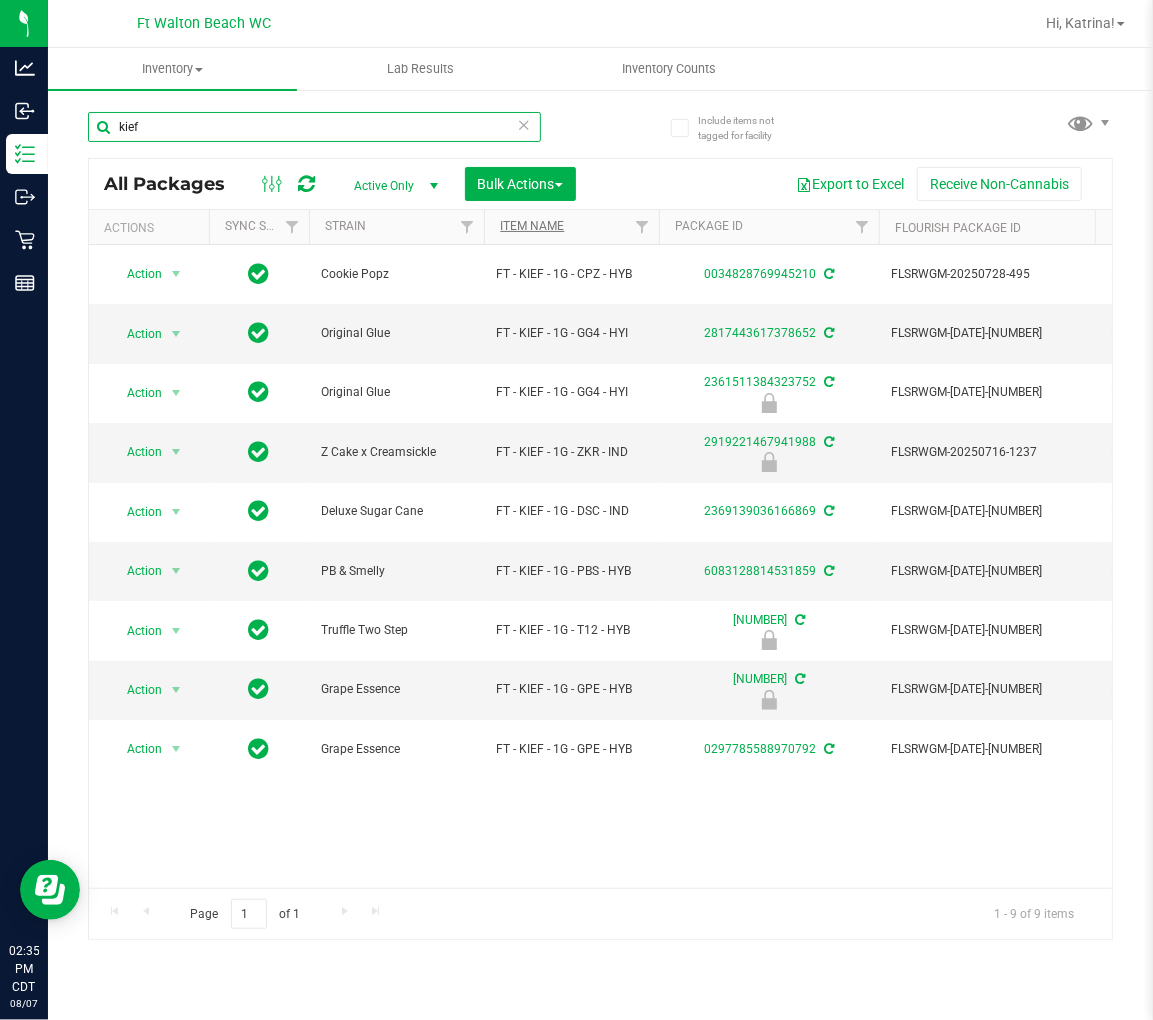 type on "kief" 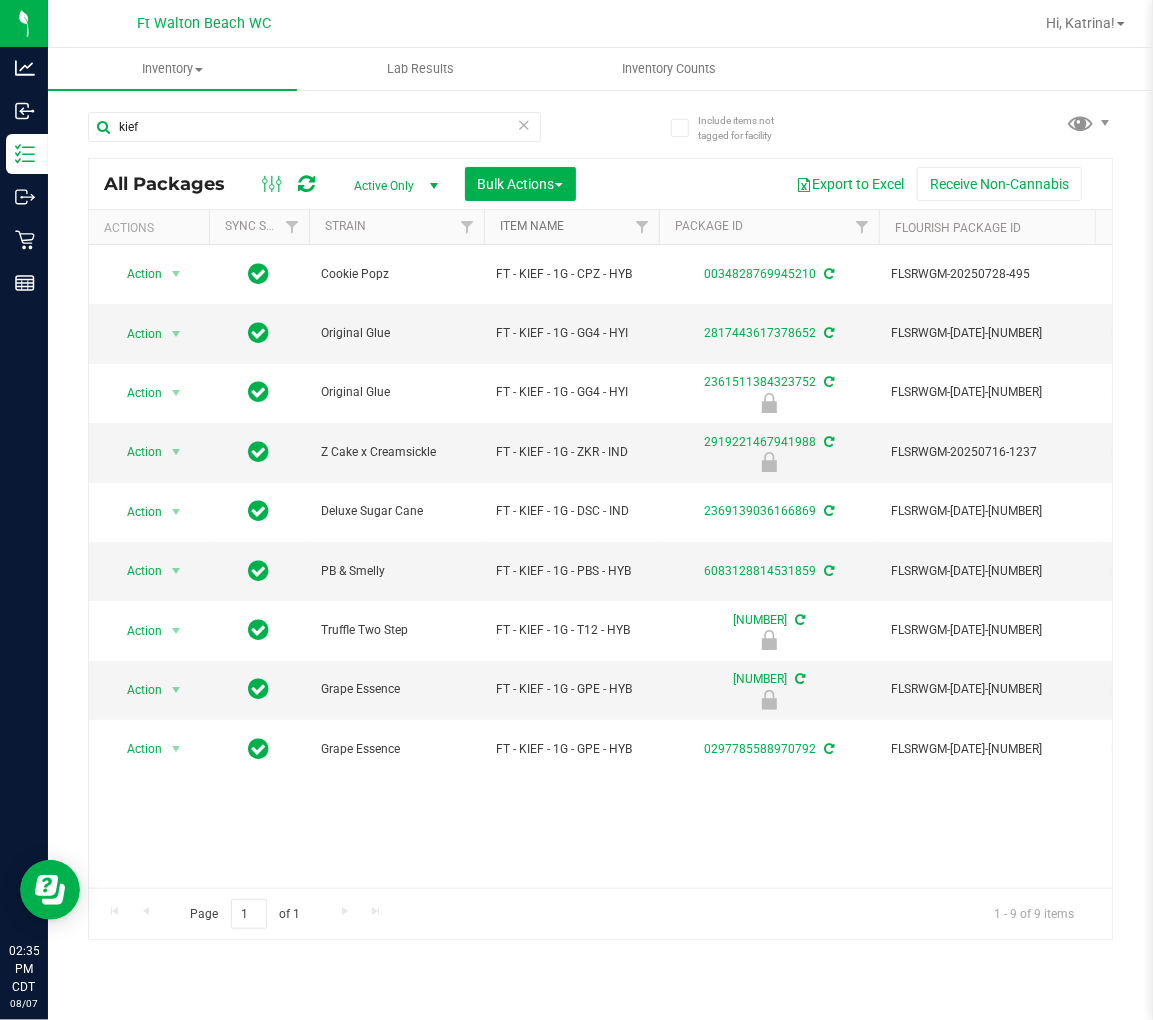 click on "Item Name" at bounding box center (532, 226) 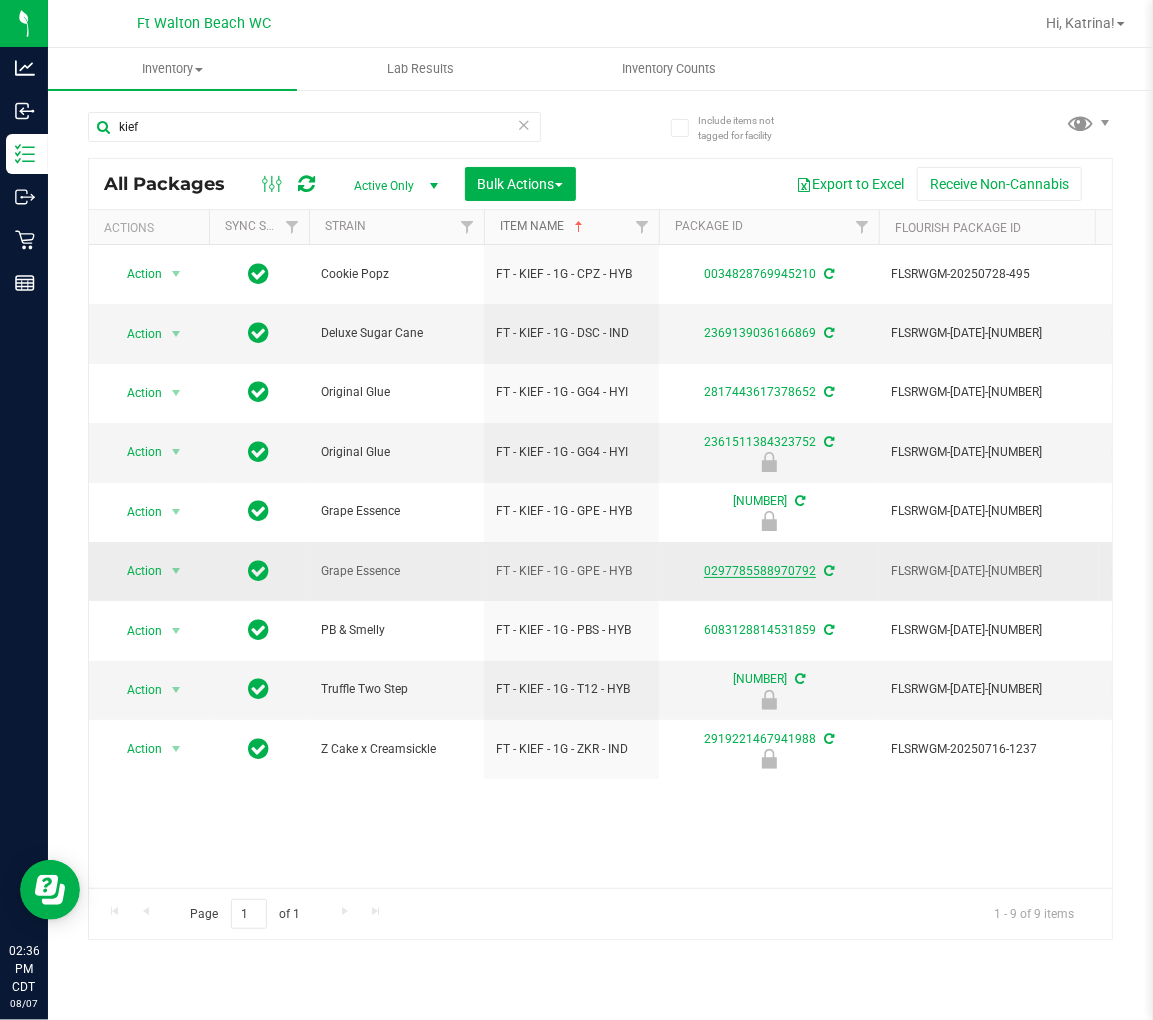 scroll, scrollTop: 0, scrollLeft: 120, axis: horizontal 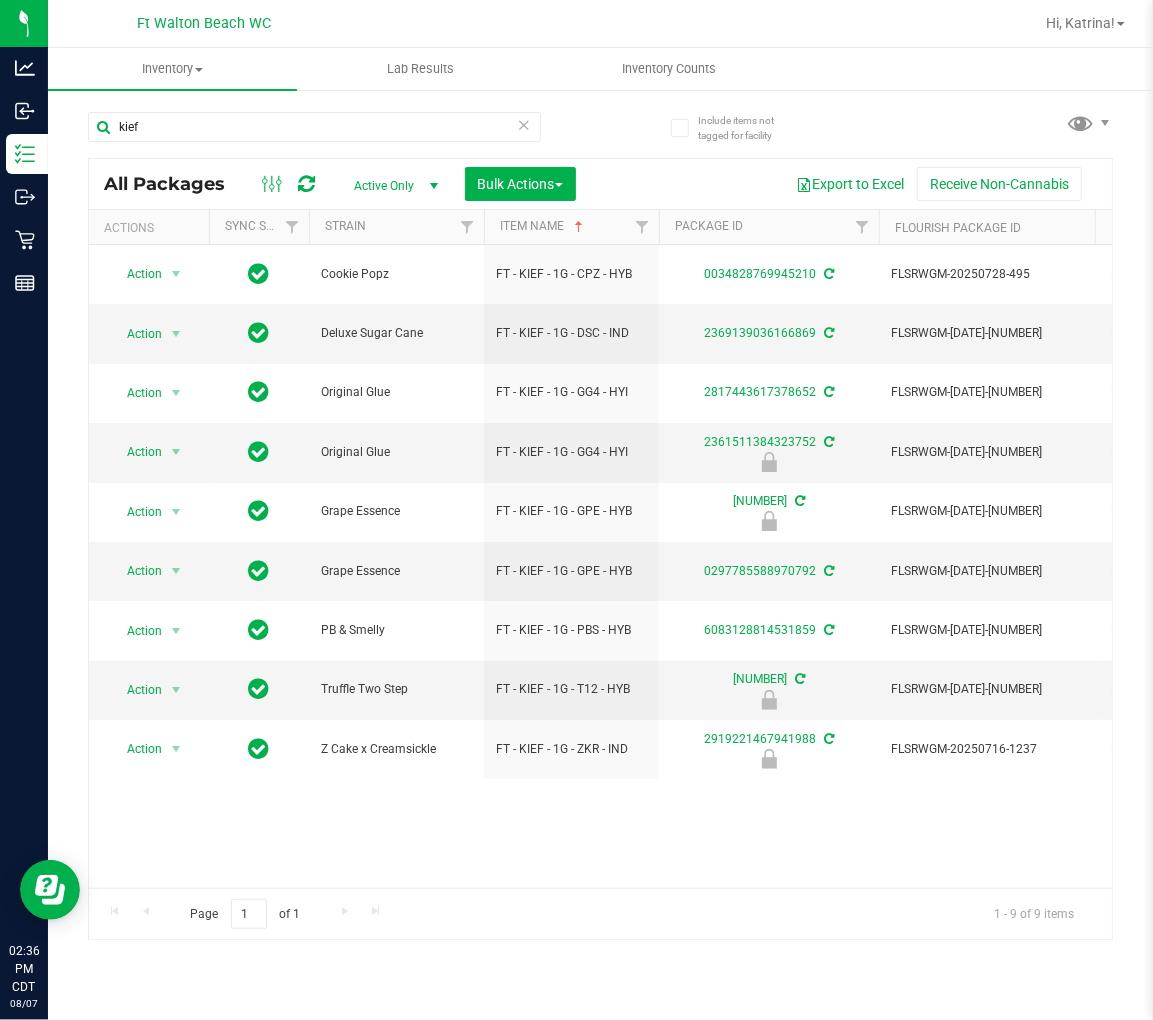 click at bounding box center [524, 124] 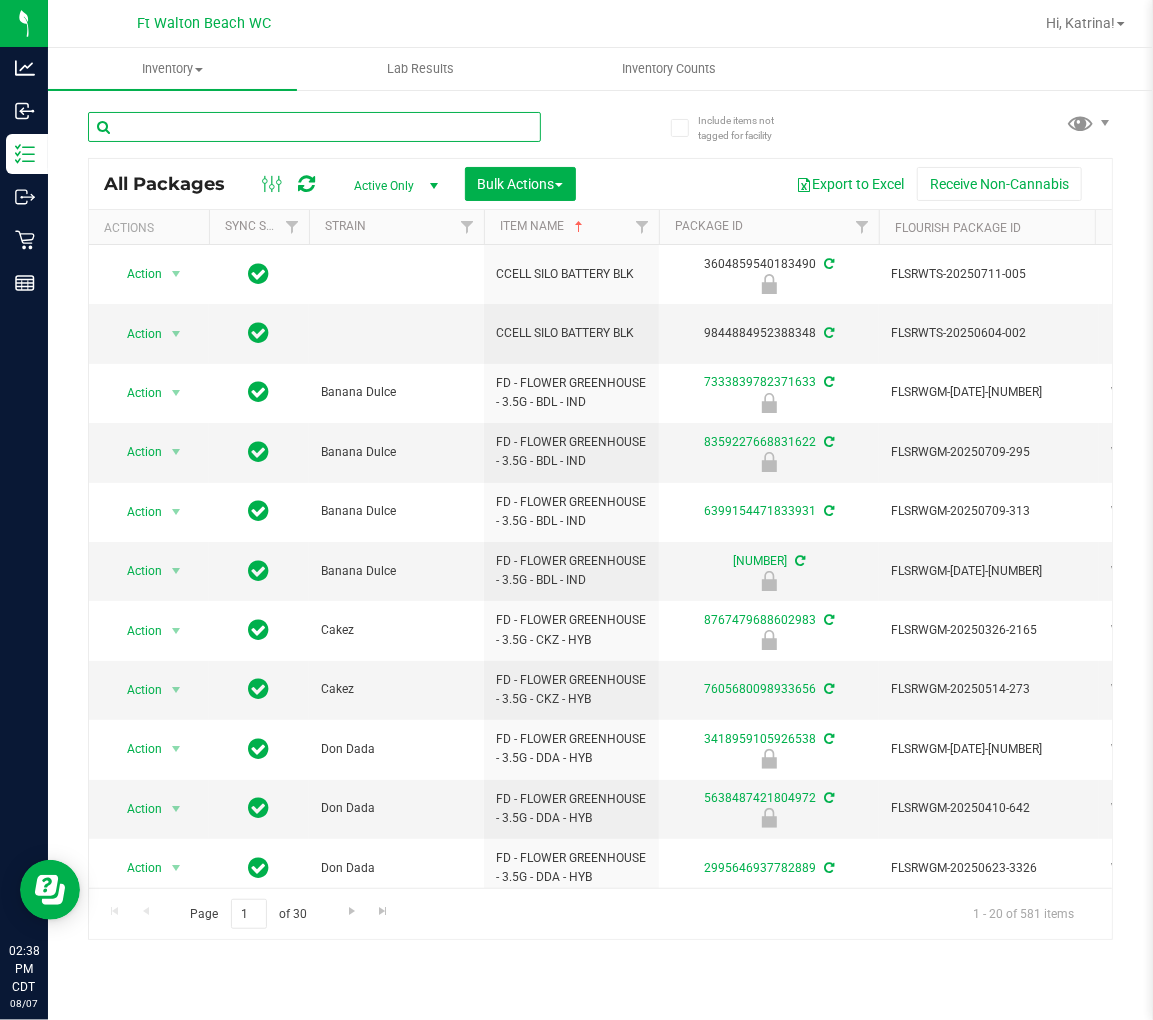 click at bounding box center (314, 127) 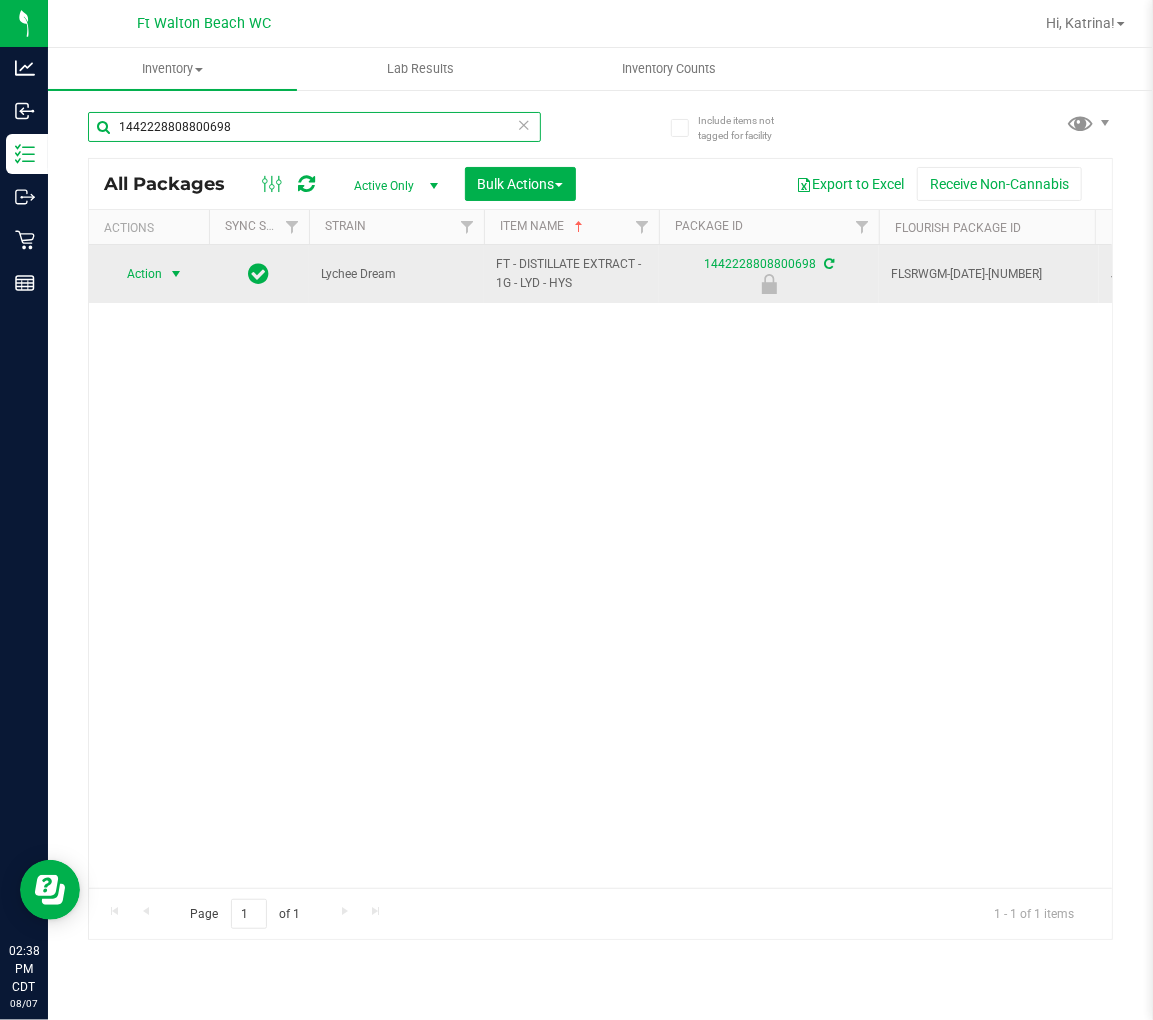 type on "1442228808800698" 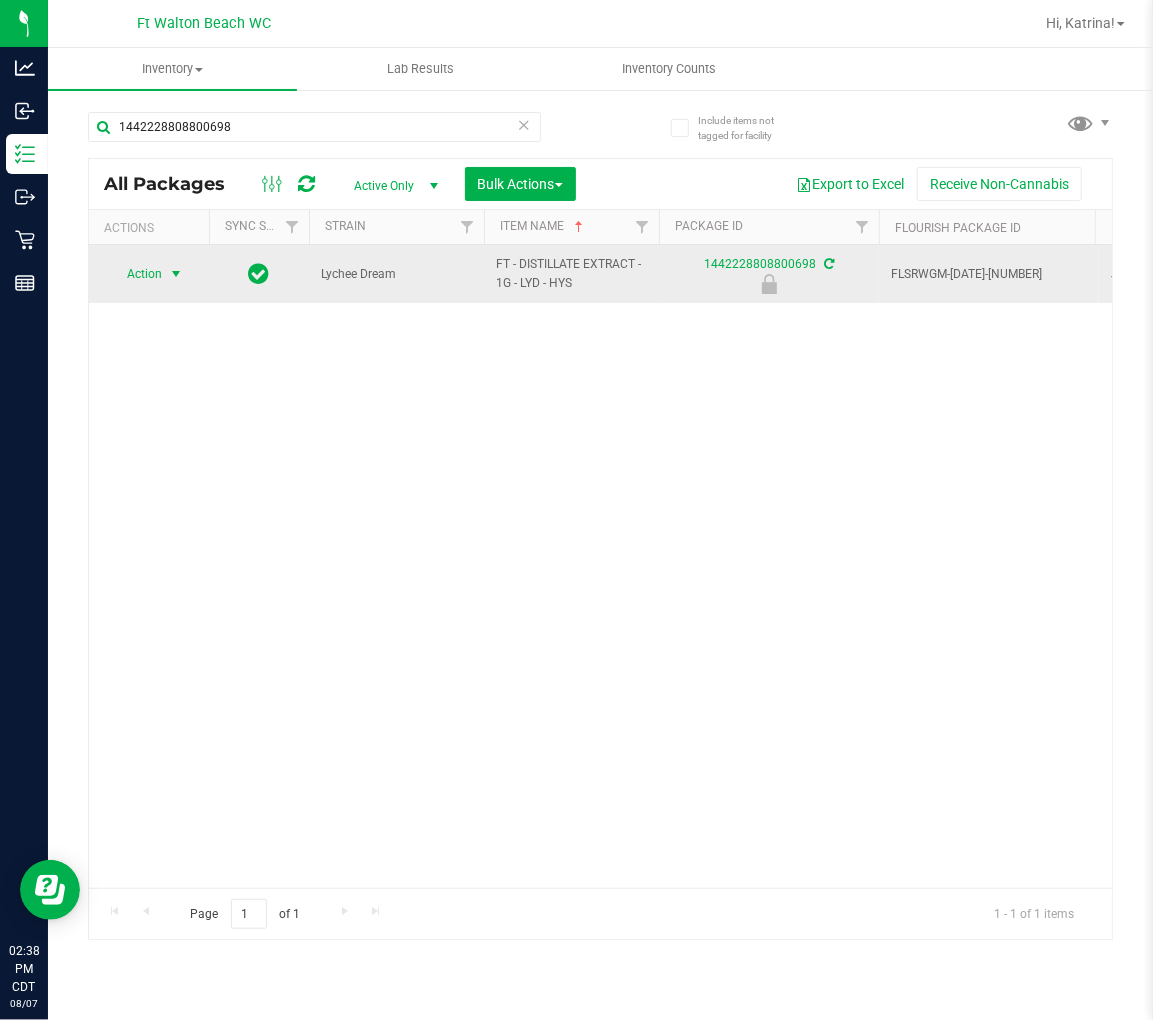 click at bounding box center (176, 274) 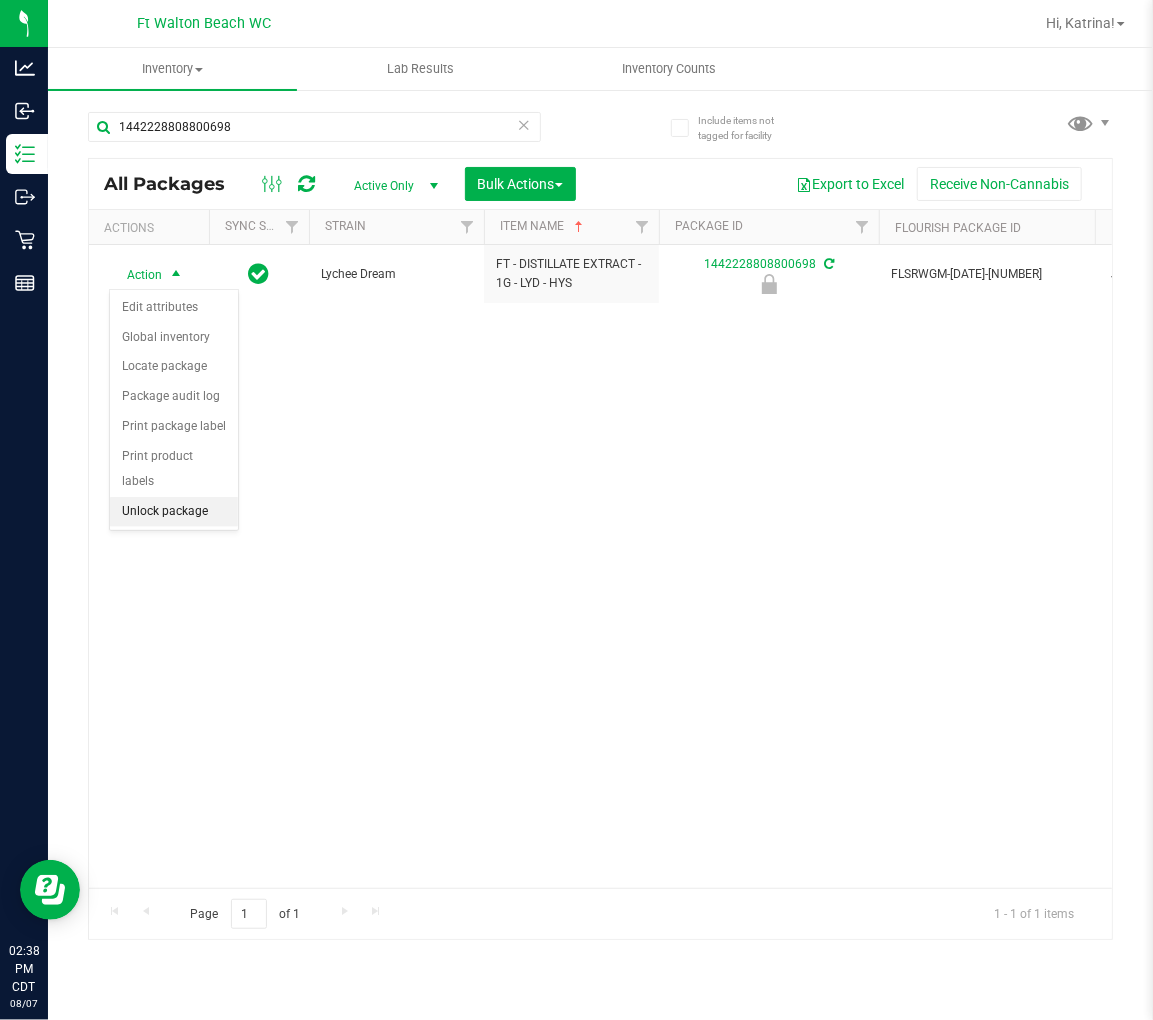 click on "Unlock package" at bounding box center (174, 512) 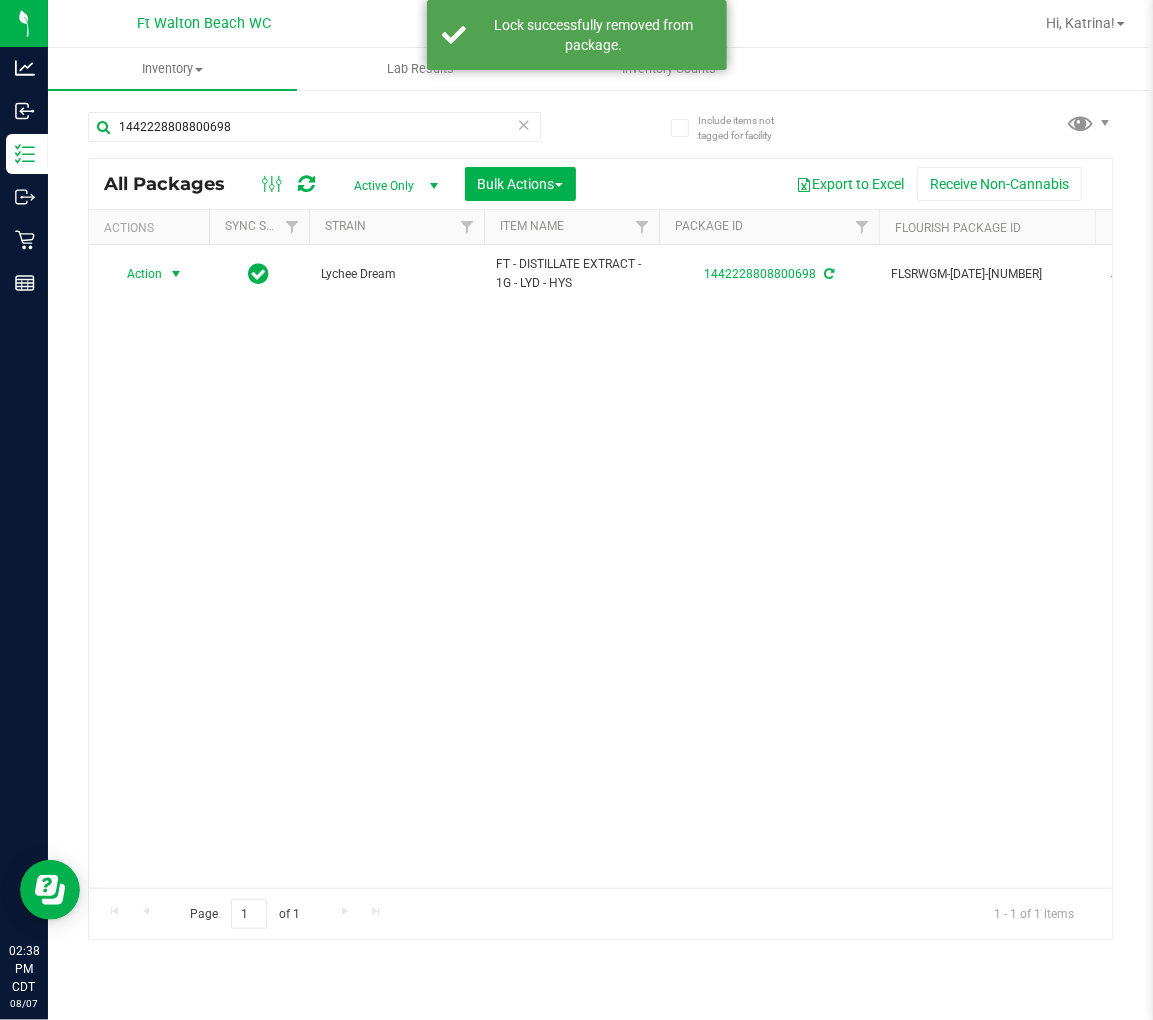 click on "Action" at bounding box center (136, 274) 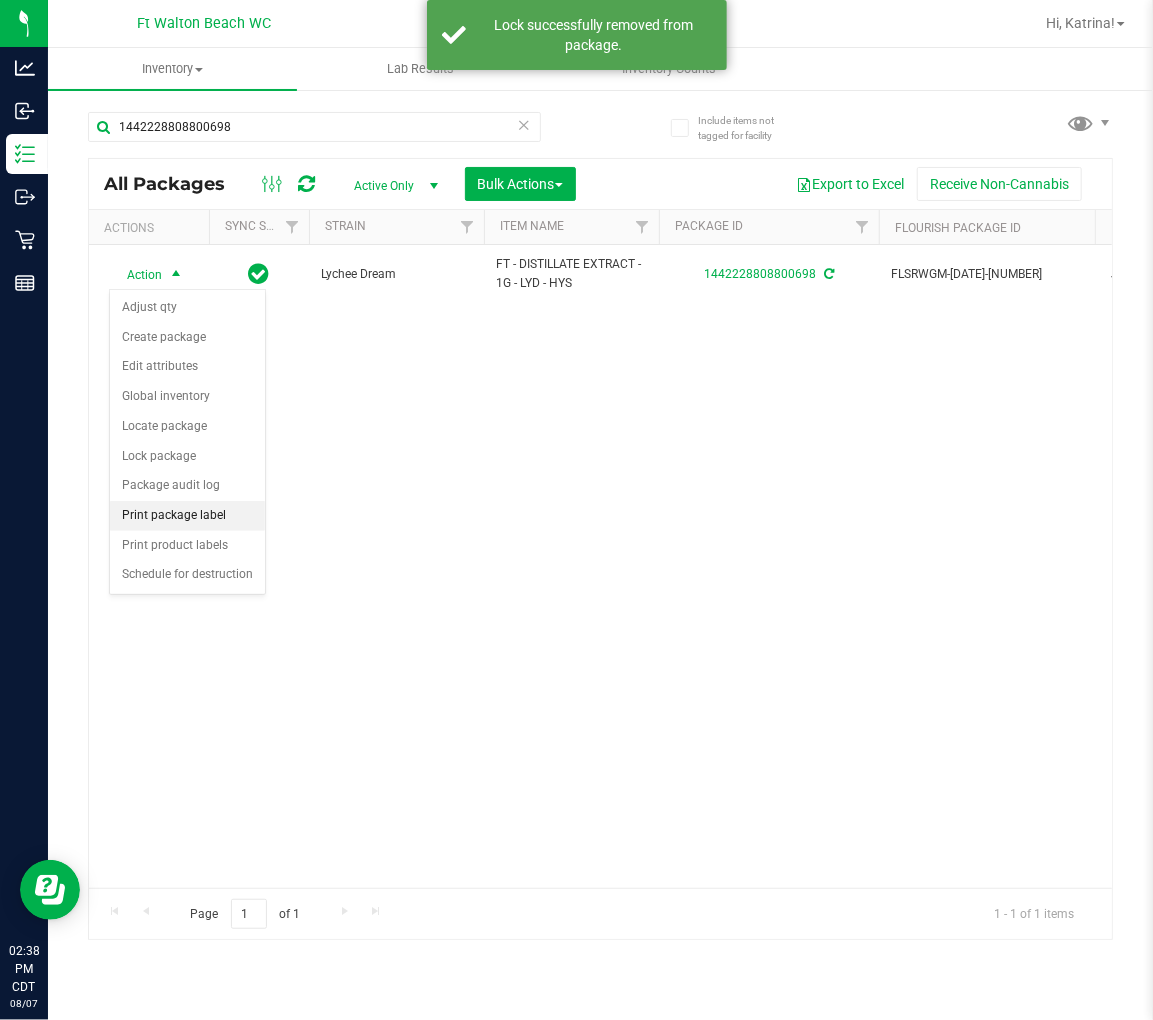 click on "Print package label" at bounding box center (187, 516) 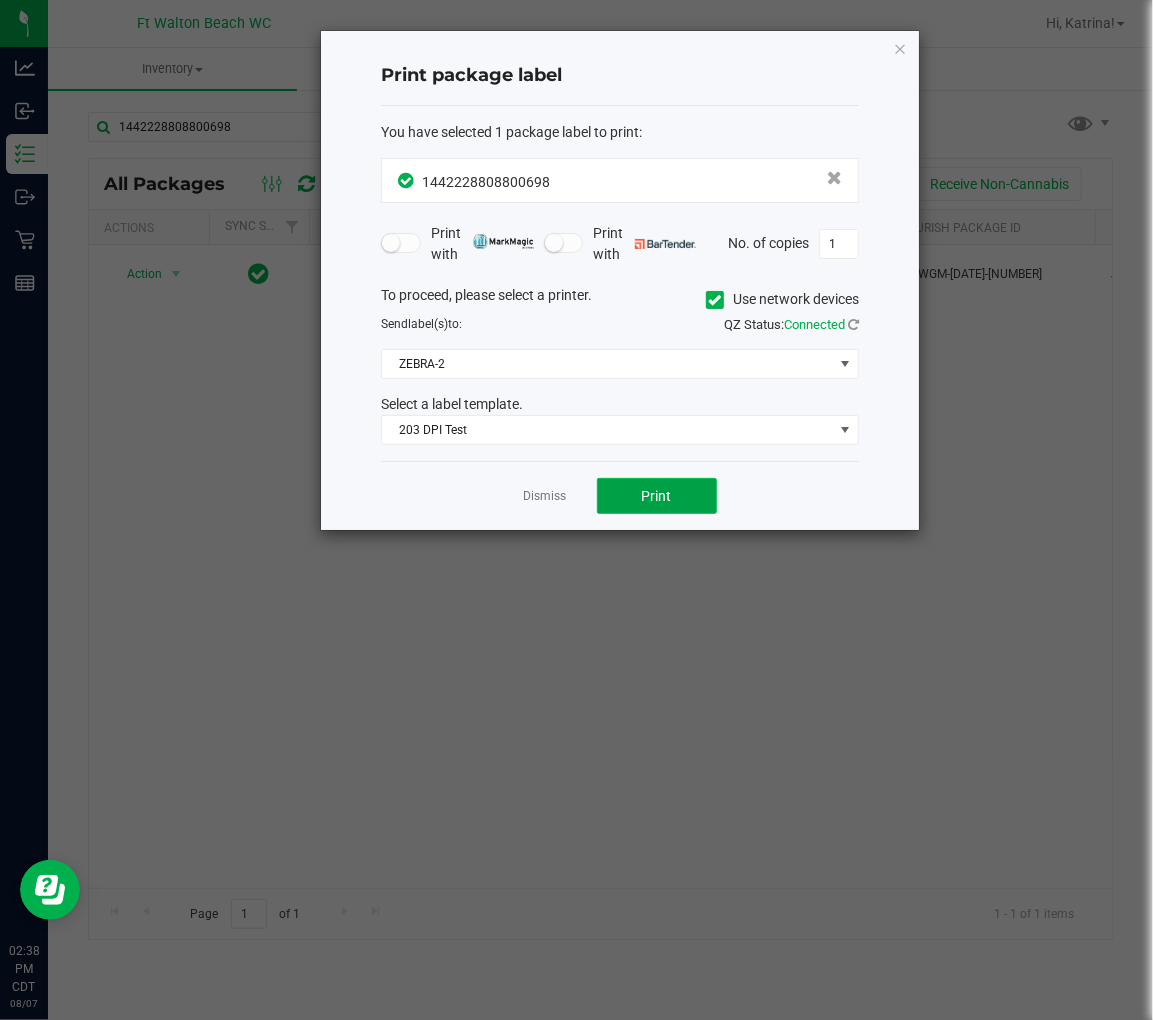 click on "Print" 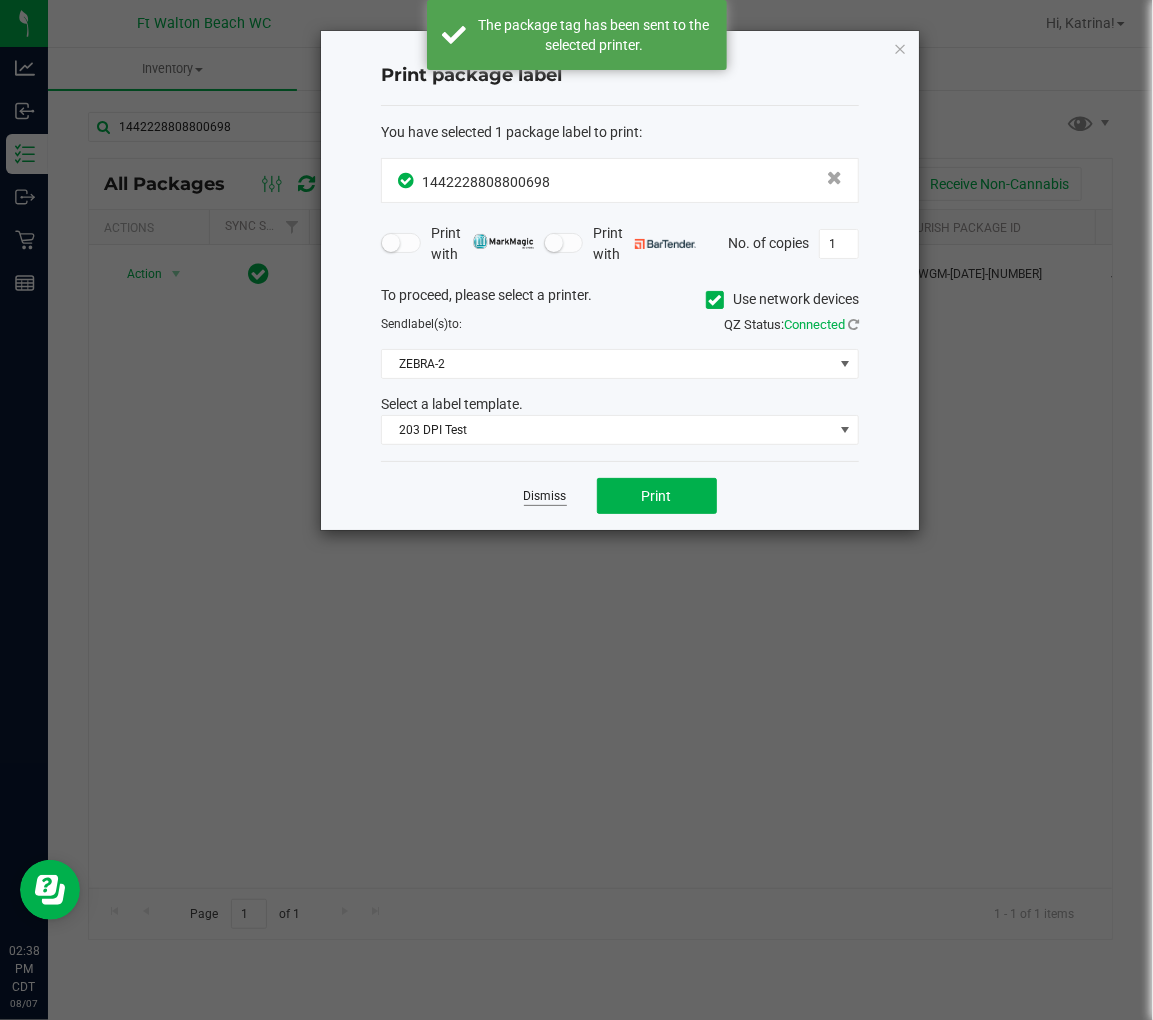 click on "Dismiss" 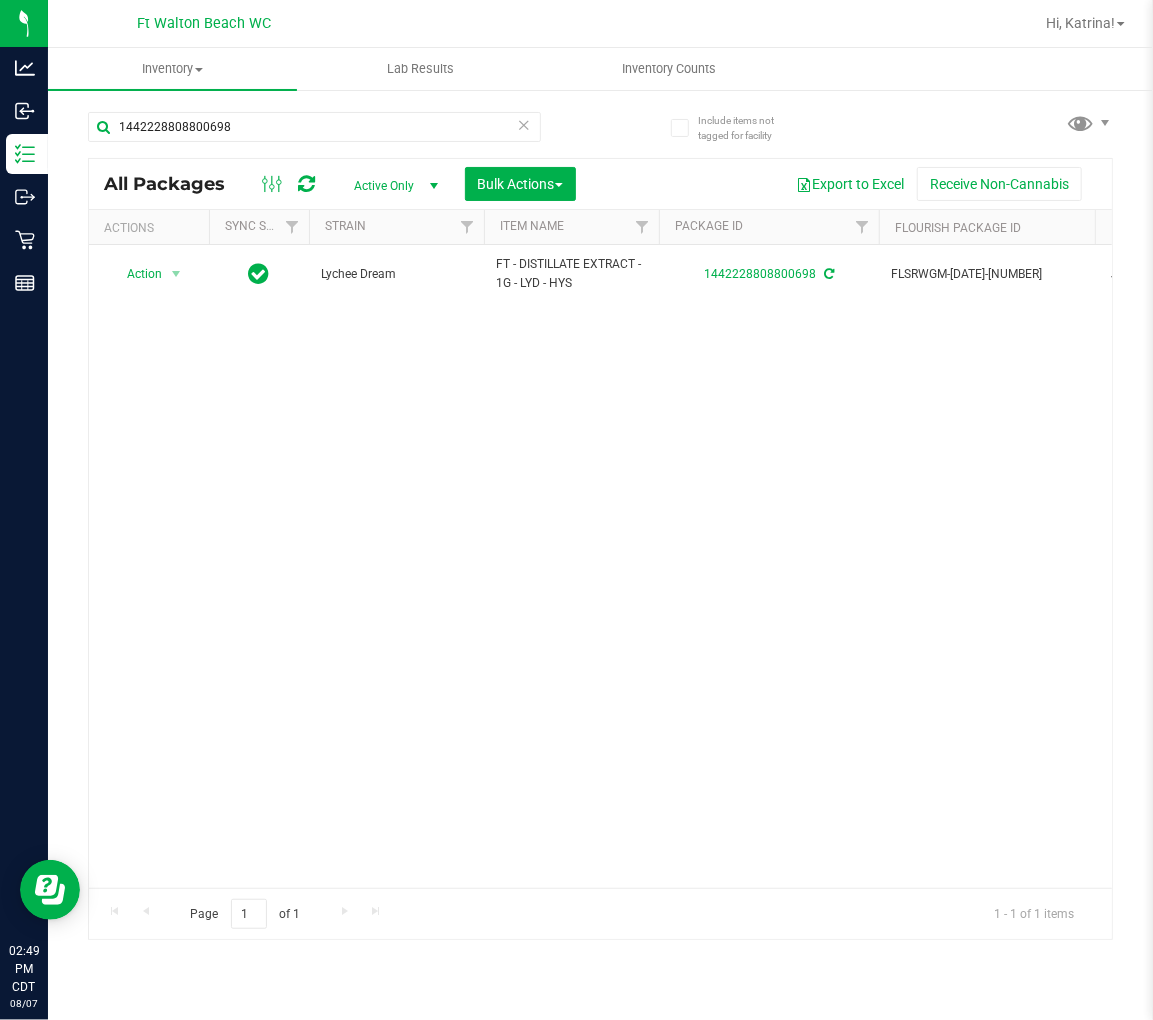 click at bounding box center (524, 124) 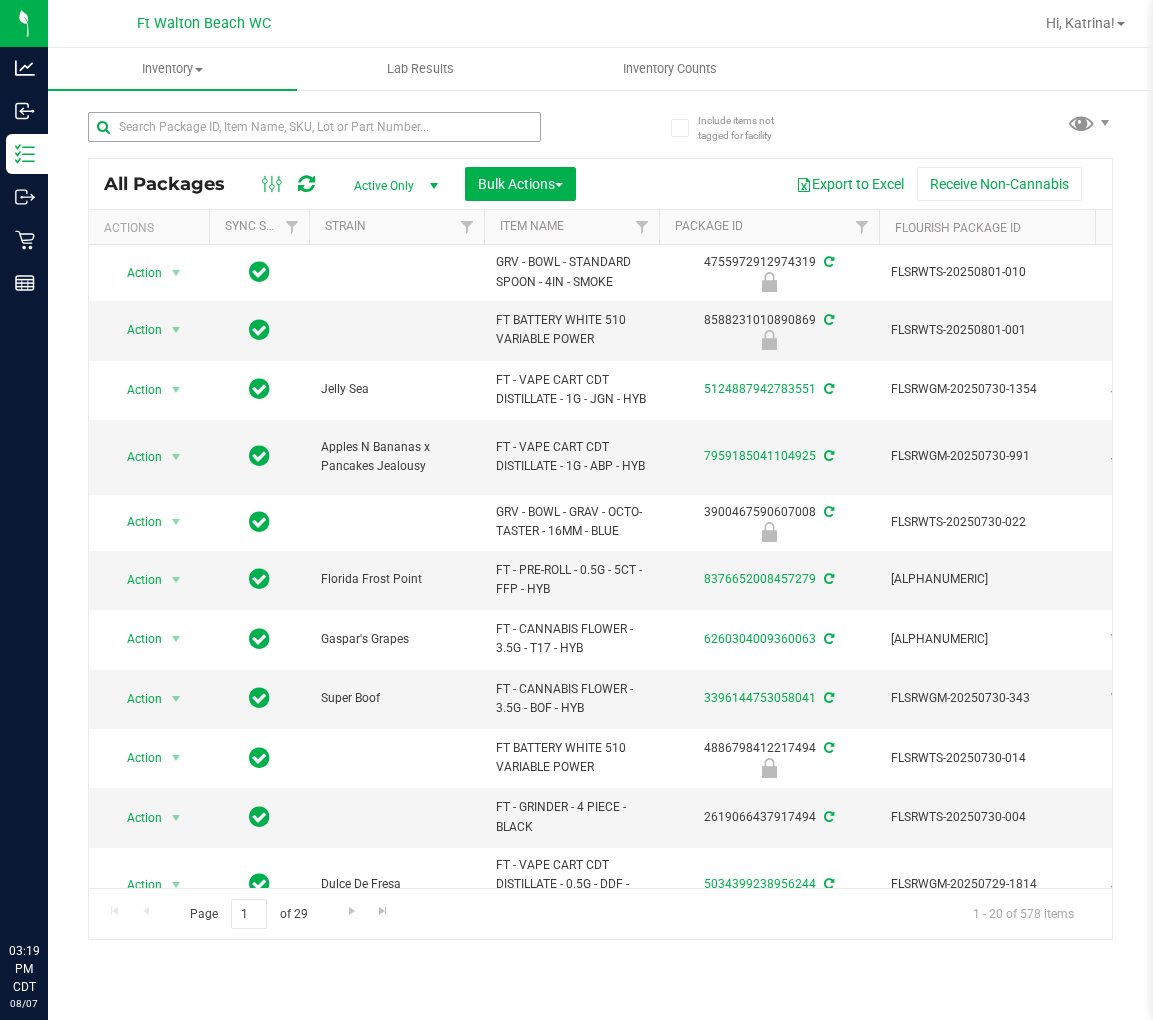 scroll, scrollTop: 0, scrollLeft: 0, axis: both 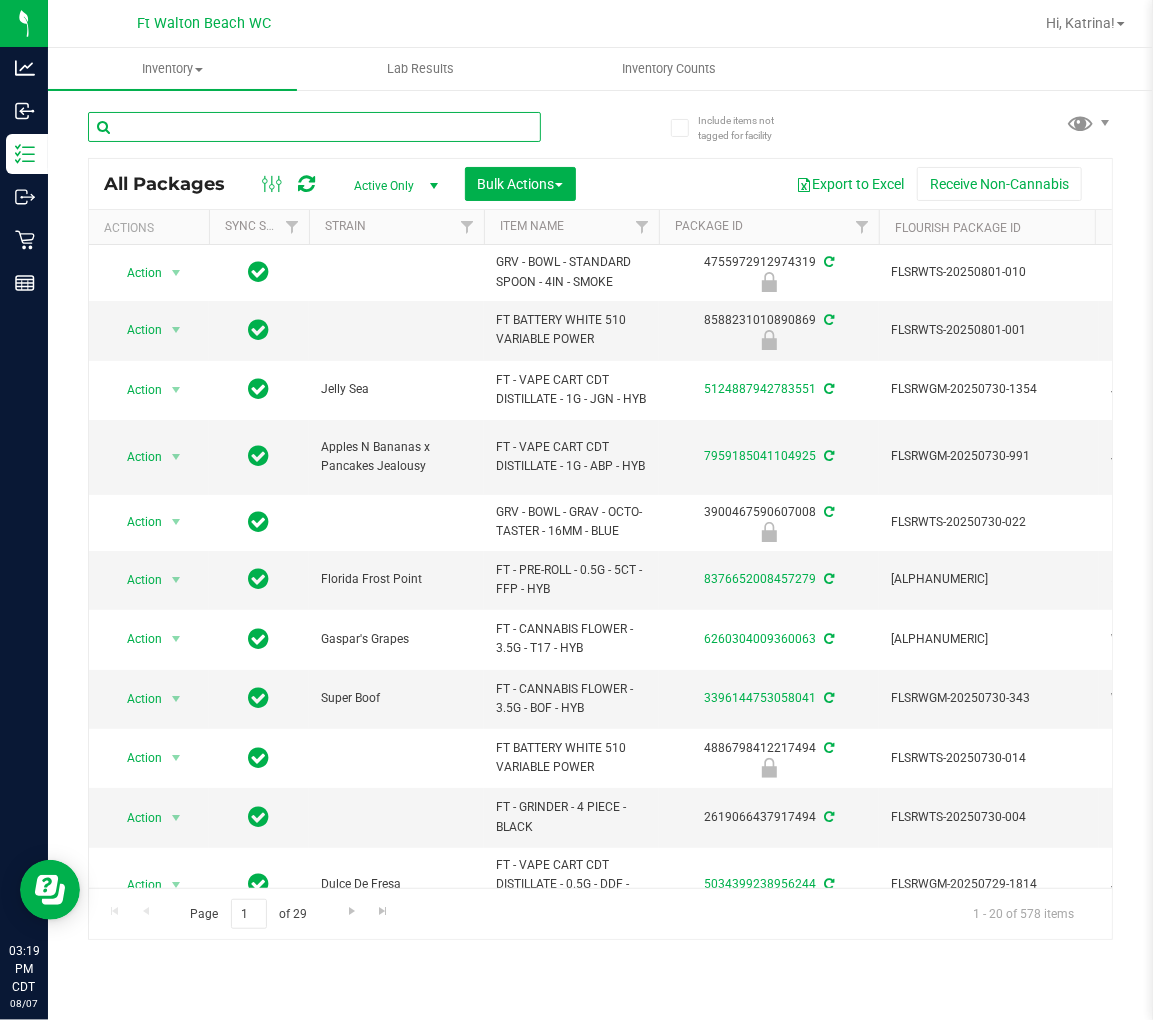 click at bounding box center (314, 127) 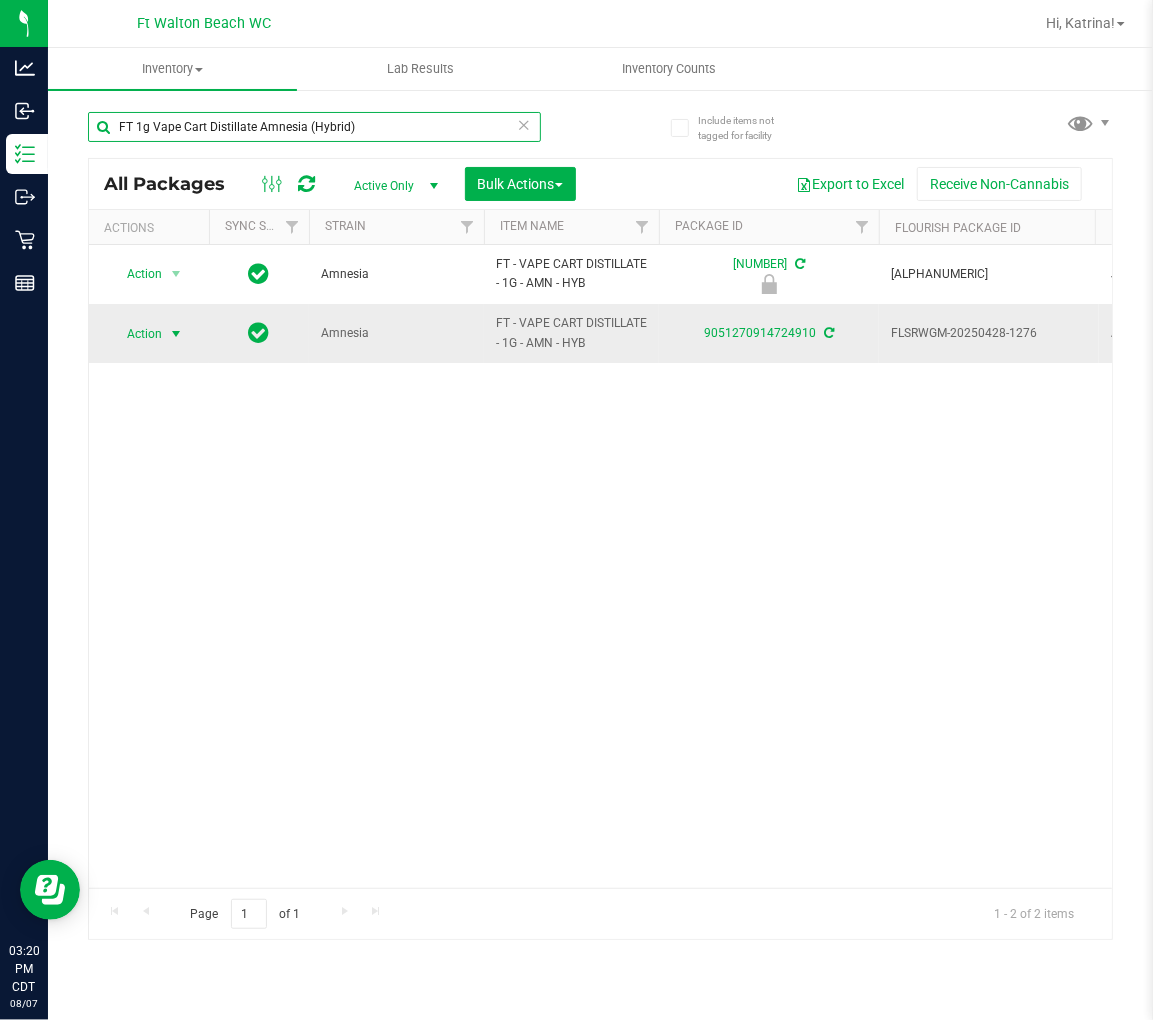 type on "FT 1g Vape Cart Distillate Amnesia (Hybrid)" 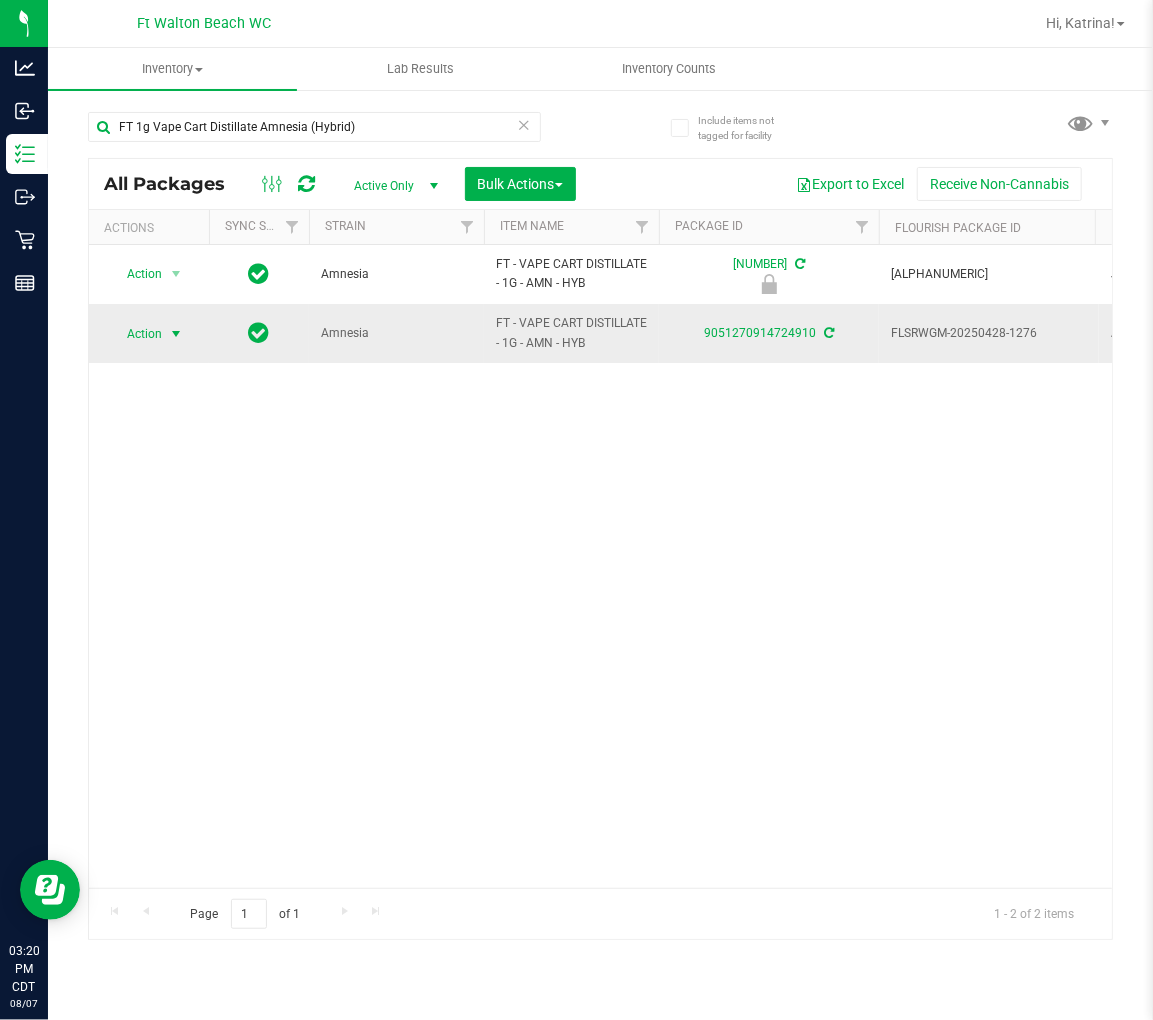click on "Action" at bounding box center (136, 334) 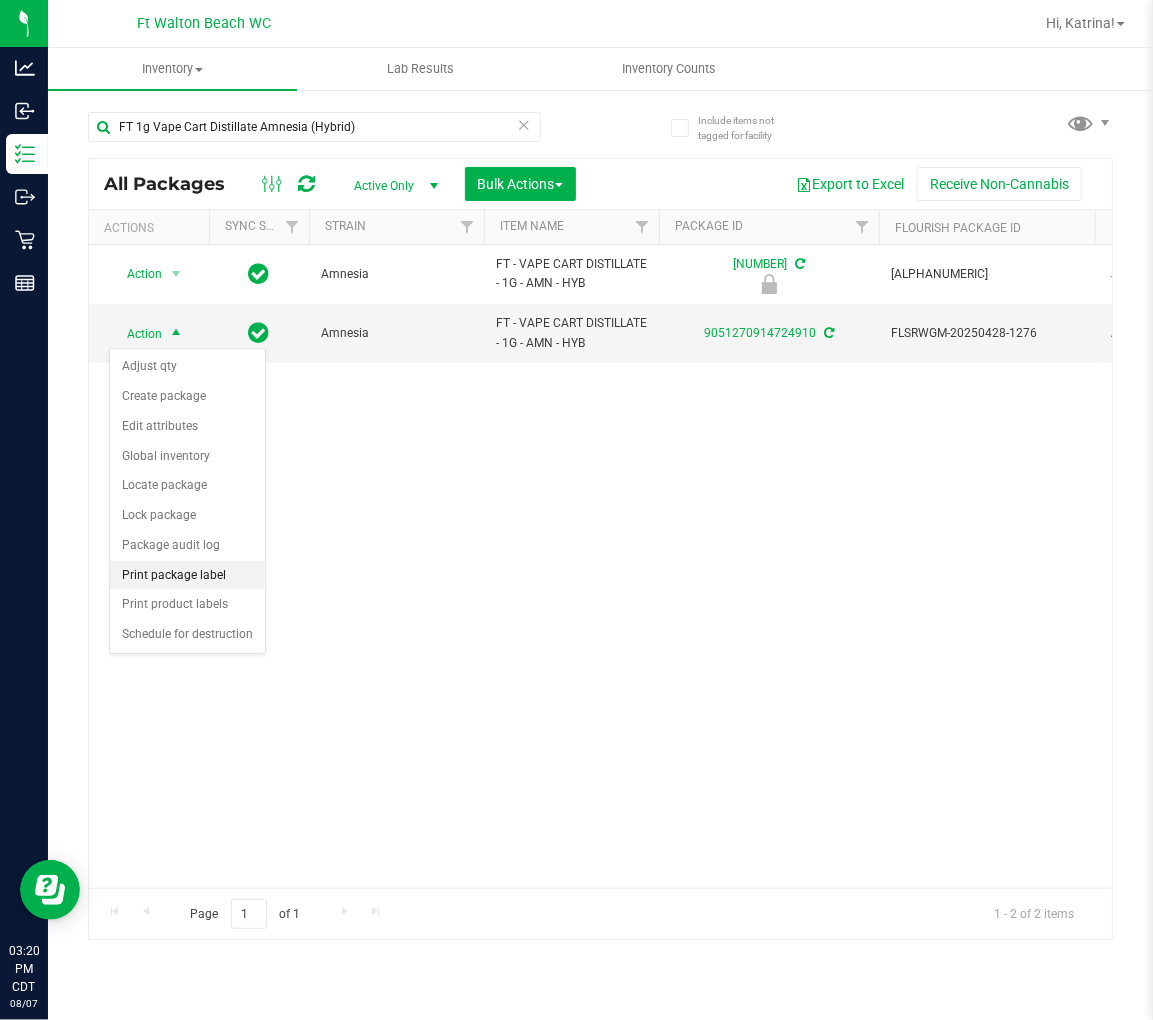 click on "Print package label" at bounding box center [187, 576] 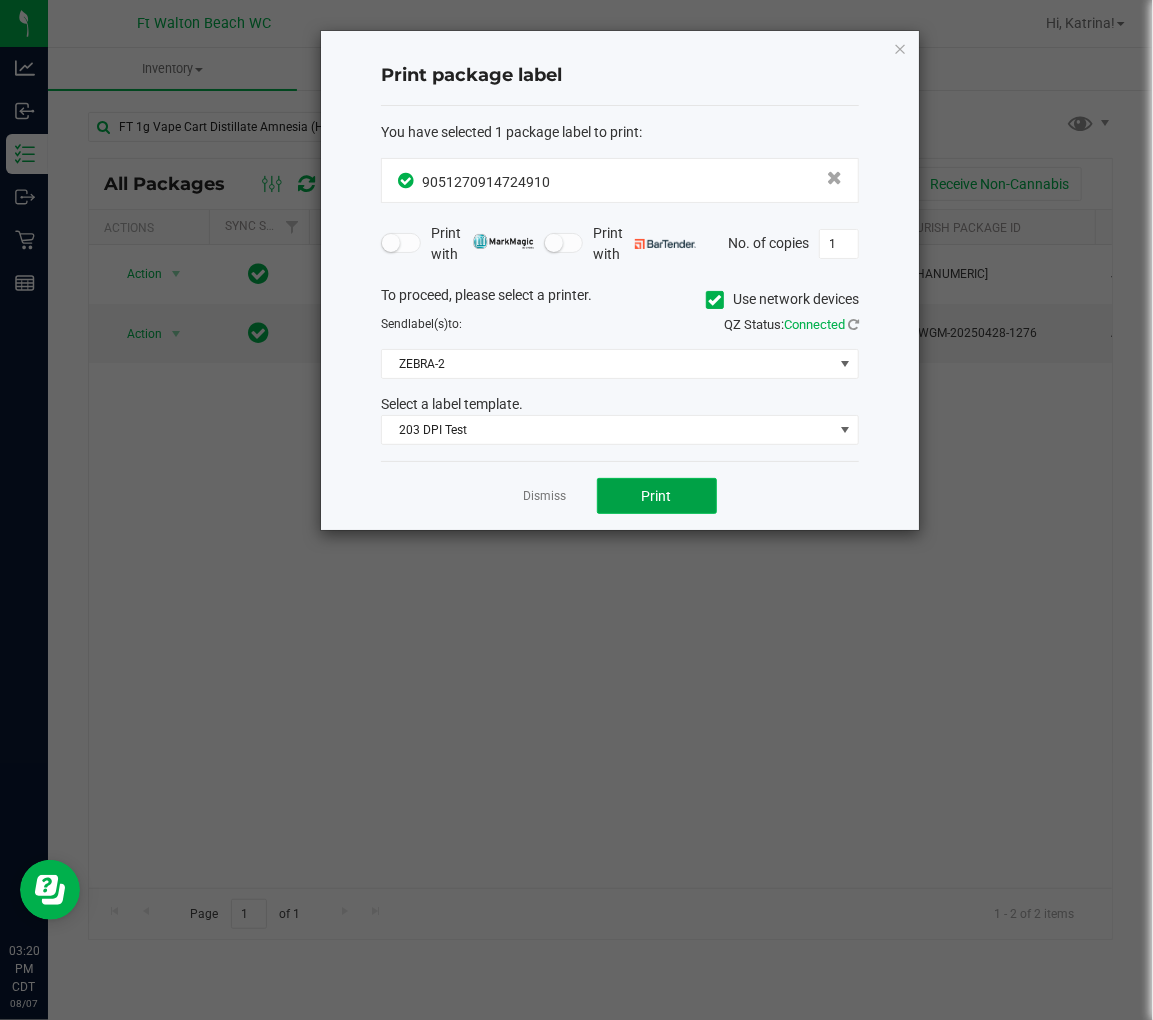 click on "Print" 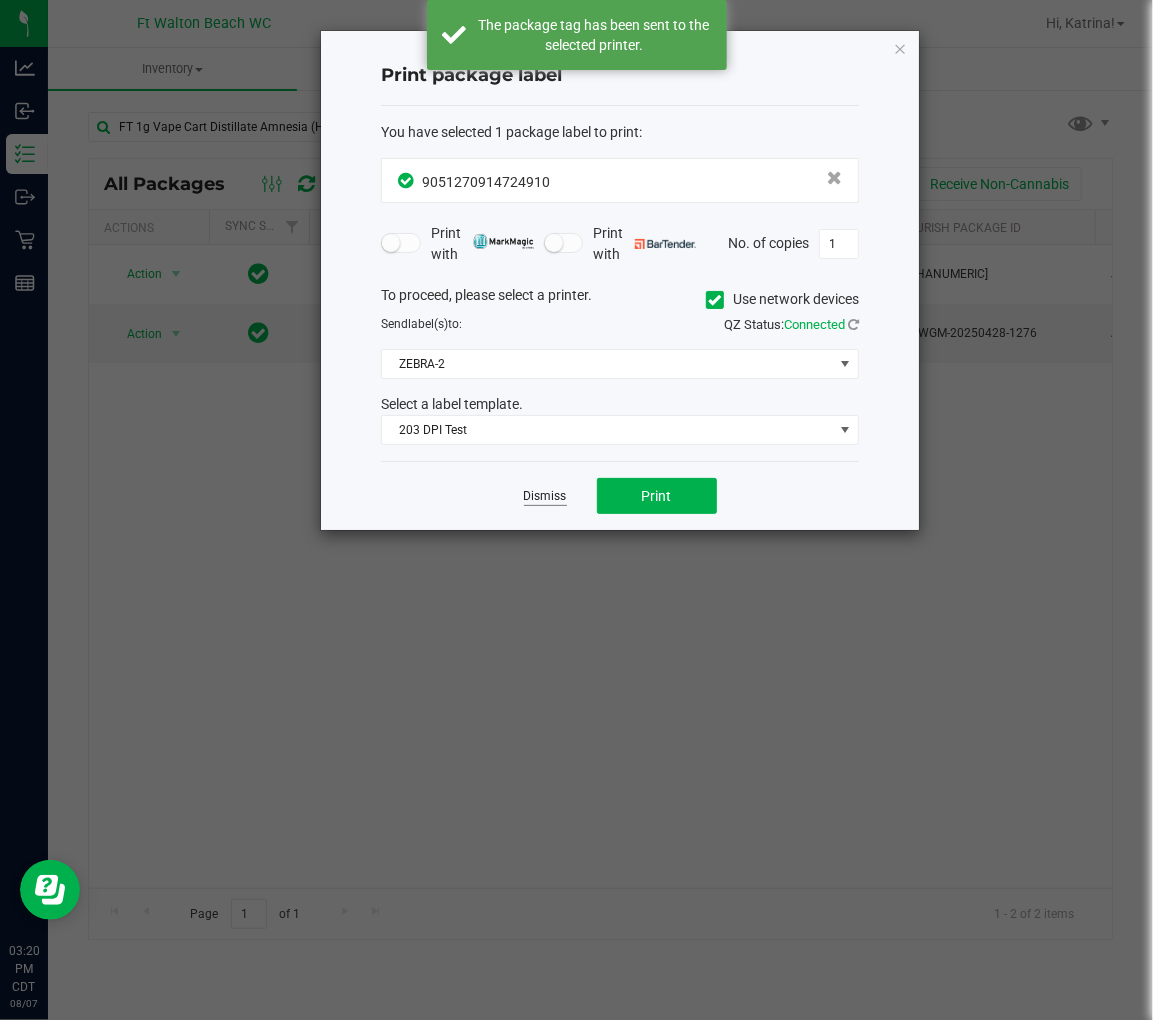 click on "Dismiss" 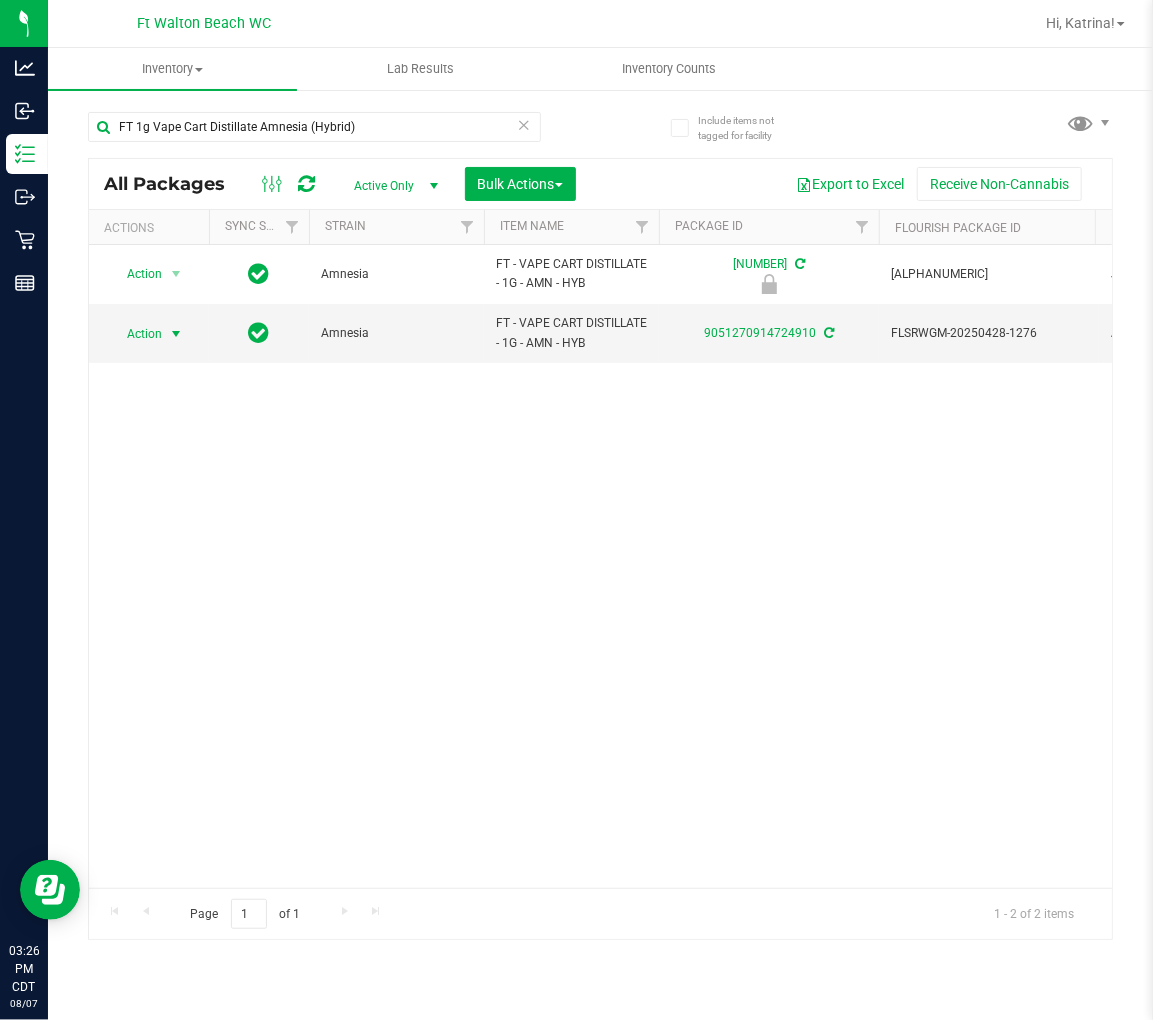 click at bounding box center [524, 124] 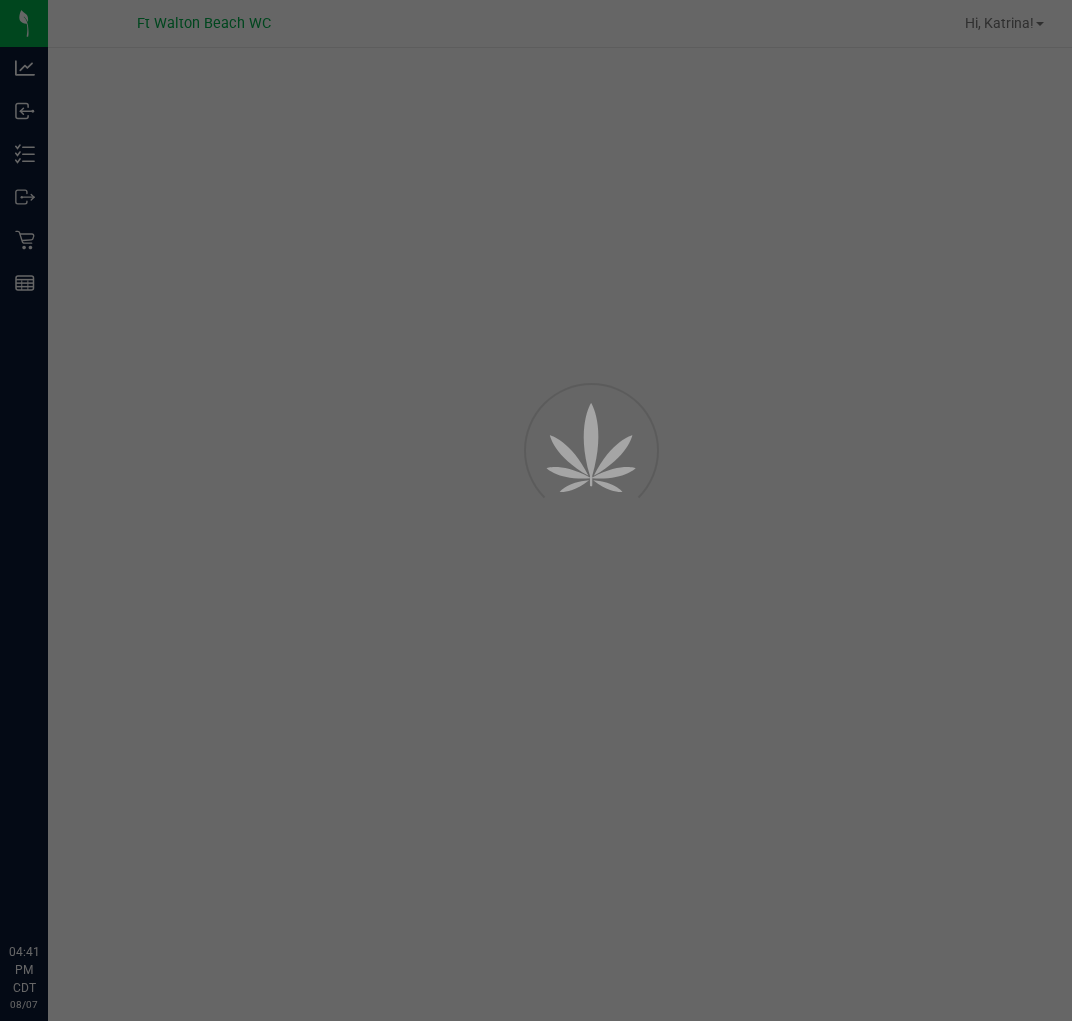 scroll, scrollTop: 0, scrollLeft: 0, axis: both 